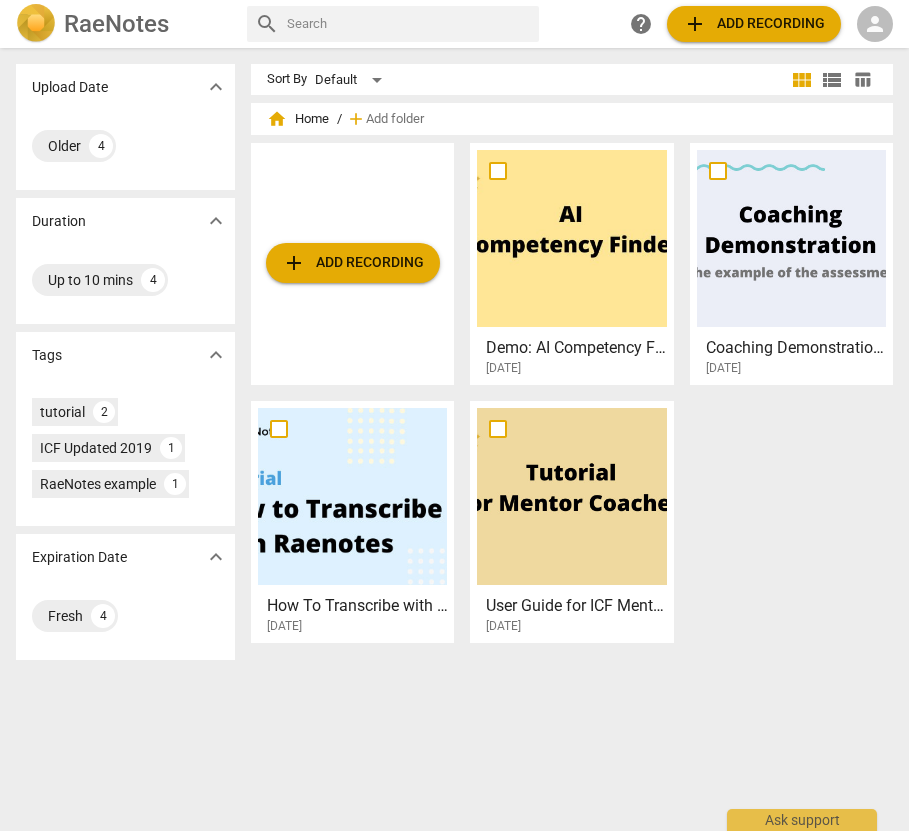 scroll, scrollTop: 0, scrollLeft: 0, axis: both 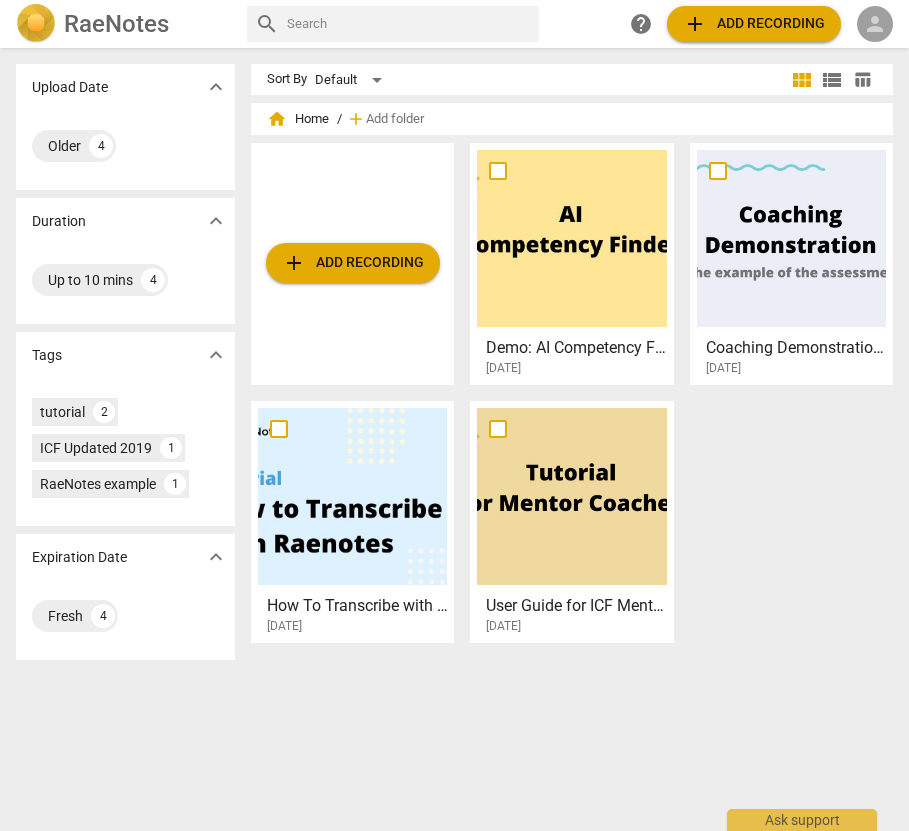 click on "person" at bounding box center (875, 24) 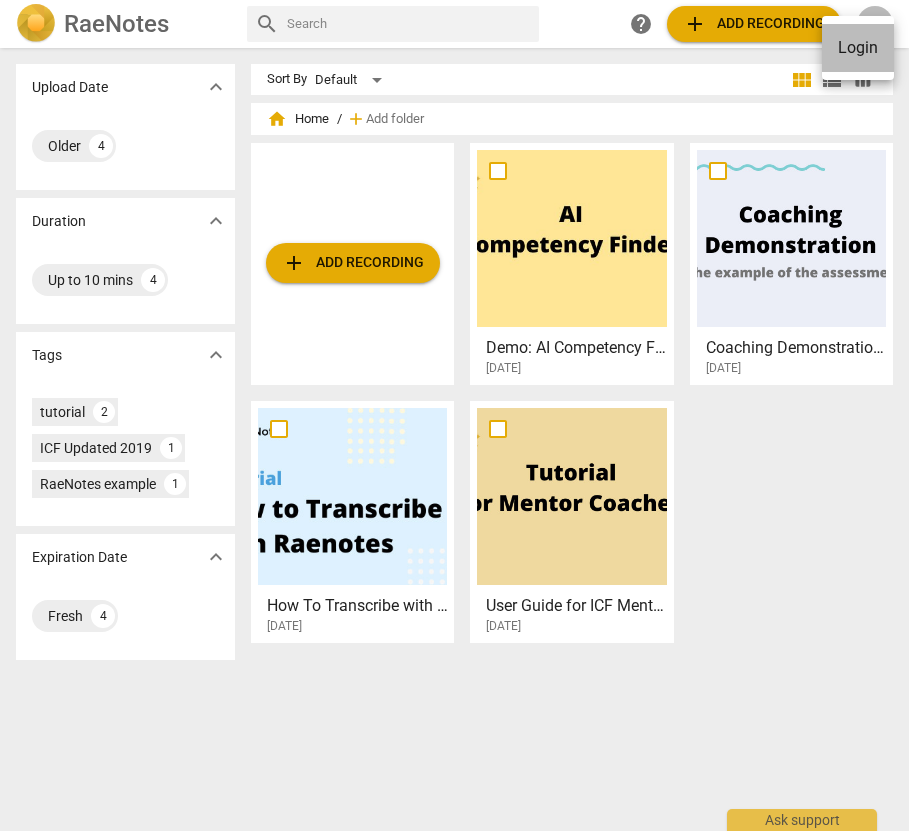 click on "Login" at bounding box center (858, 48) 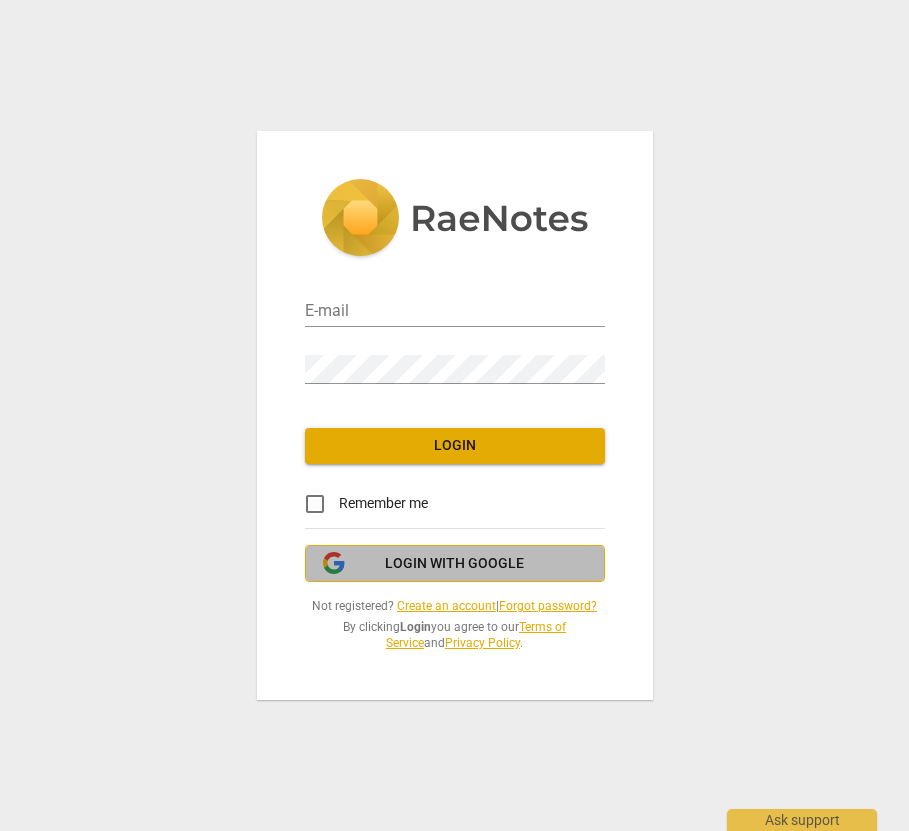 click on "Login with Google" at bounding box center [455, 564] 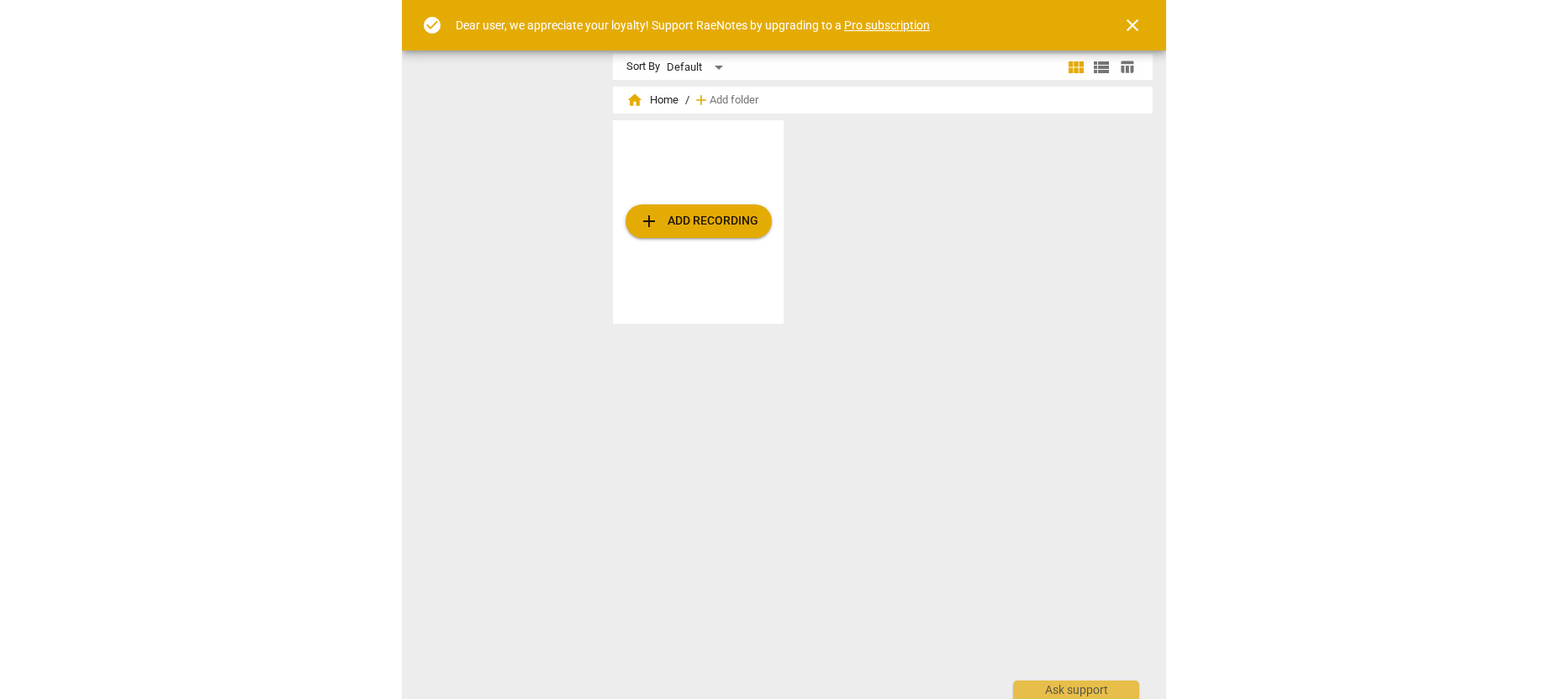 scroll, scrollTop: 0, scrollLeft: 0, axis: both 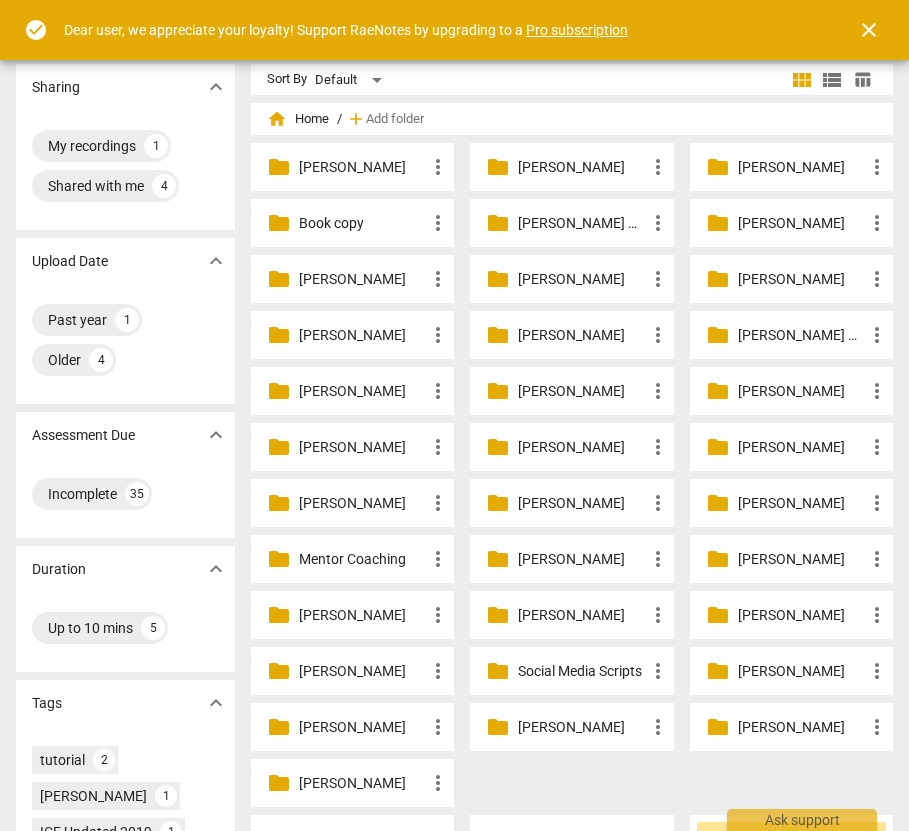 click on "[PERSON_NAME]" at bounding box center (362, 391) 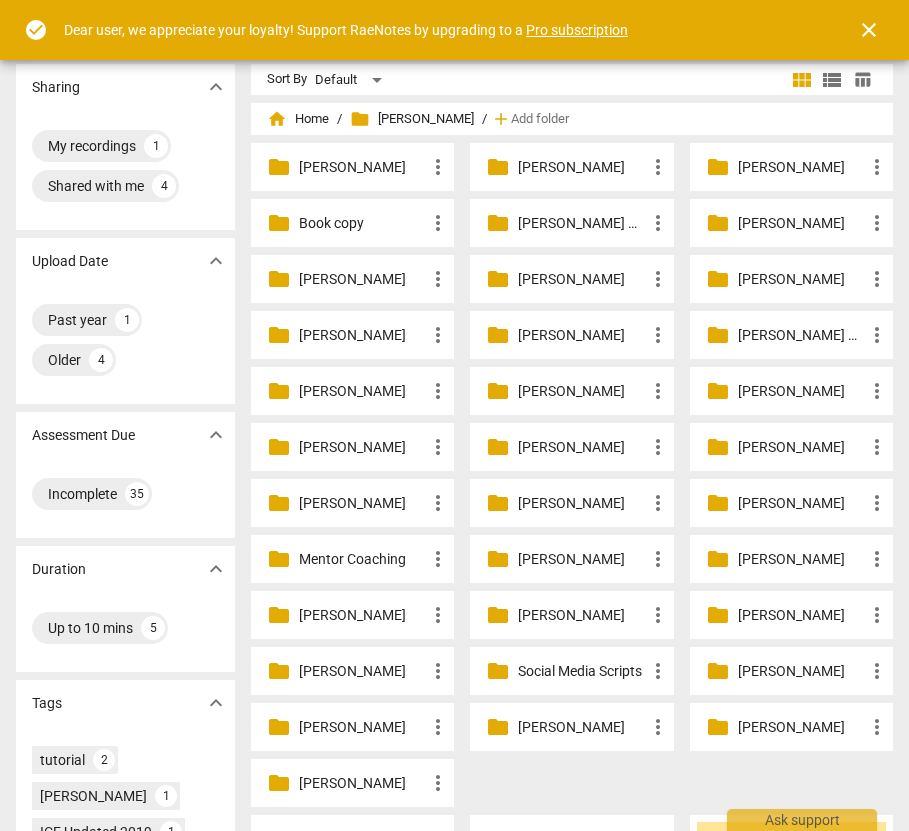 click on "[PERSON_NAME]" at bounding box center (362, 391) 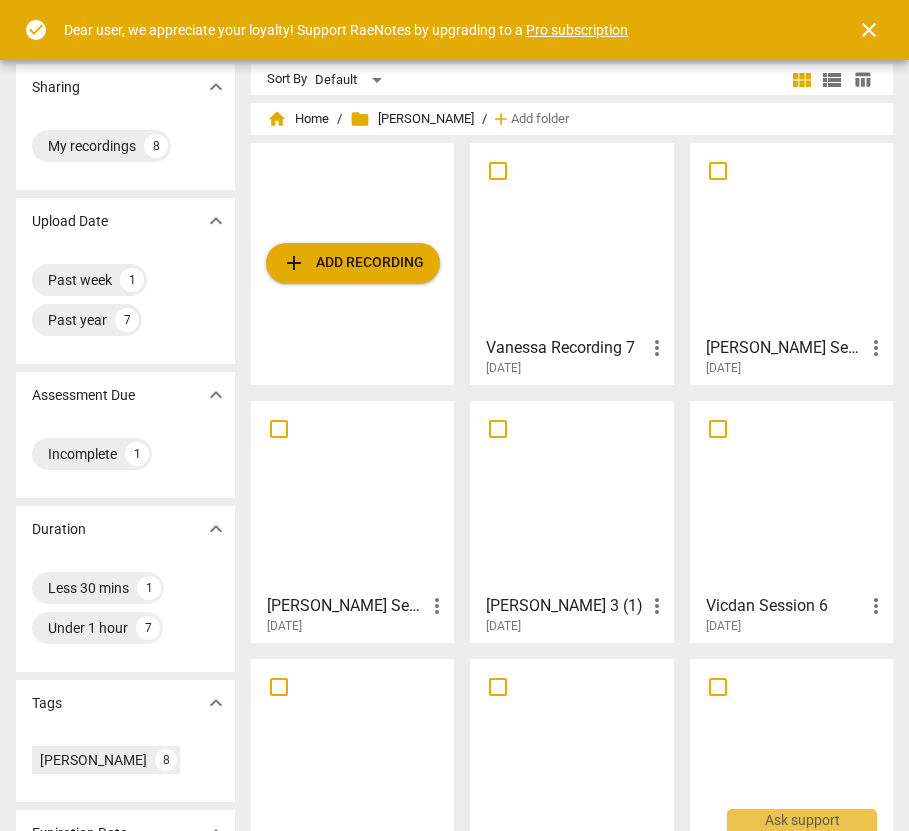 click at bounding box center (571, 238) 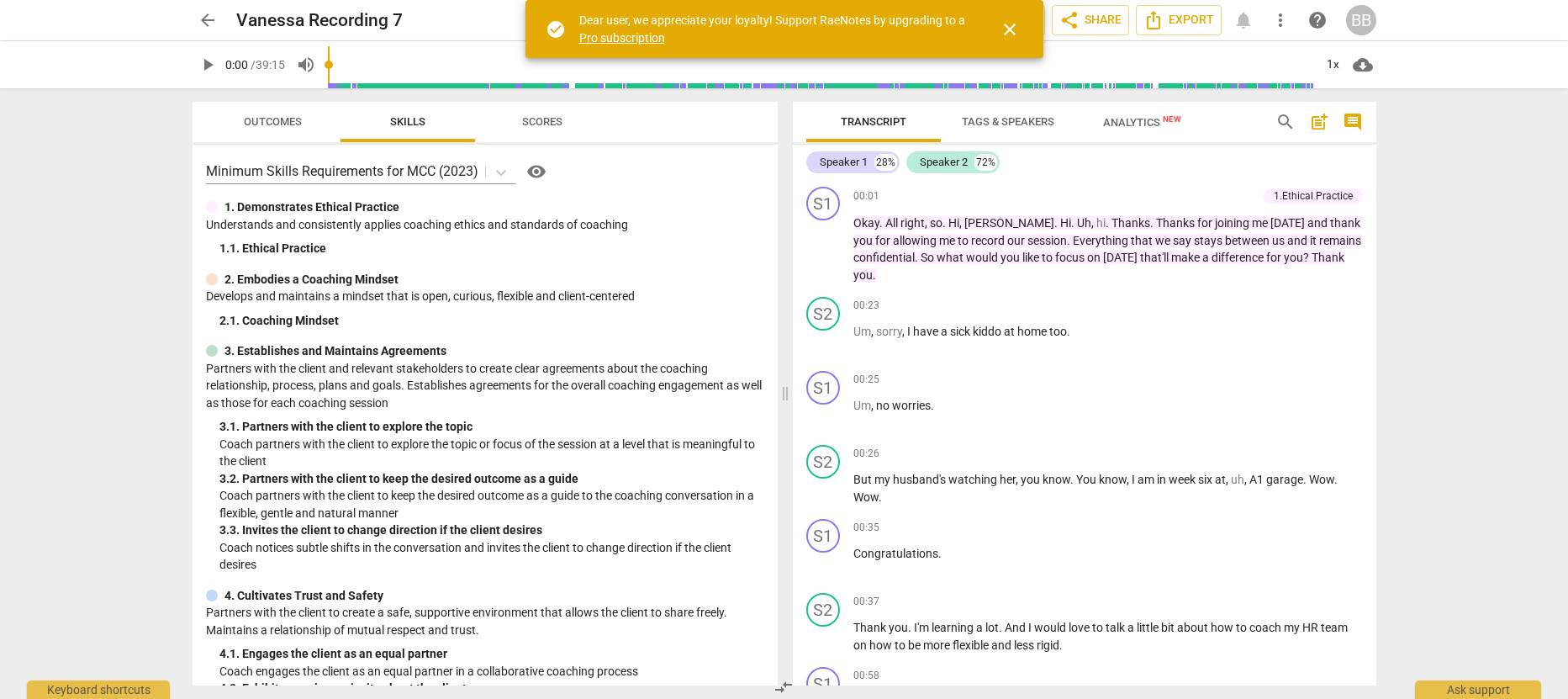 click on "close" at bounding box center (1010, 29) 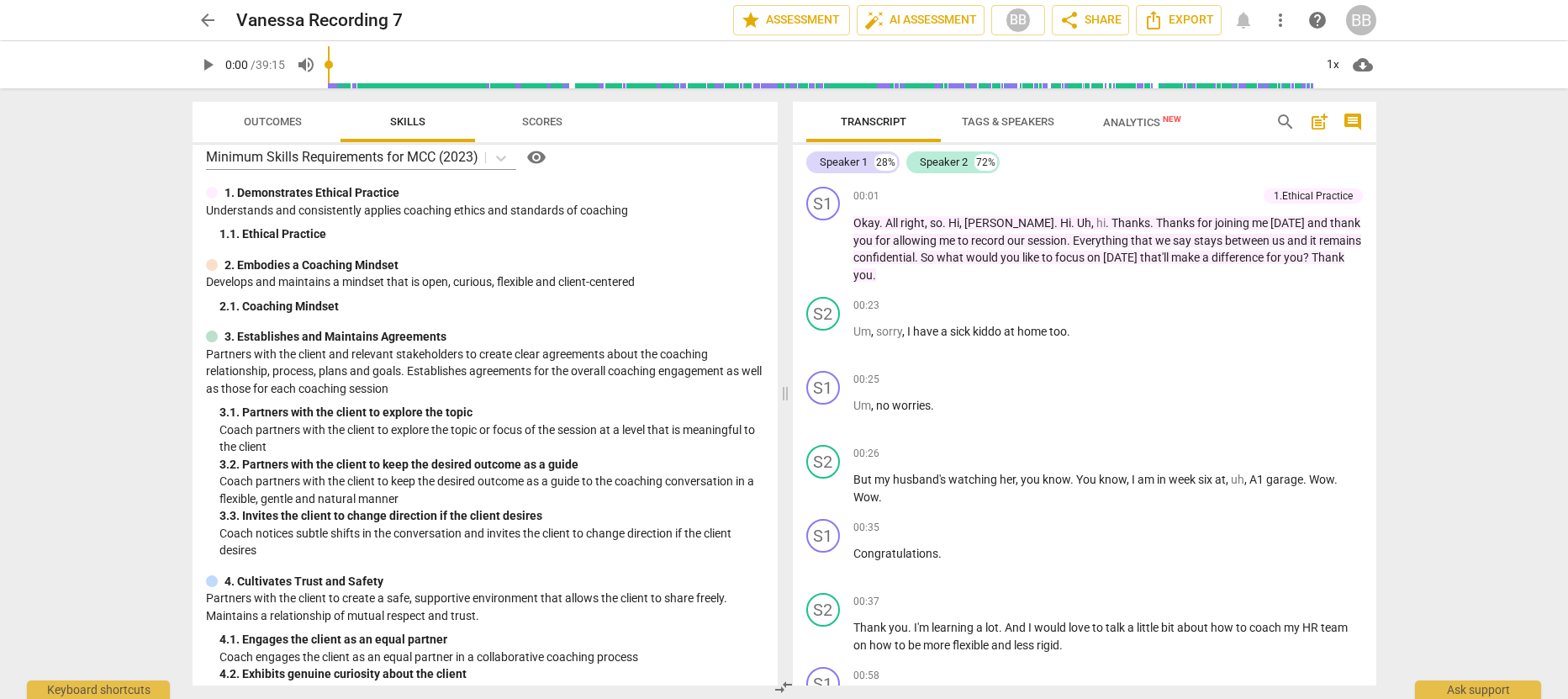 scroll, scrollTop: 17, scrollLeft: 0, axis: vertical 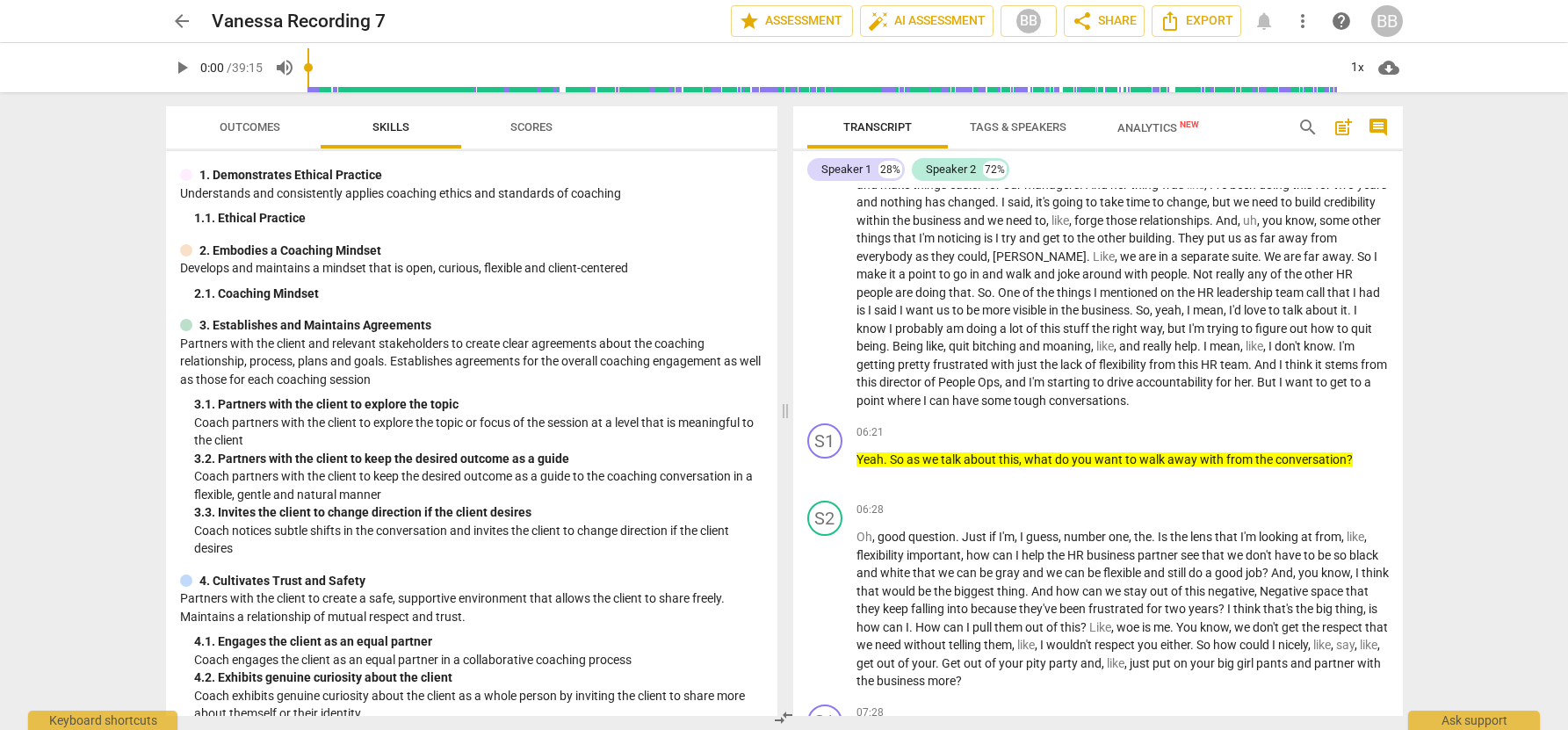click on "play_arrow" at bounding box center [182, 68] 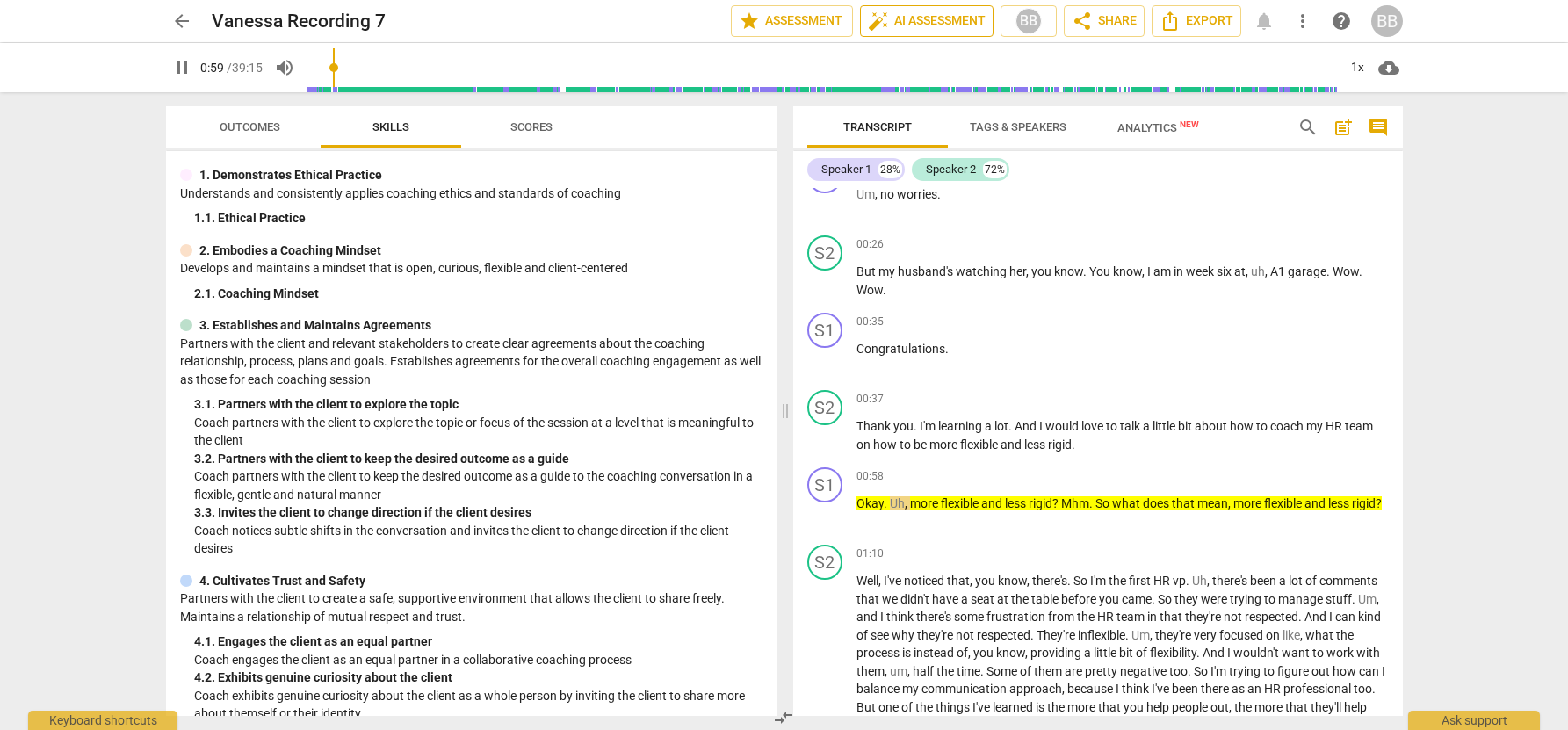 scroll, scrollTop: 252, scrollLeft: 0, axis: vertical 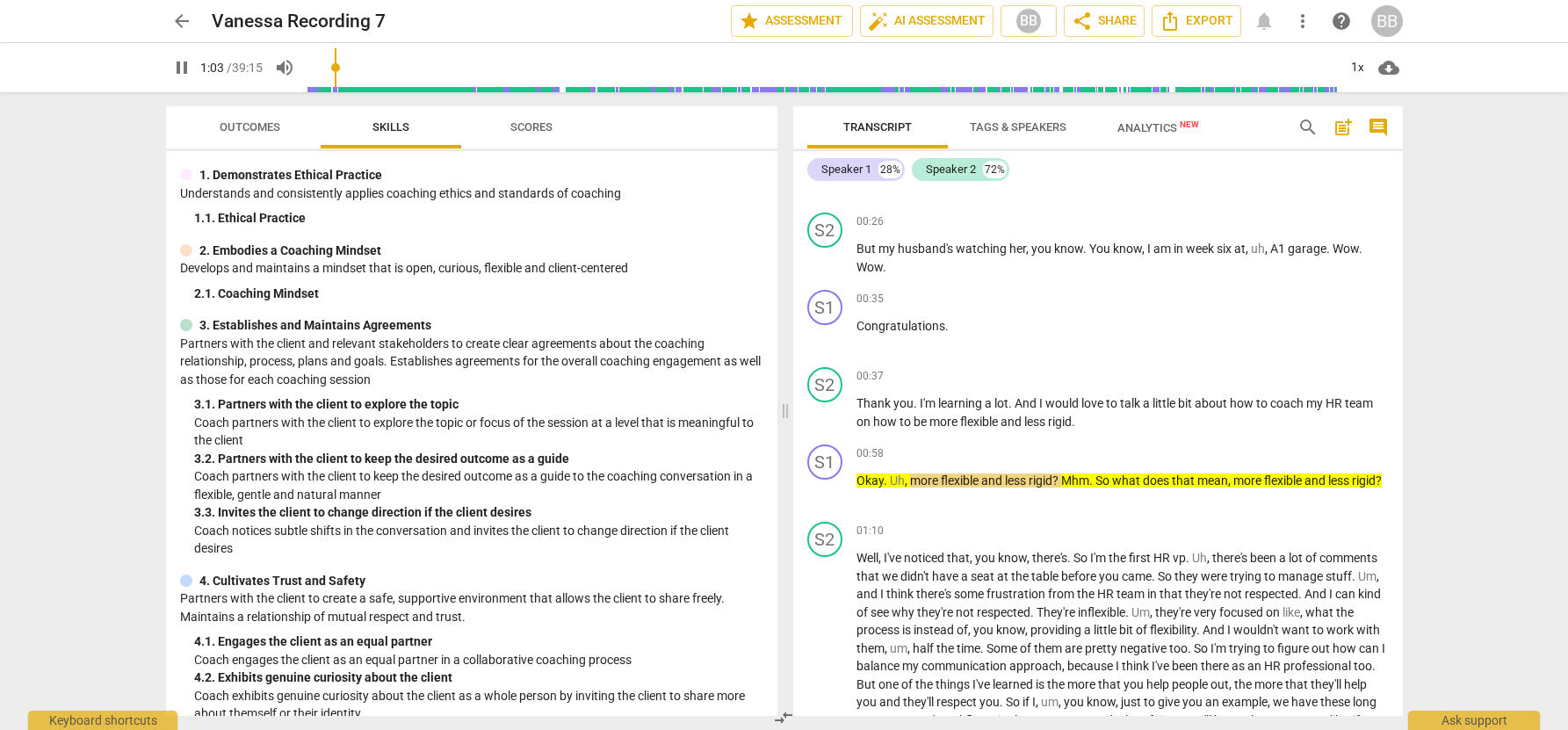click on "pause" at bounding box center [182, 68] 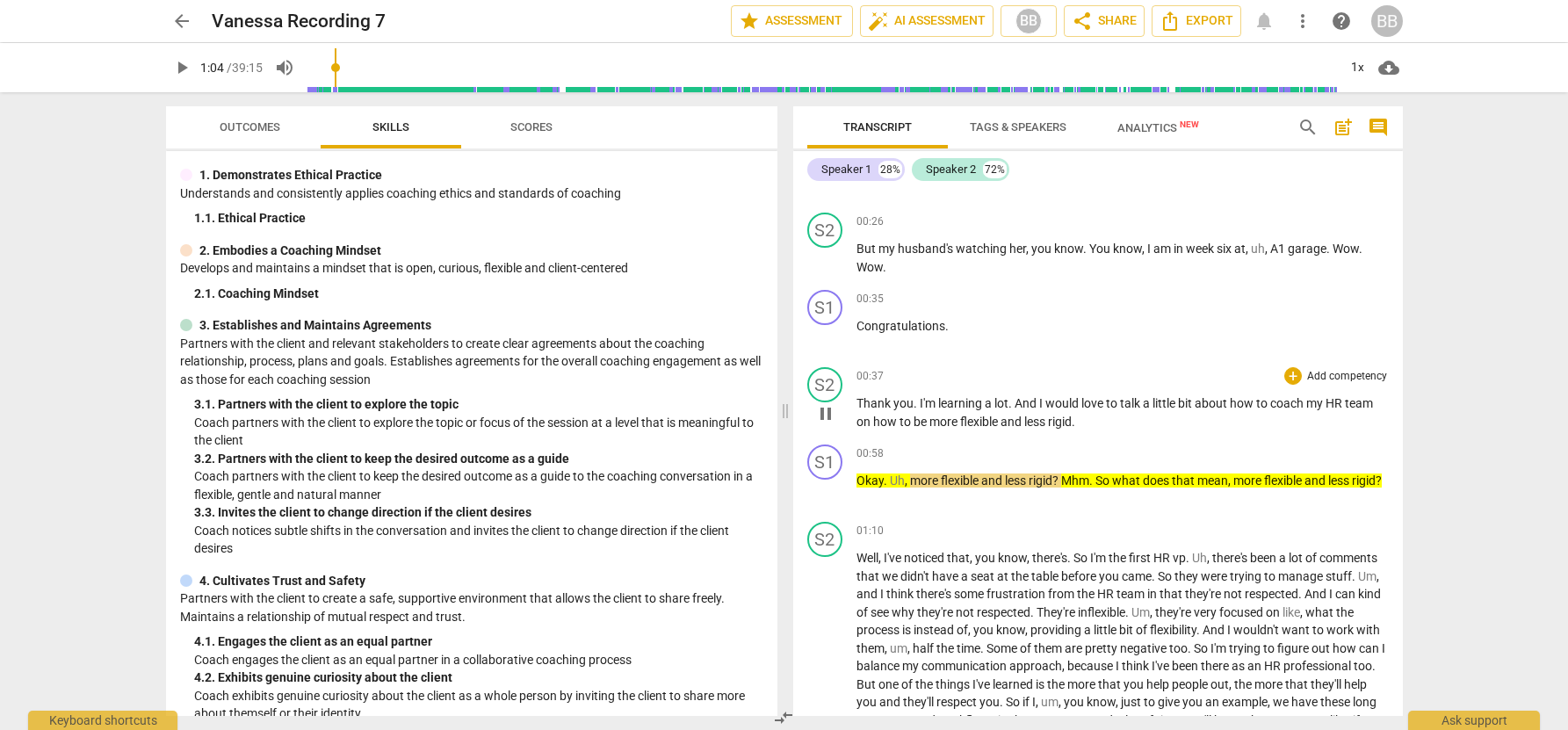 type on "64" 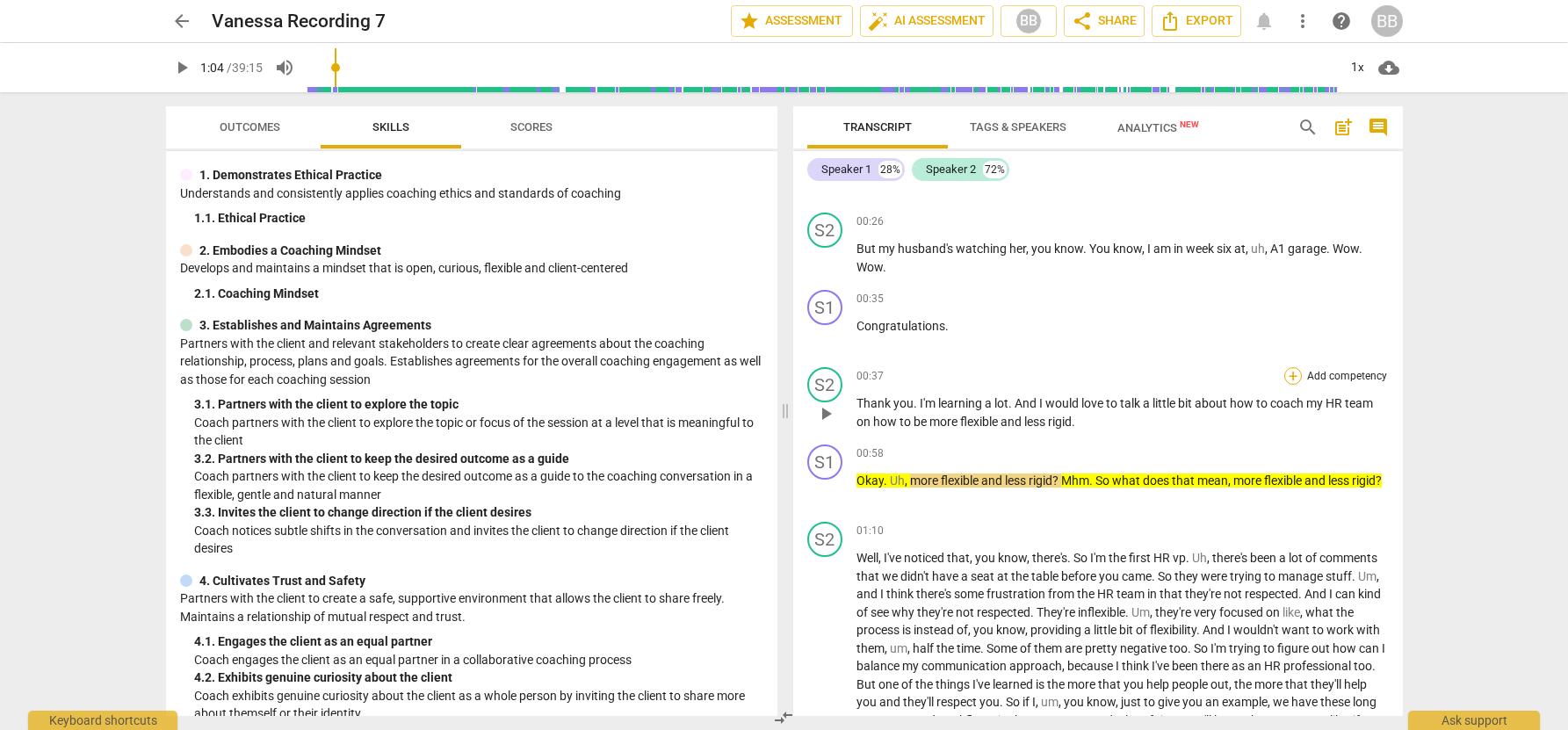 click on "+" at bounding box center [1293, 376] 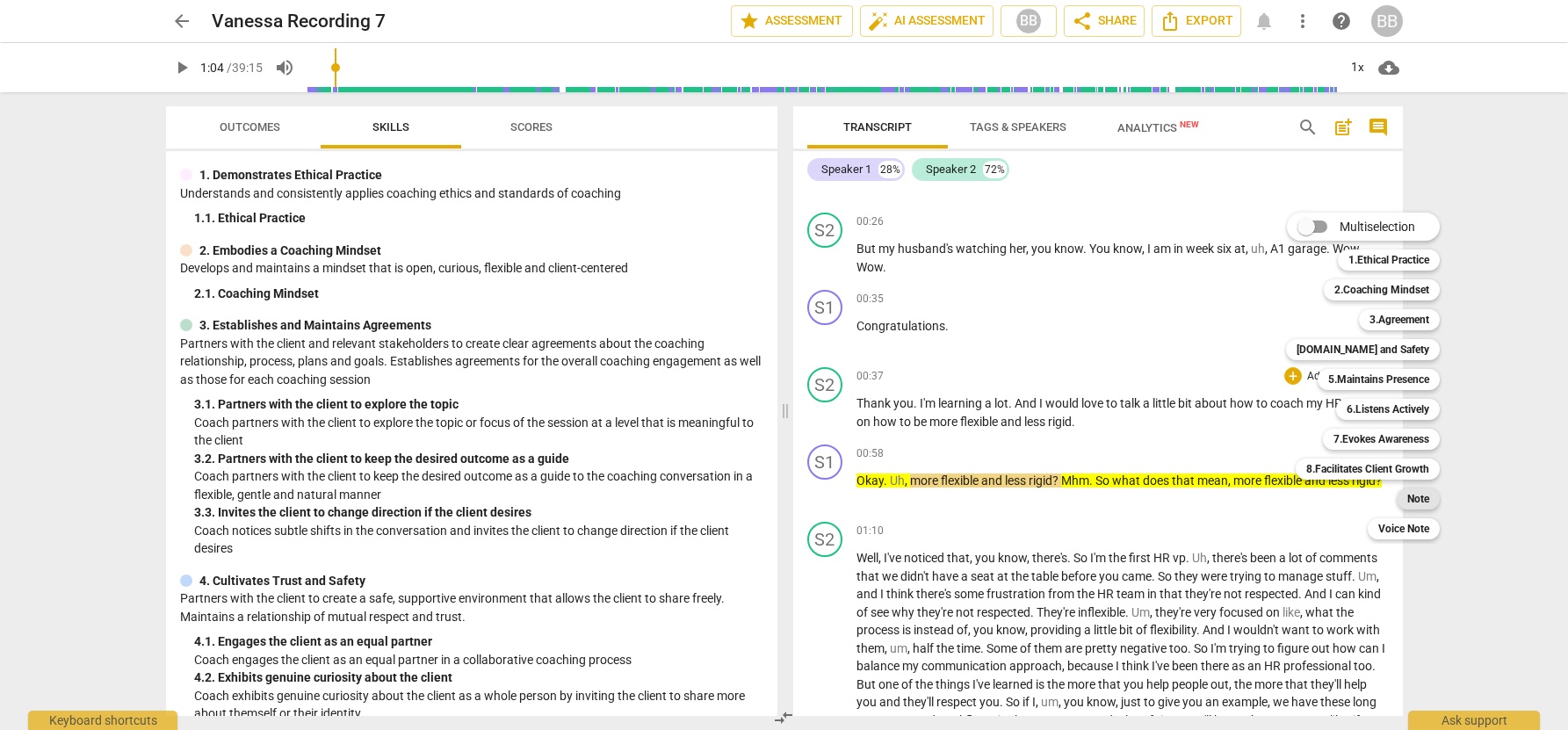 click on "Note" at bounding box center (1418, 499) 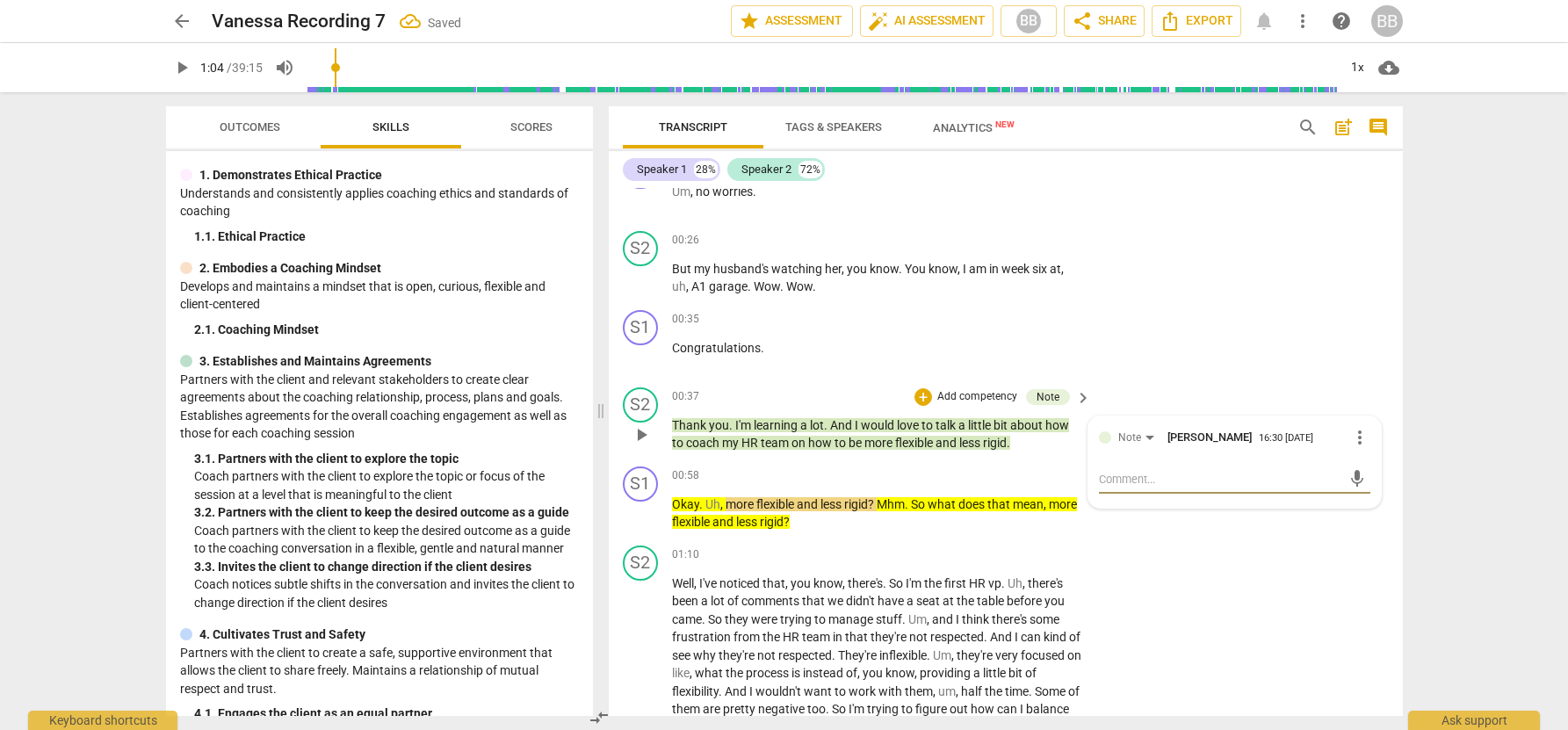 click at bounding box center (1220, 479) 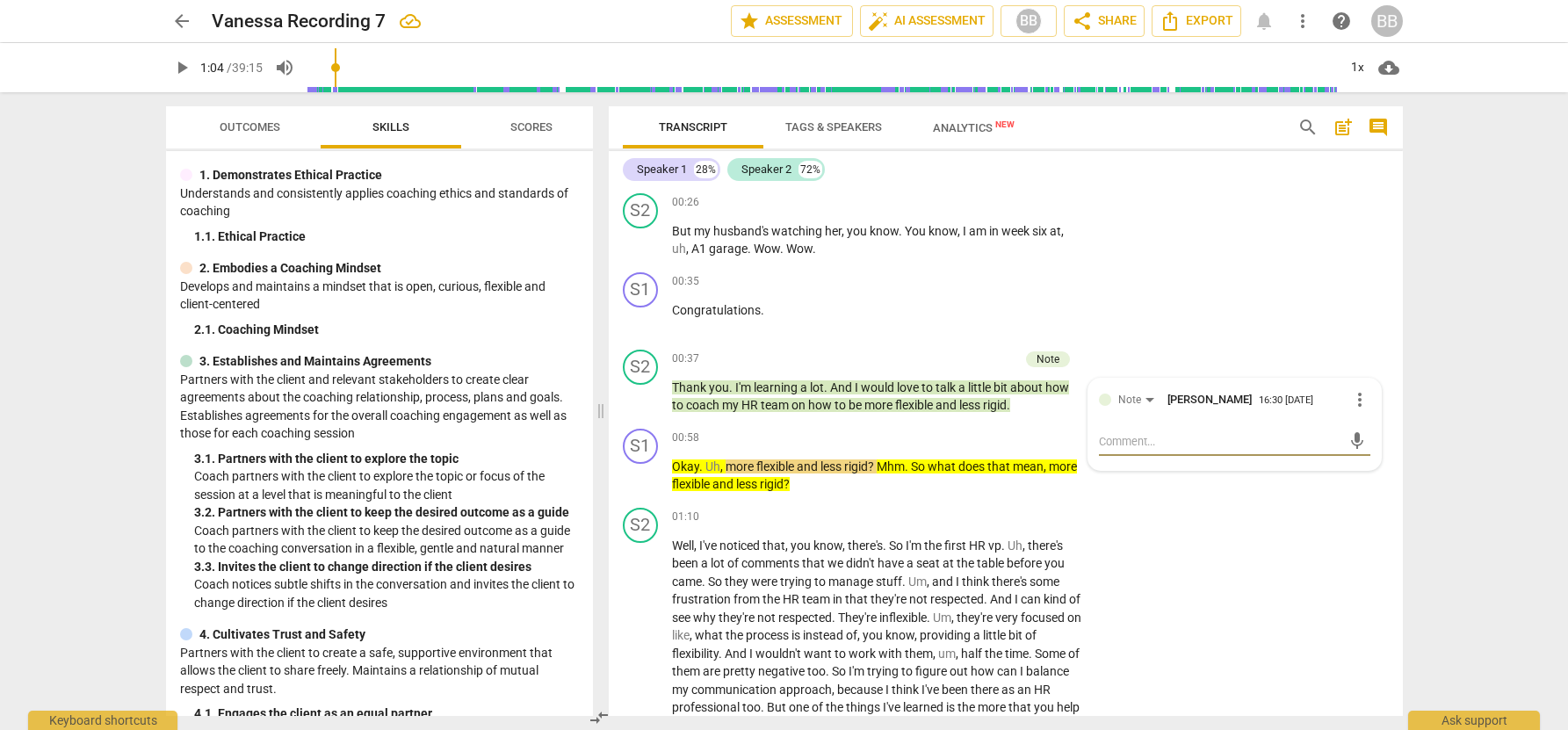 scroll, scrollTop: 293, scrollLeft: 0, axis: vertical 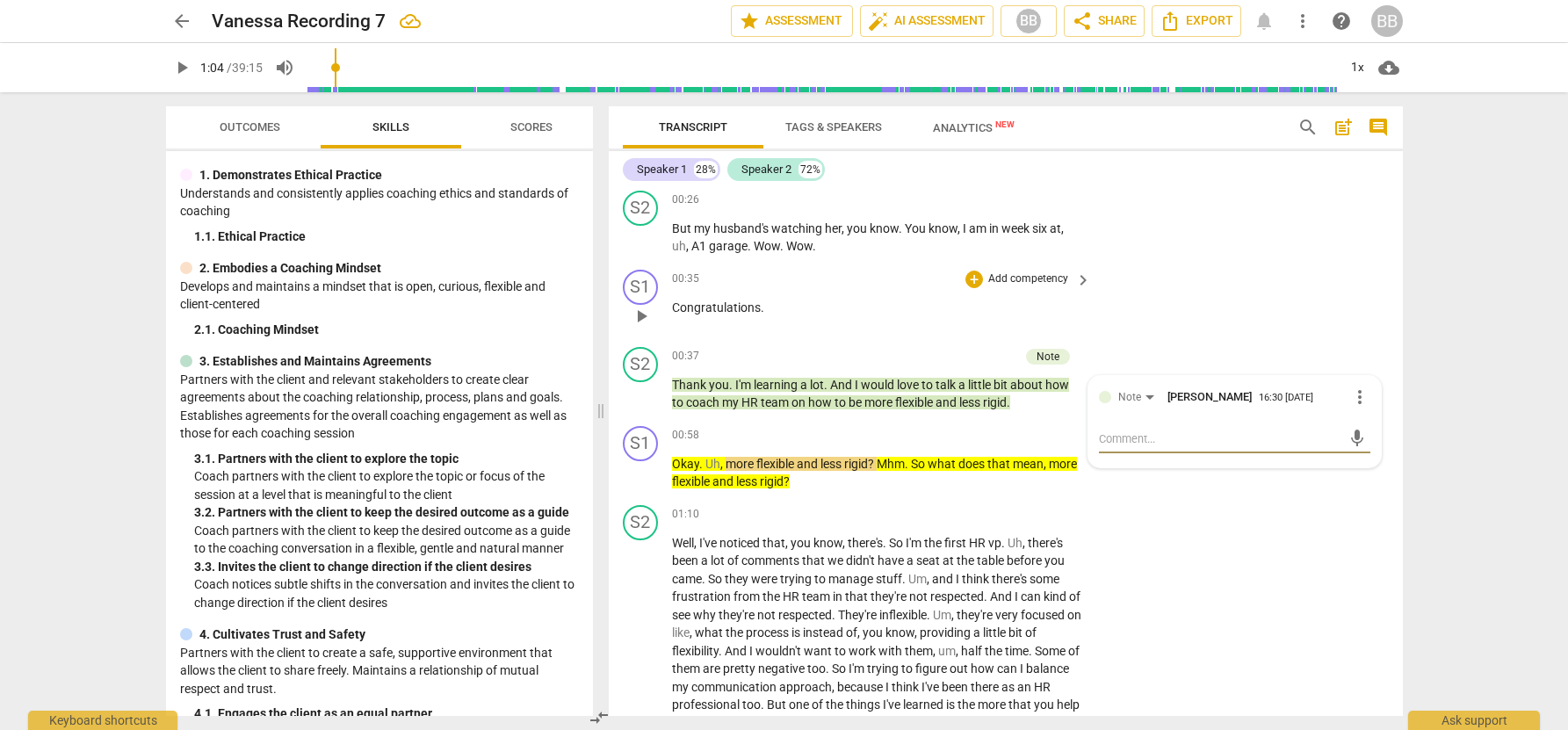 type on "W" 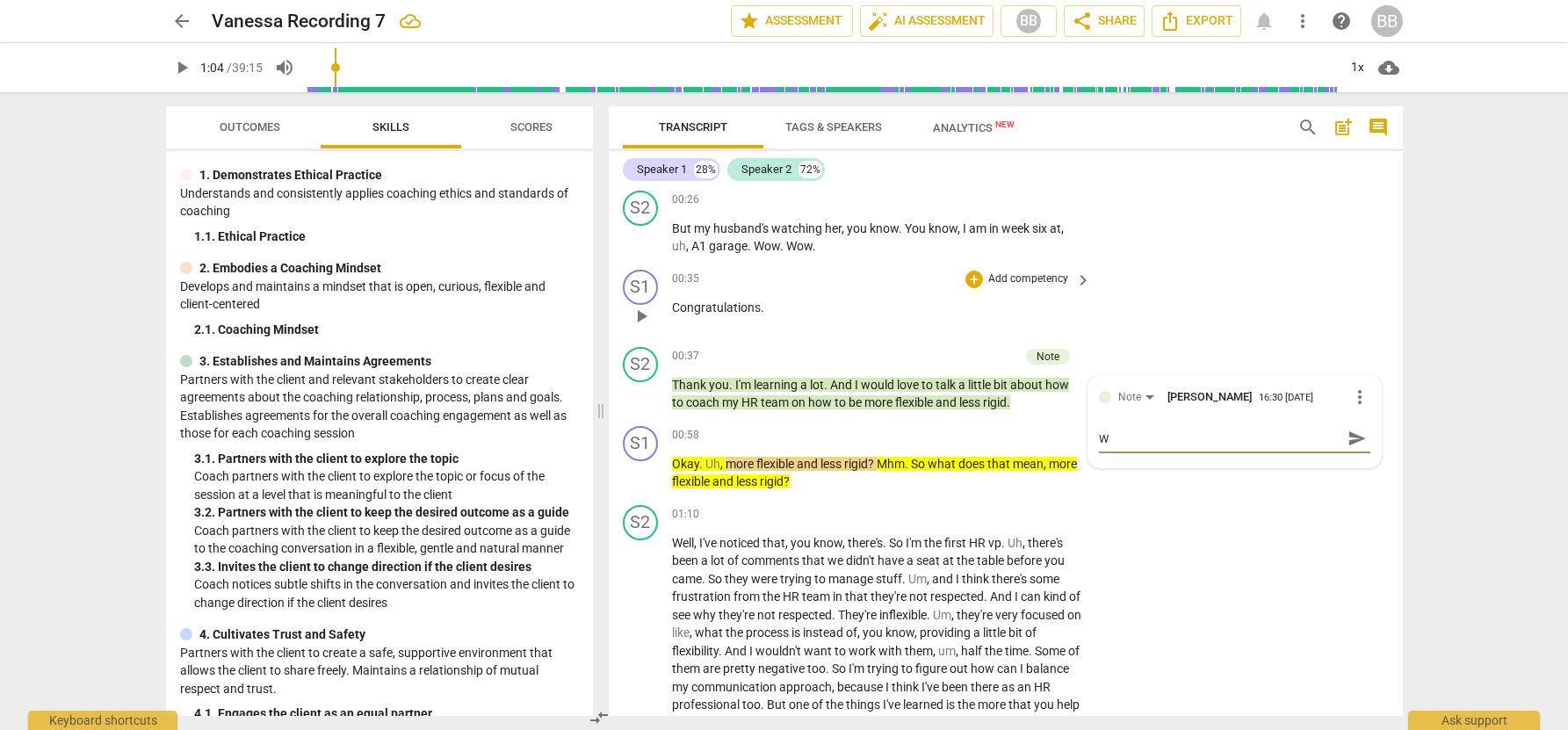 type on "Wh" 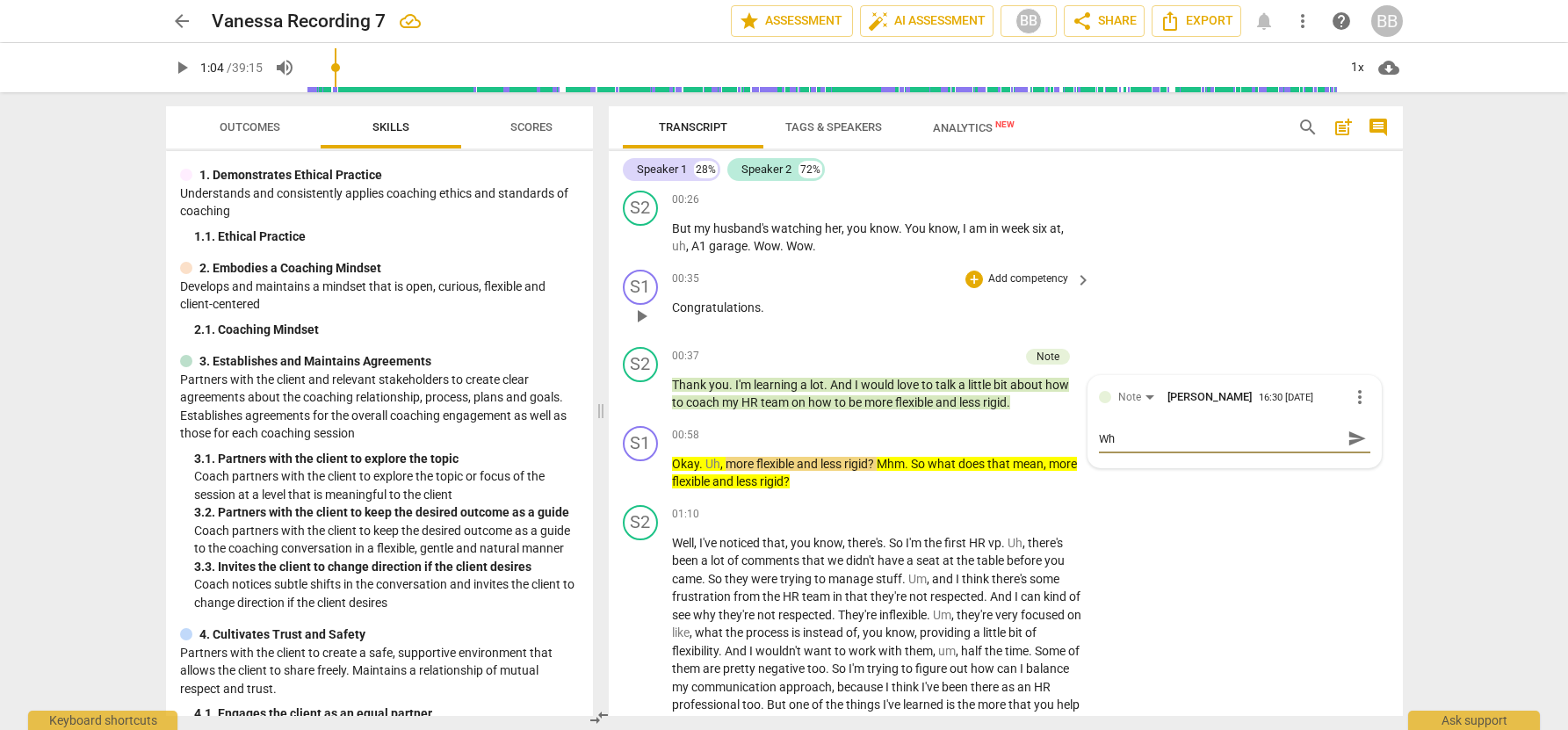 type on "Wha" 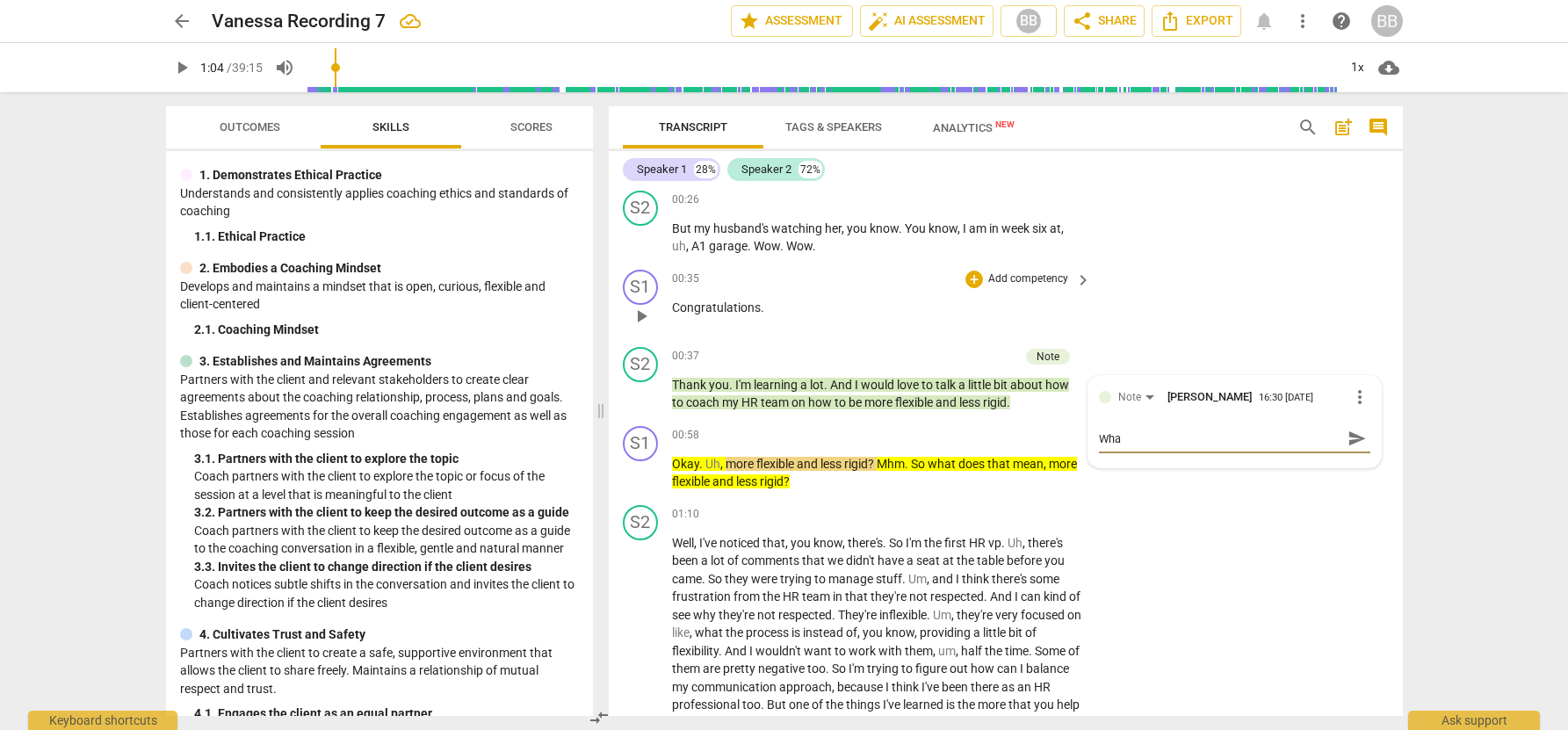 type on "What" 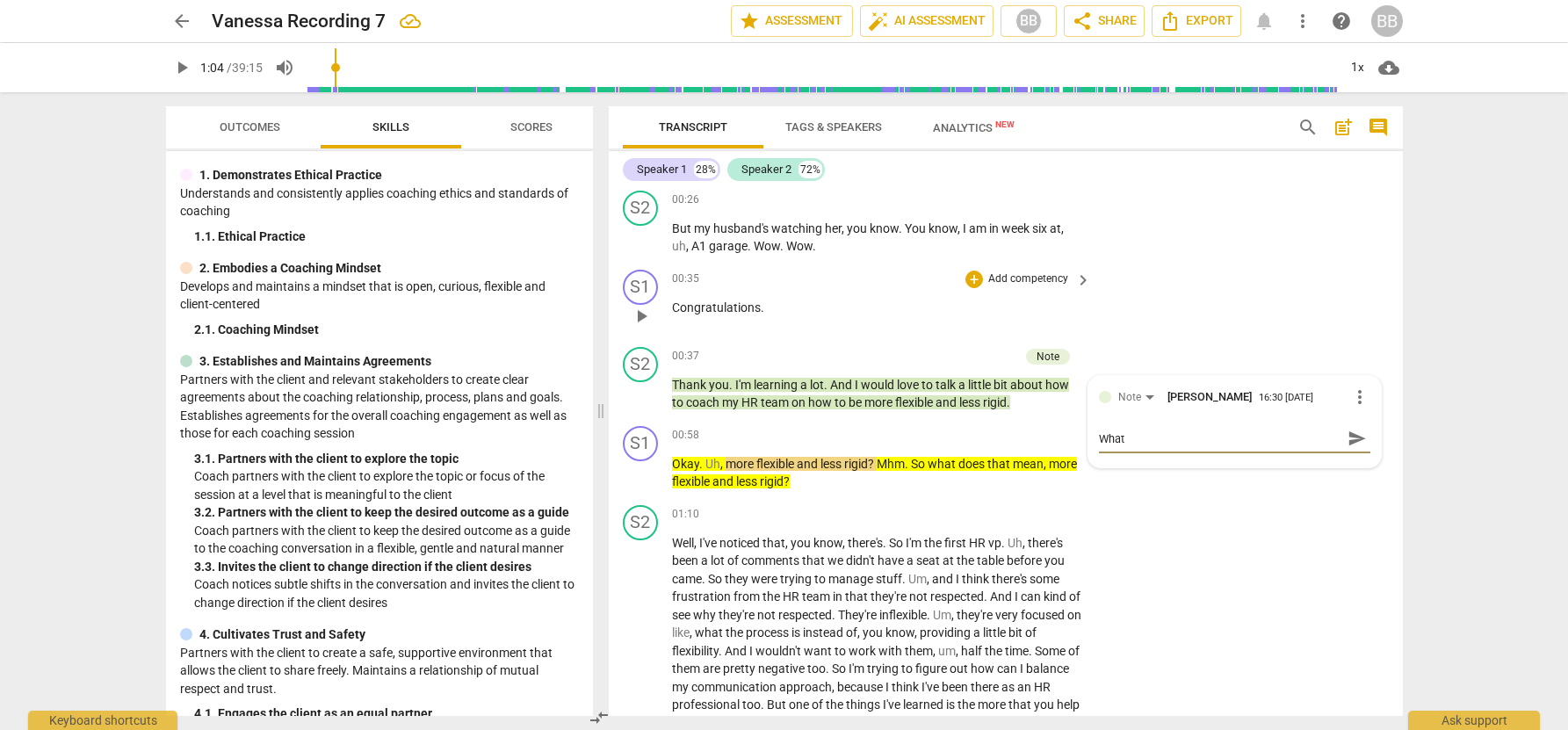 type on "What" 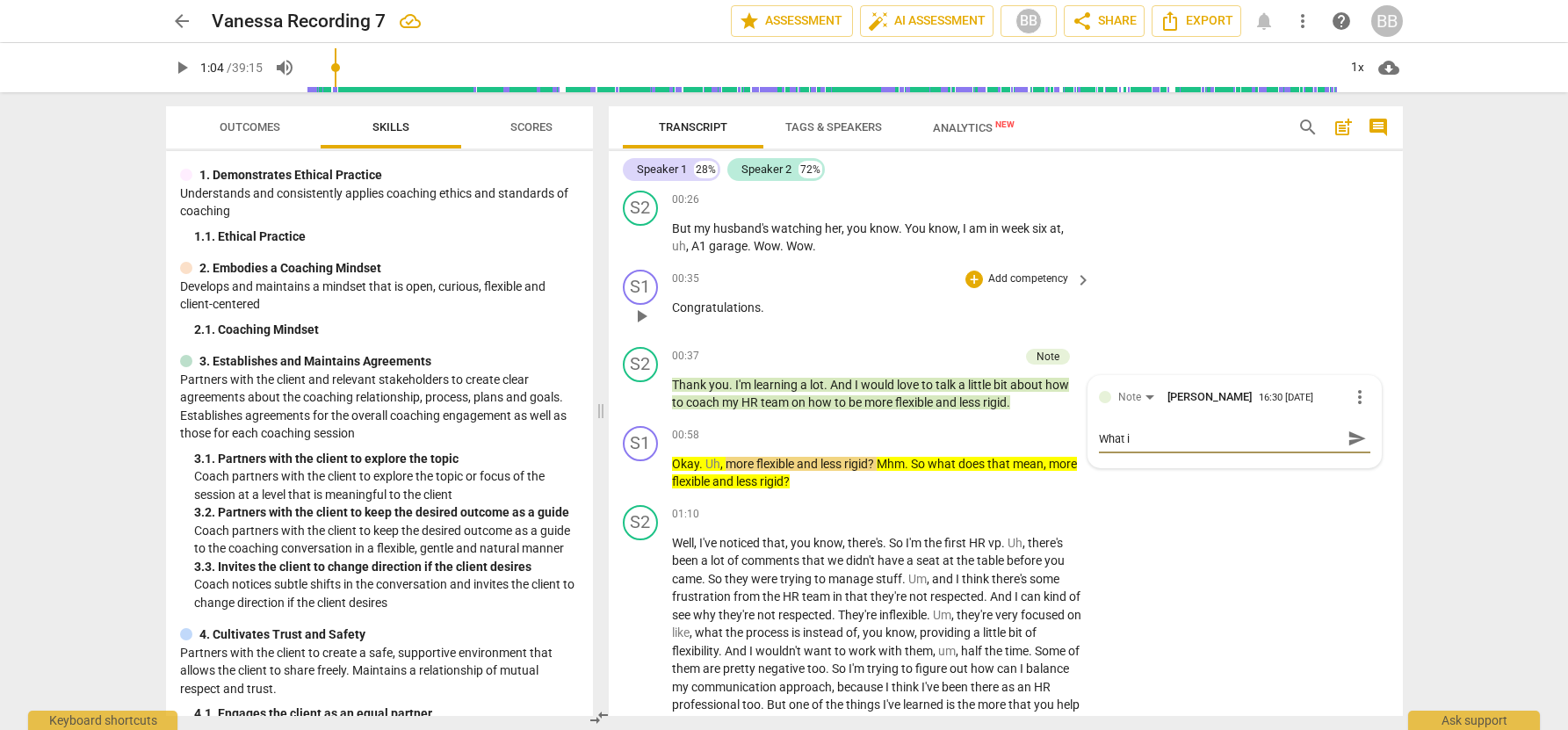 type on "What is" 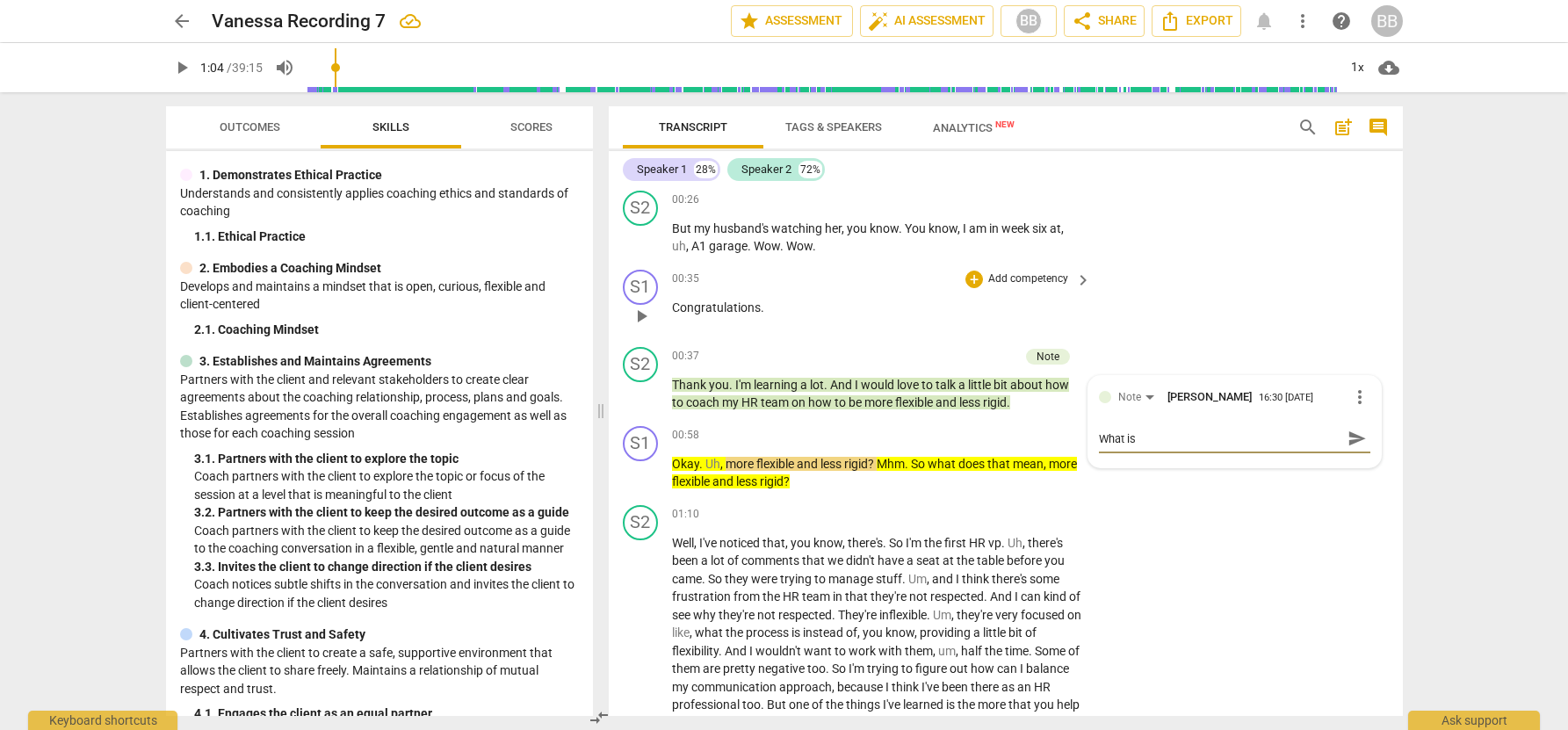 type on "What is" 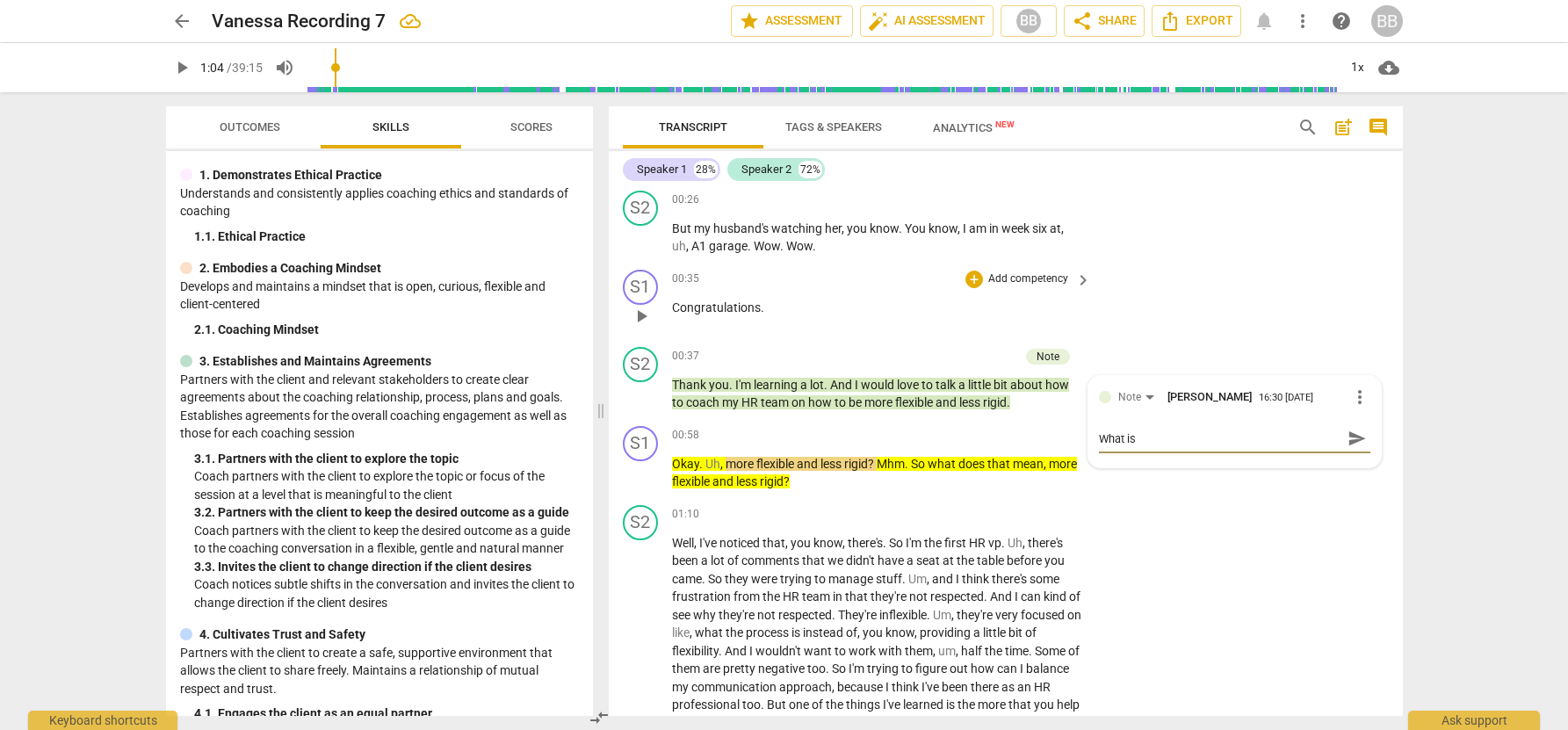 type on "What is i" 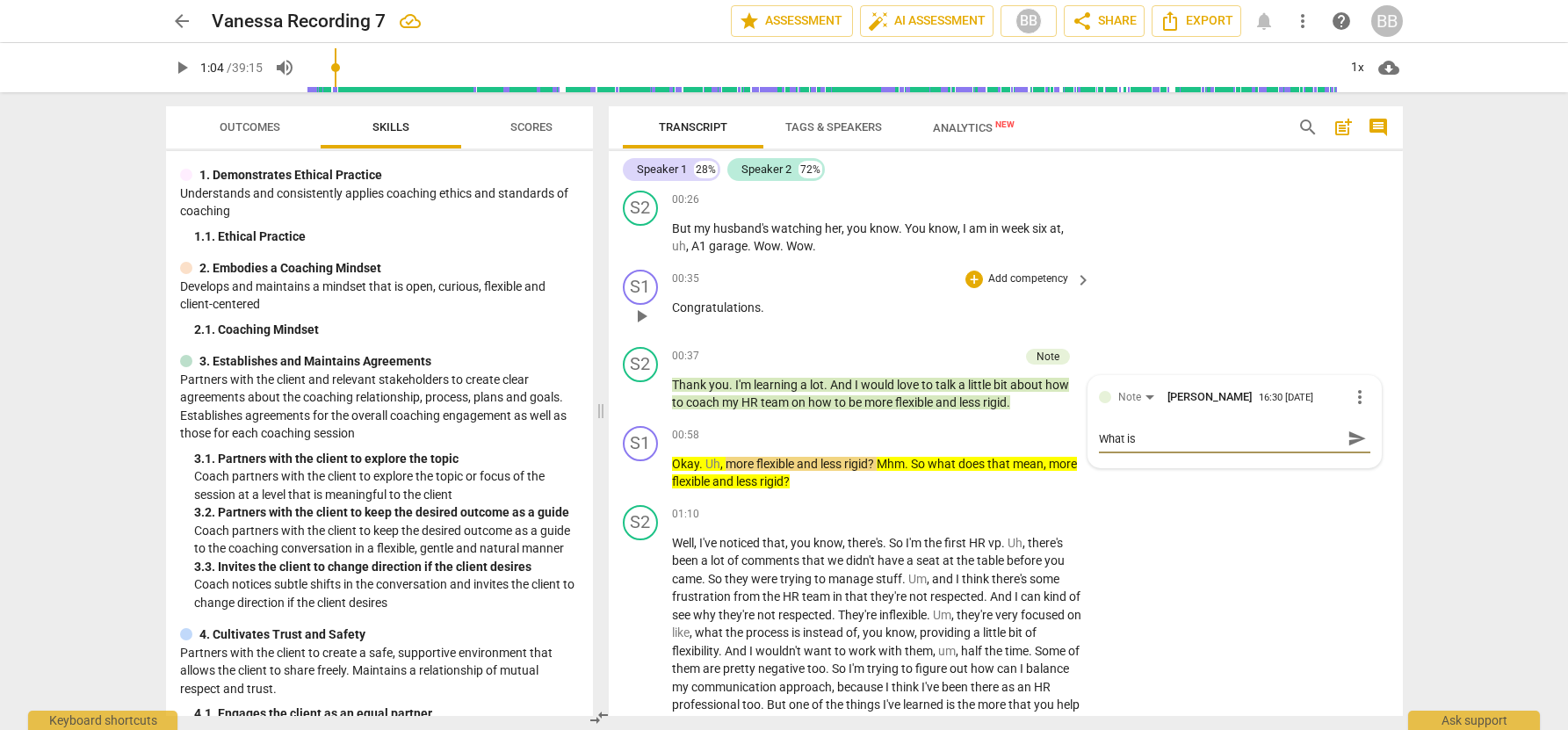 type on "What is i" 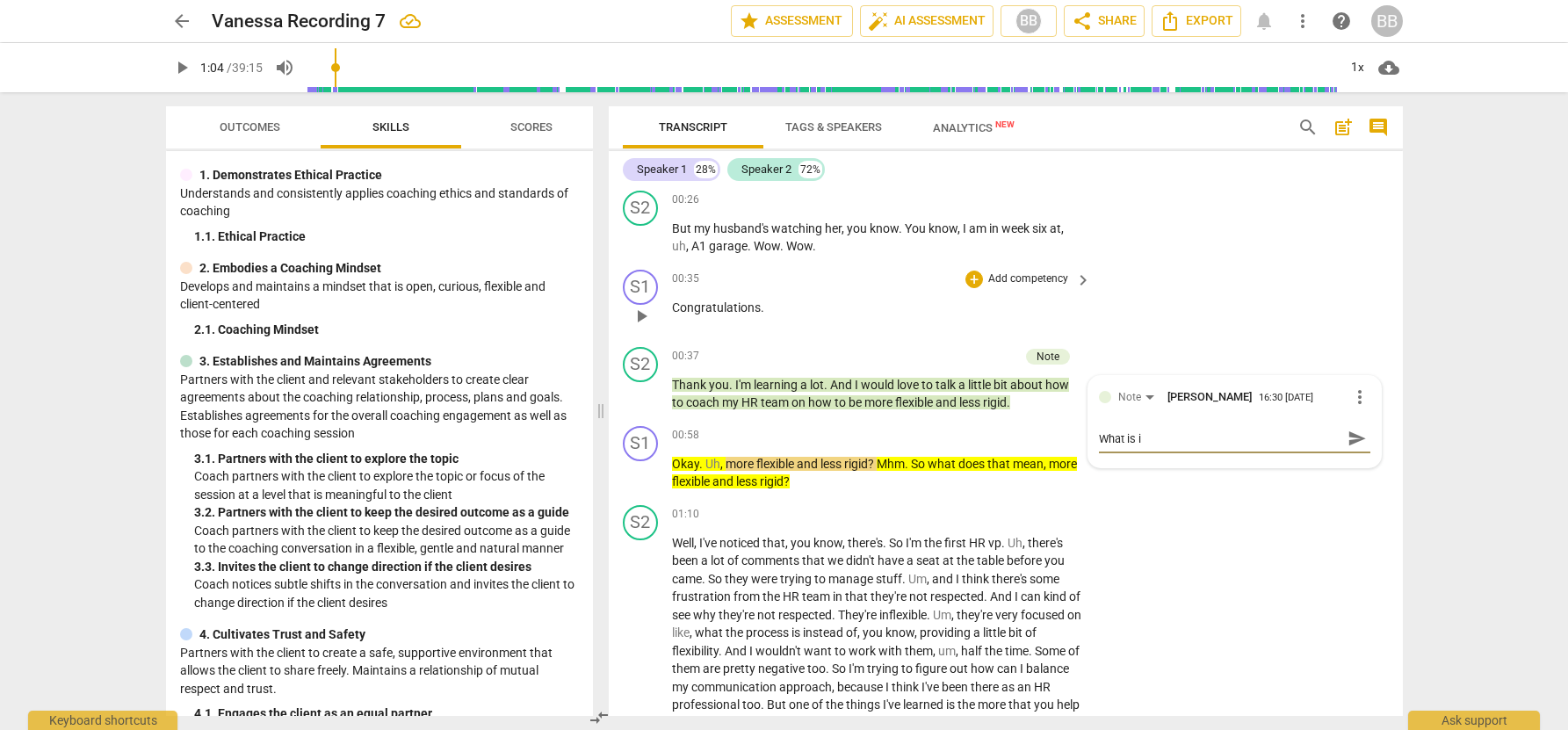 type on "What is it" 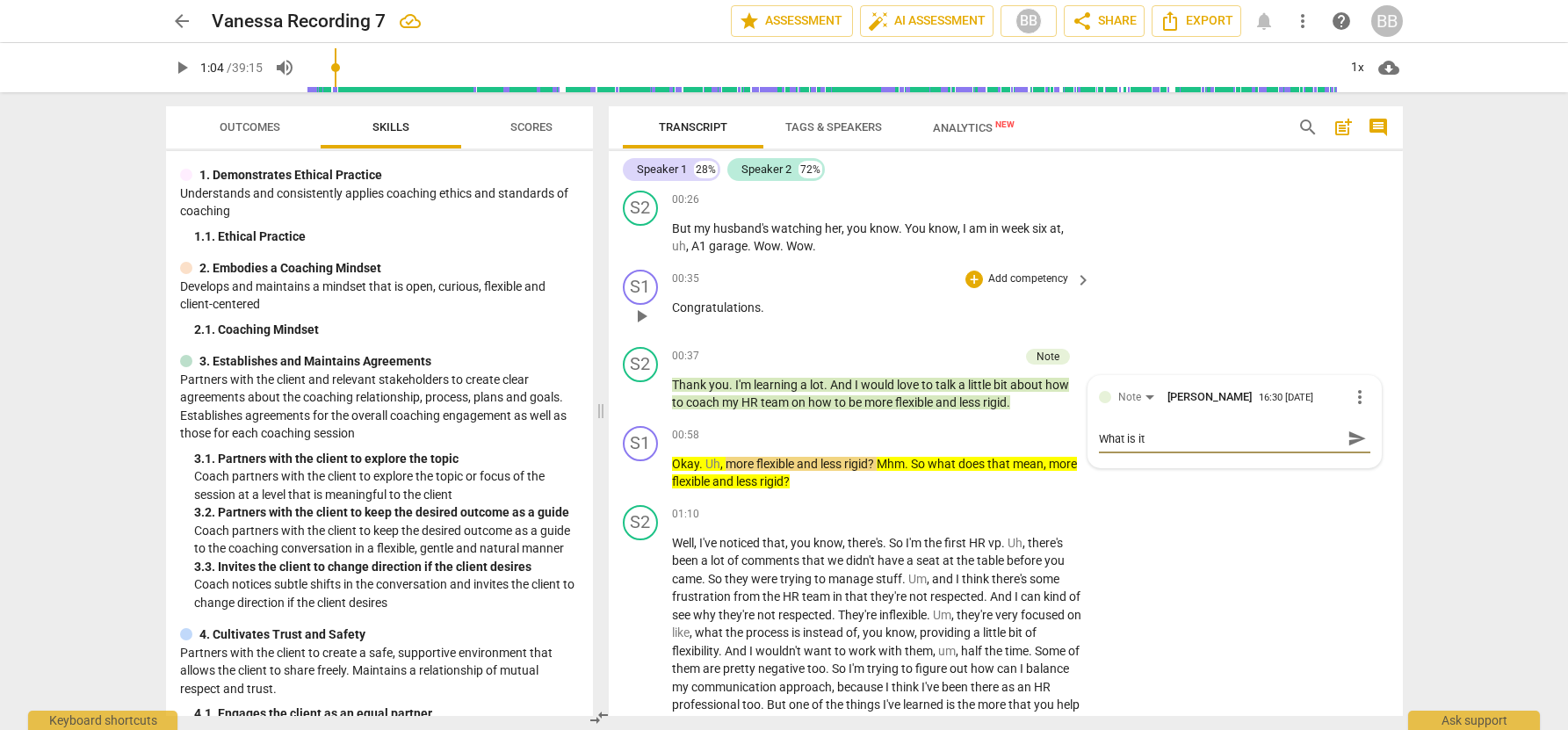 type on "What is it" 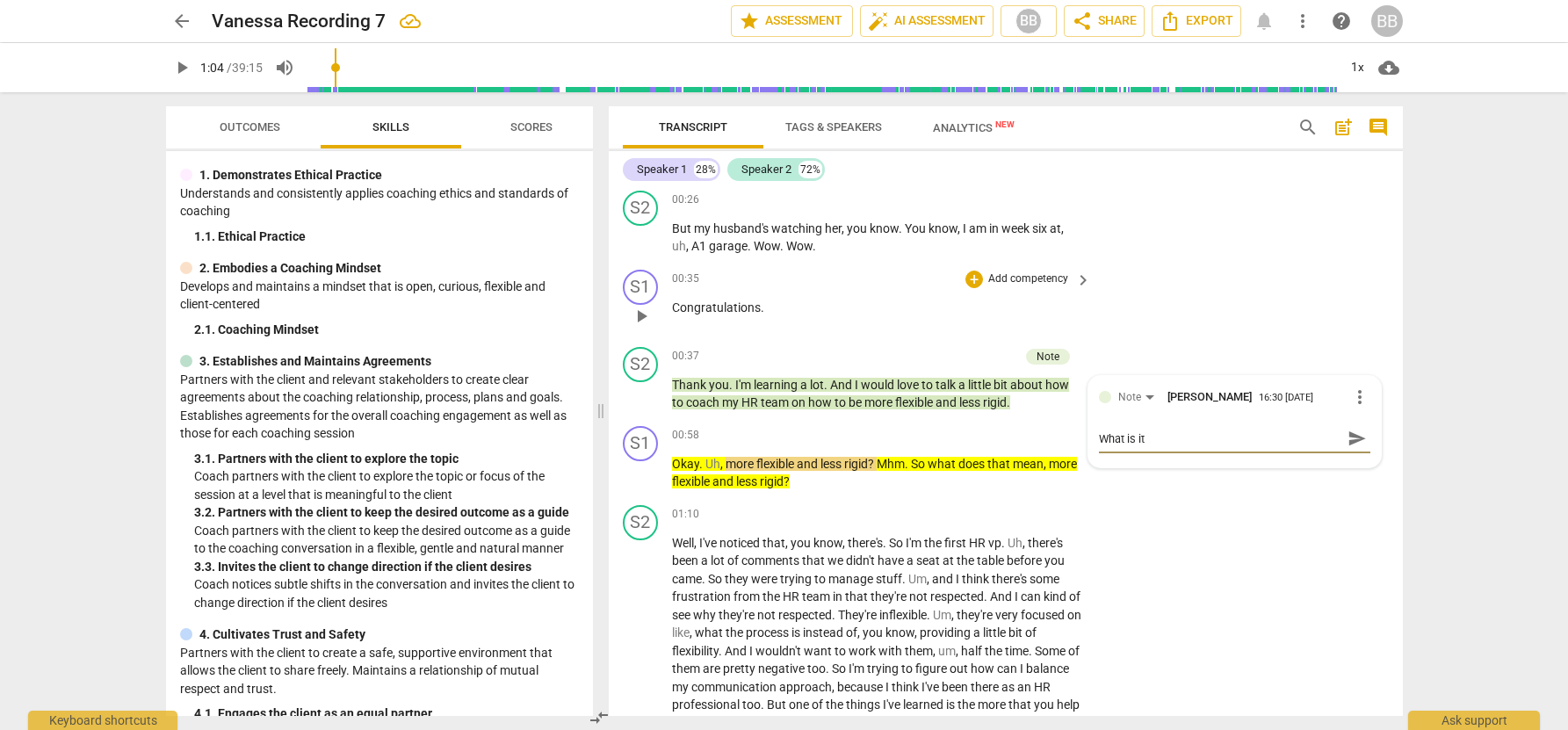 type on "What is it" 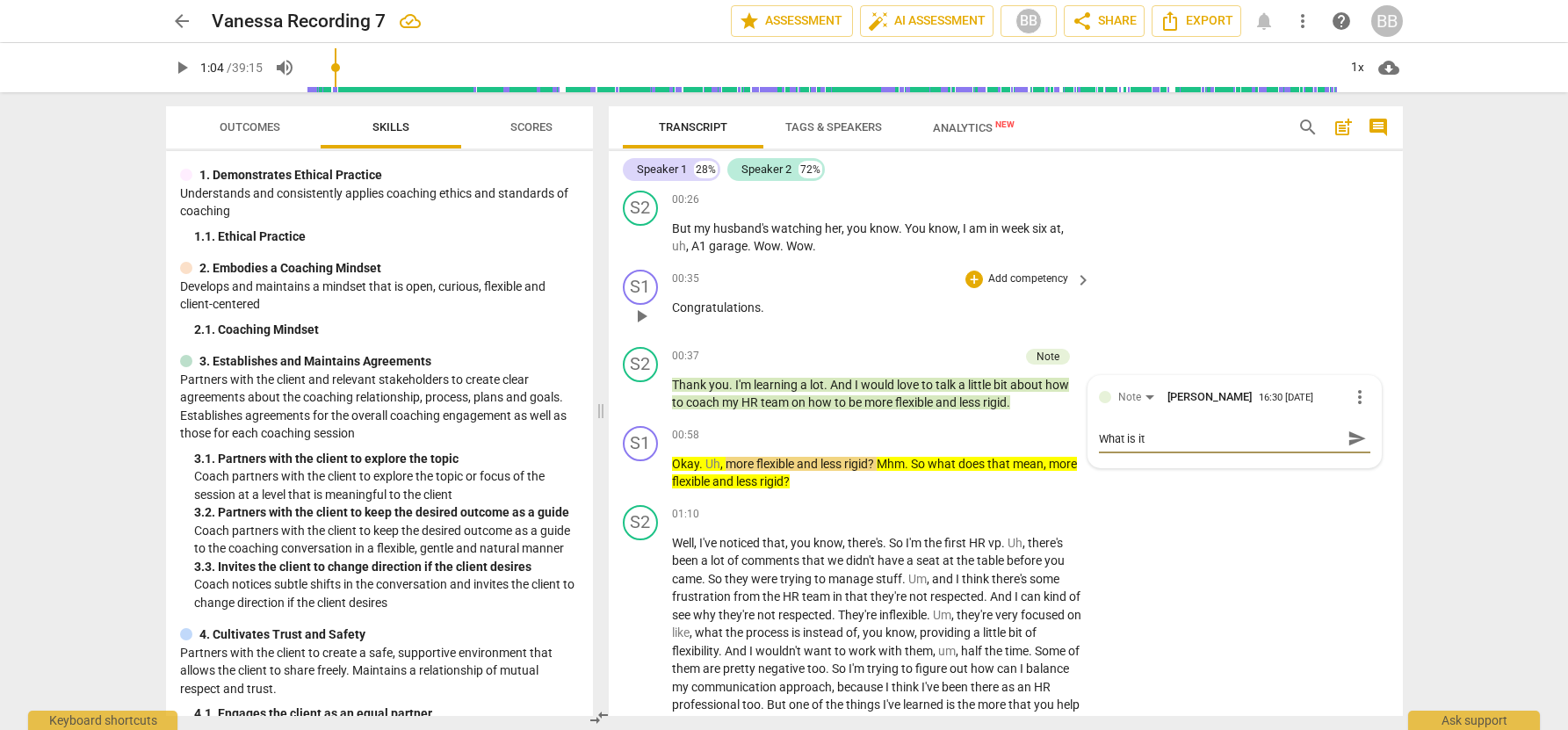 type on "What is it s" 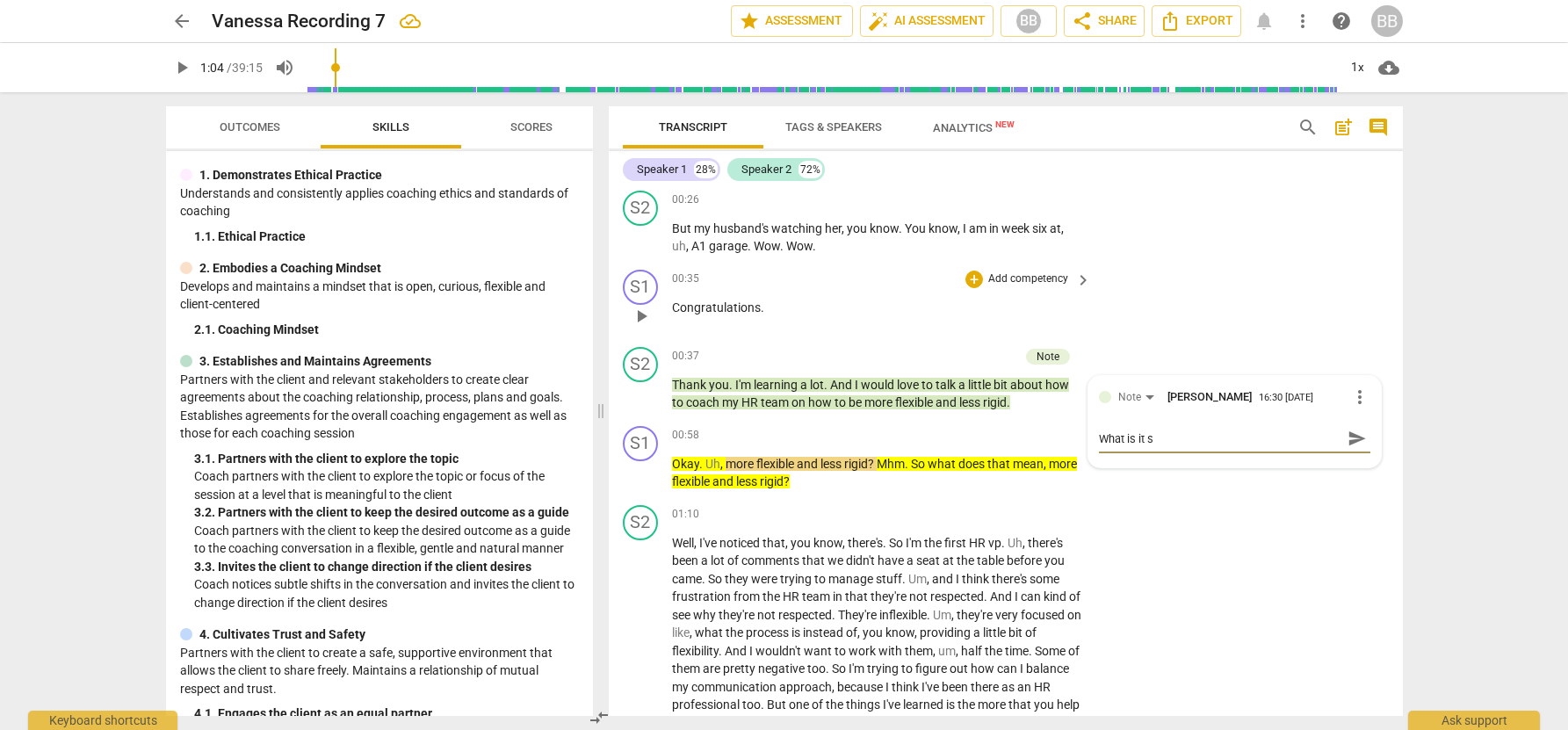 type on "What is it sp" 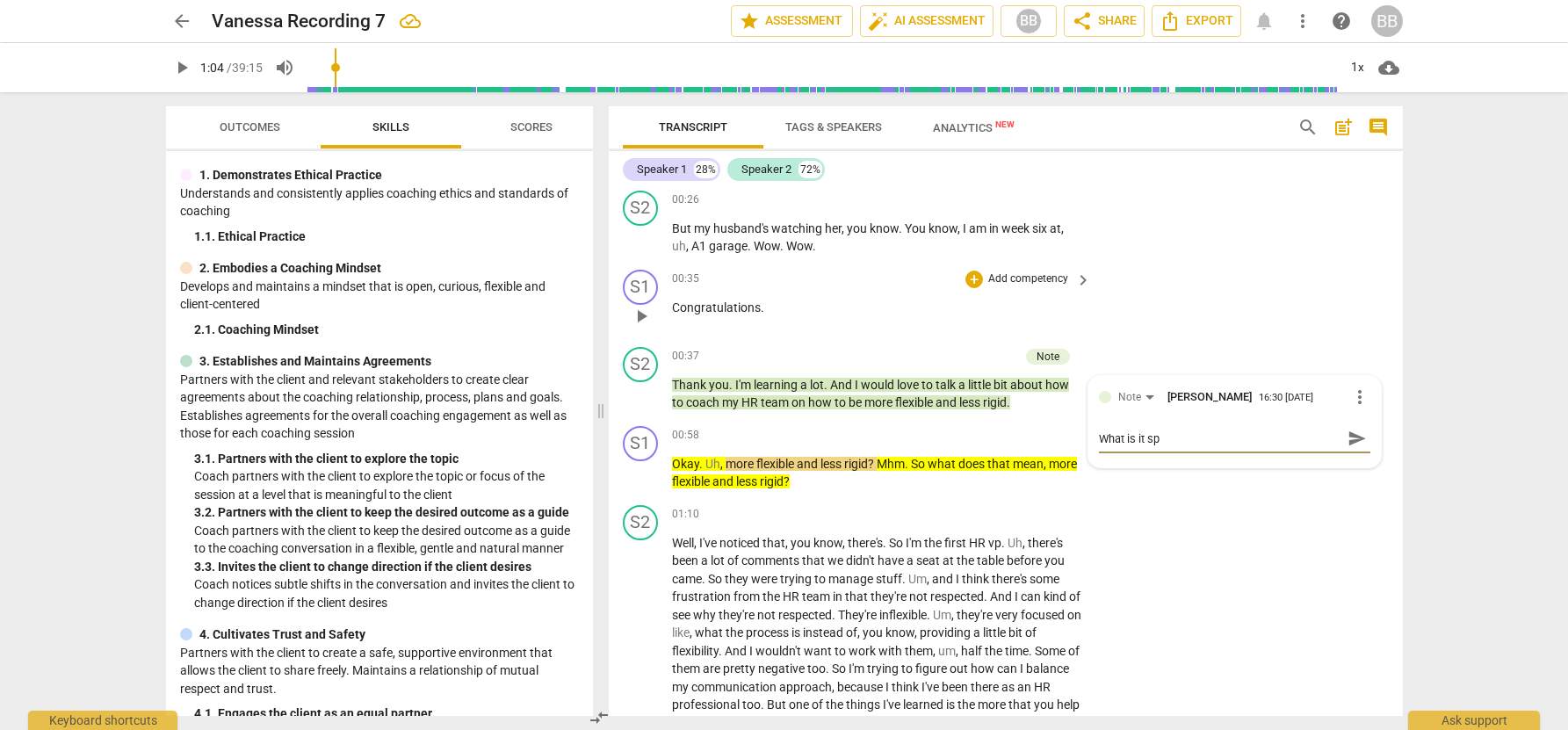 type on "What is it spe" 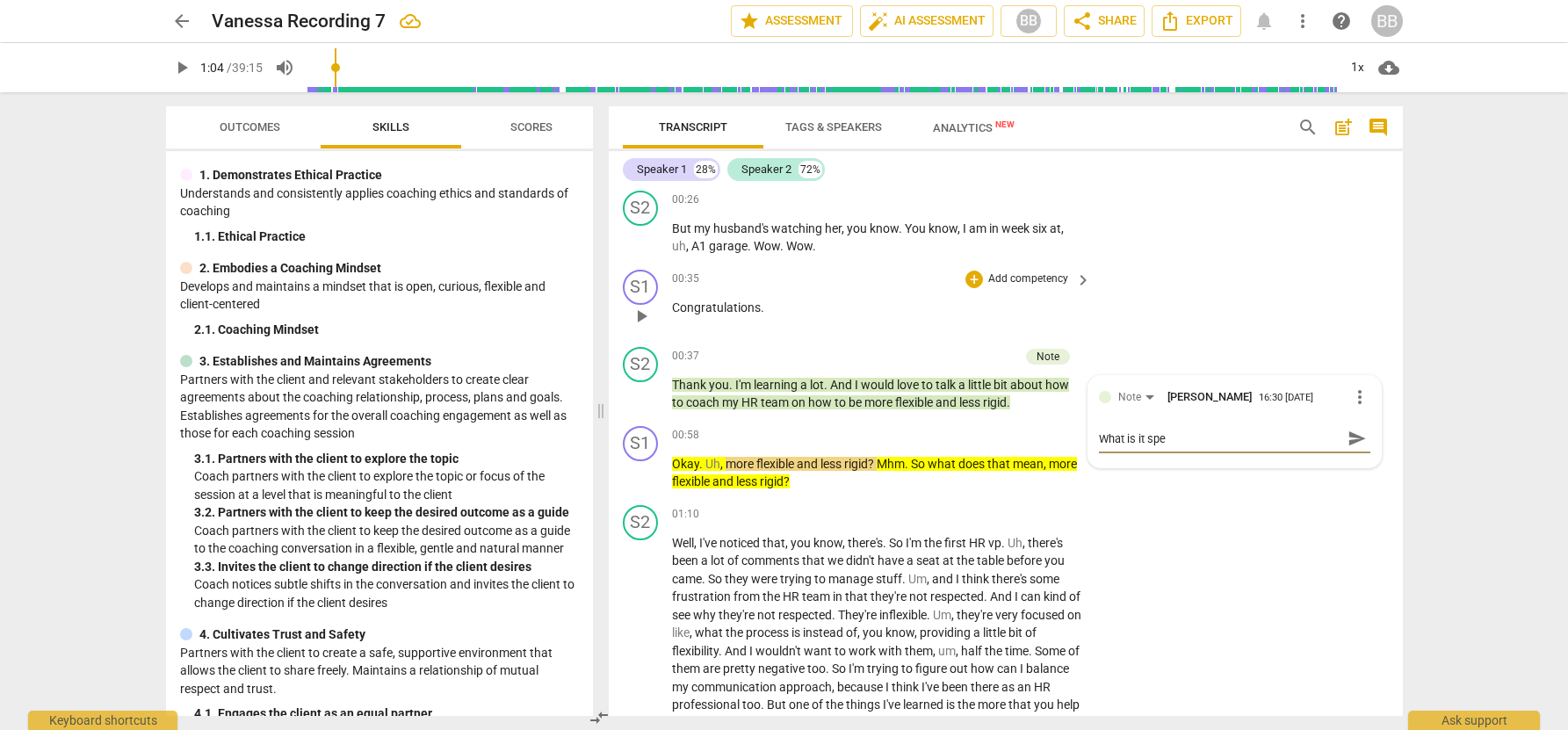 type on "What is it spec" 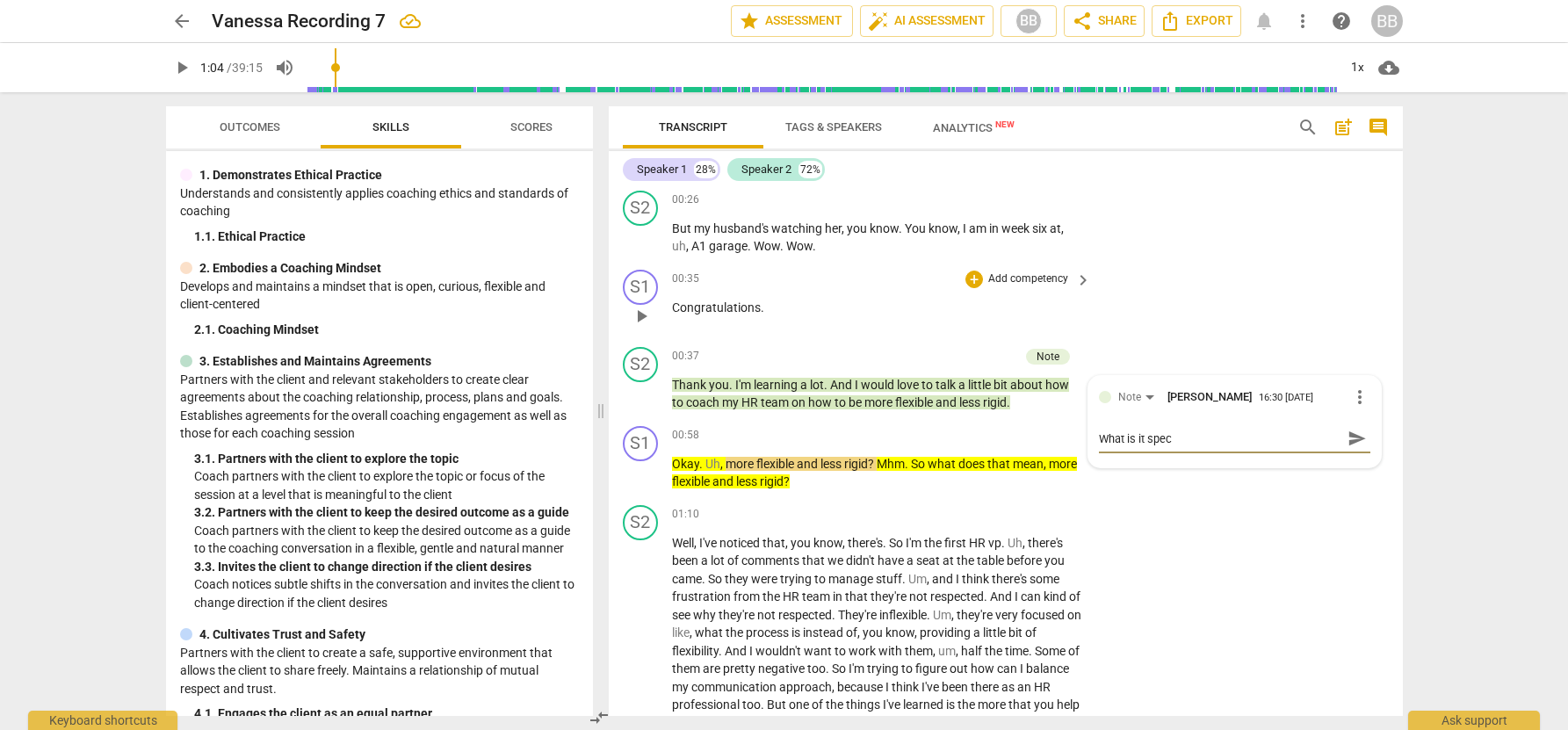 type on "What is it speci" 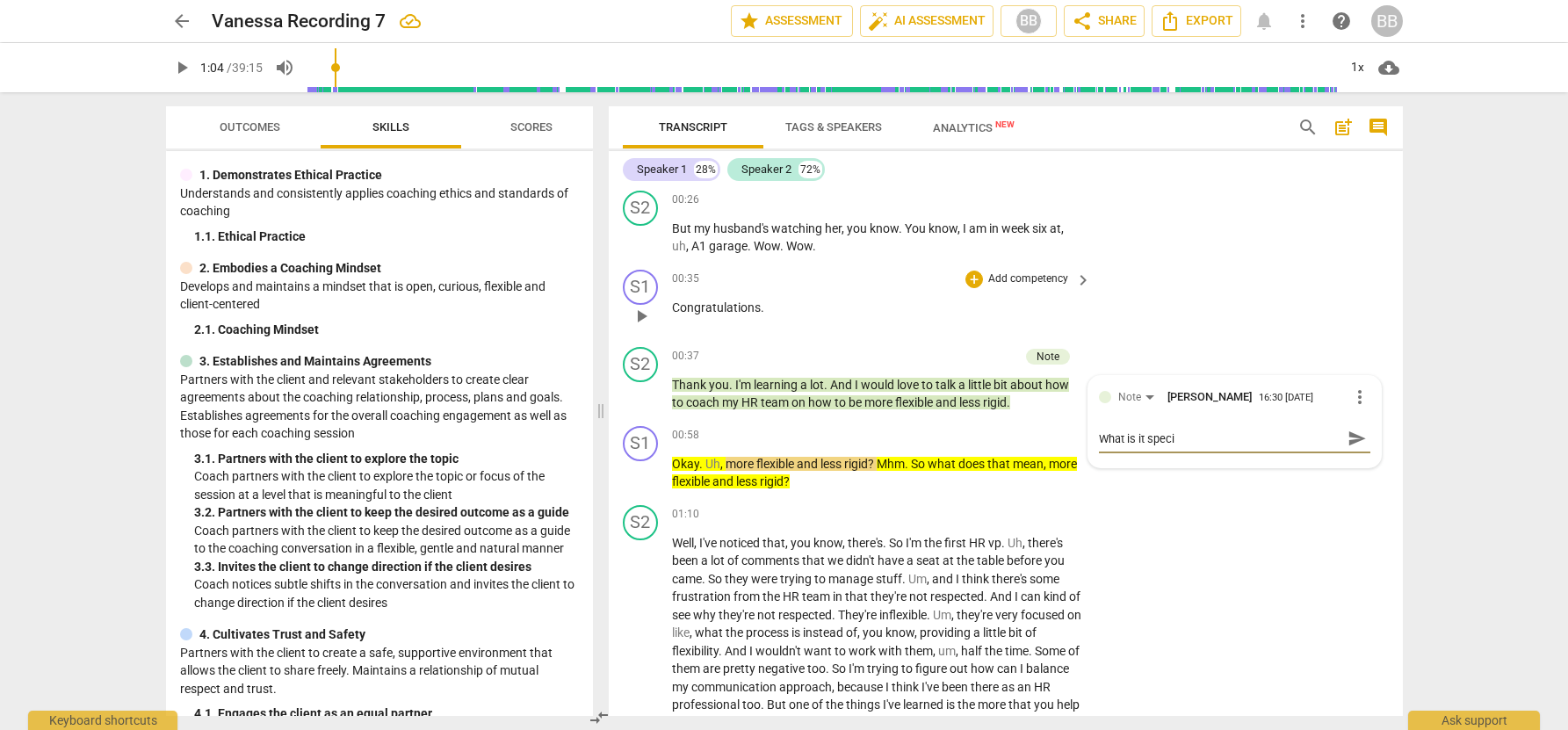 type on "What is it specif" 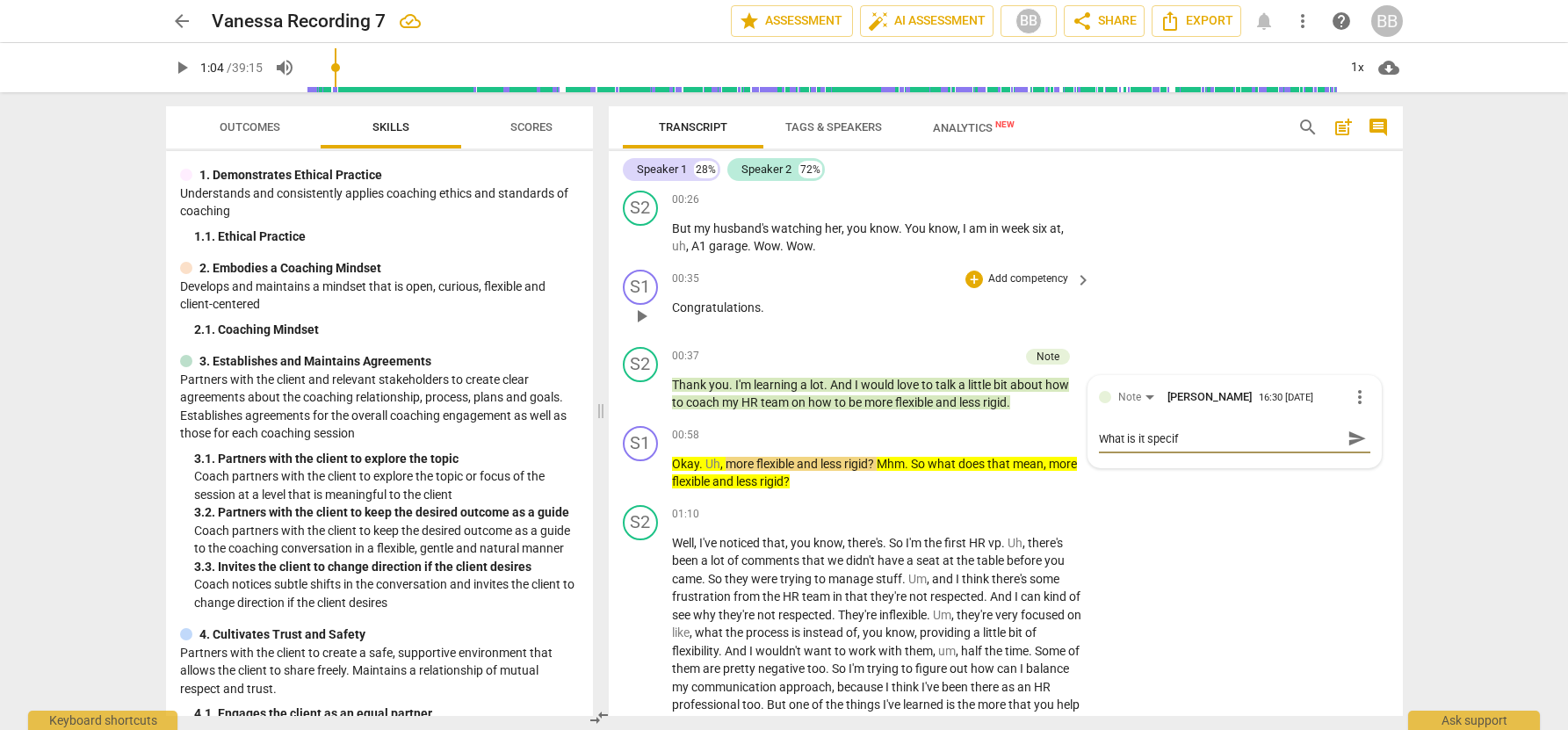 type on "What is it specifi" 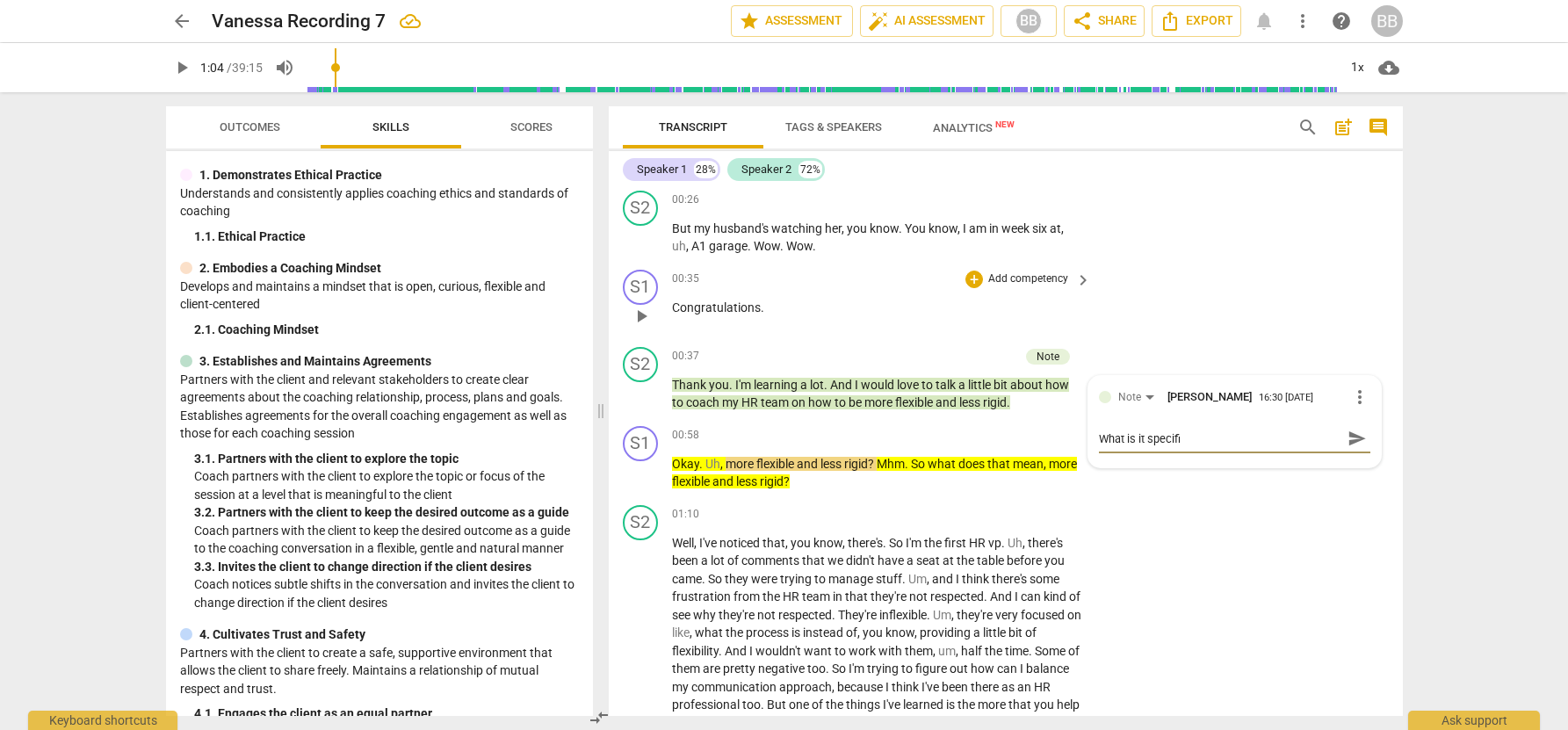type on "What is it specific" 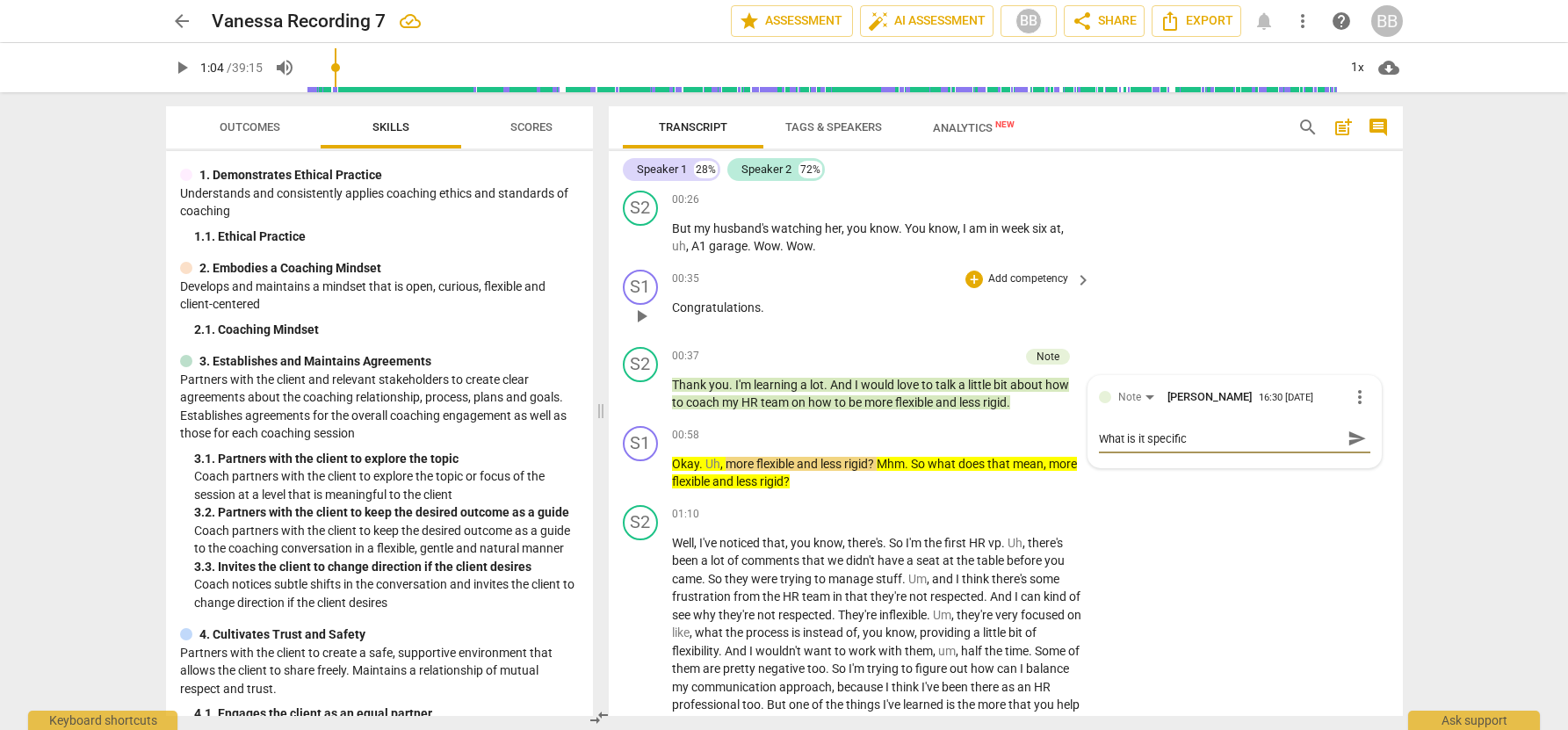 type on "What is it specifica" 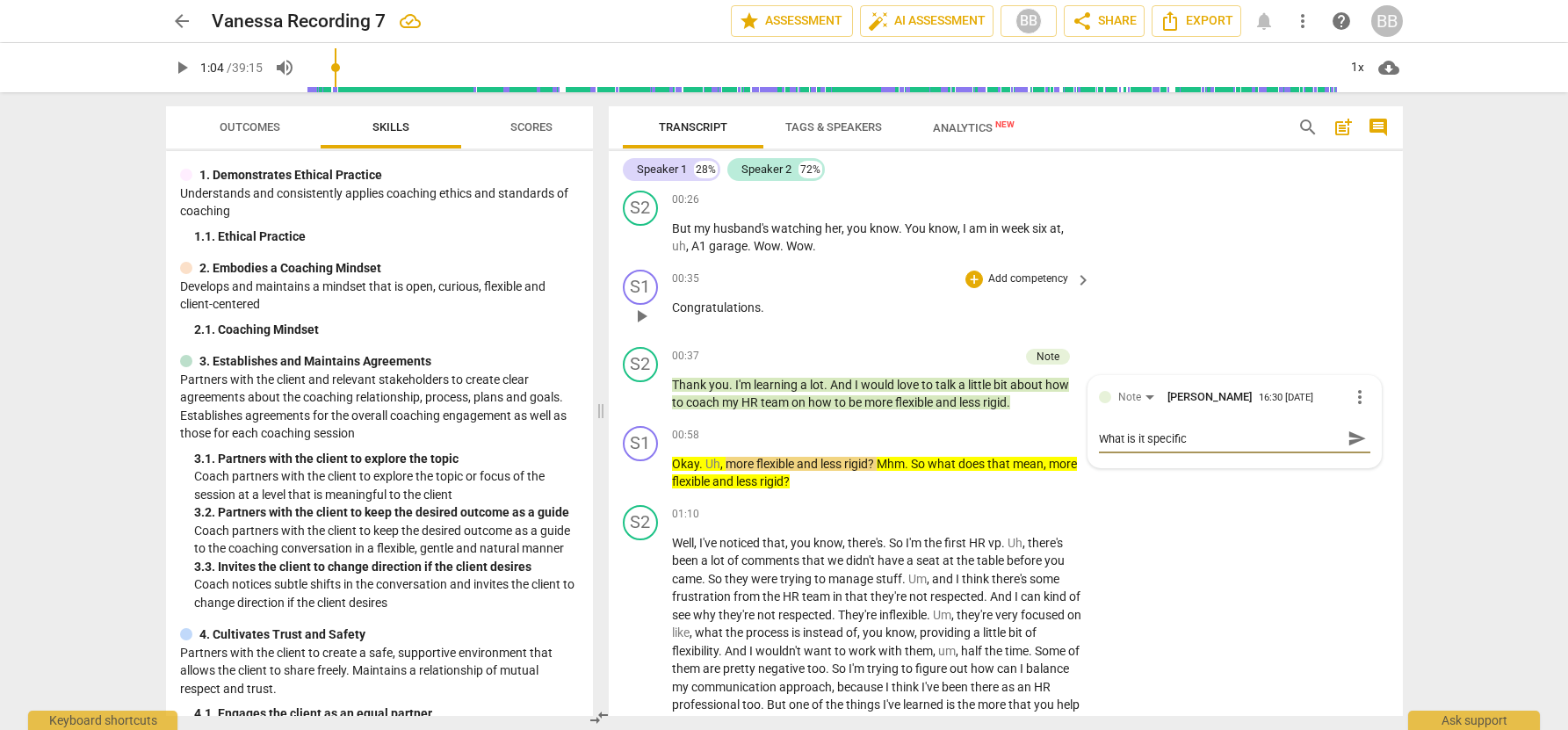 type on "What is it specifica" 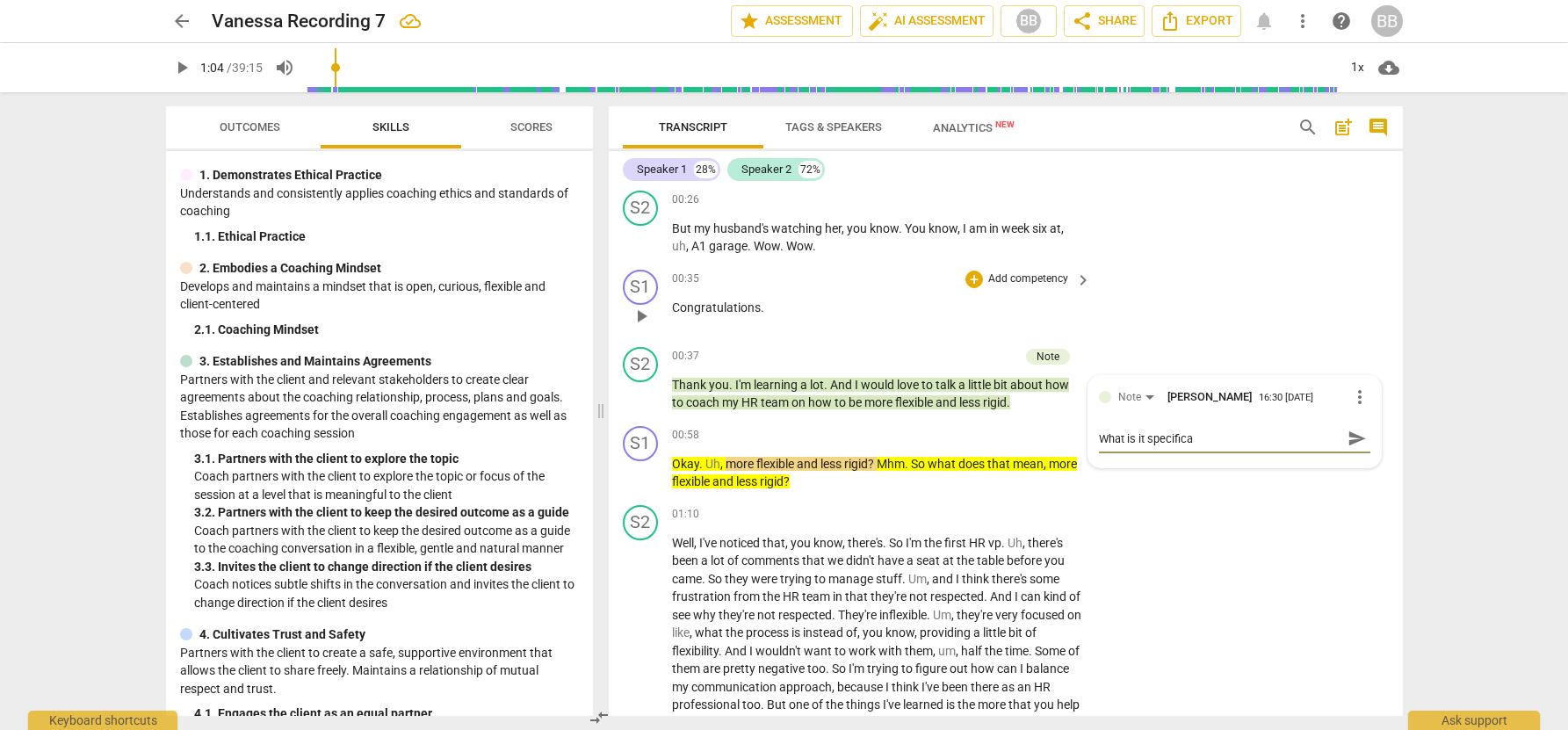 type on "What is it specifical" 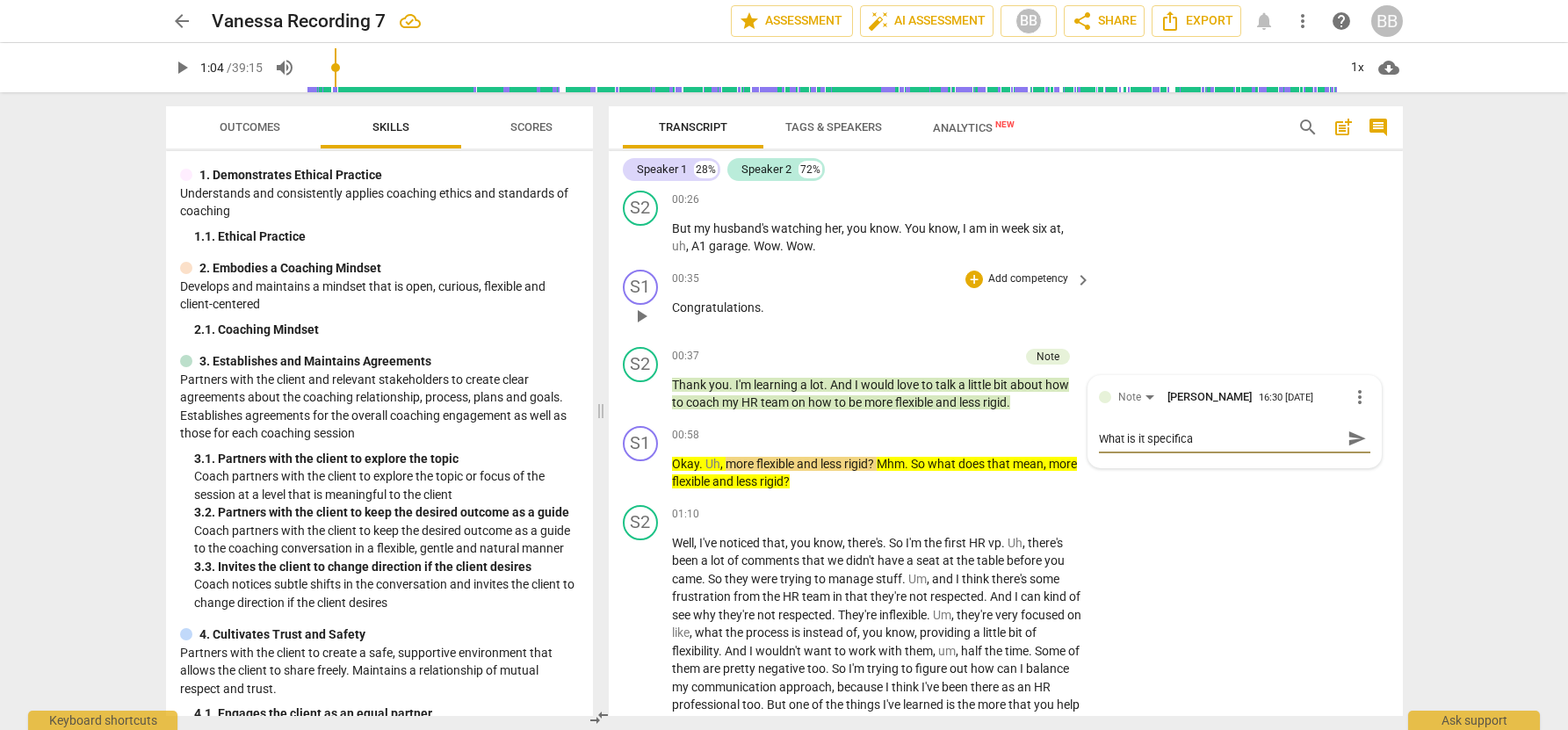 type on "What is it specifical" 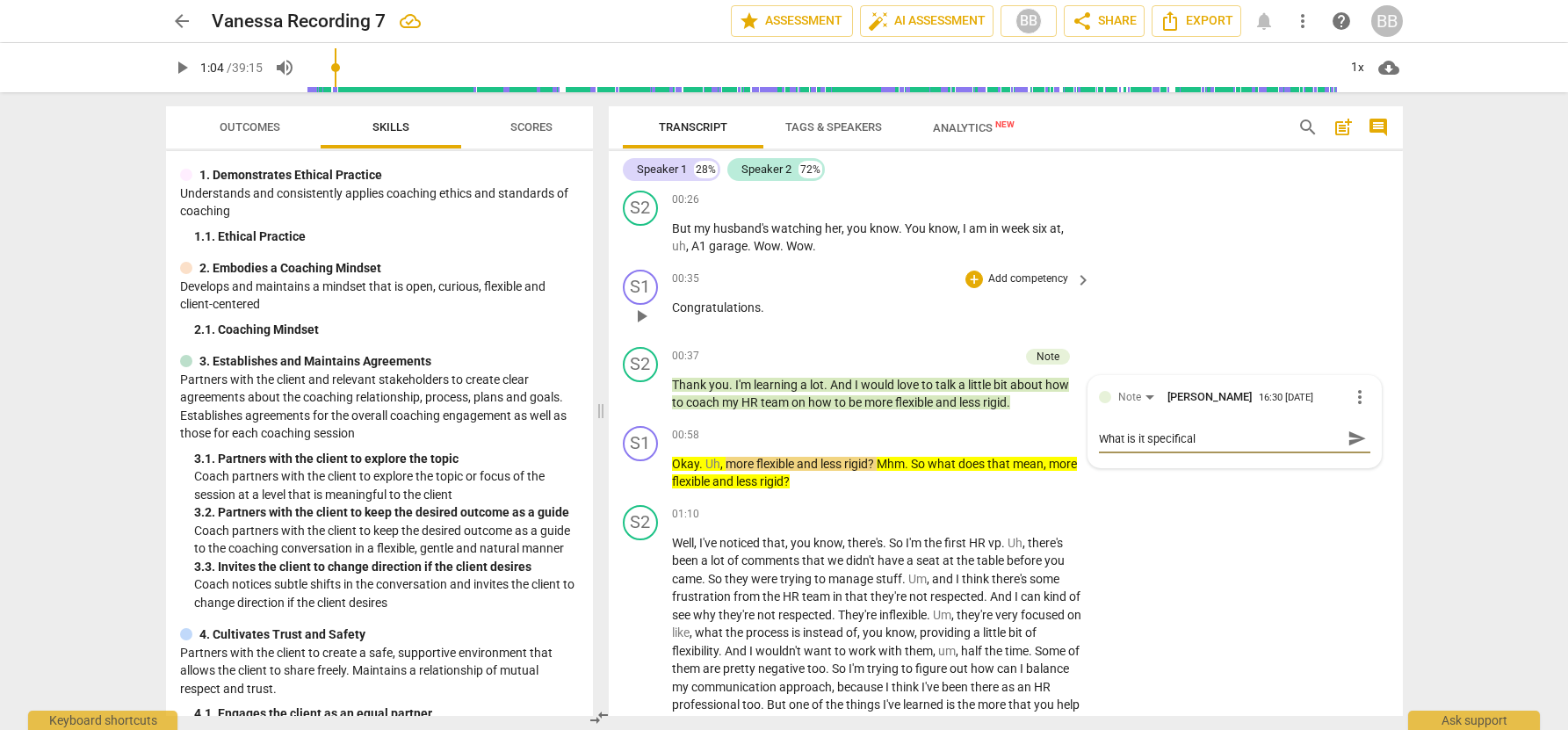 type on "What is it specificall" 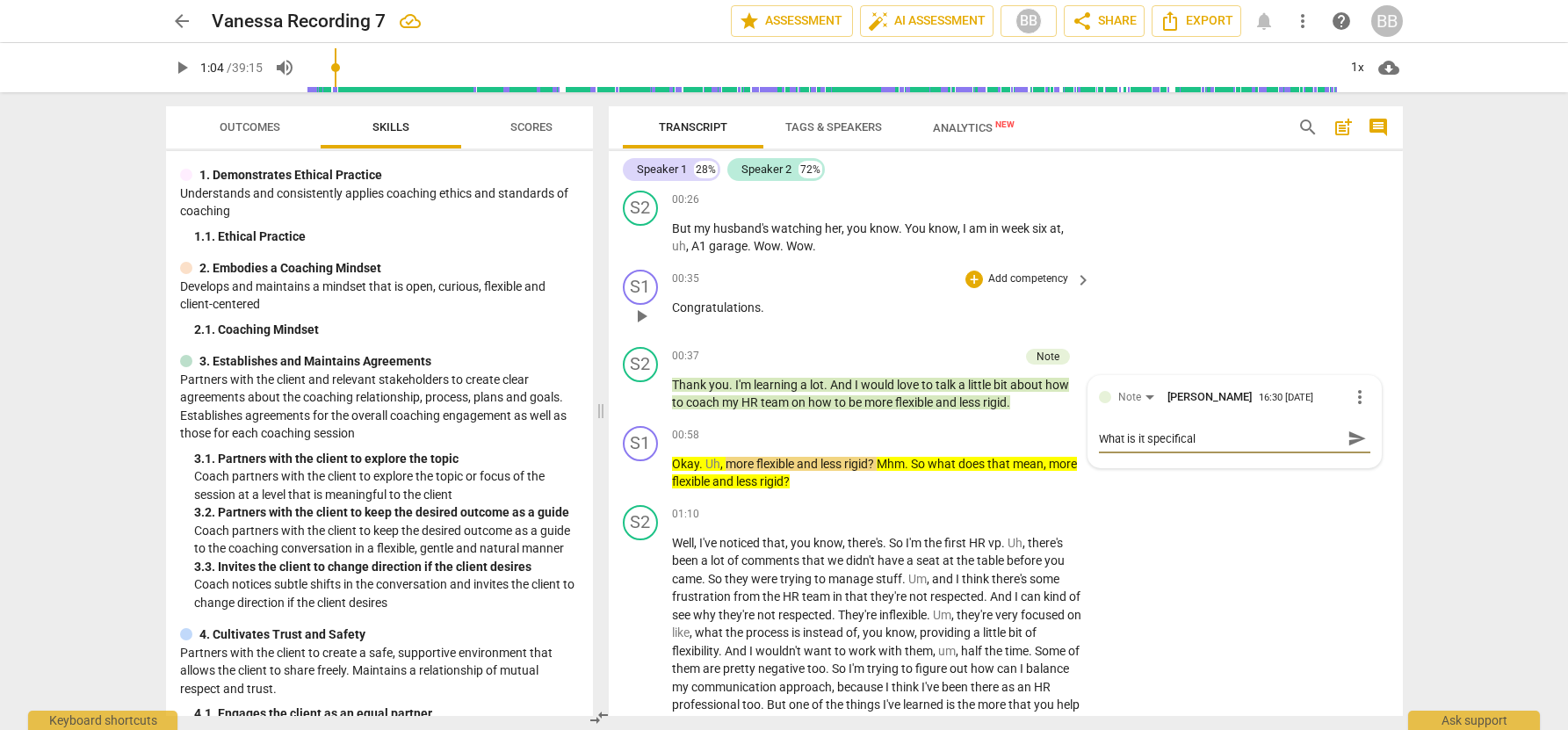 type on "What is it specificall" 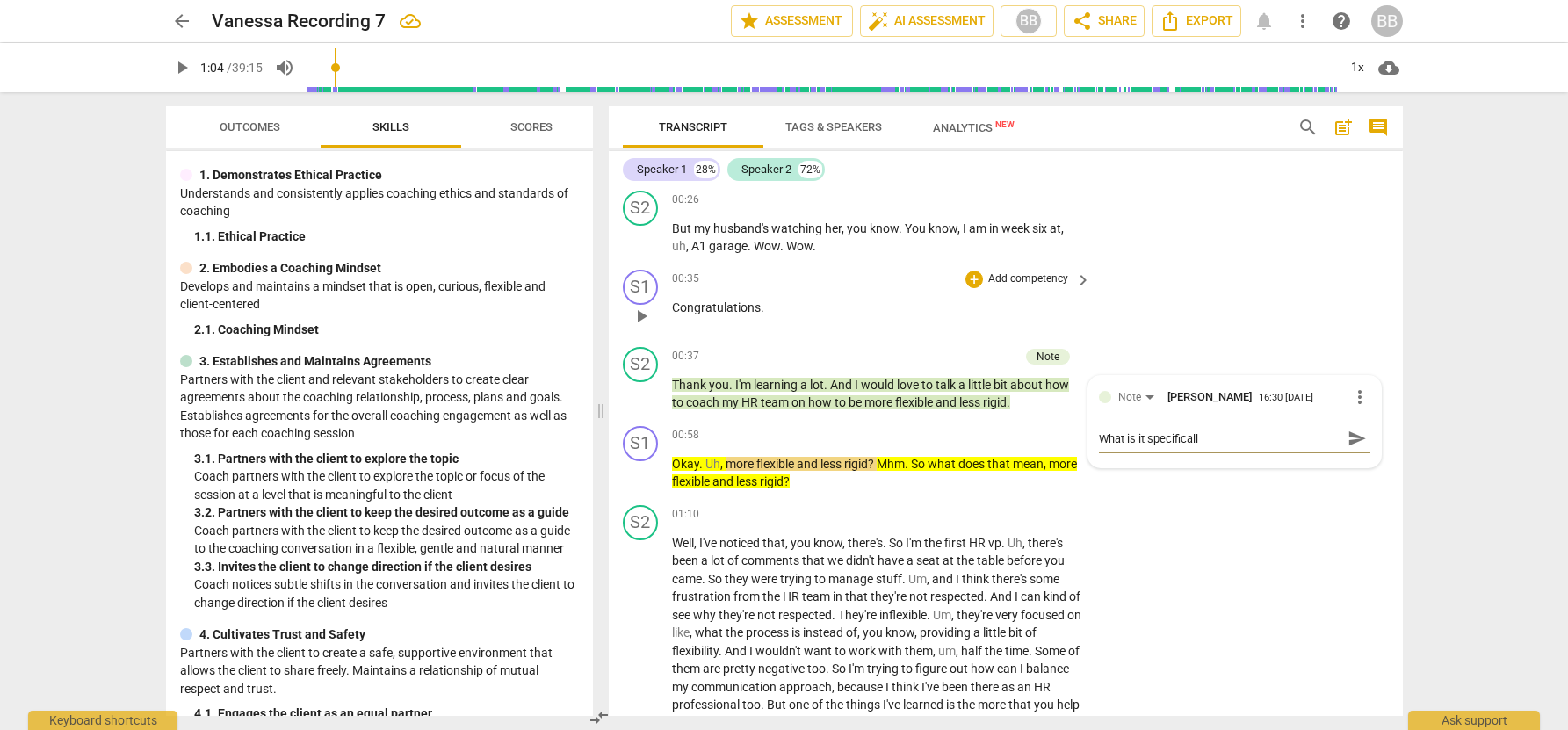 type on "What is it specifically" 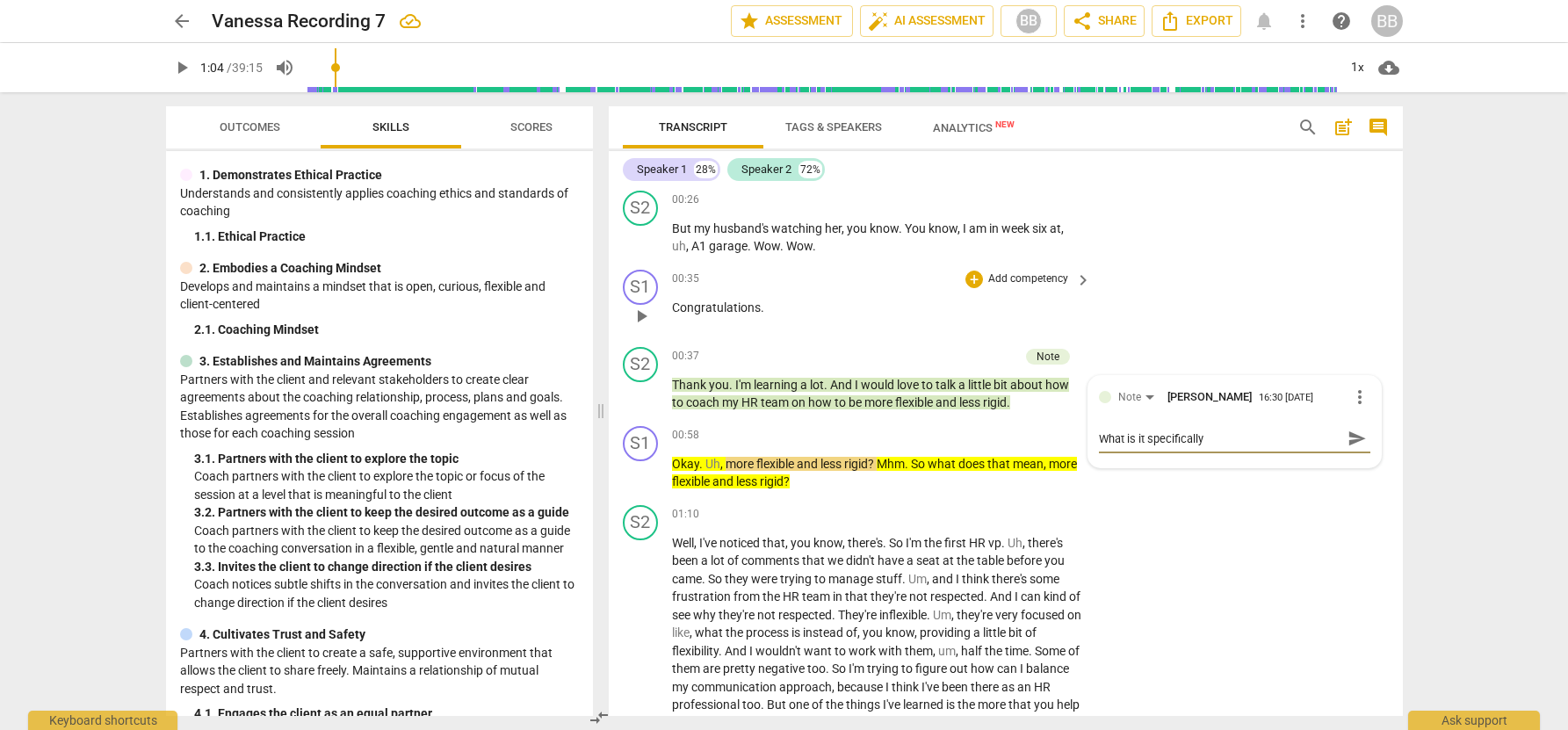 type on "What is it specifically" 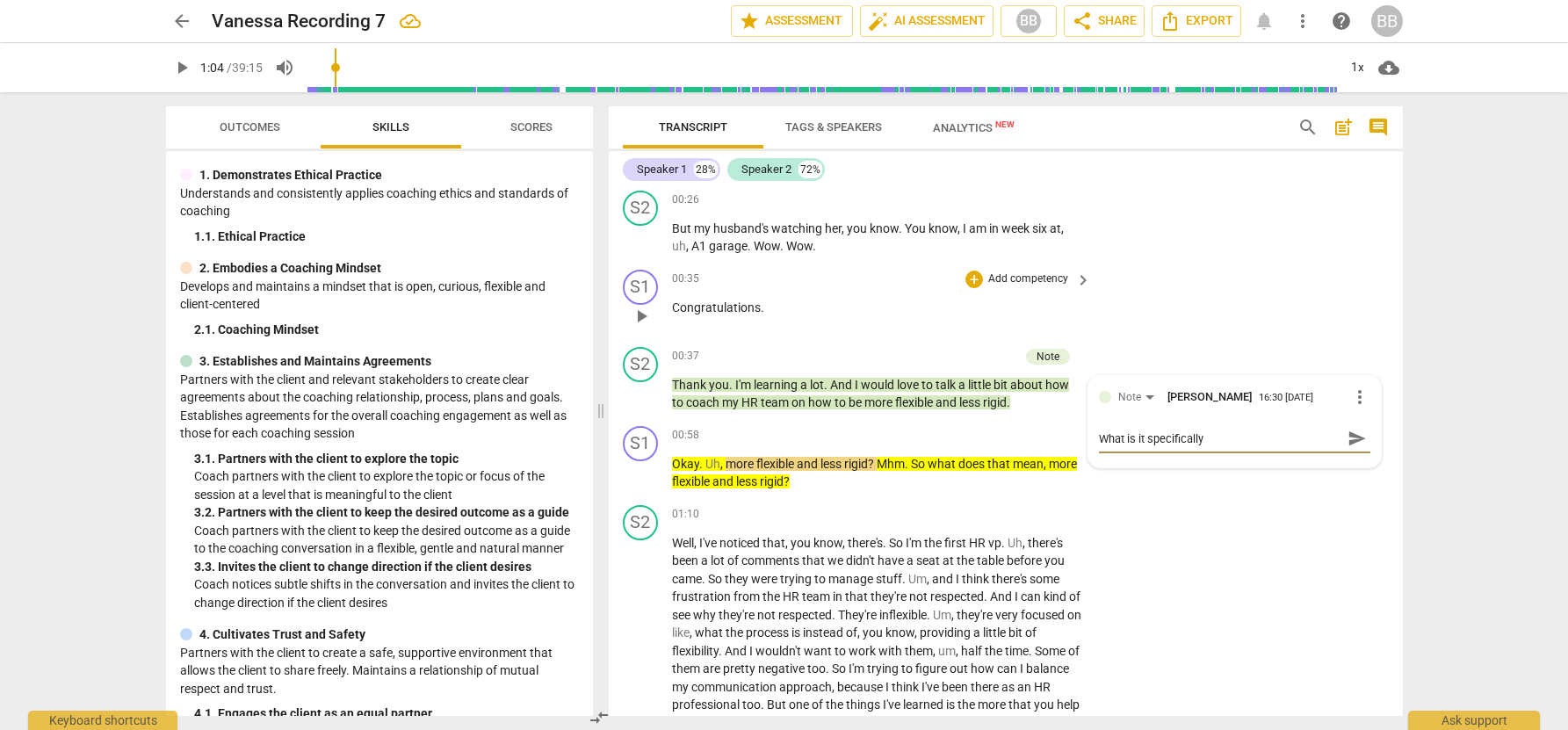 type on "What is it specifically" 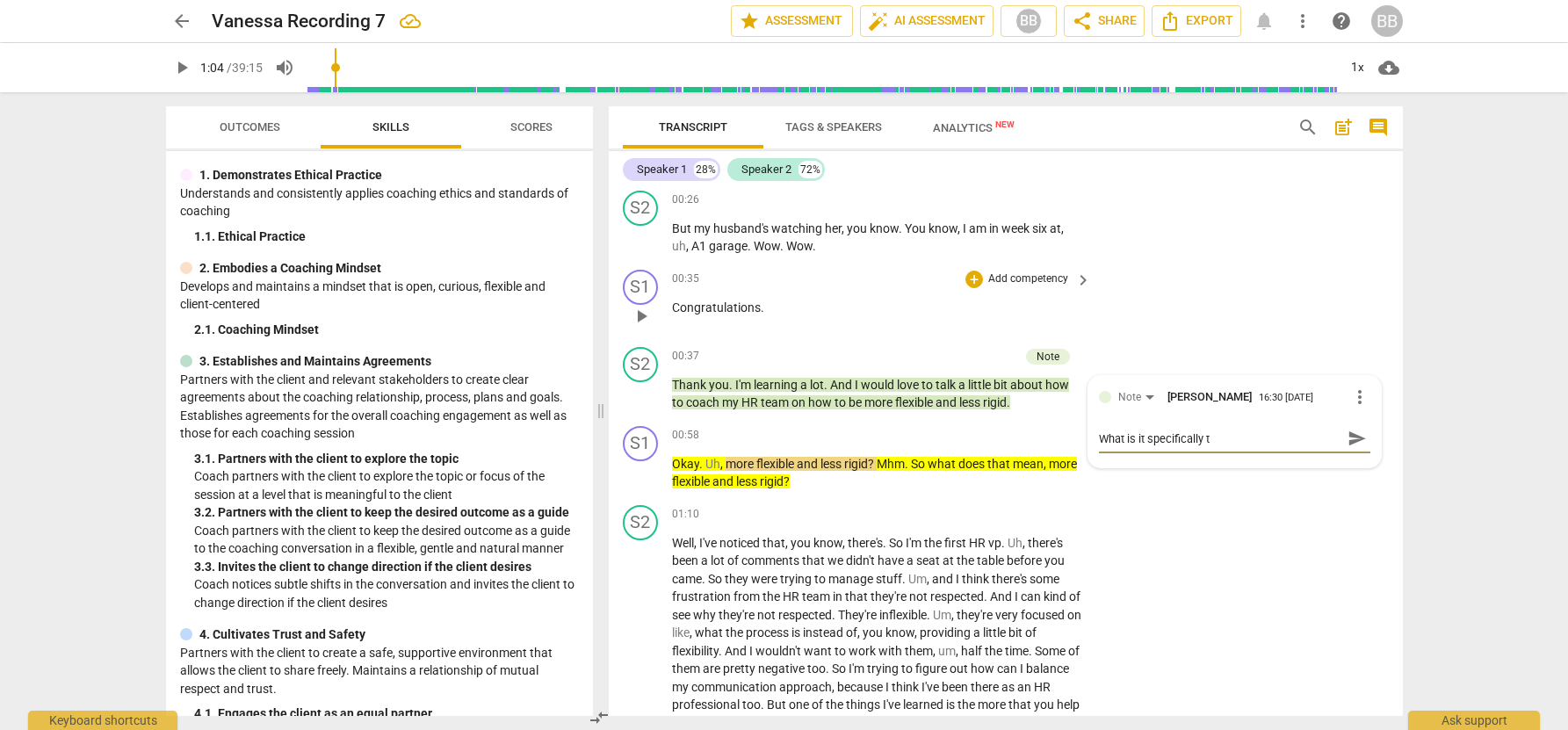 type on "What is it specifically th" 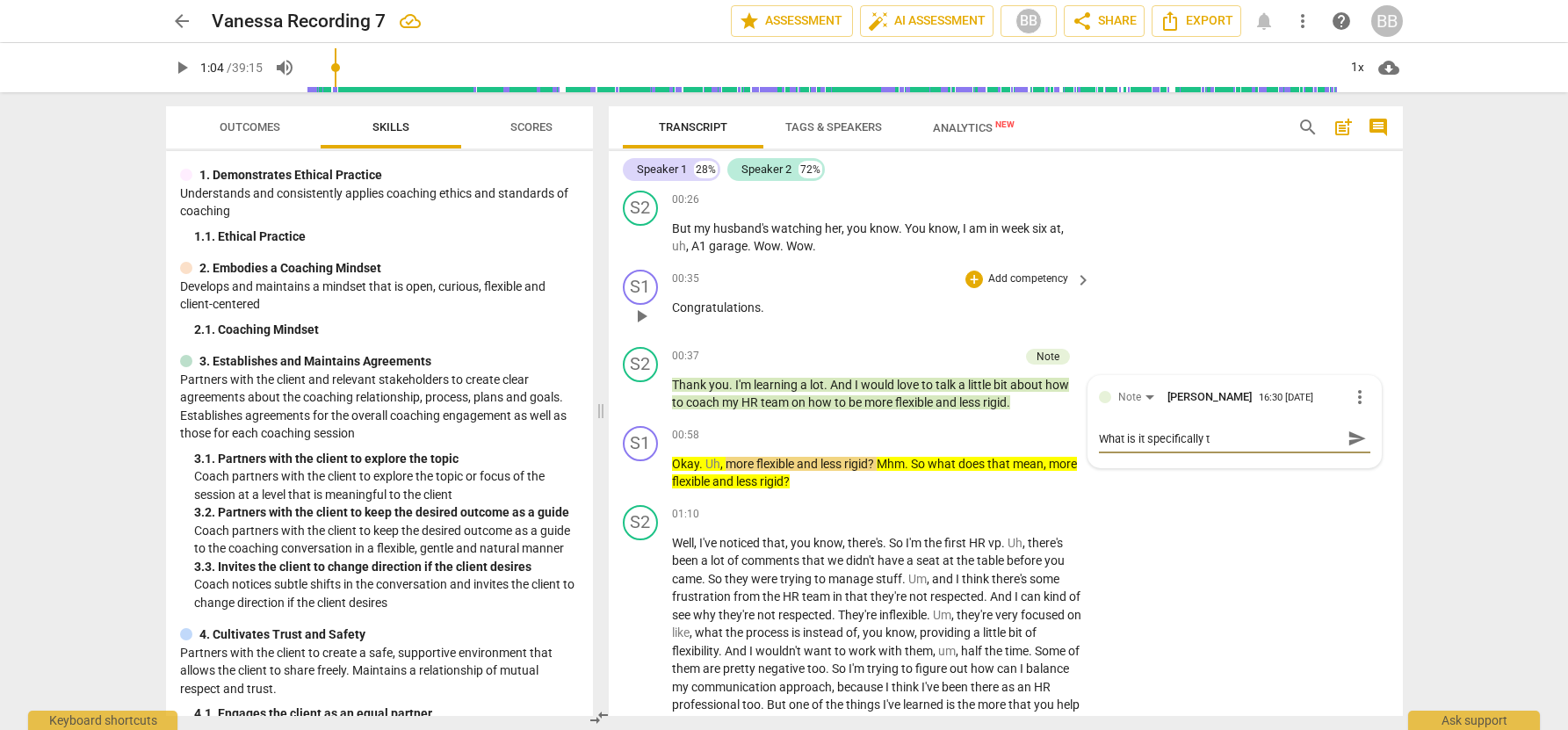 type on "What is it specifically th" 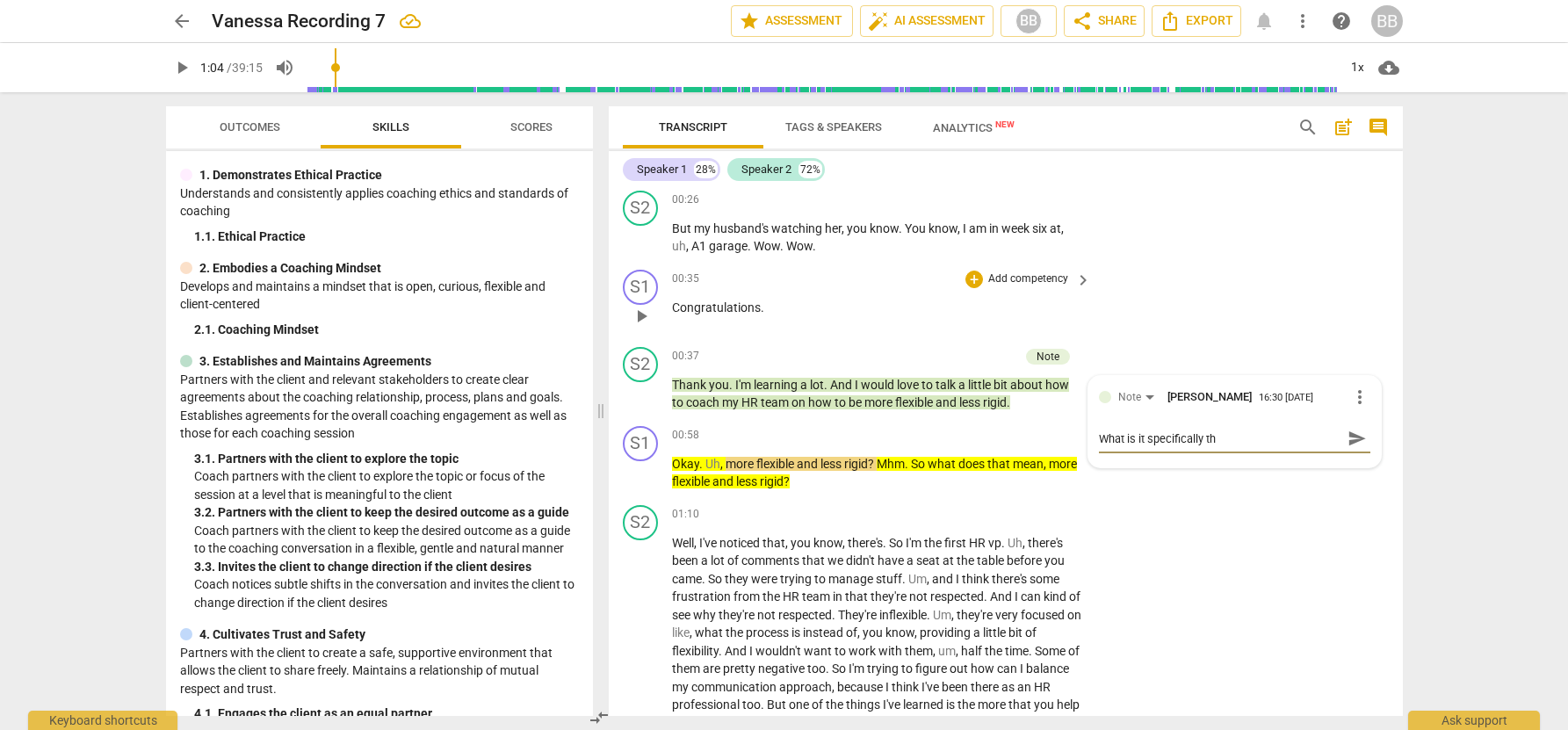 type on "What is it specifically tha" 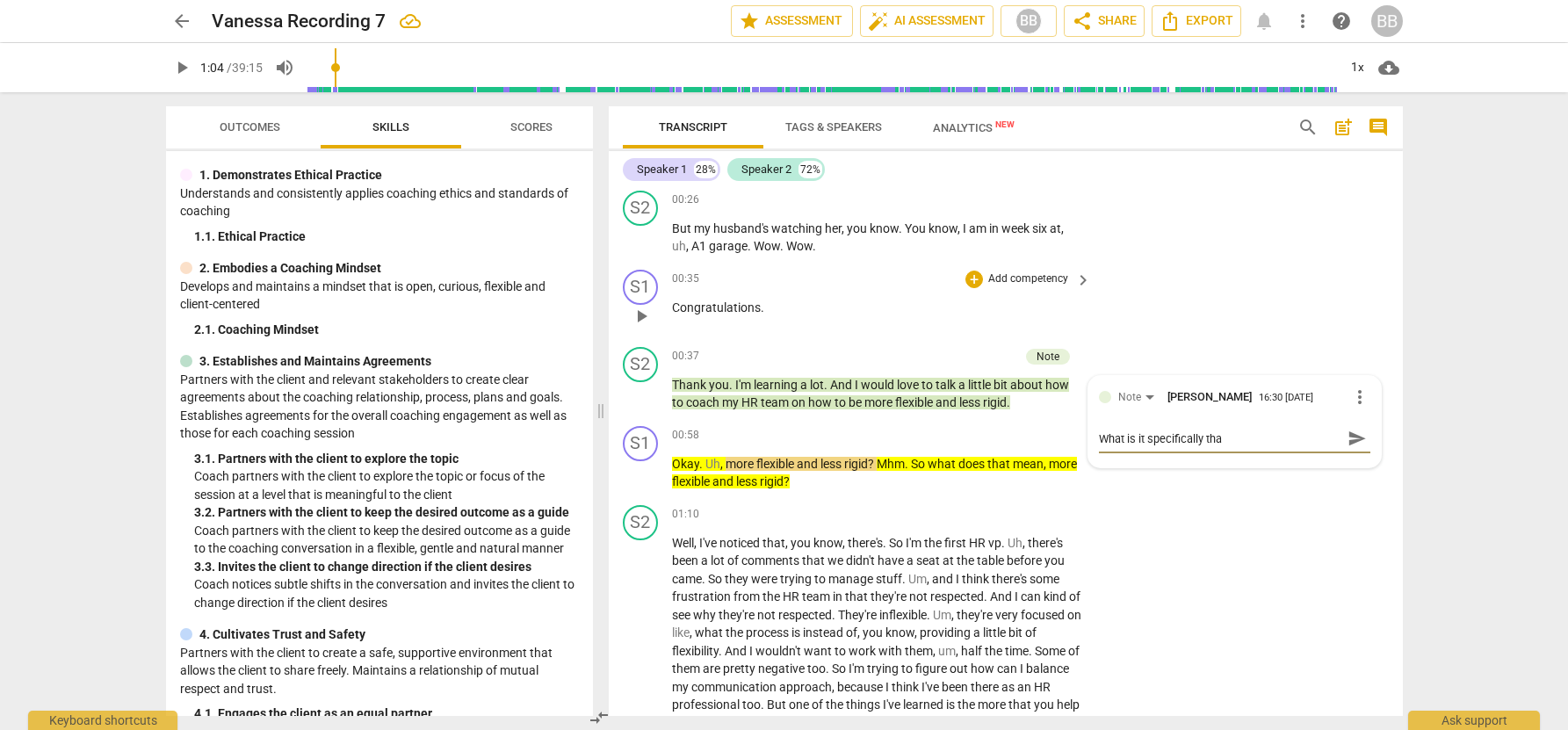 type on "What is it specifically that" 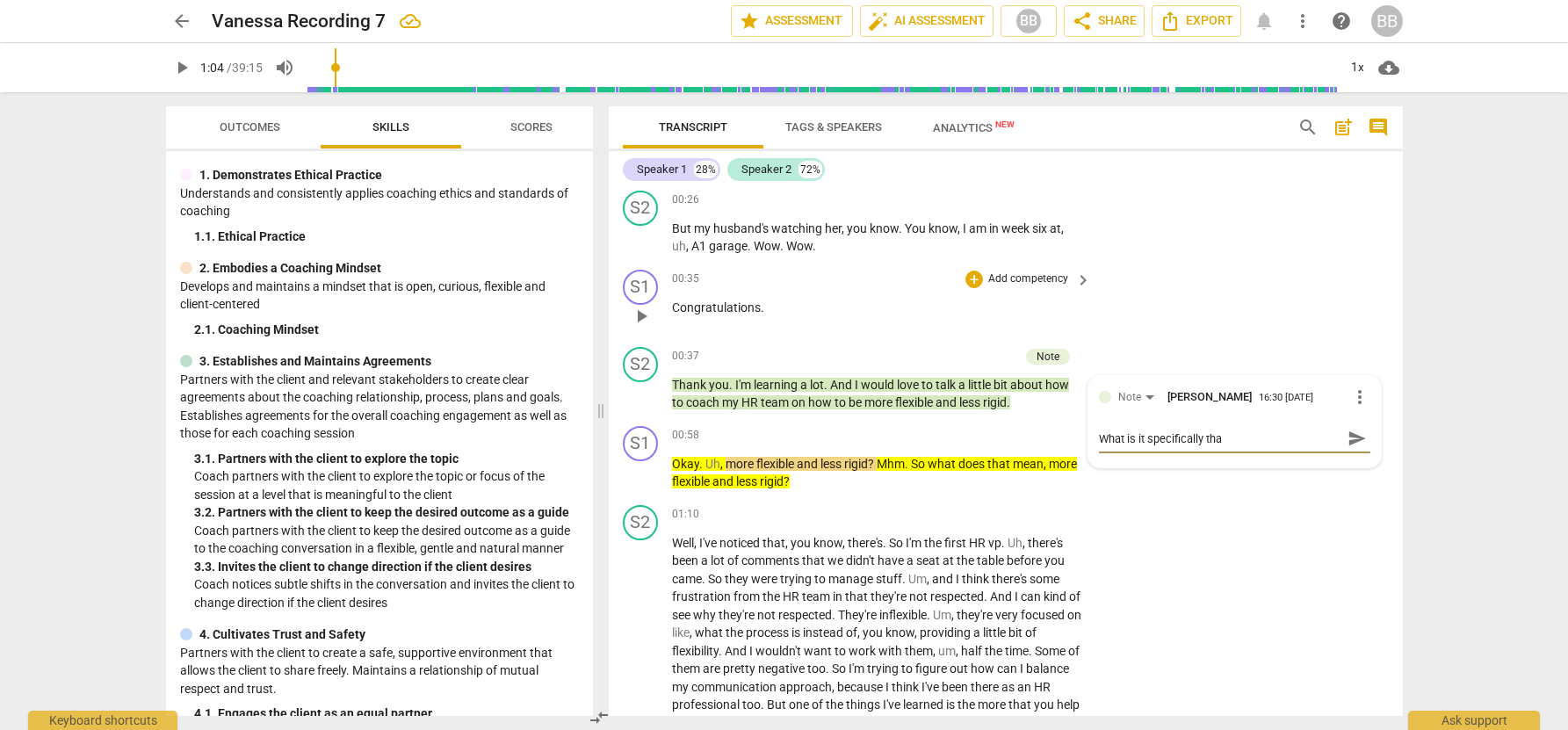 type on "What is it specifically that" 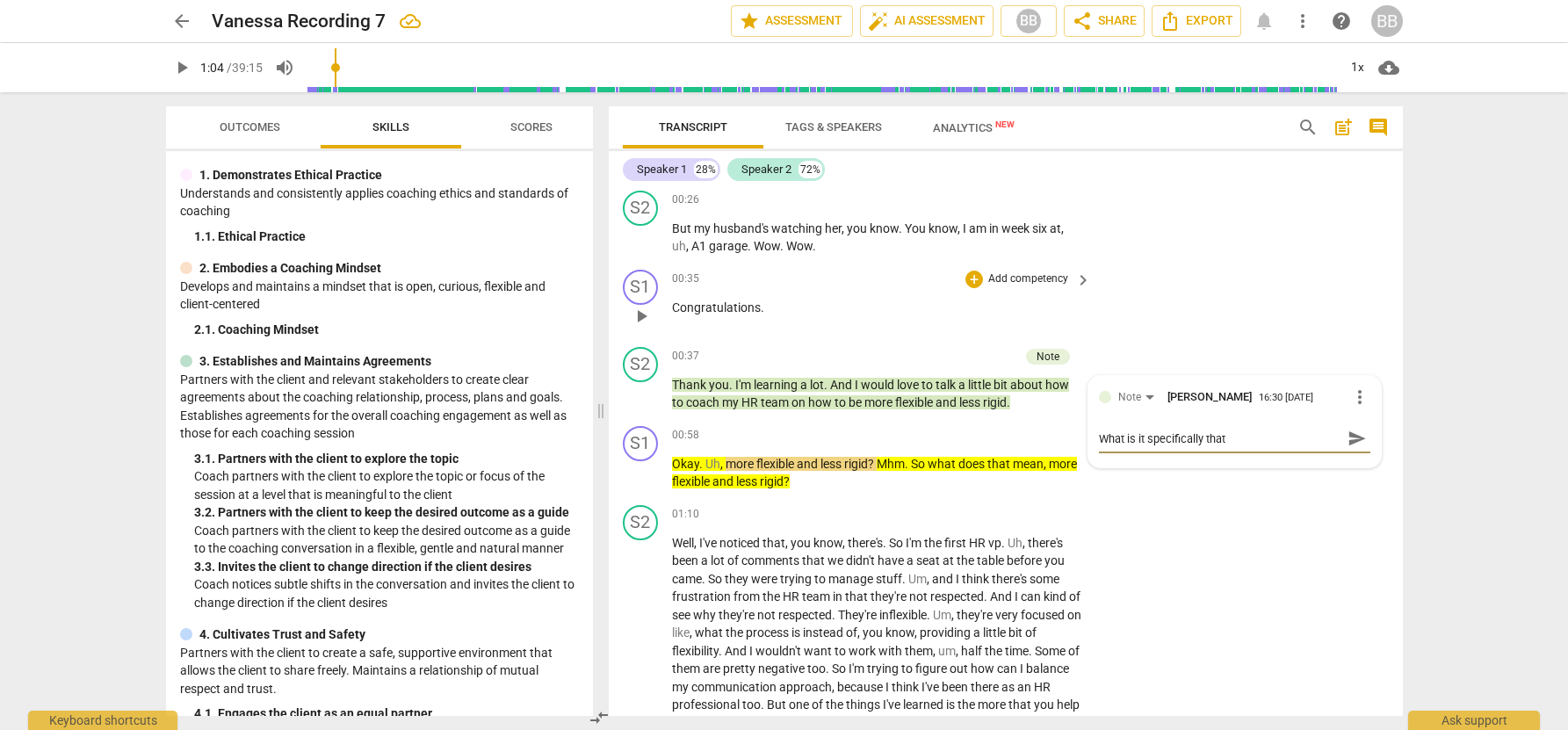 type on "What is it specifically that" 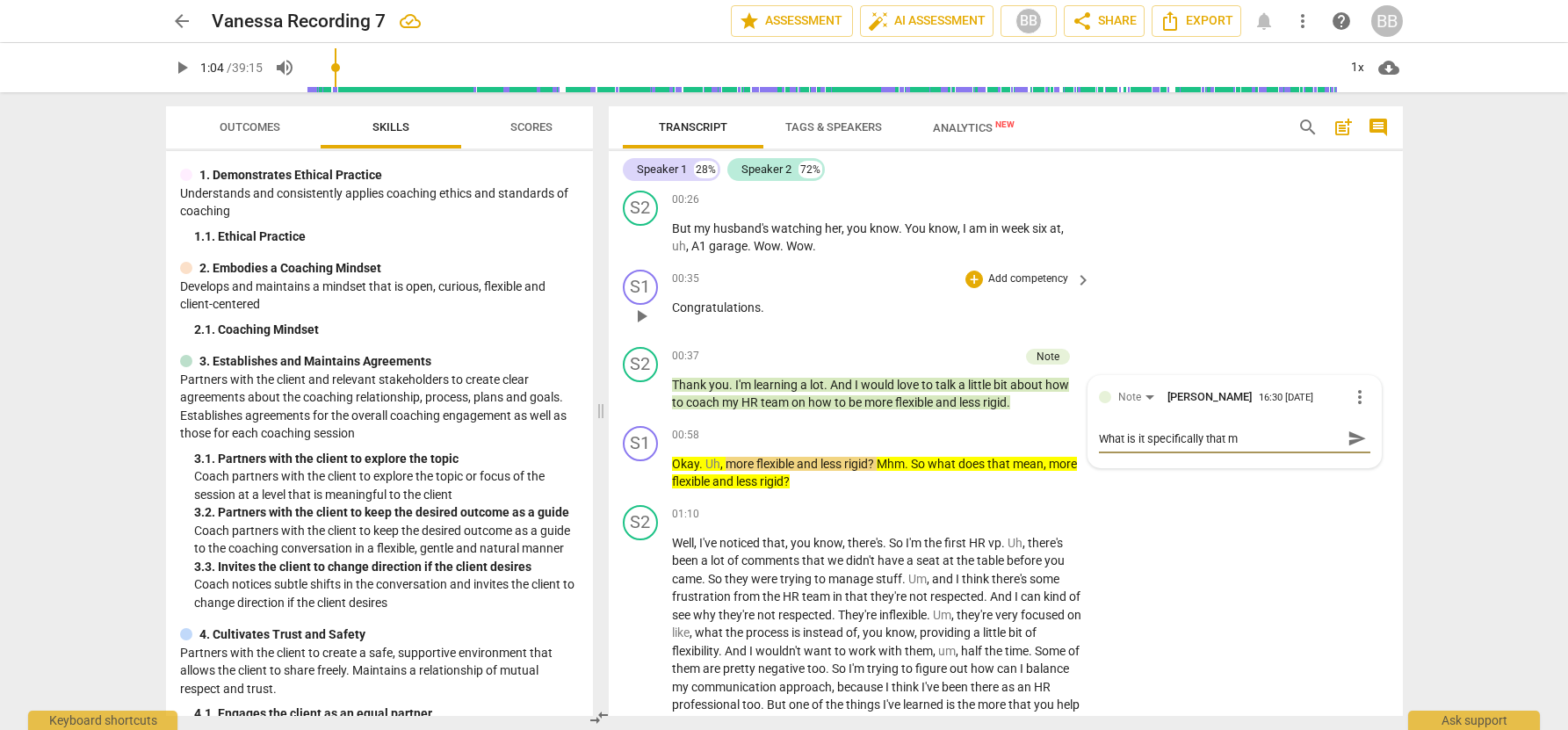 type on "What is it specifically that ma" 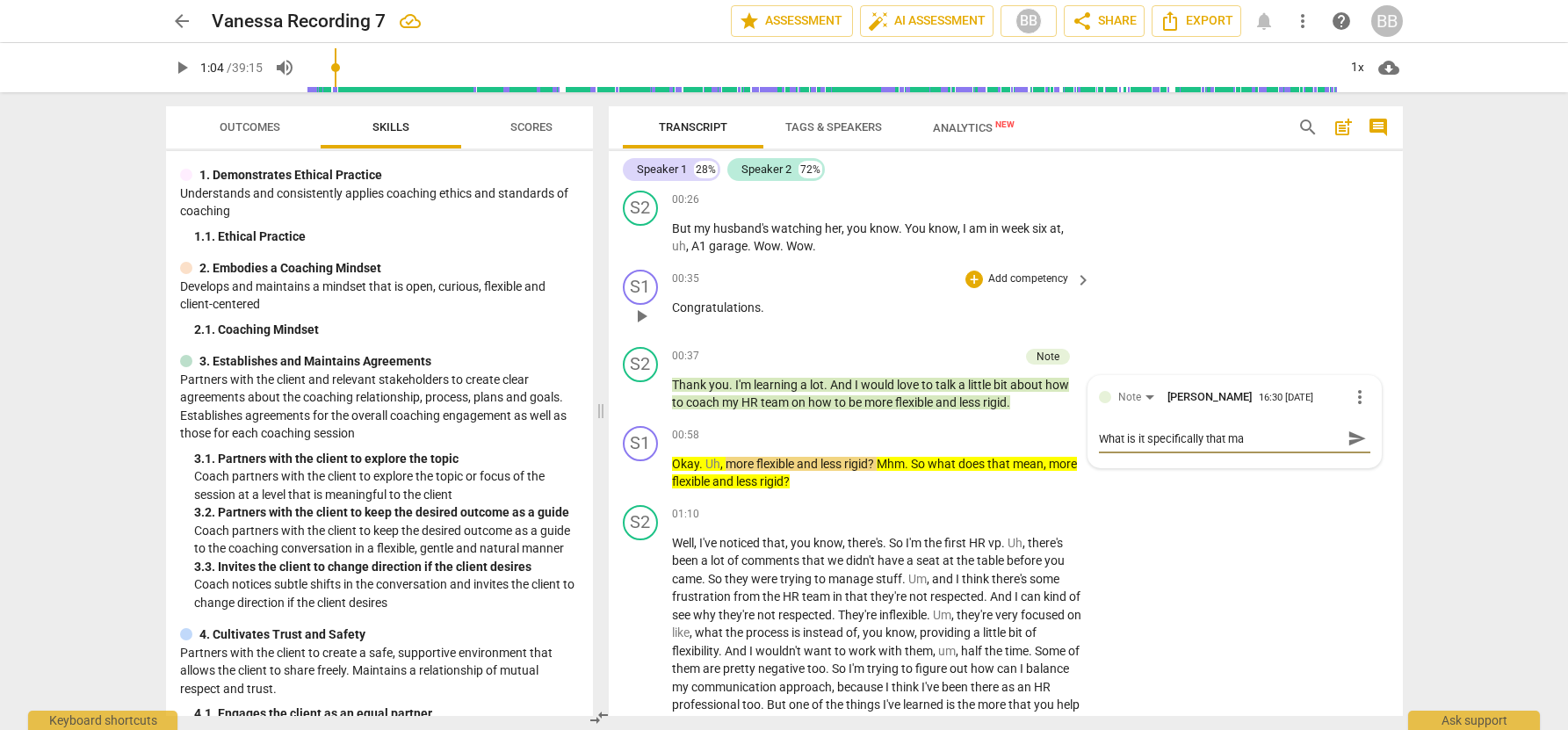 type on "What is it specifically that mak" 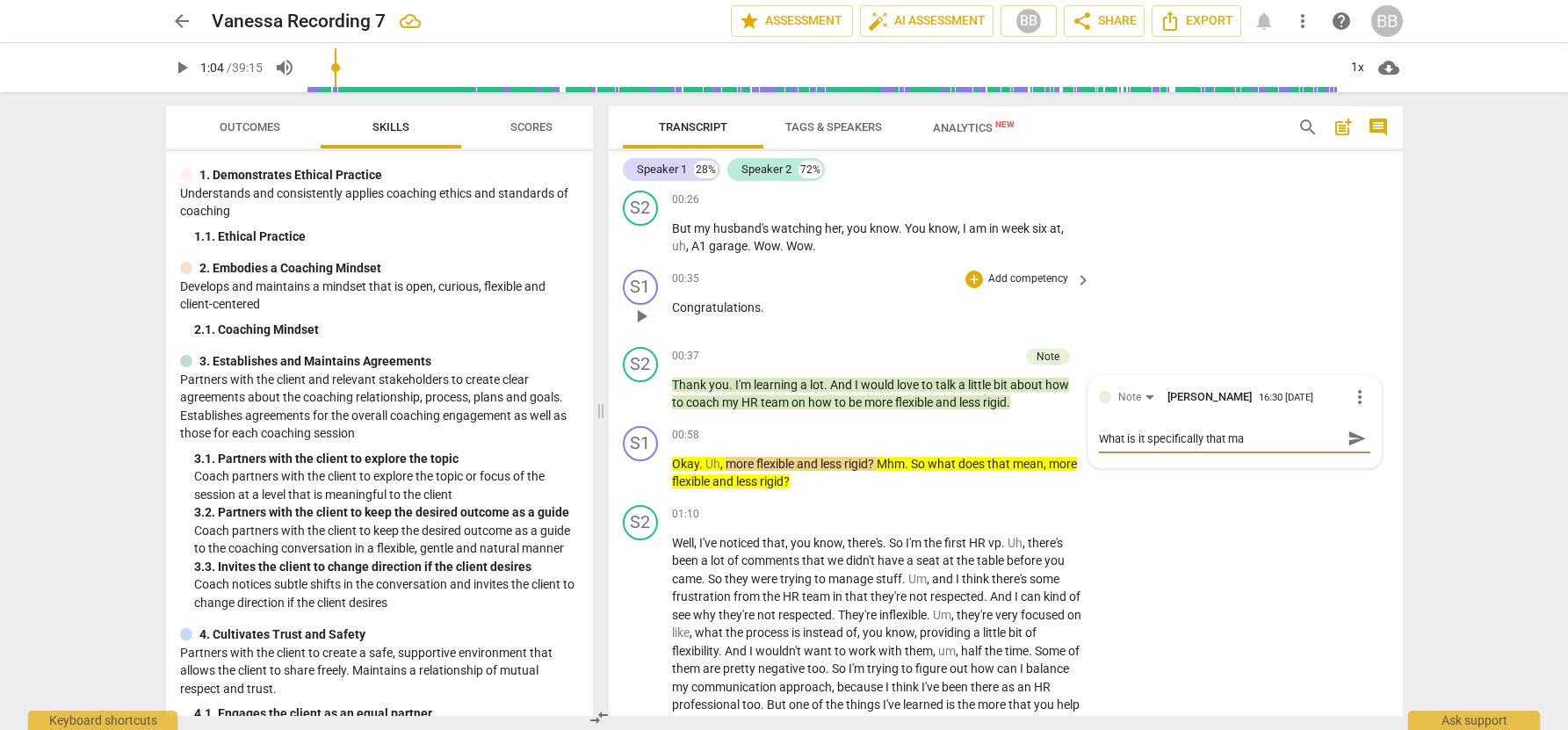 type on "What is it specifically that mak" 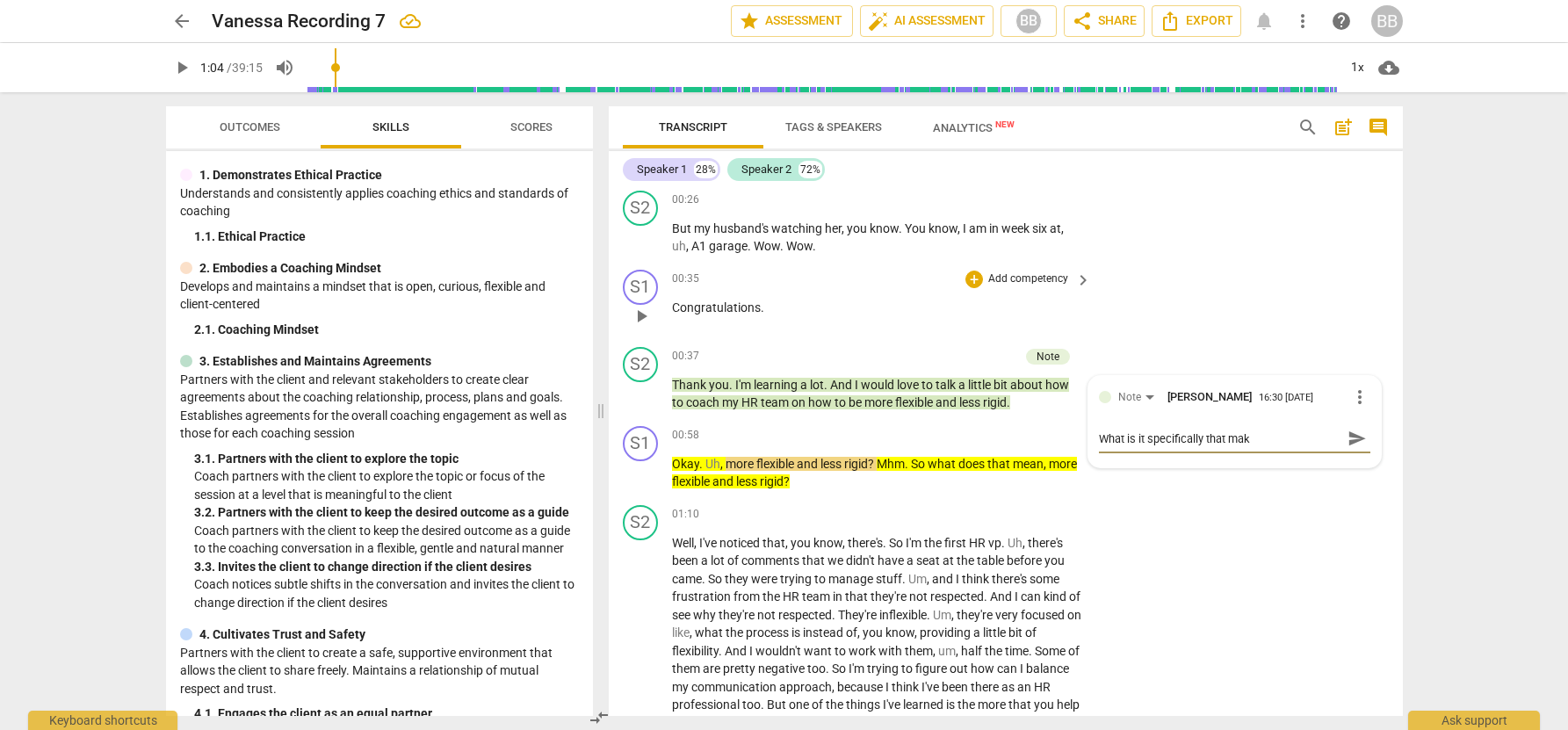 type on "What is it specifically that make" 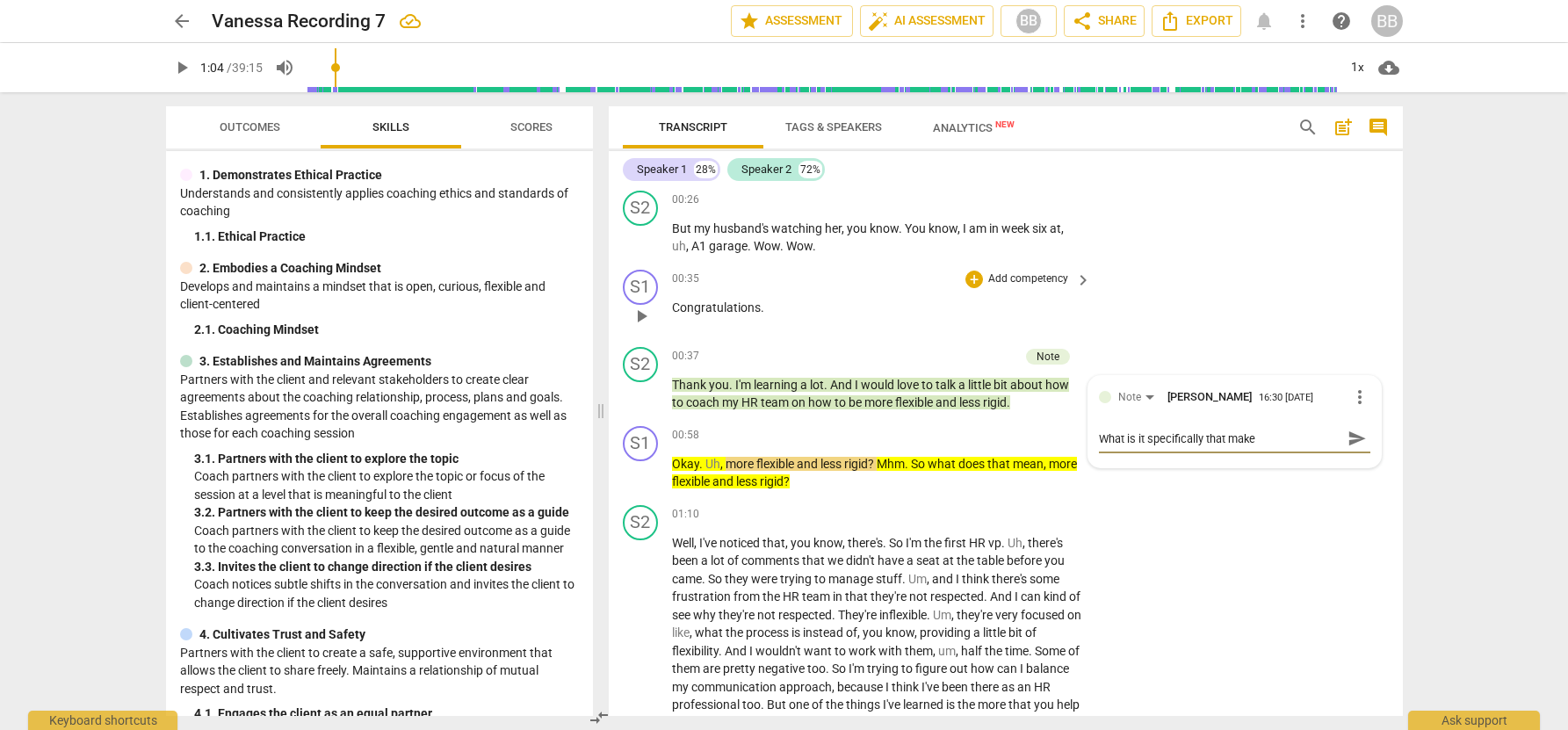 type on "What is it specifically that make" 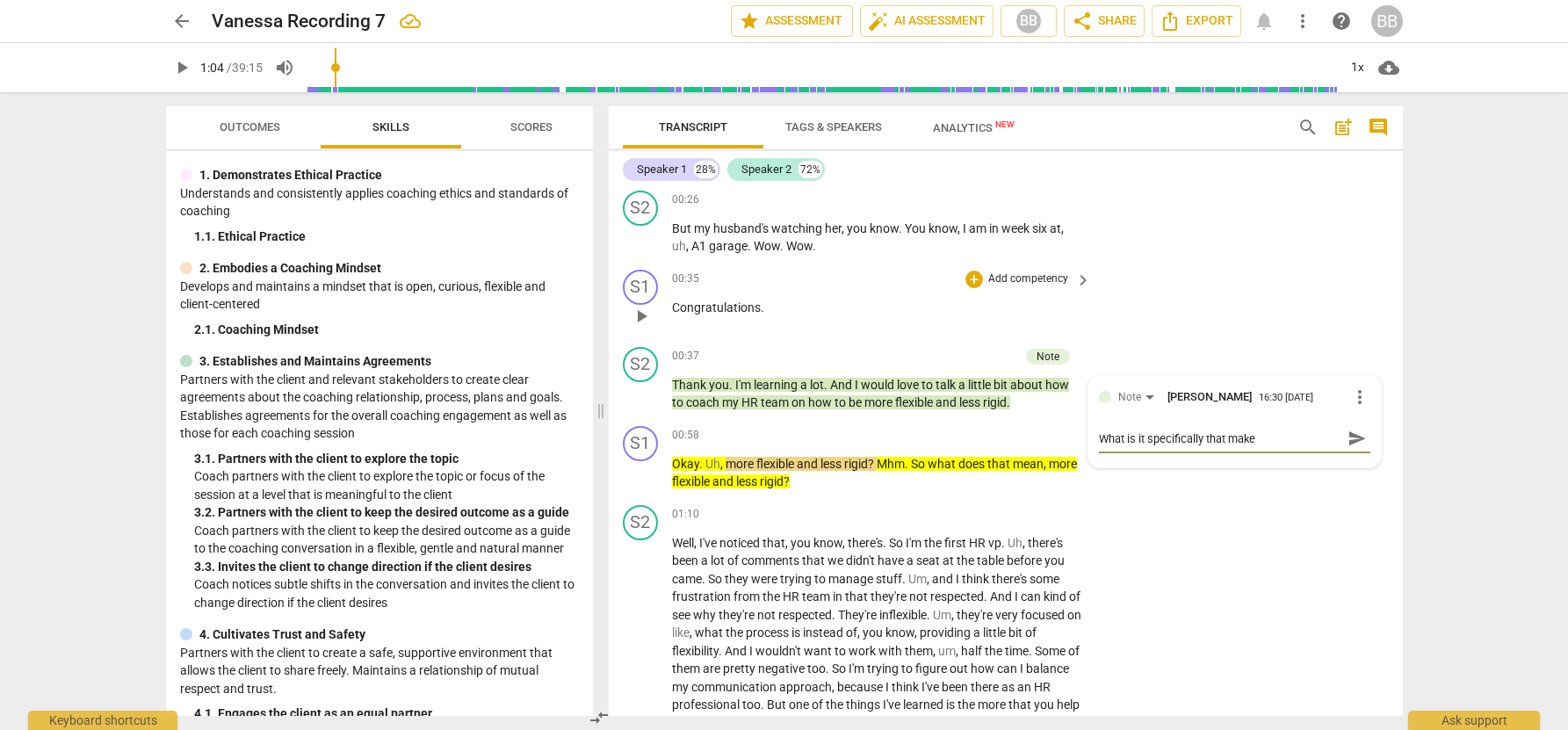 type on "What is it specifically that makes" 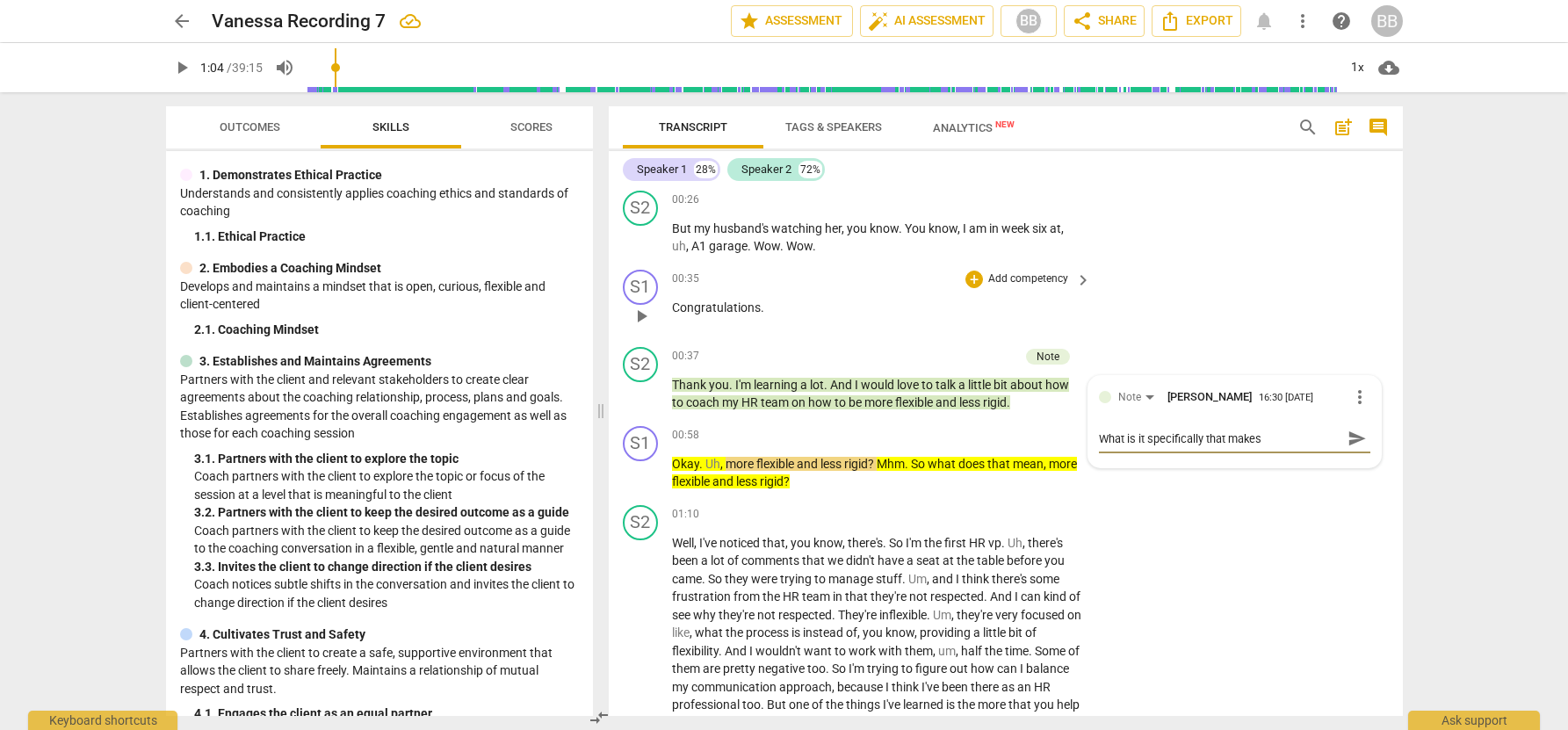 type on "What is it specifically that makes" 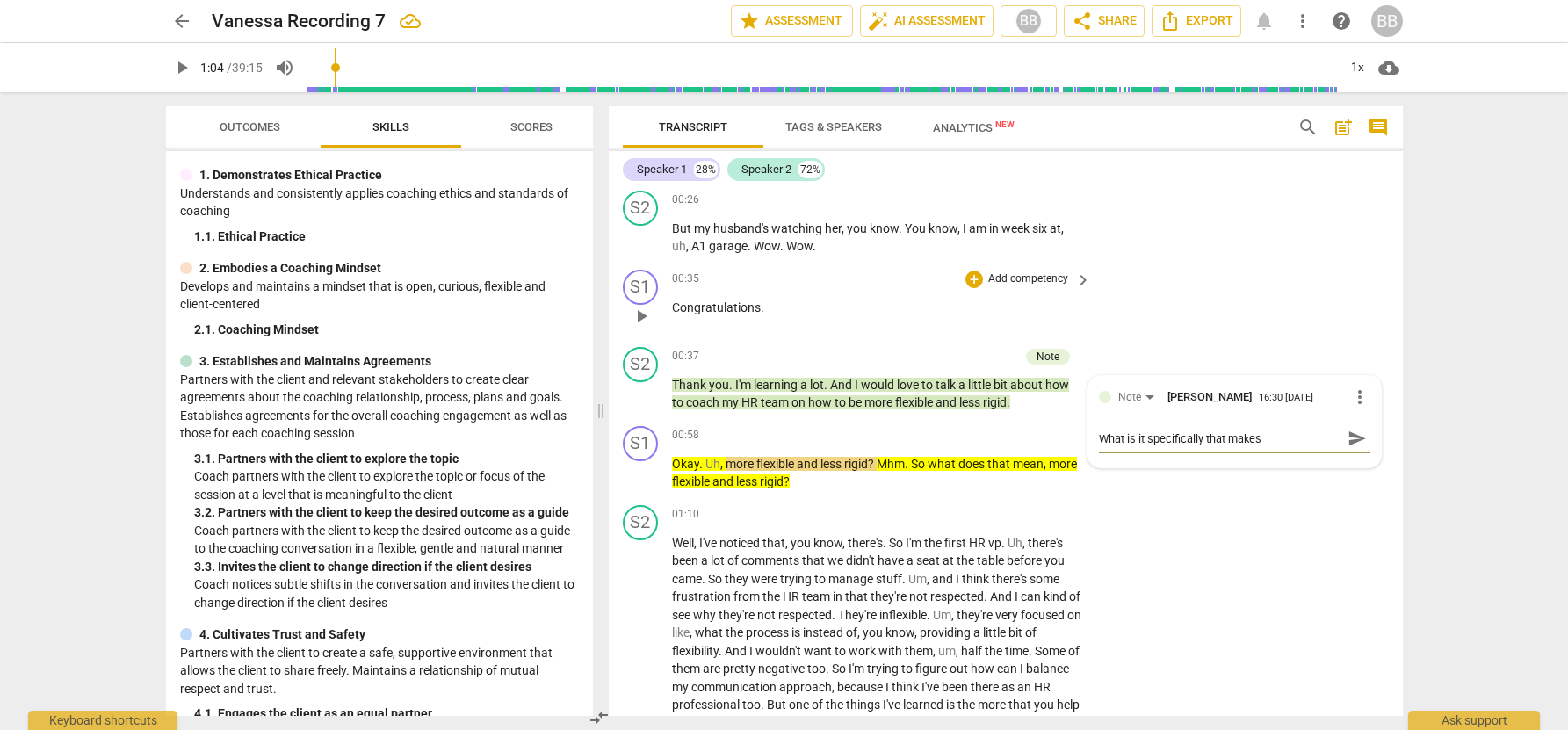type on "What is it specifically that makes t" 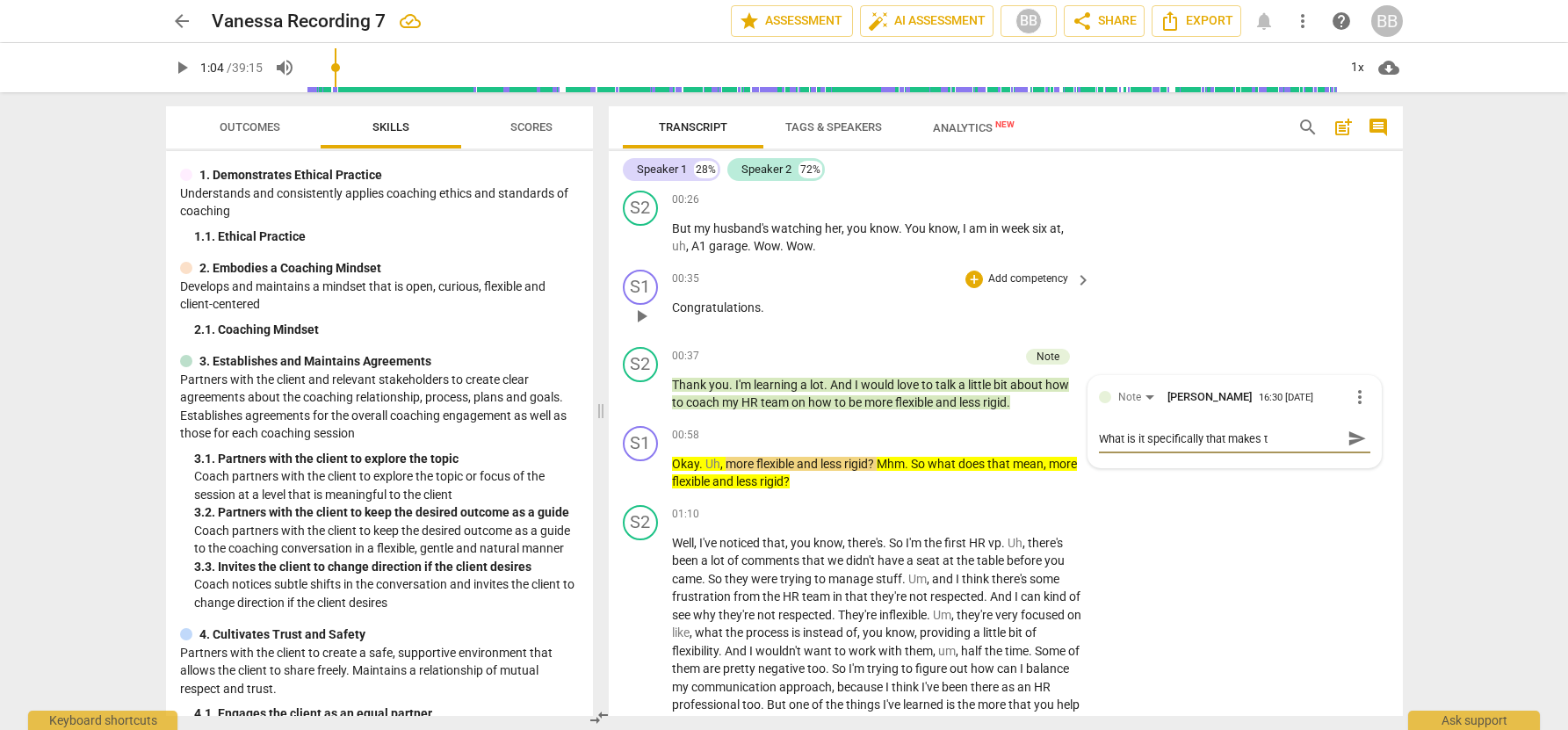 type on "What is it specifically that makes te" 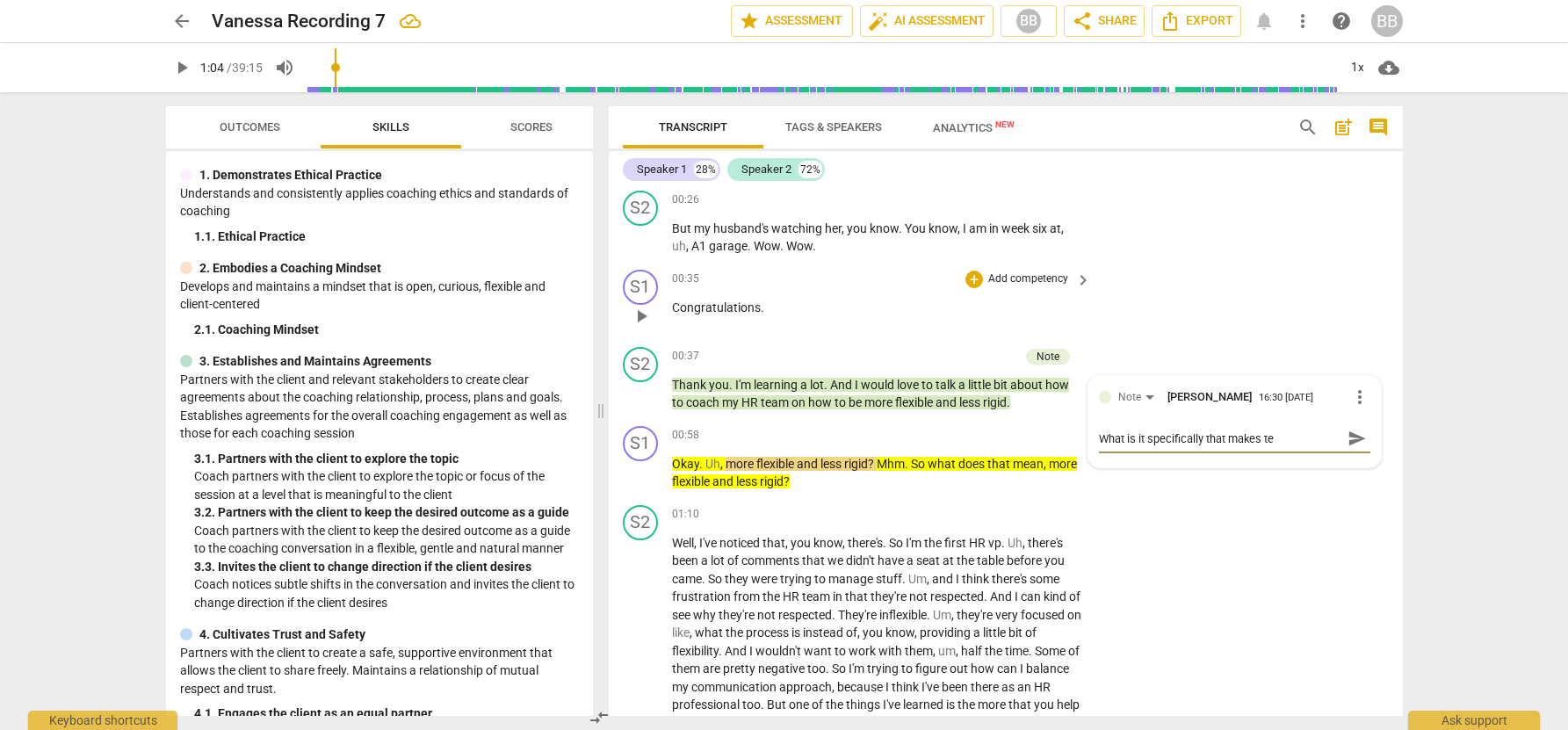 type on "What is it specifically that makes tel" 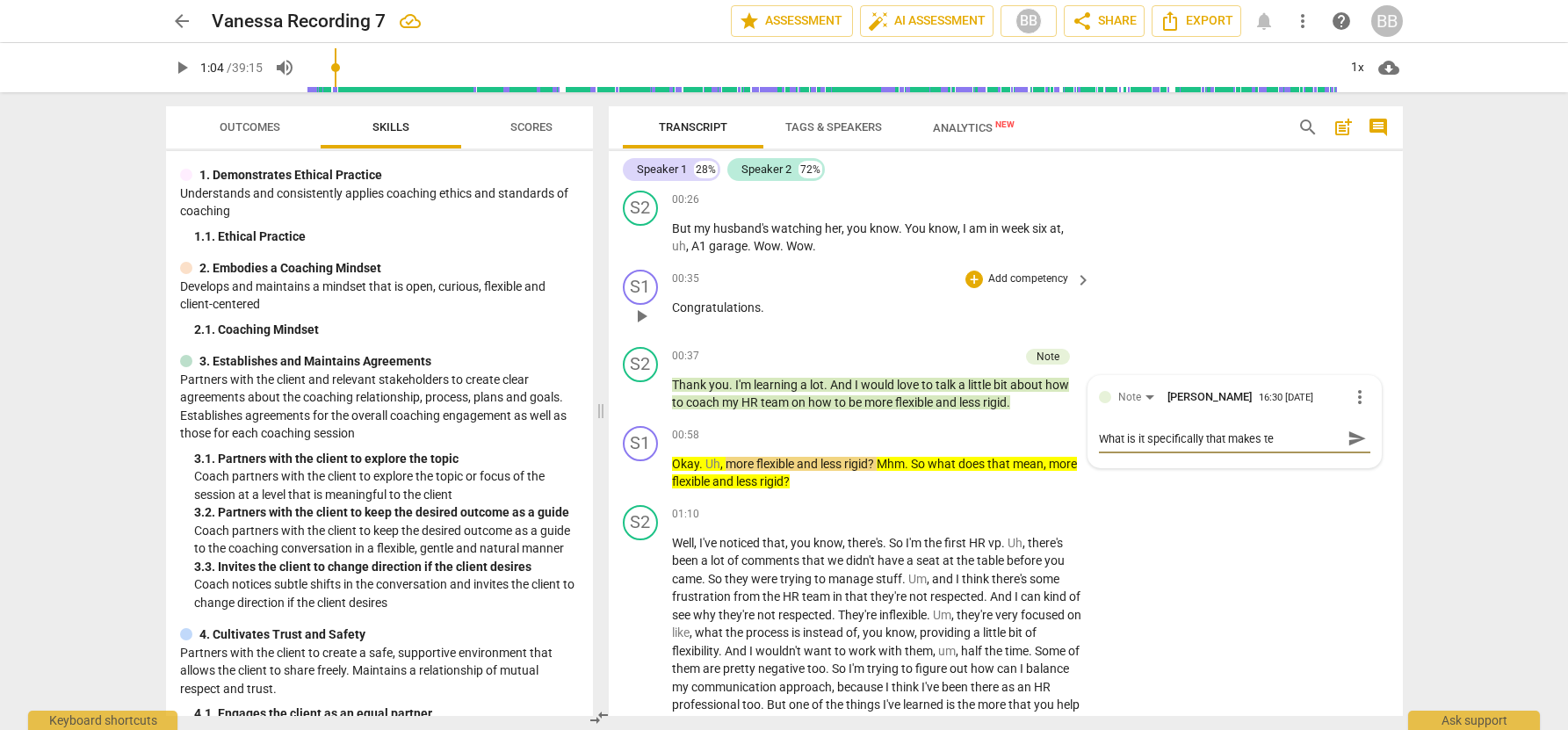 type on "What is it specifically that makes tel" 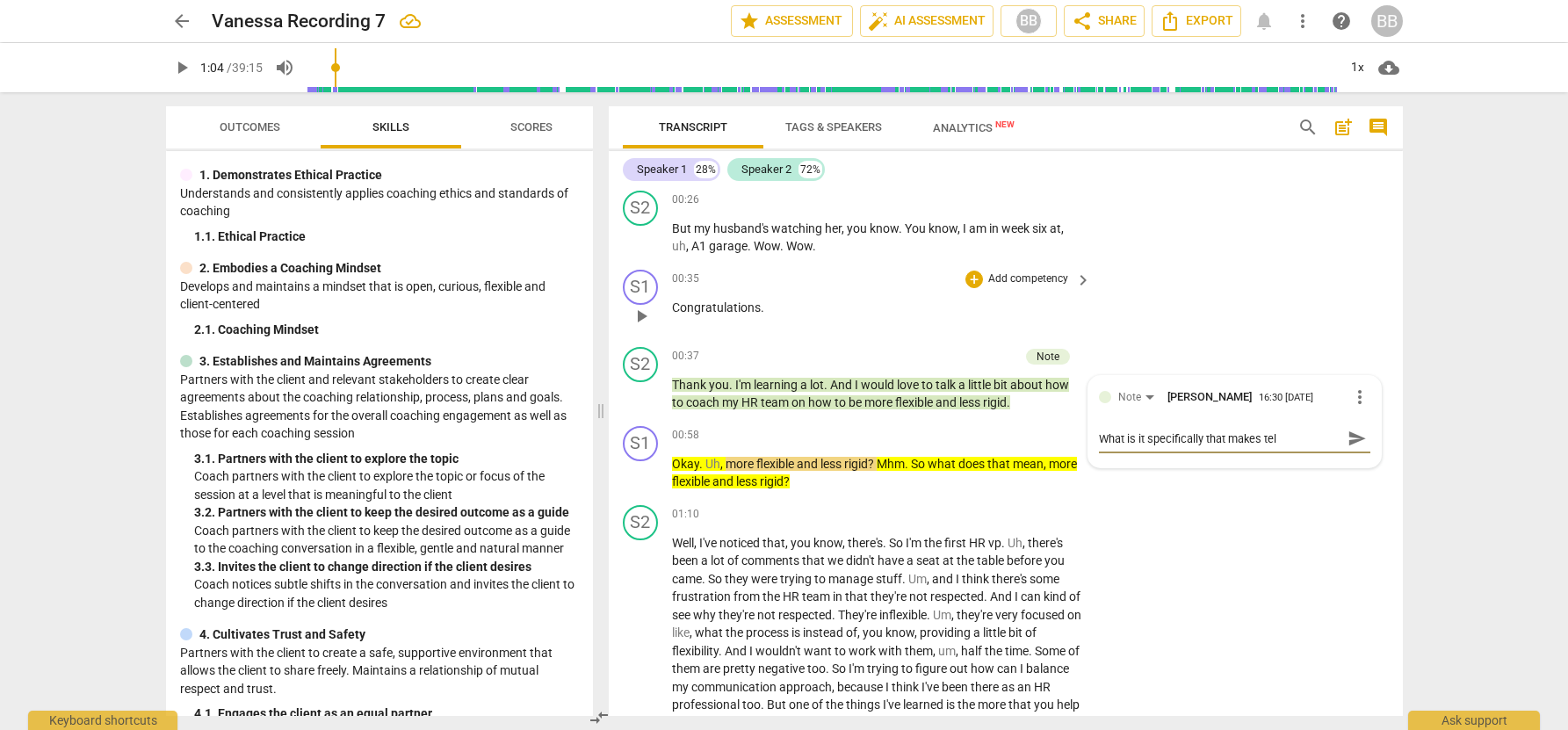 type on "What is it specifically that makes tell" 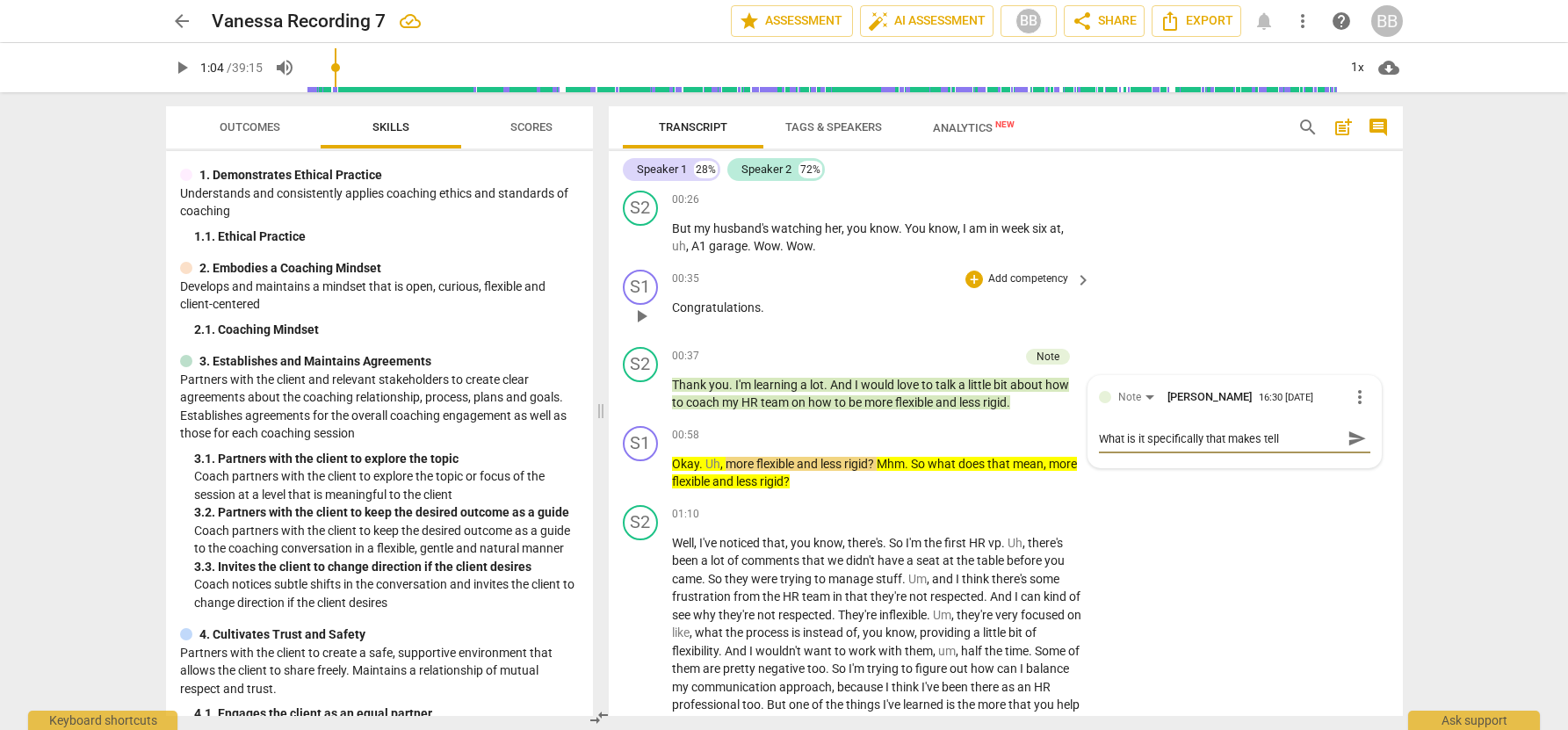 type on "What is it specifically that makes telli" 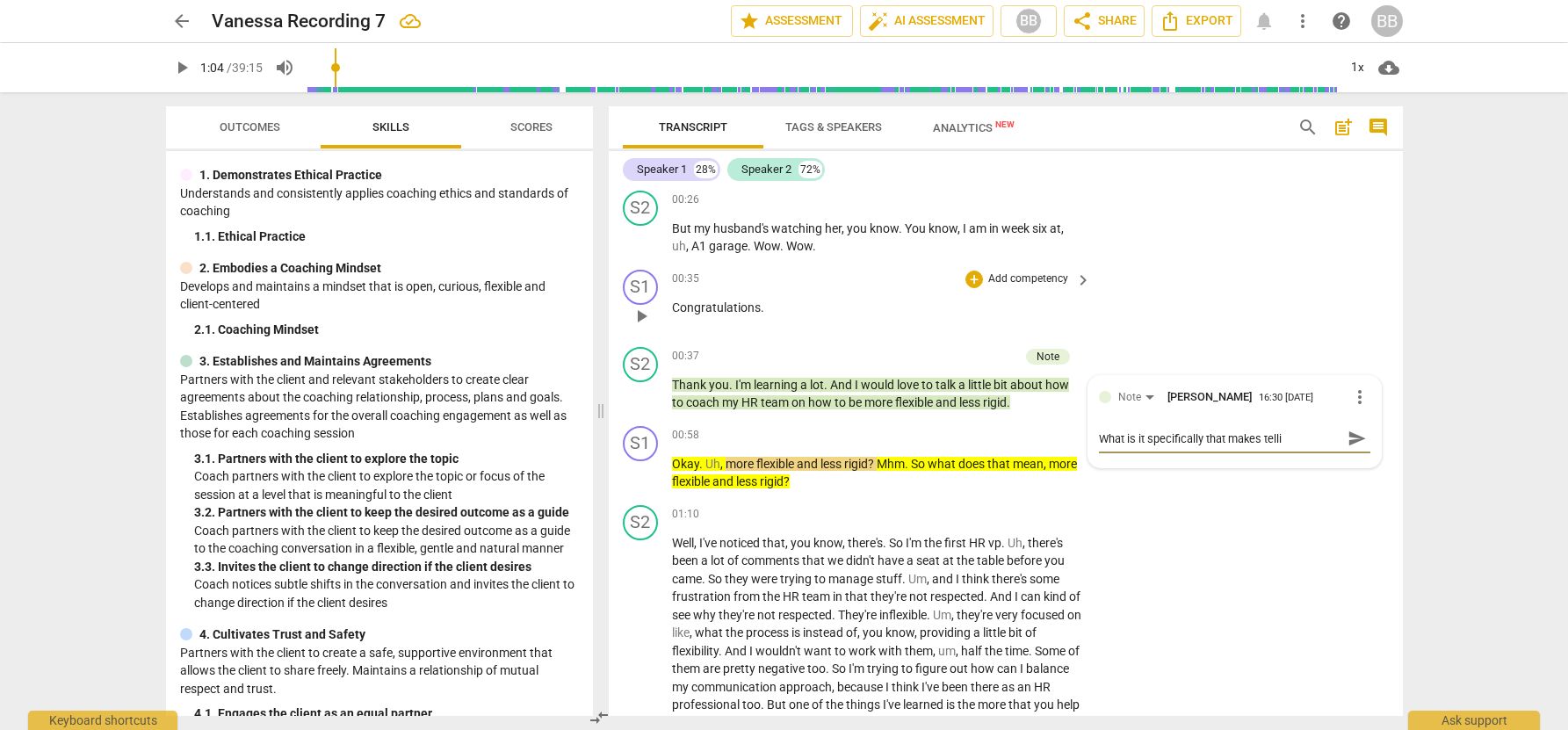 type on "What is it specifically that makes tellin" 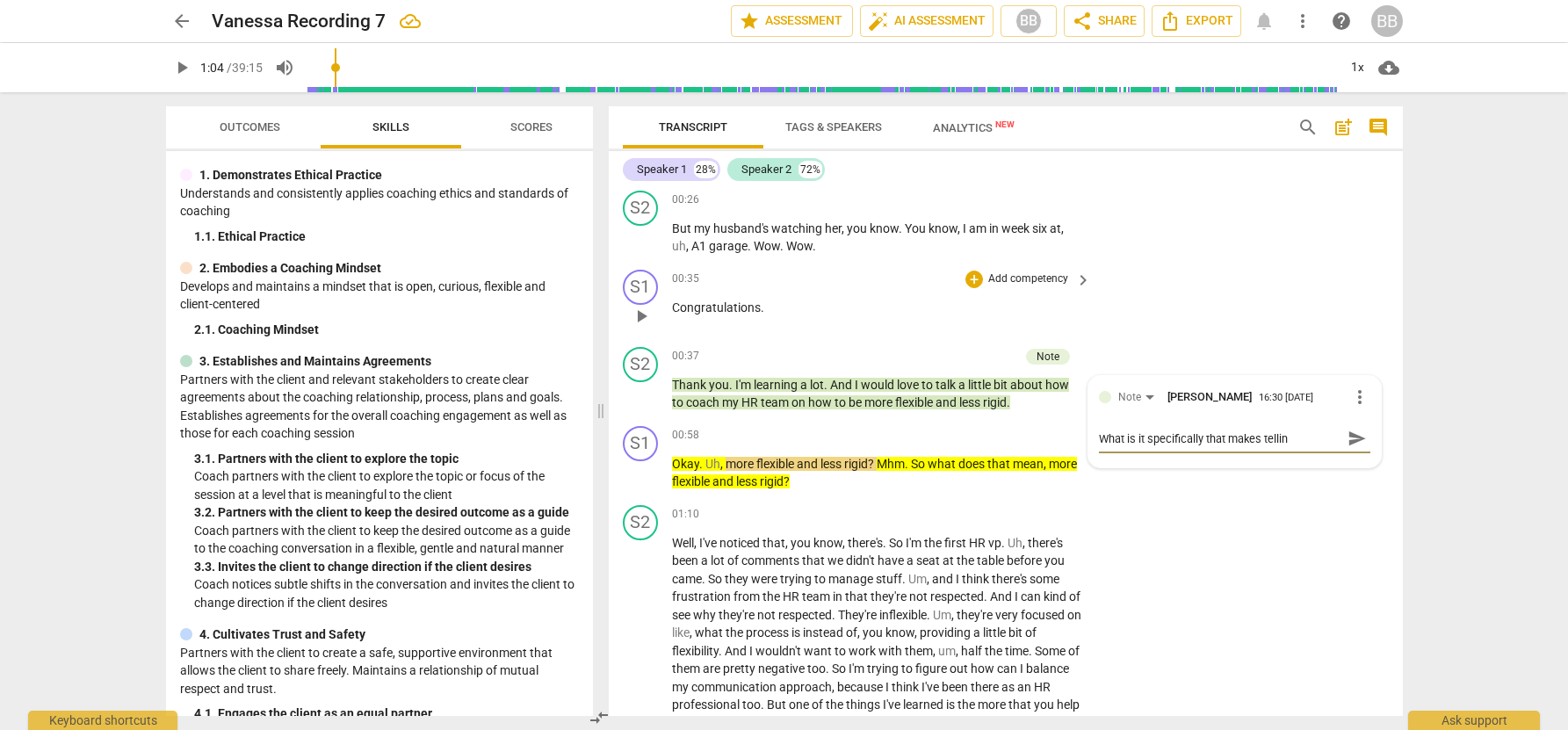 type on "What is it specifically that makes telling" 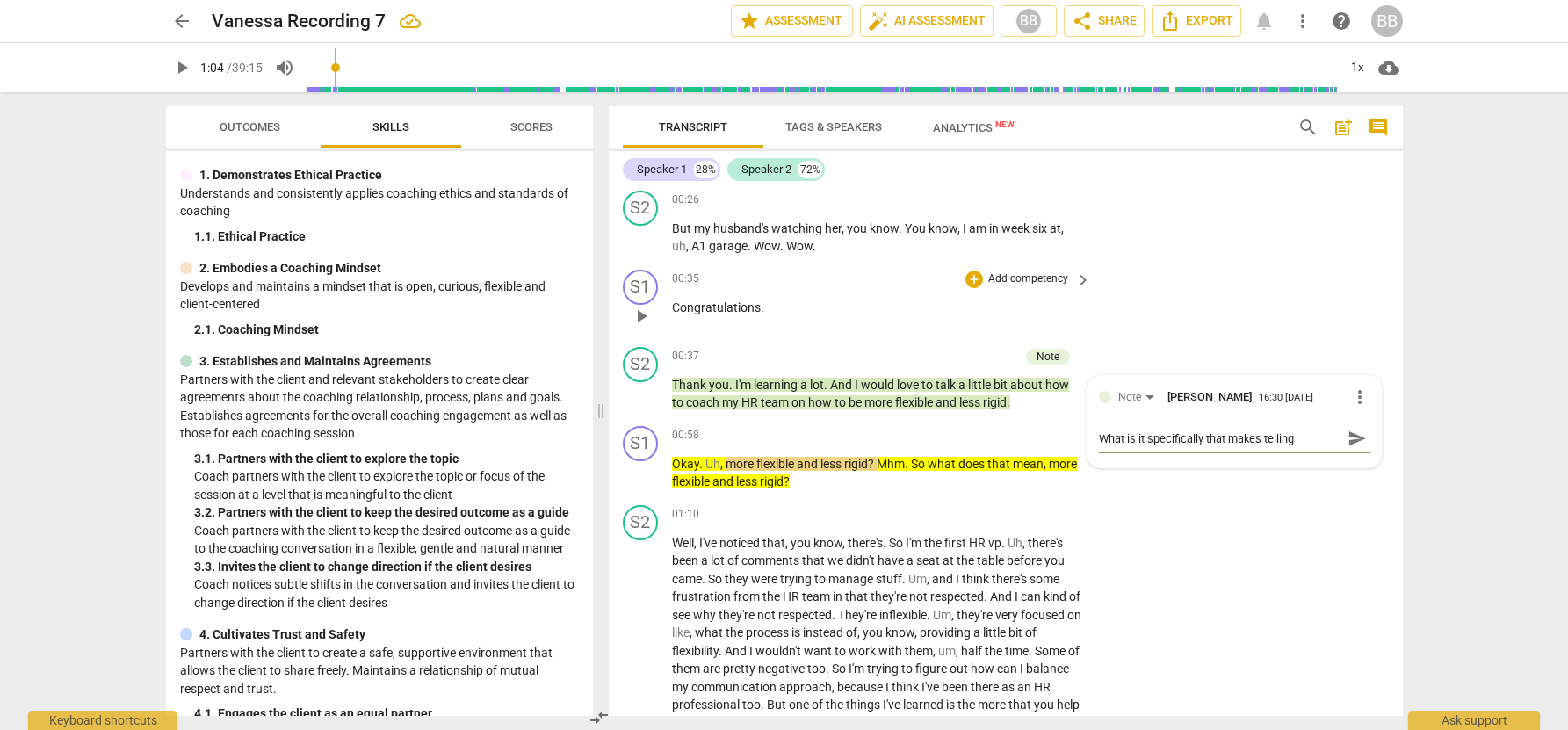 type on "What is it specifically that makes telling" 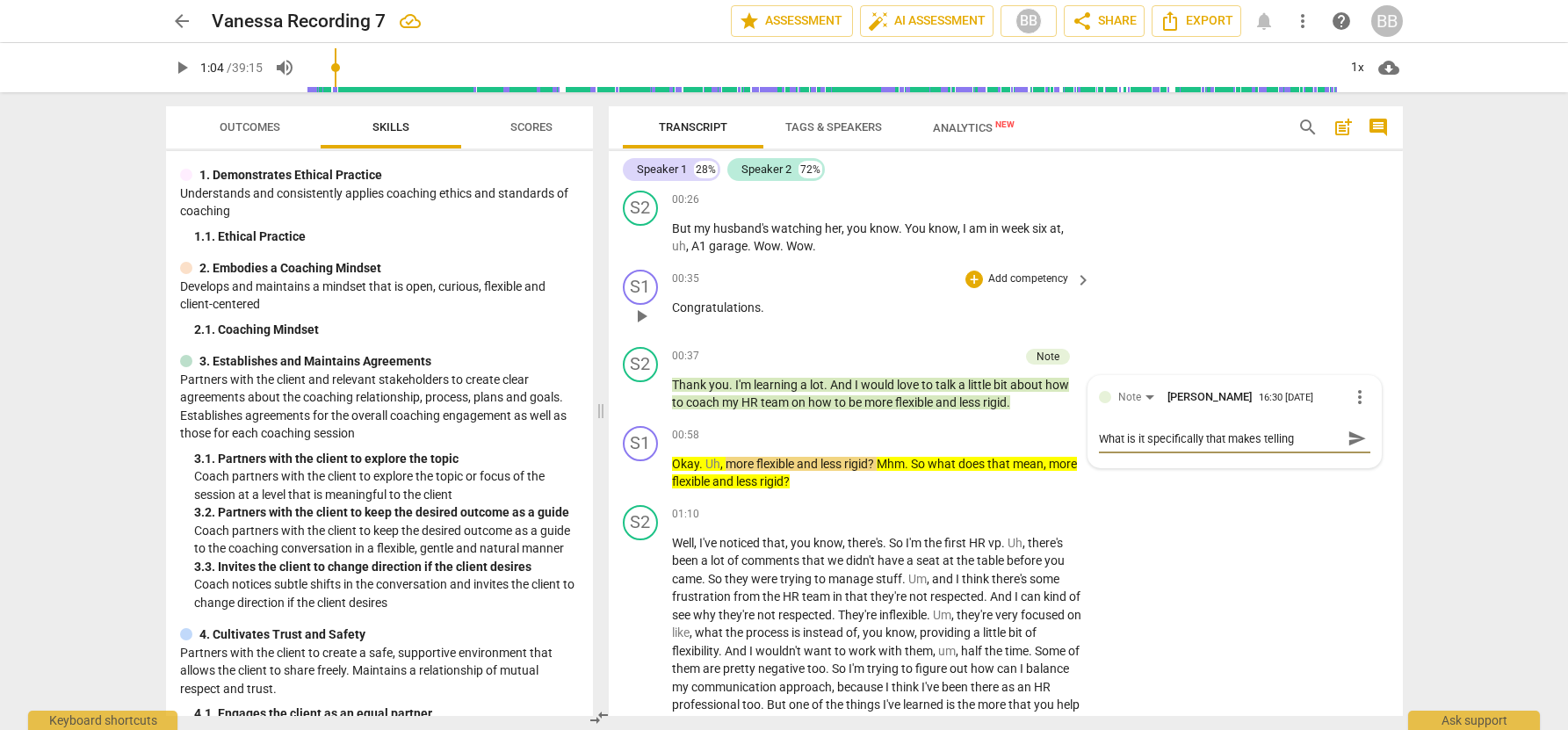 type on "What is it specifically that makes telling" 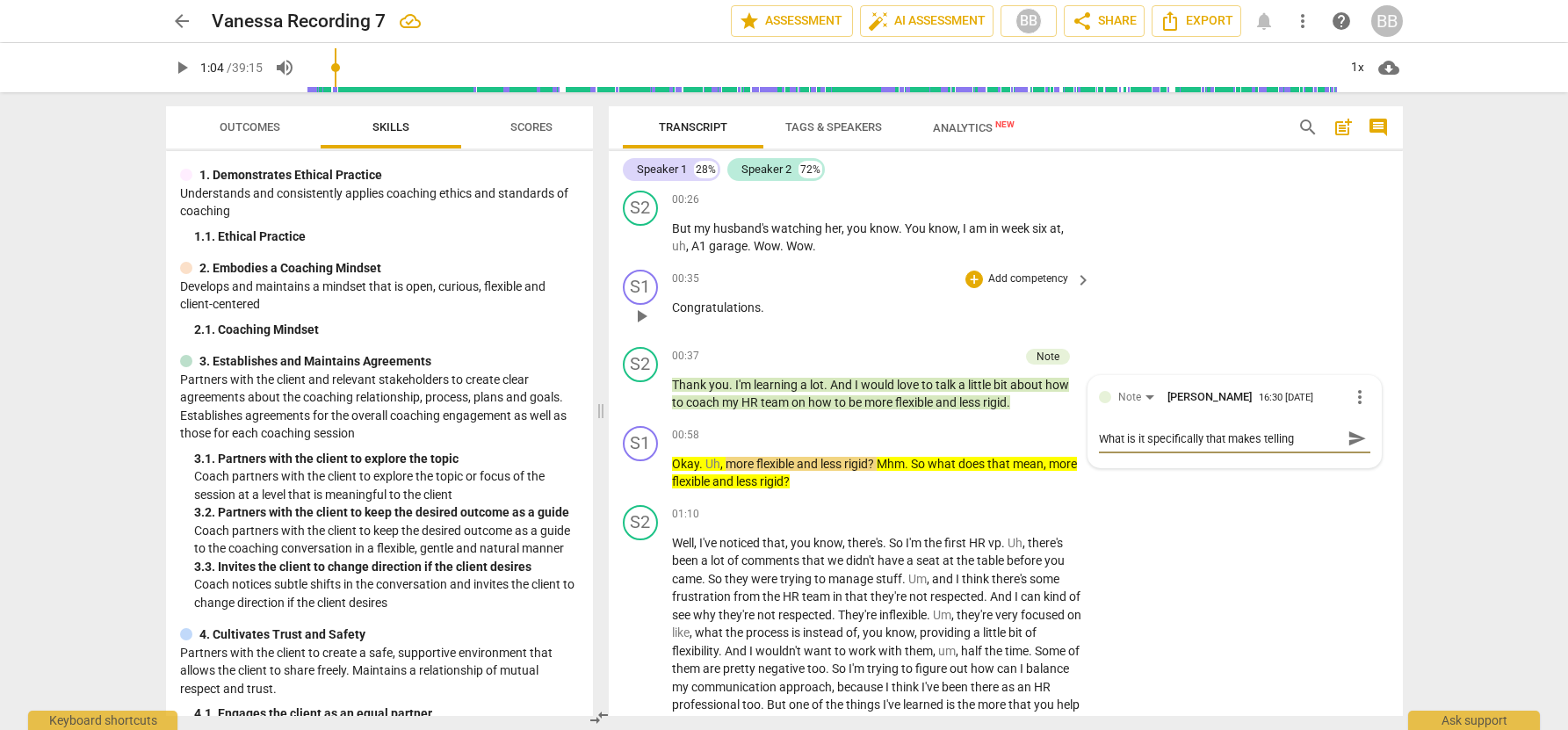 type on "What is it specifically that makes telling y" 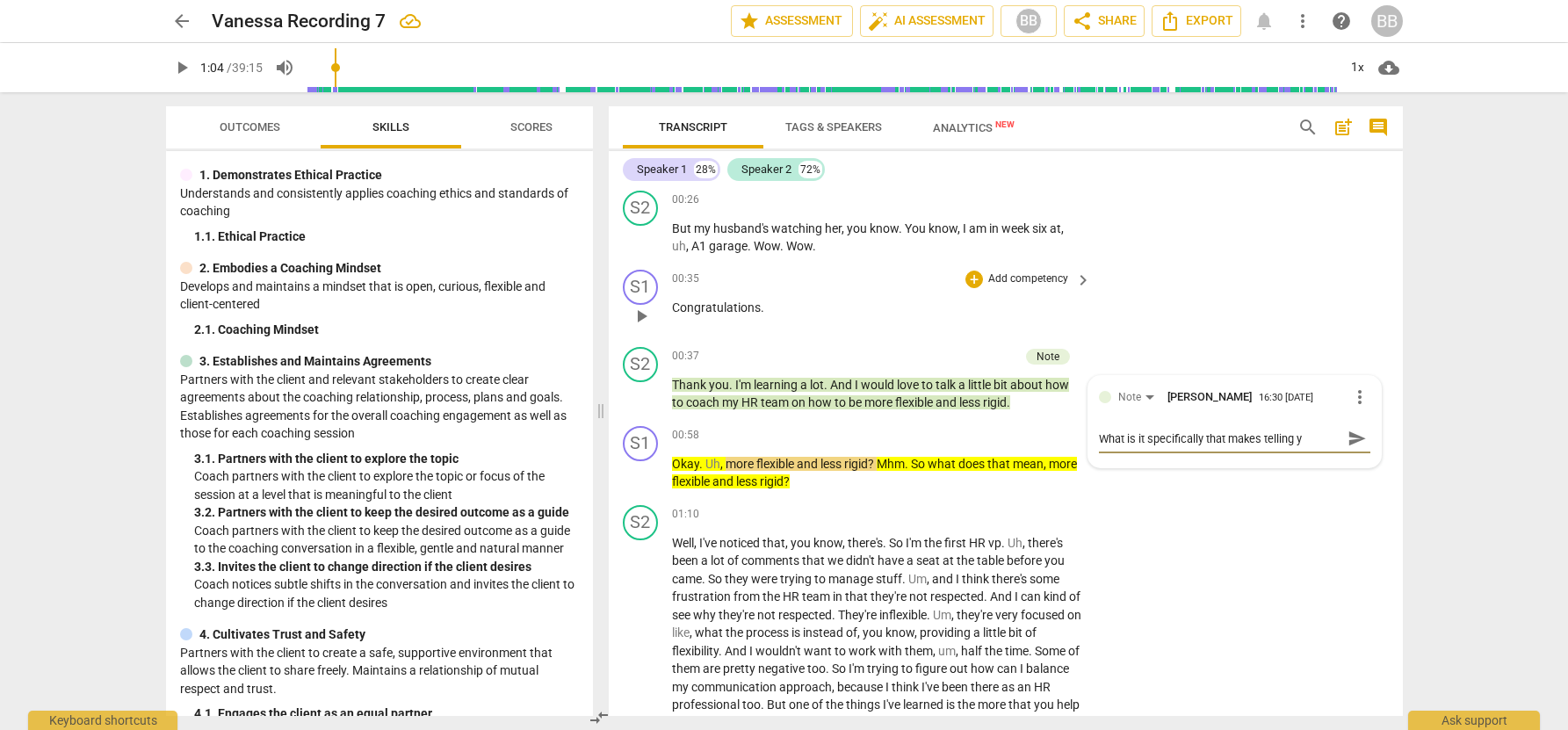 type on "What is it specifically that makes telling yo" 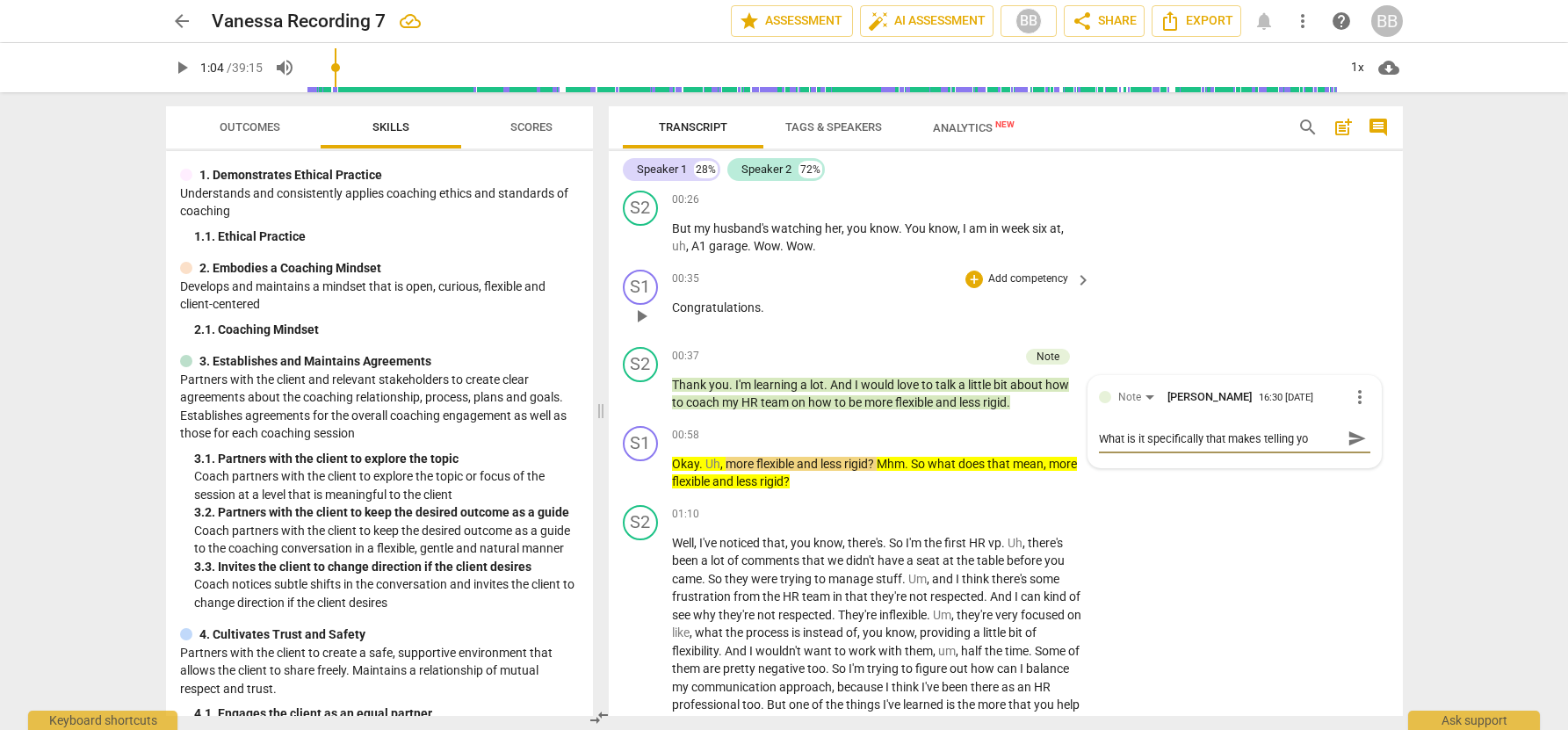 type on "What is it specifically that makes telling you" 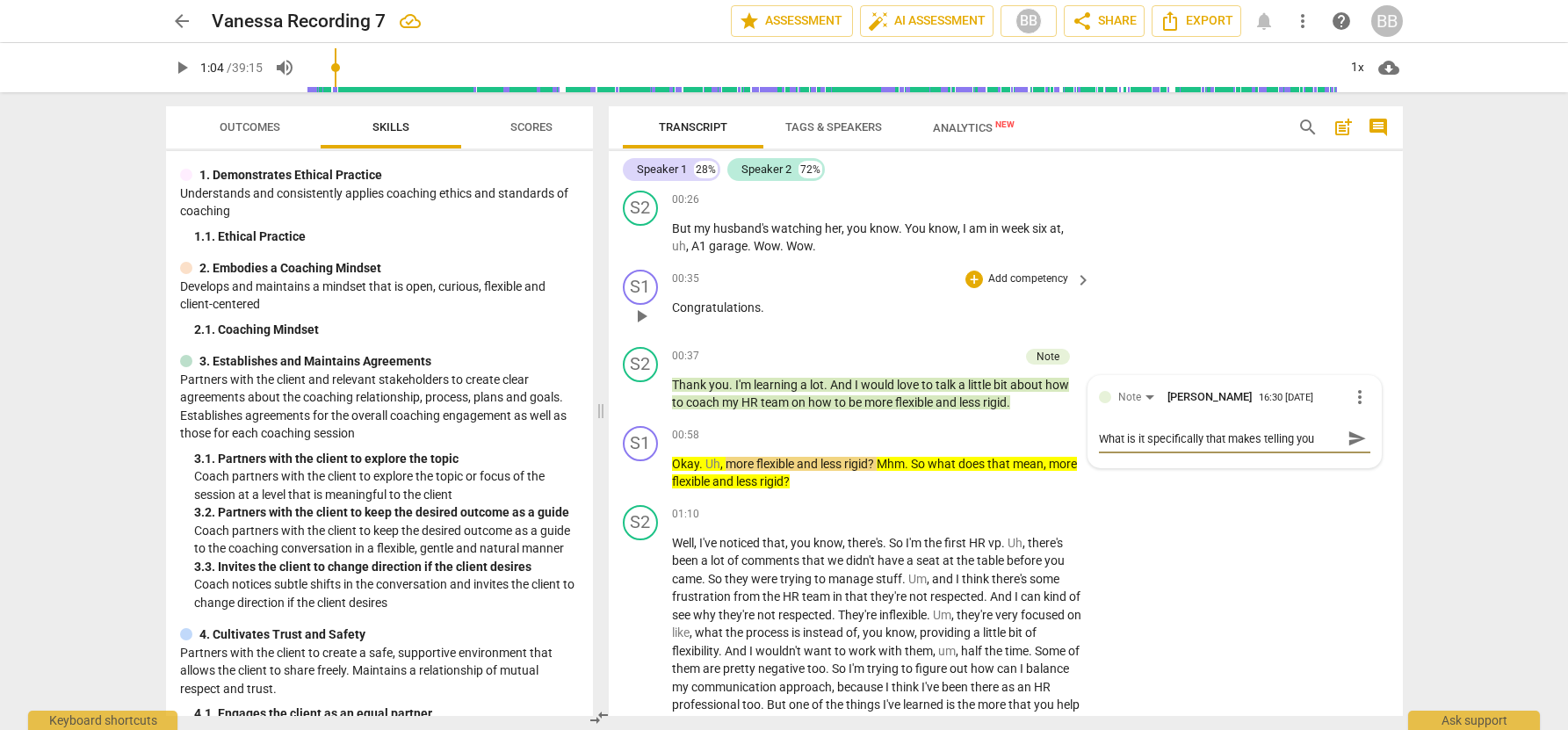 type on "What is it specifically that makes telling you" 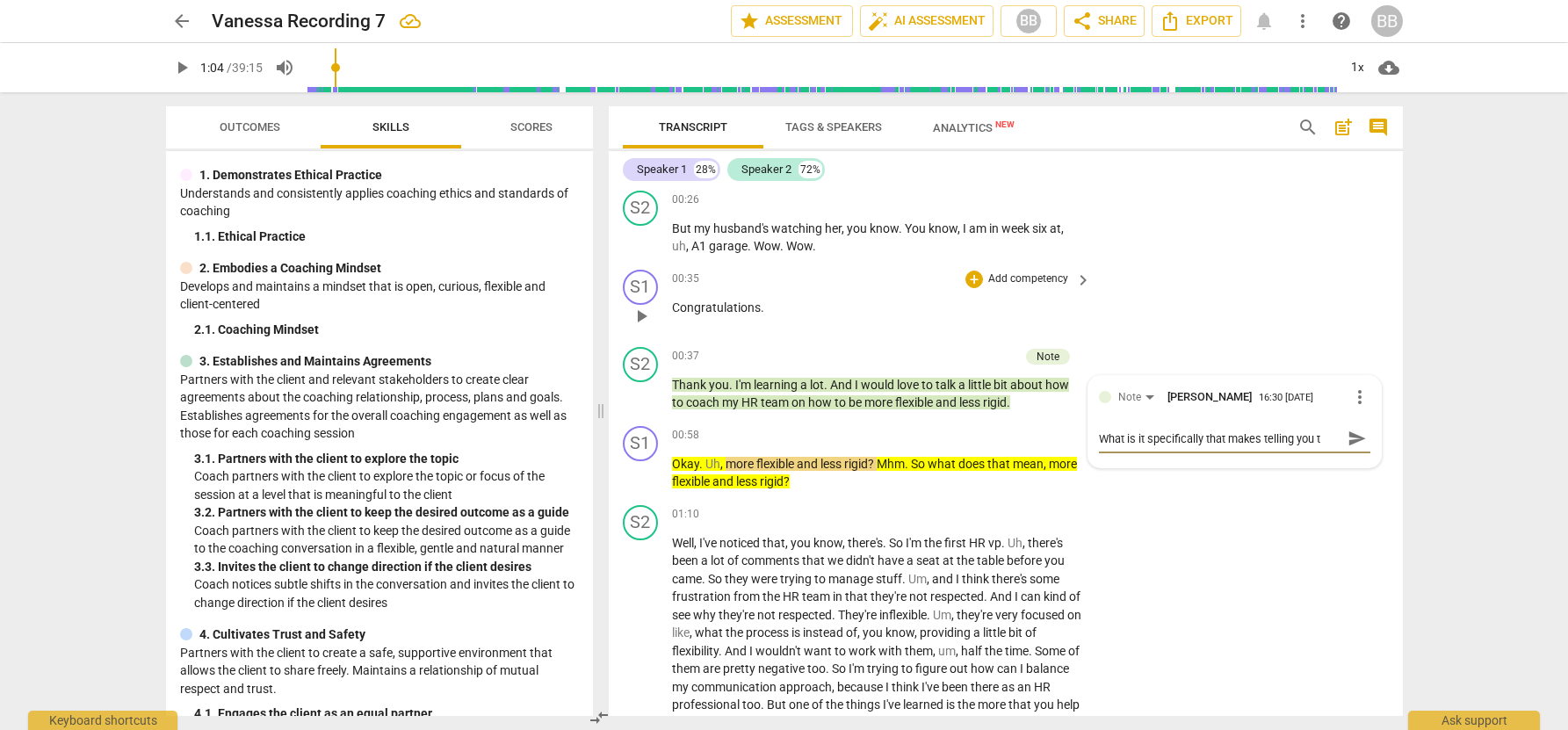 type on "What is it specifically that makes telling you te" 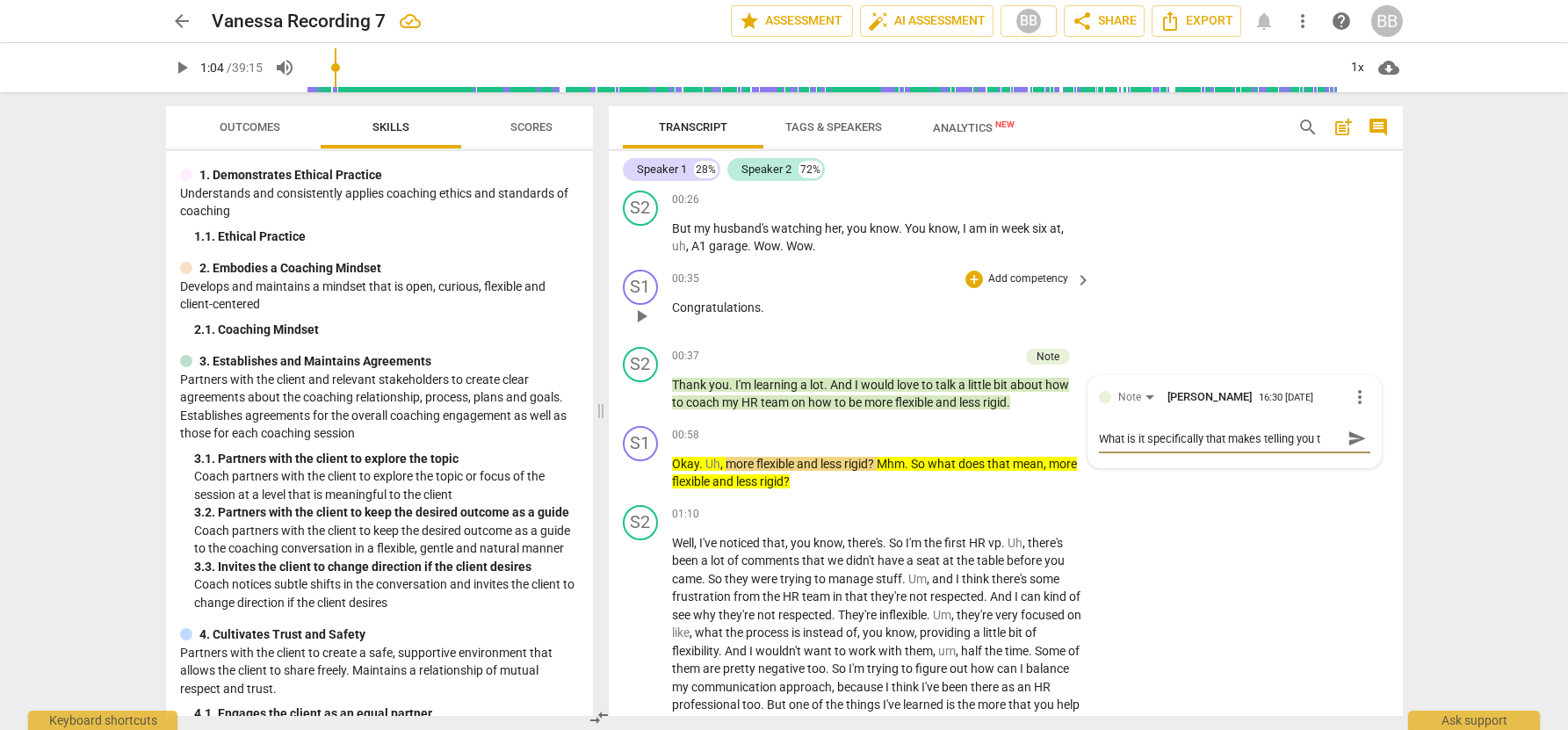 type on "What is it specifically that makes telling you te" 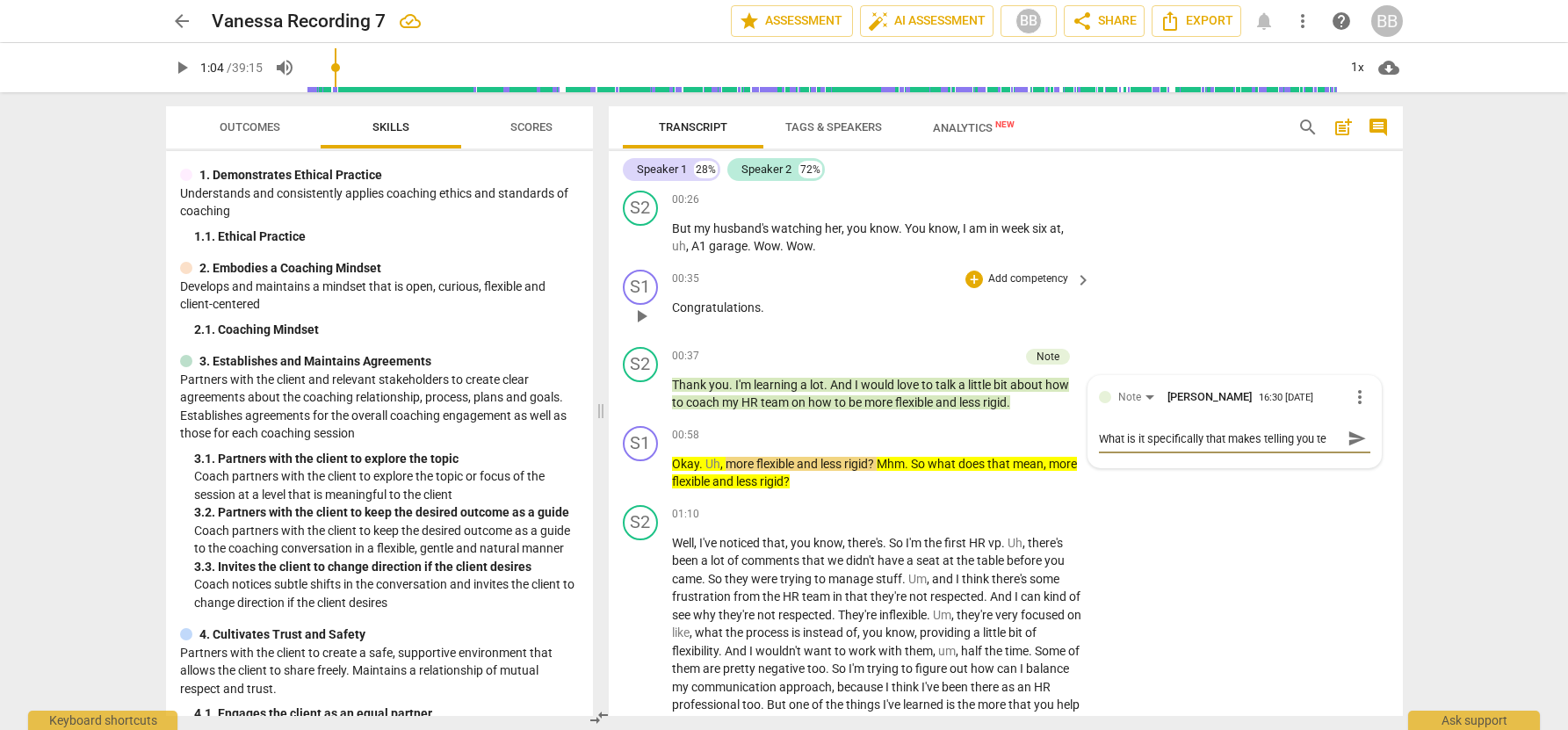 type on "What is it specifically that makes telling you tea" 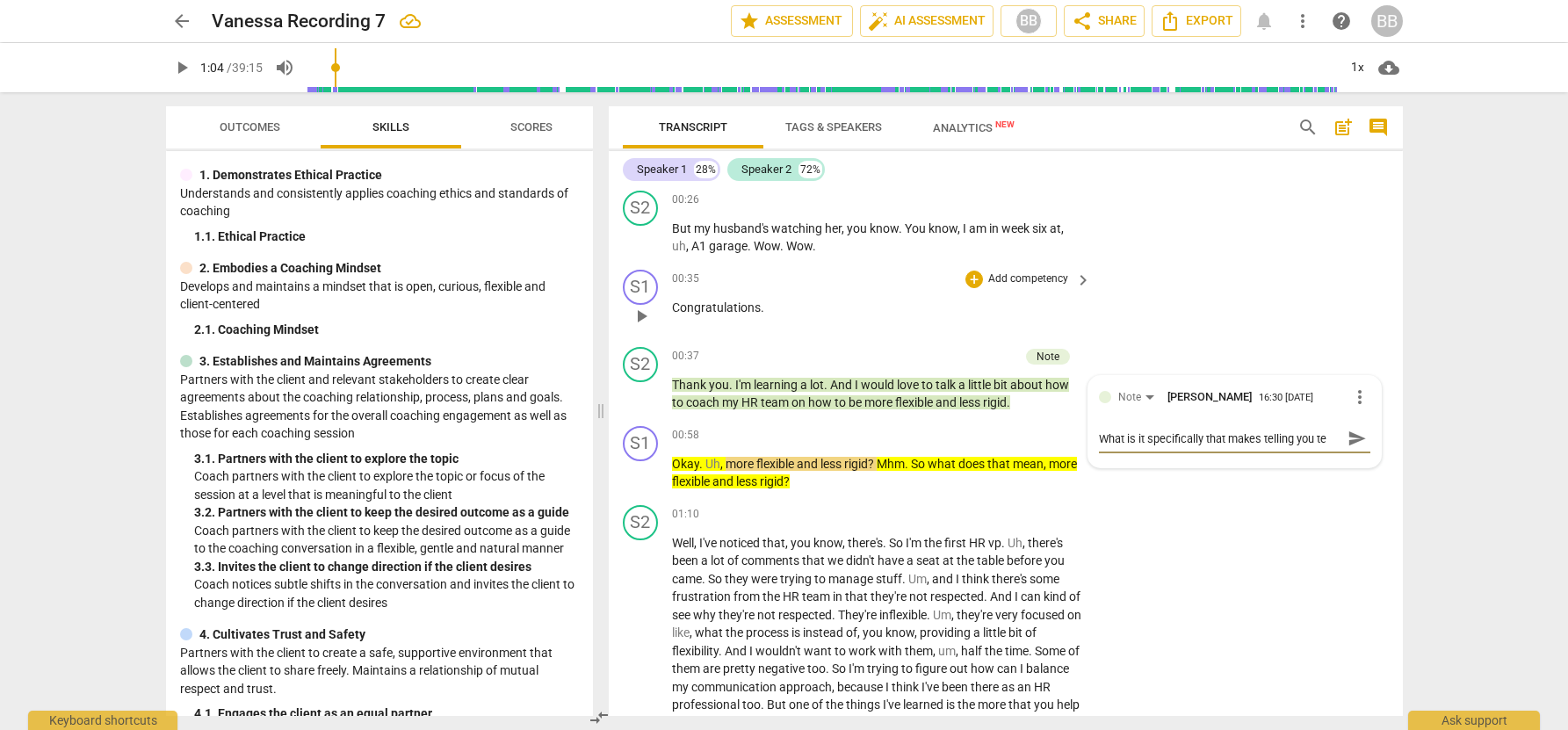 type on "What is it specifically that makes telling you tea" 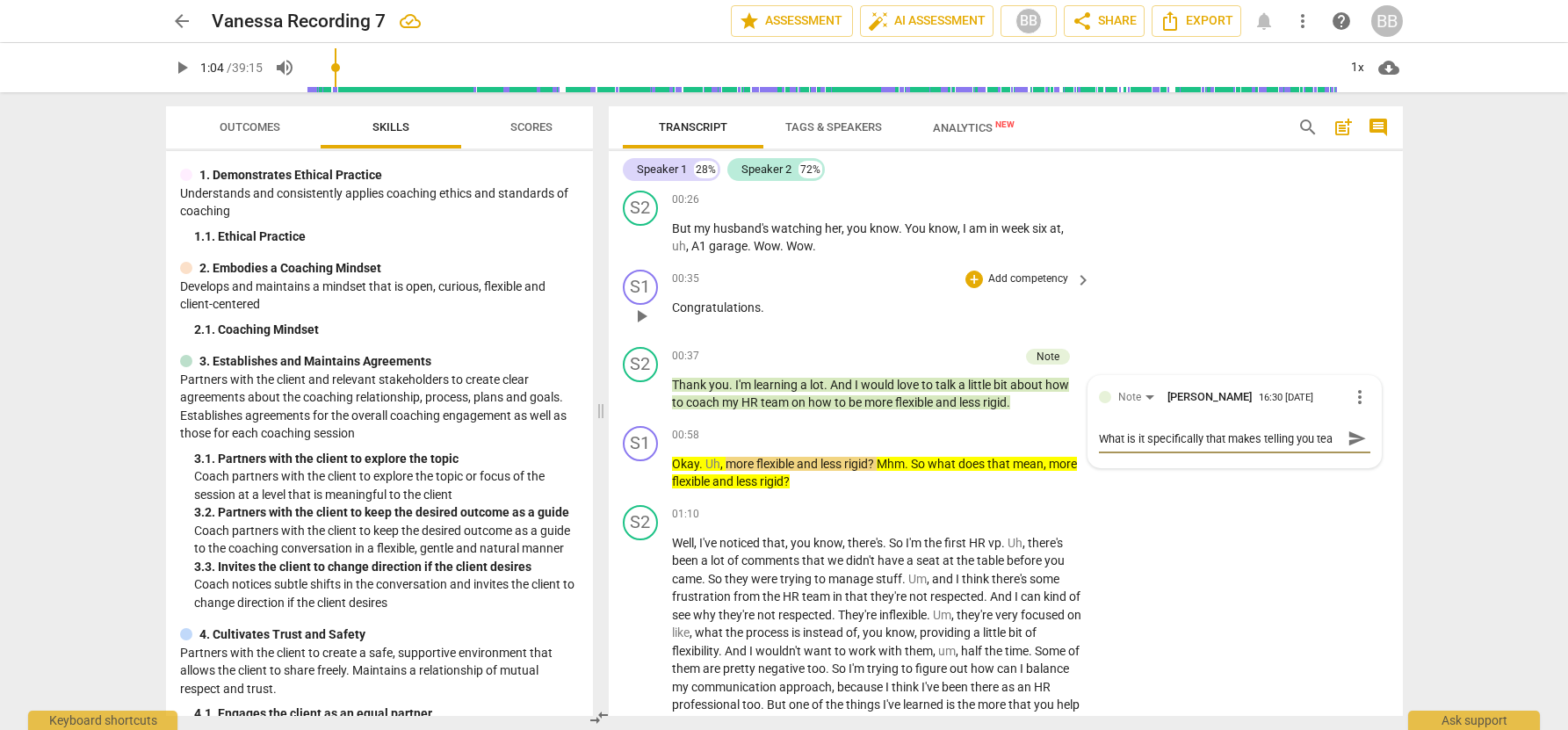 type on "What is it specifically that makes telling you team" 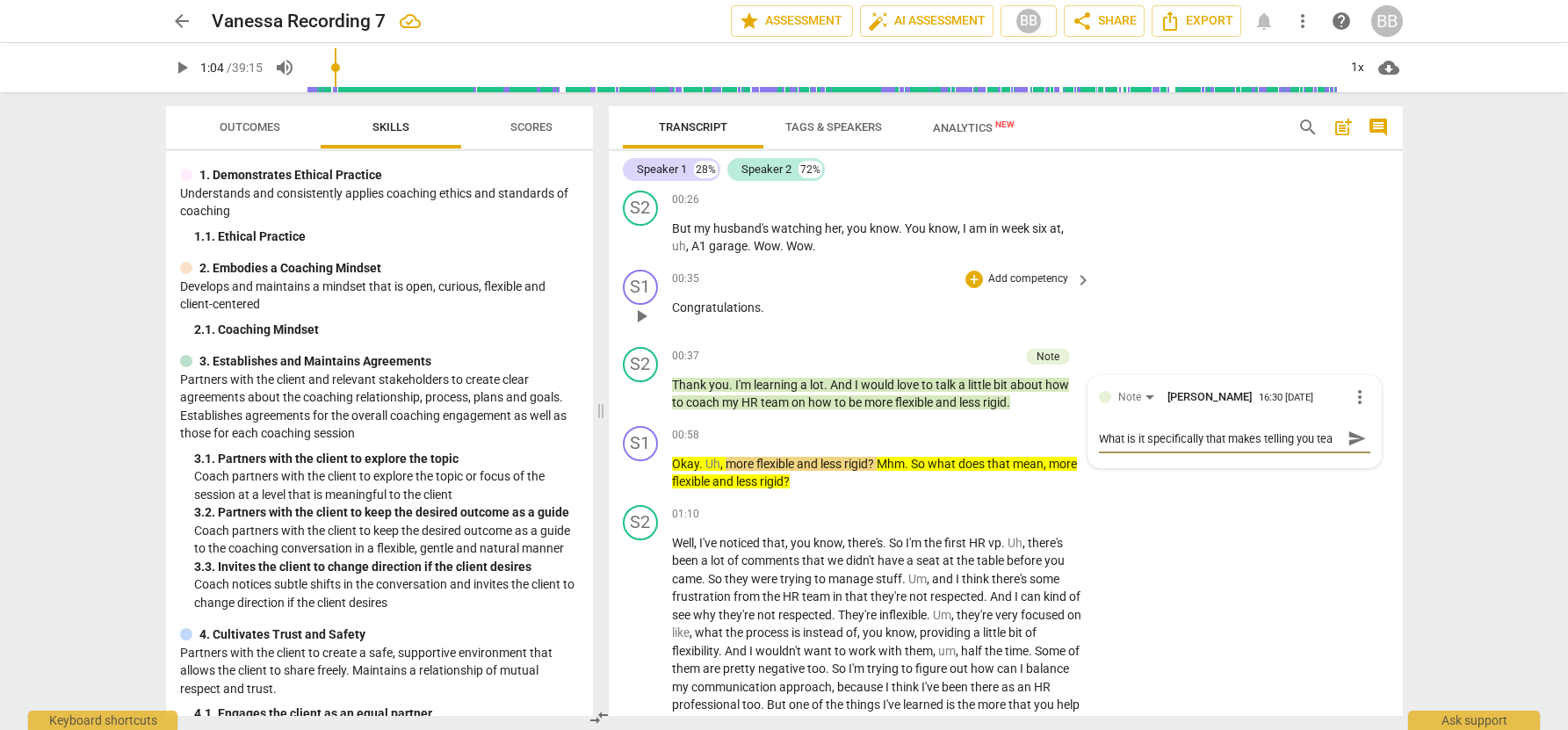 type on "What is it specifically that makes telling you team" 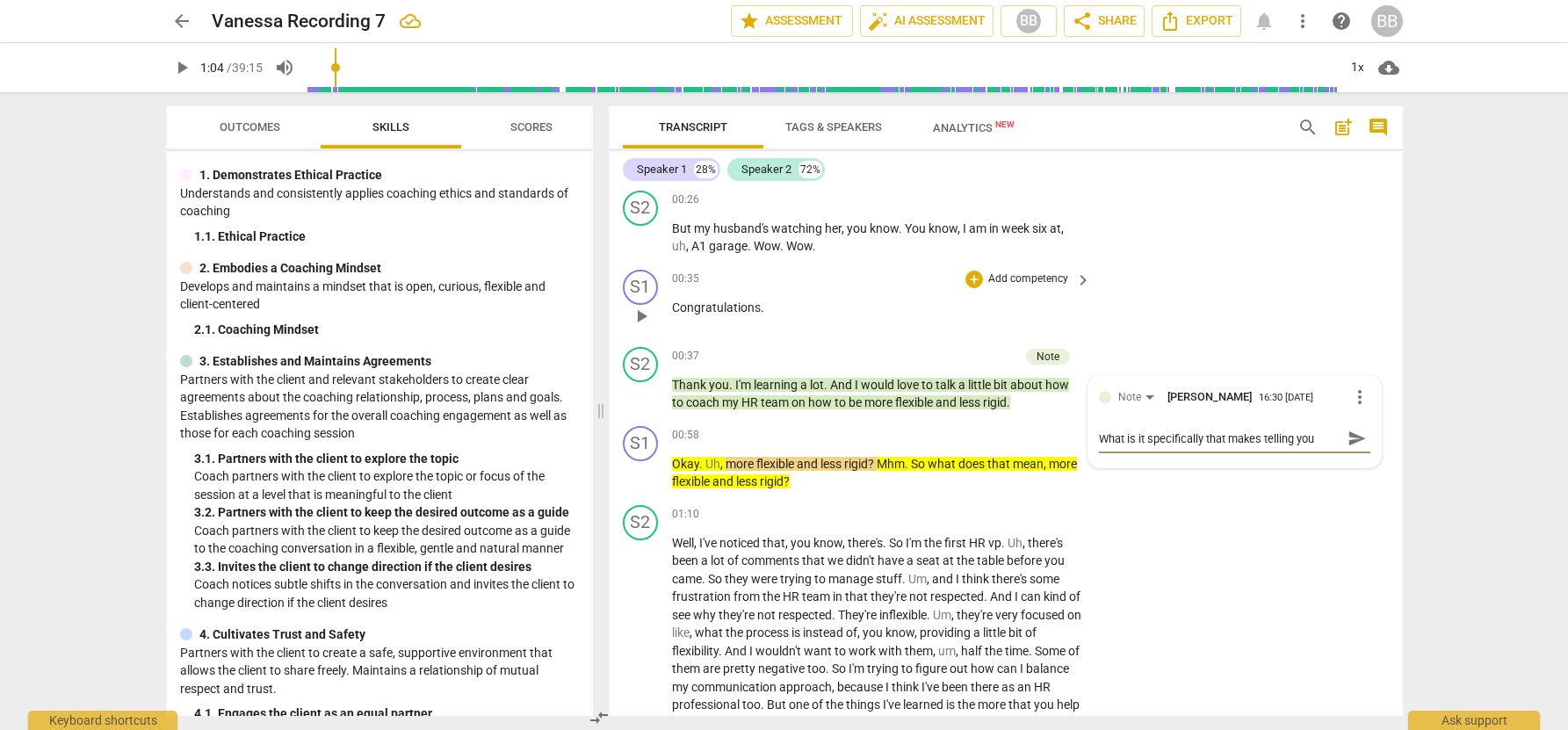 scroll, scrollTop: 15, scrollLeft: 0, axis: vertical 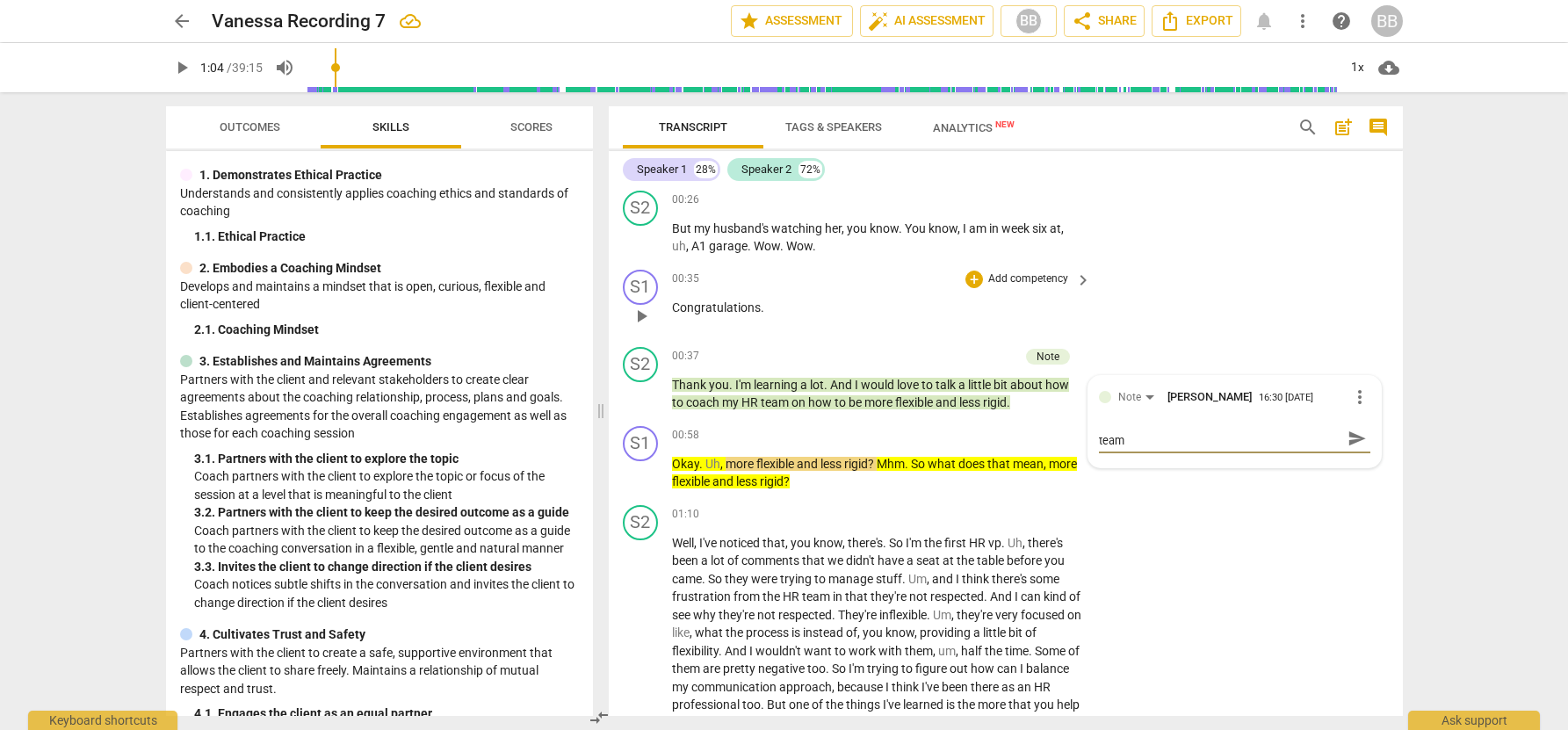 type on "What is it specifically that makes telling you tea" 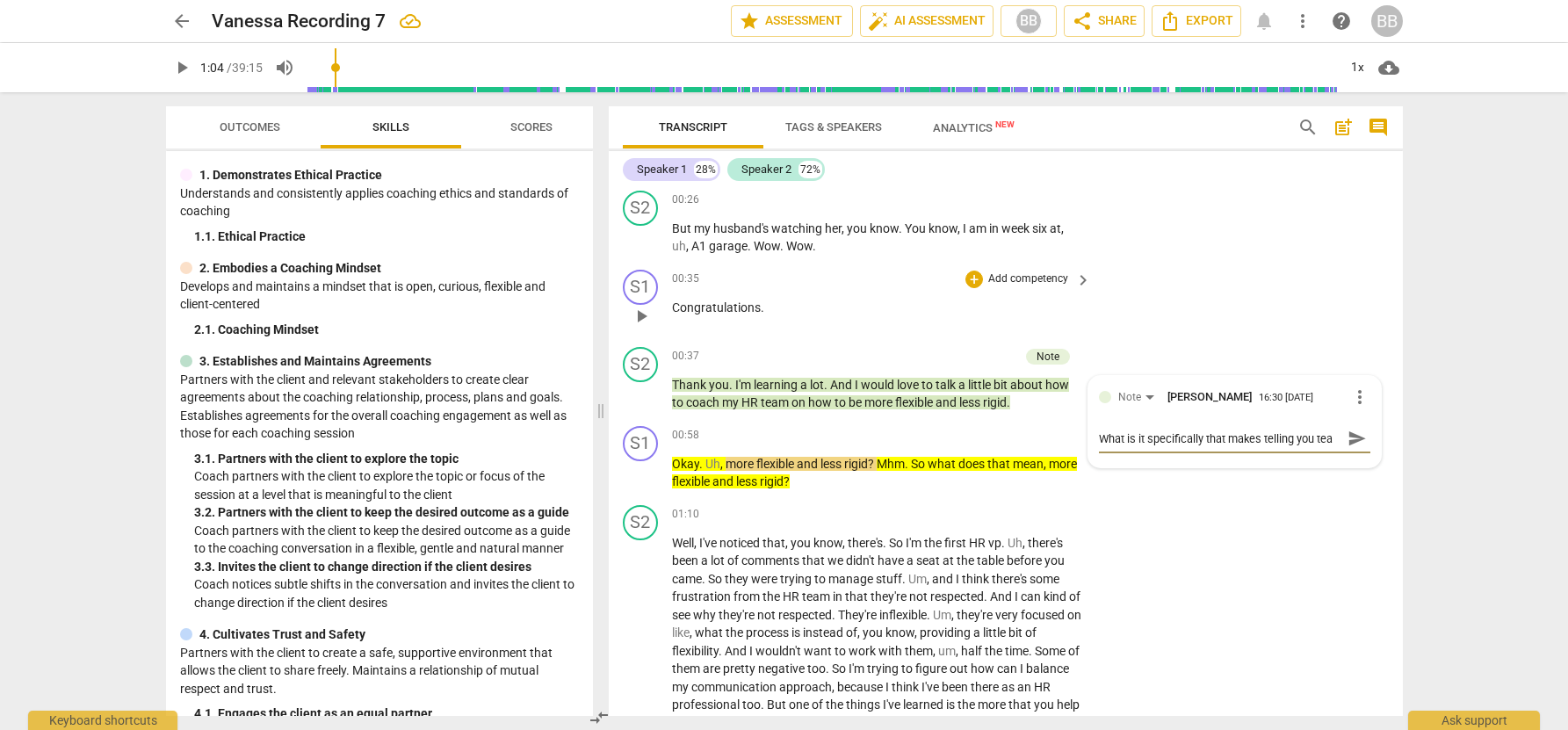 type on "What is it specifically that makes telling you te" 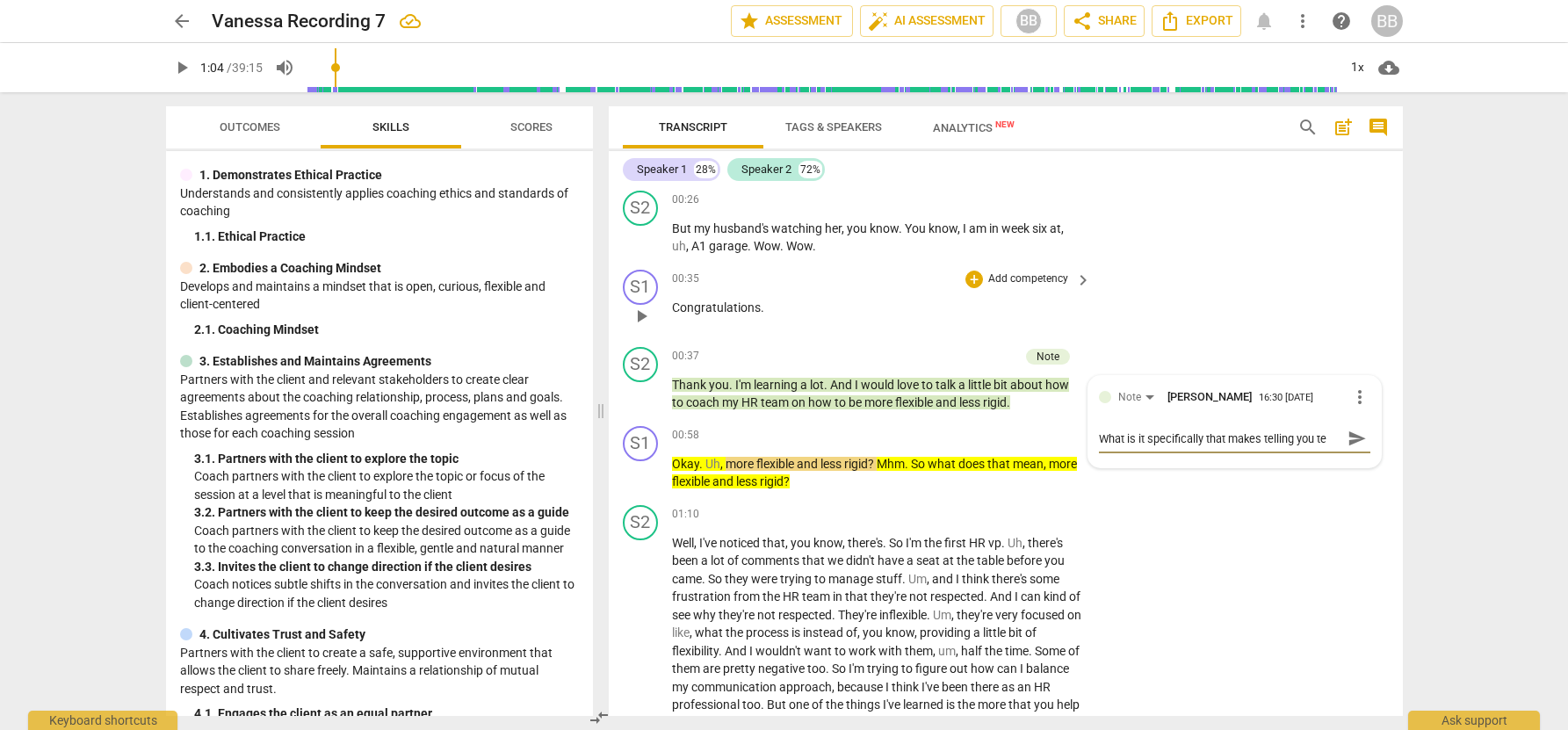 scroll, scrollTop: 0, scrollLeft: 0, axis: both 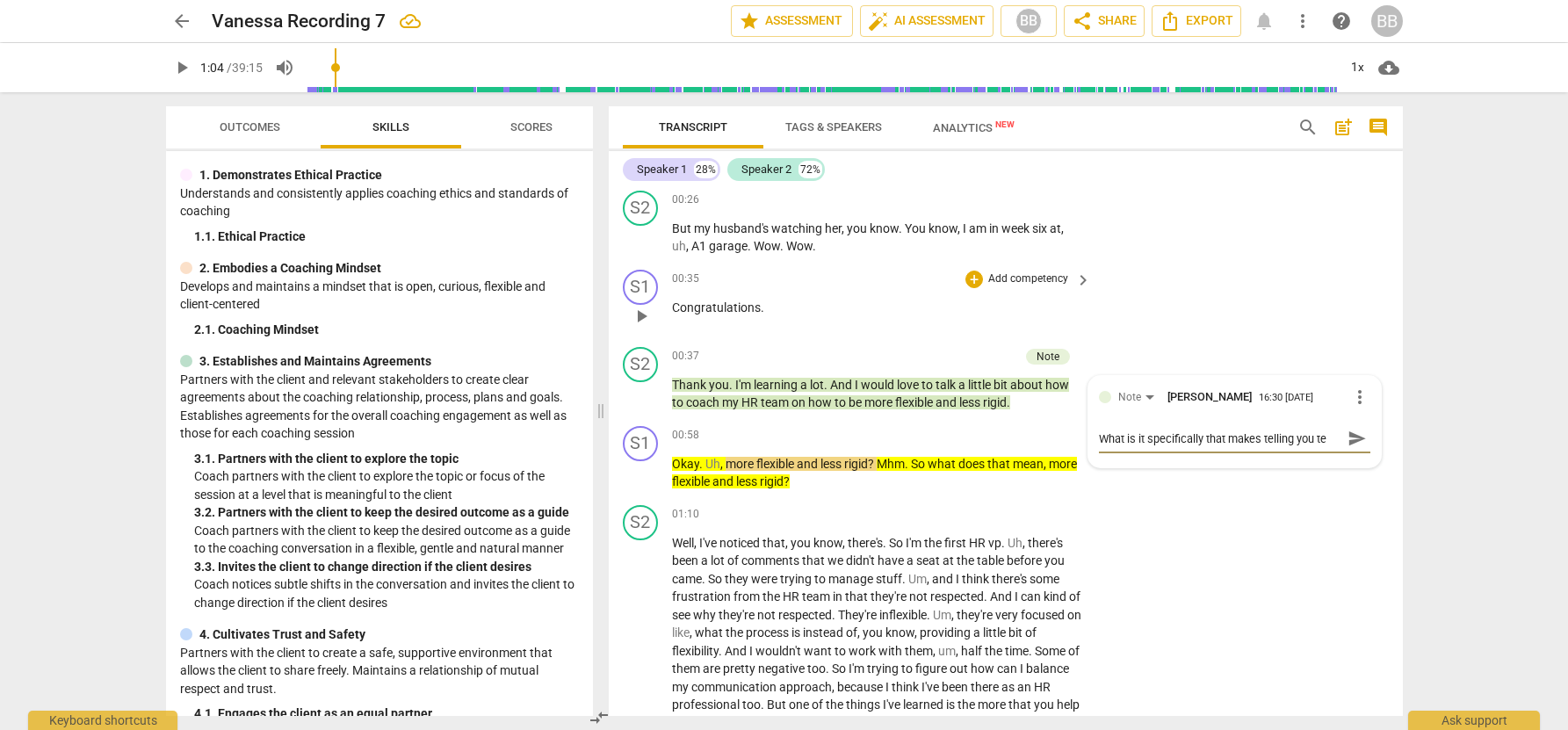 type on "What is it specifically that makes telling you t" 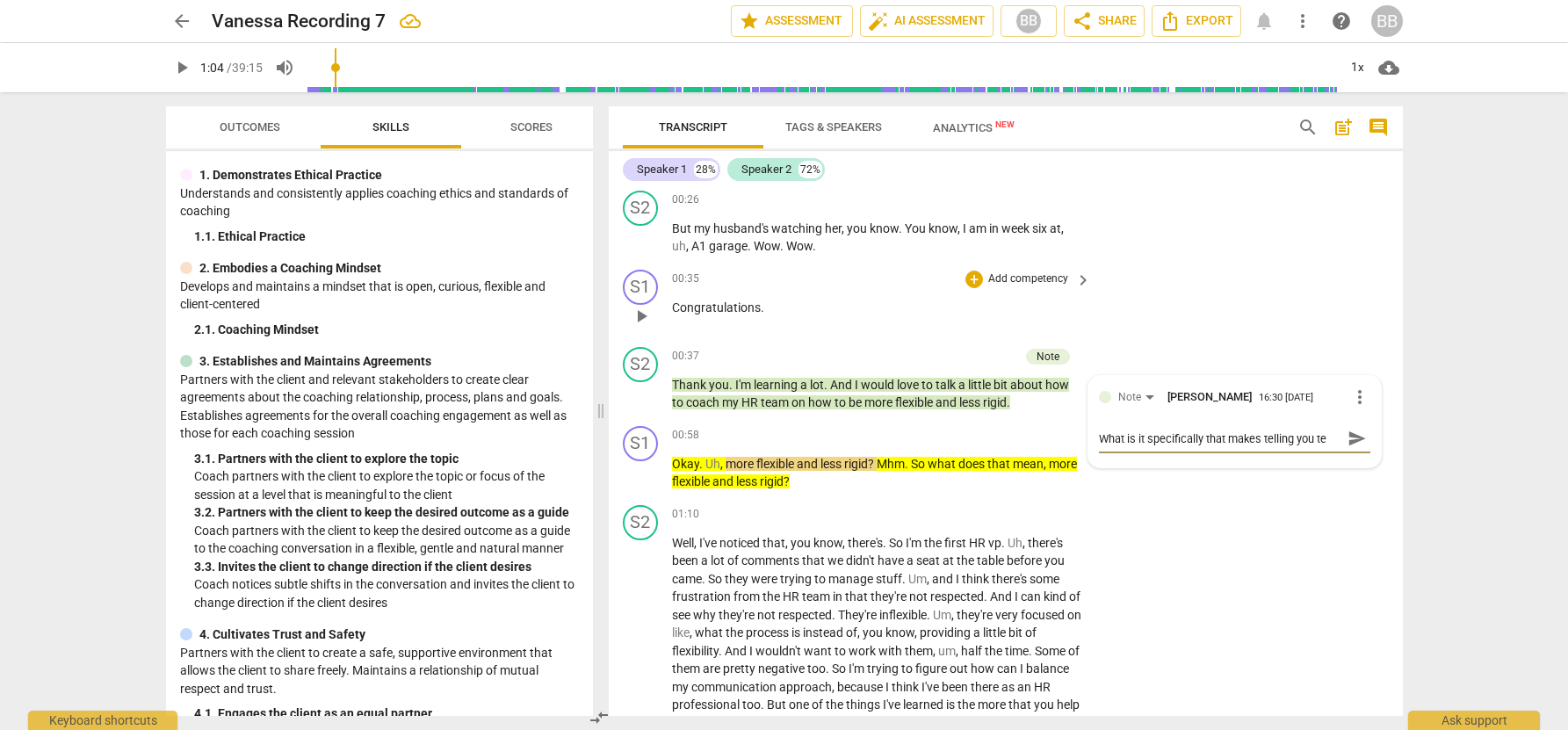 type on "What is it specifically that makes telling you t" 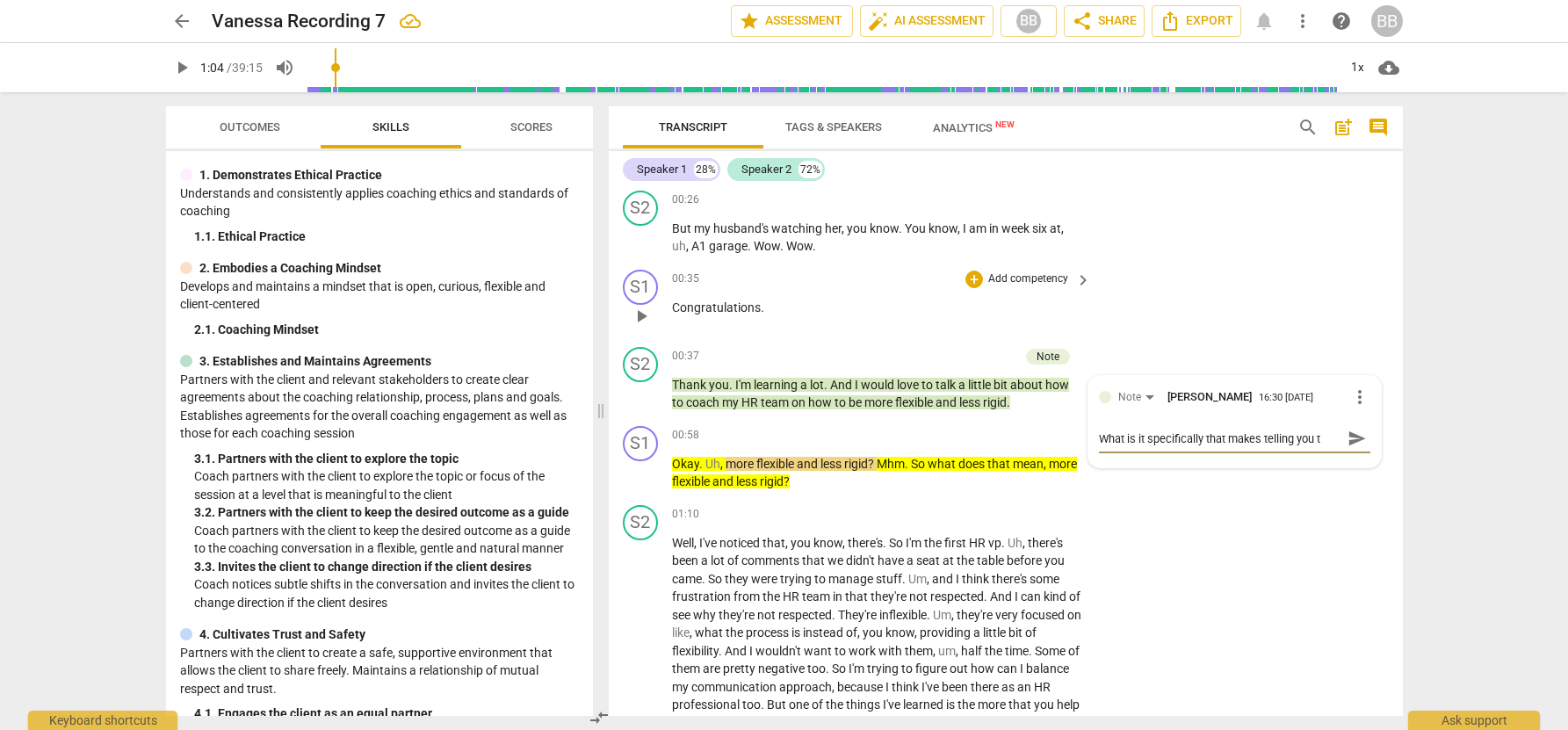 type on "What is it specifically that makes telling you" 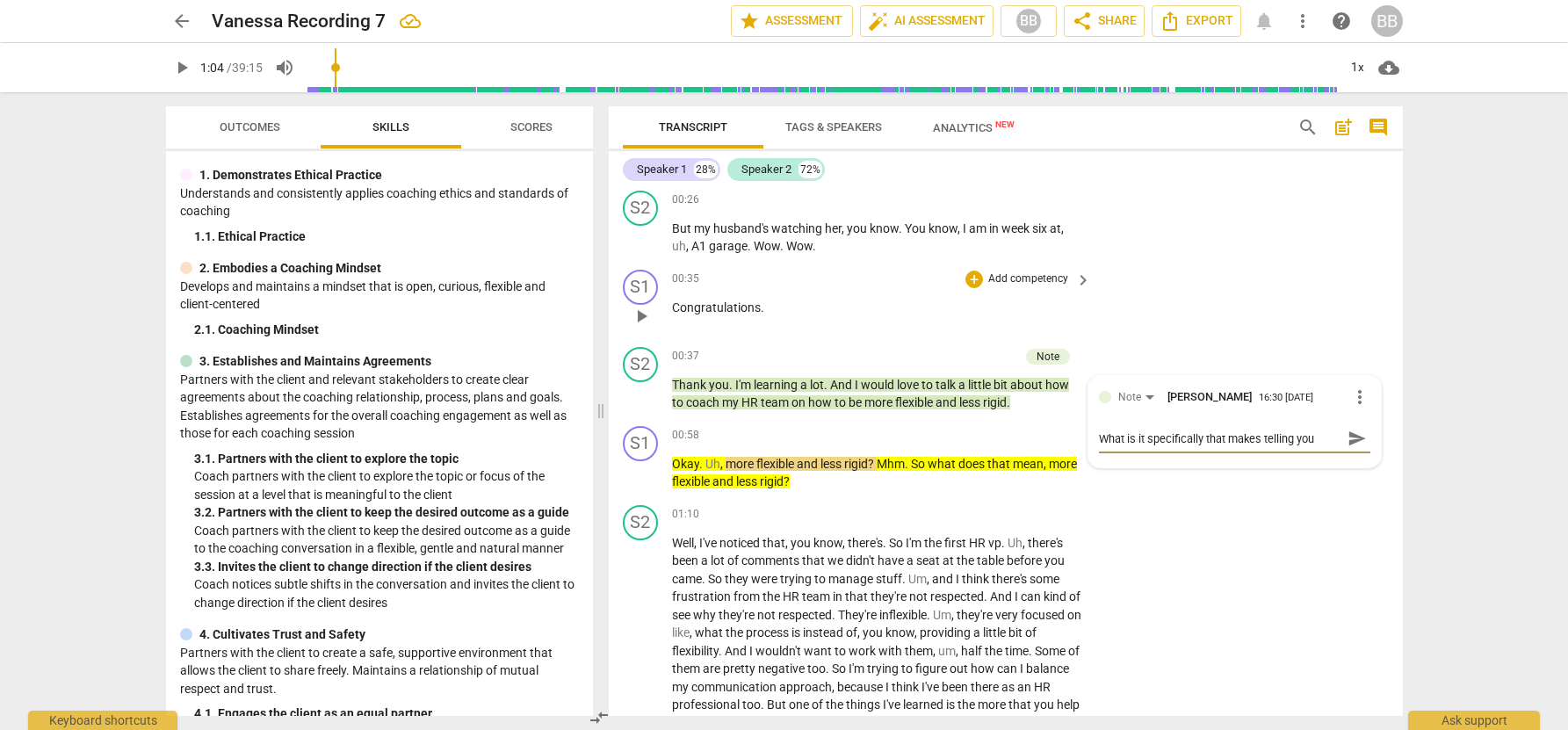 type on "What is it specifically that makes telling you" 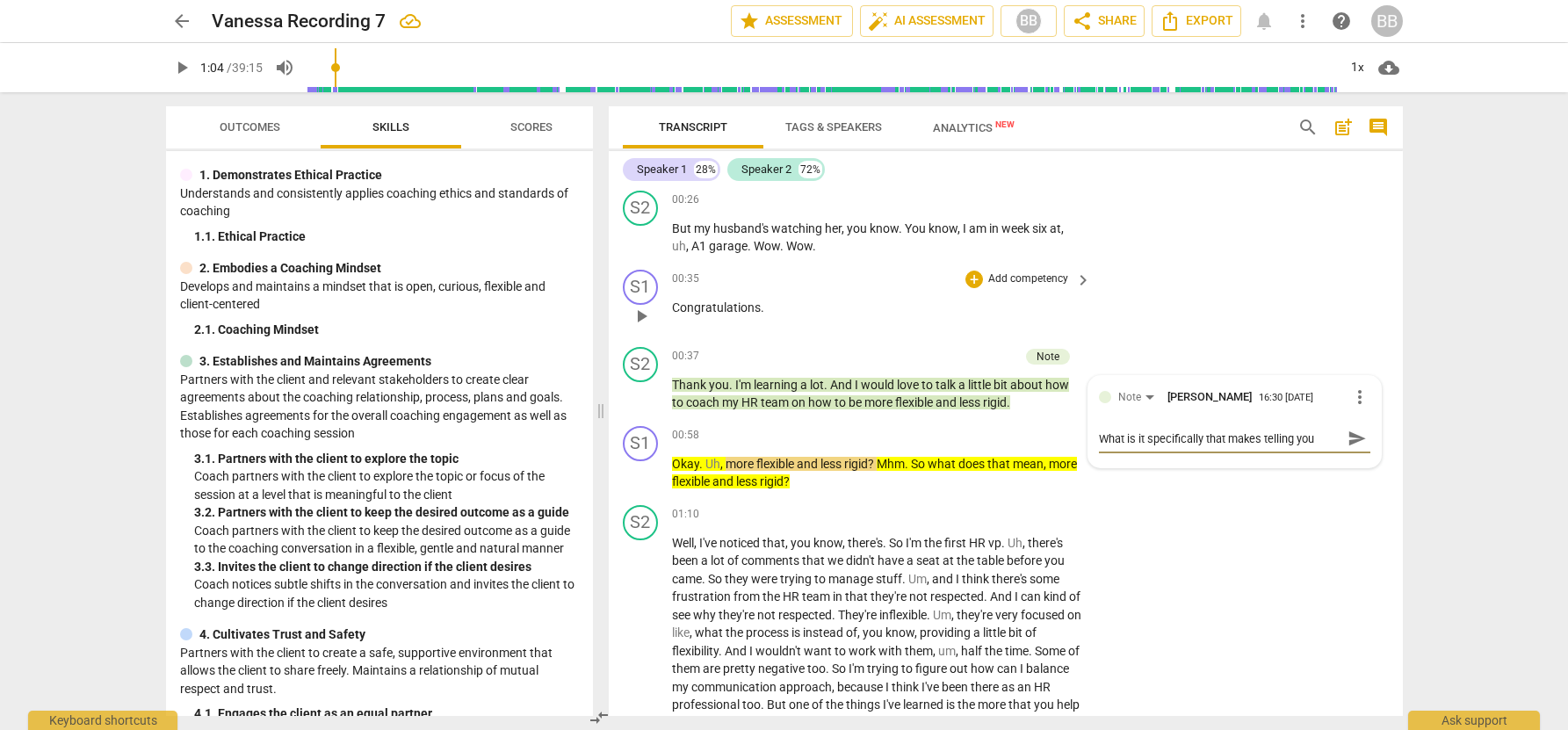 type on "What is it specifically that makes telling yo" 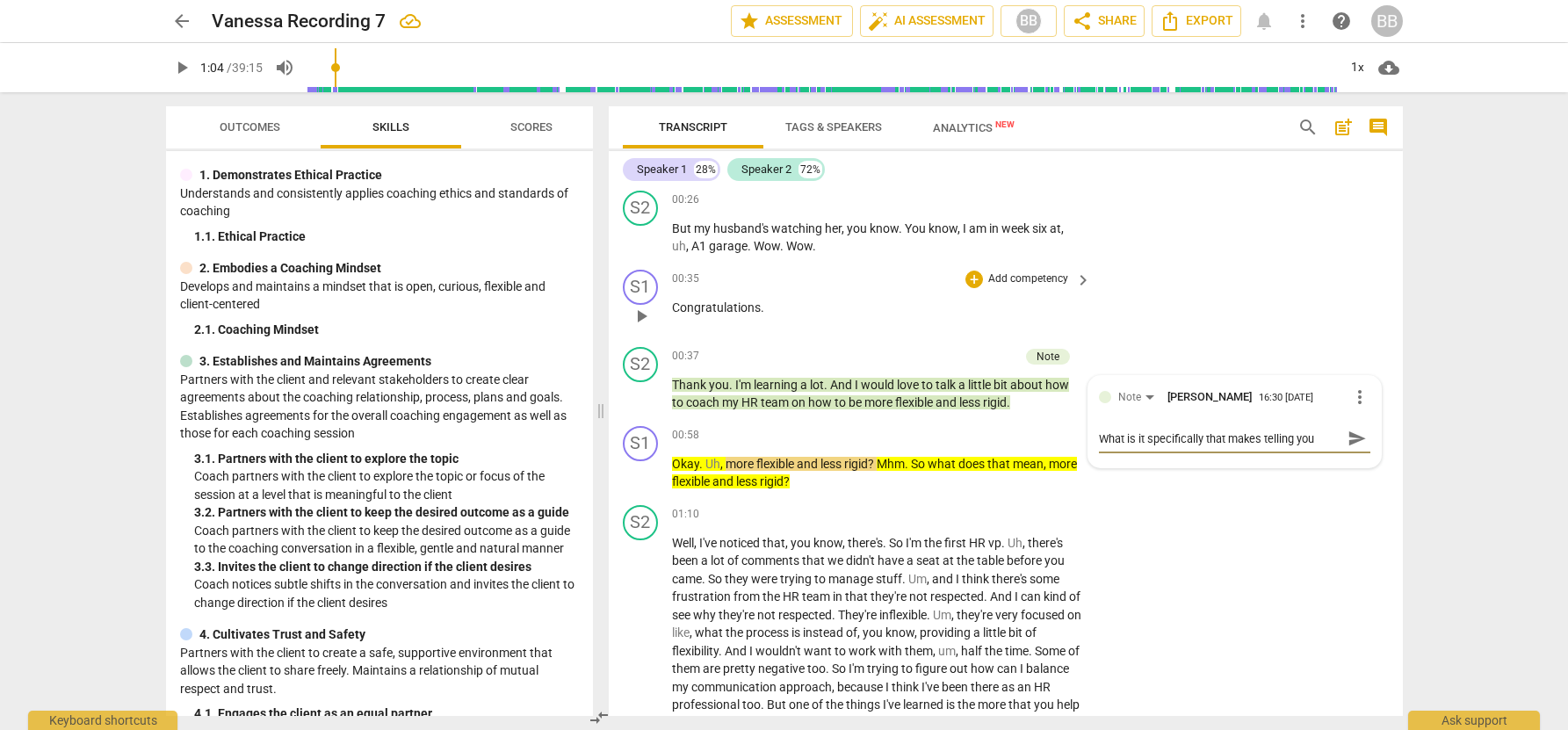 type on "What is it specifically that makes telling yo" 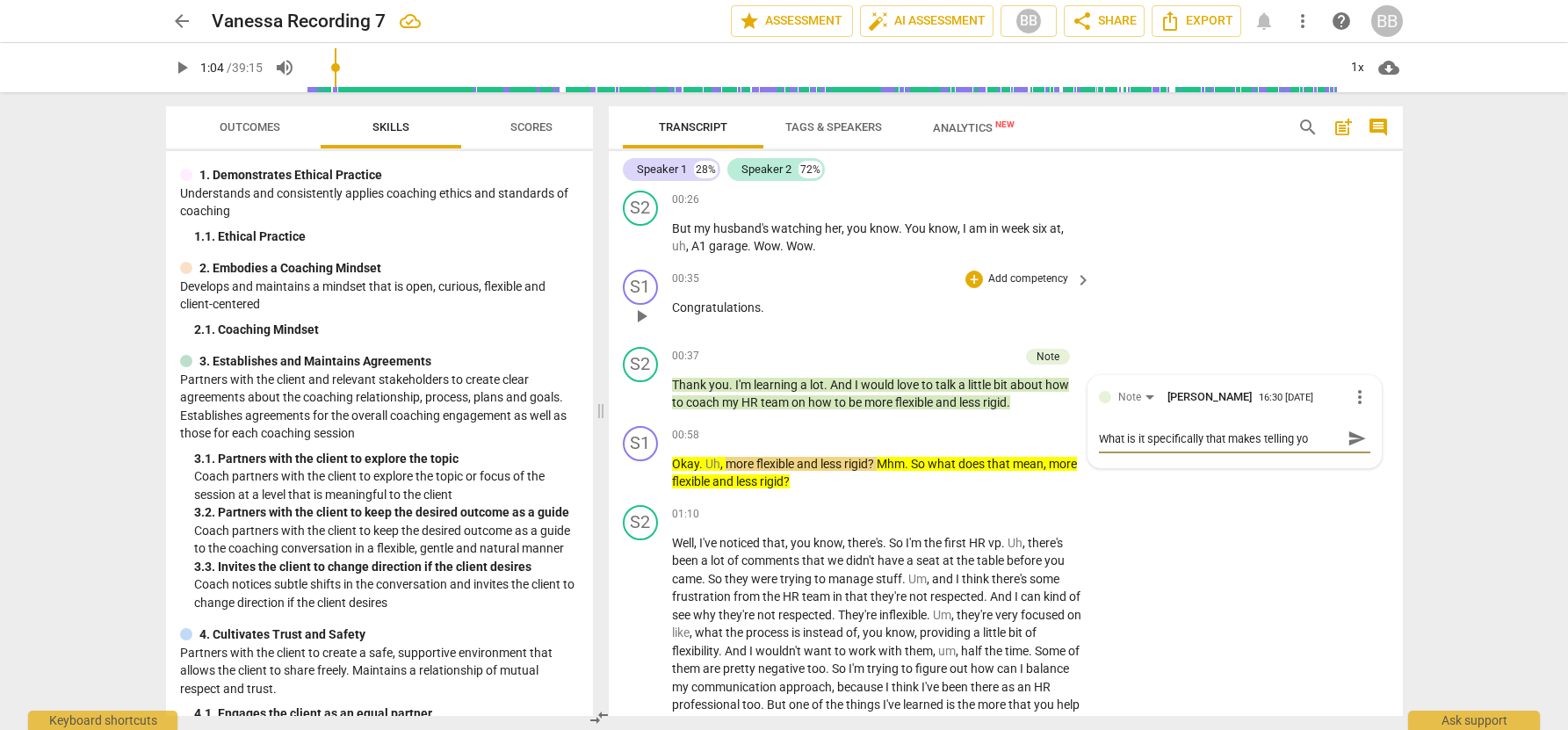 type on "What is it specifically that makes telling you" 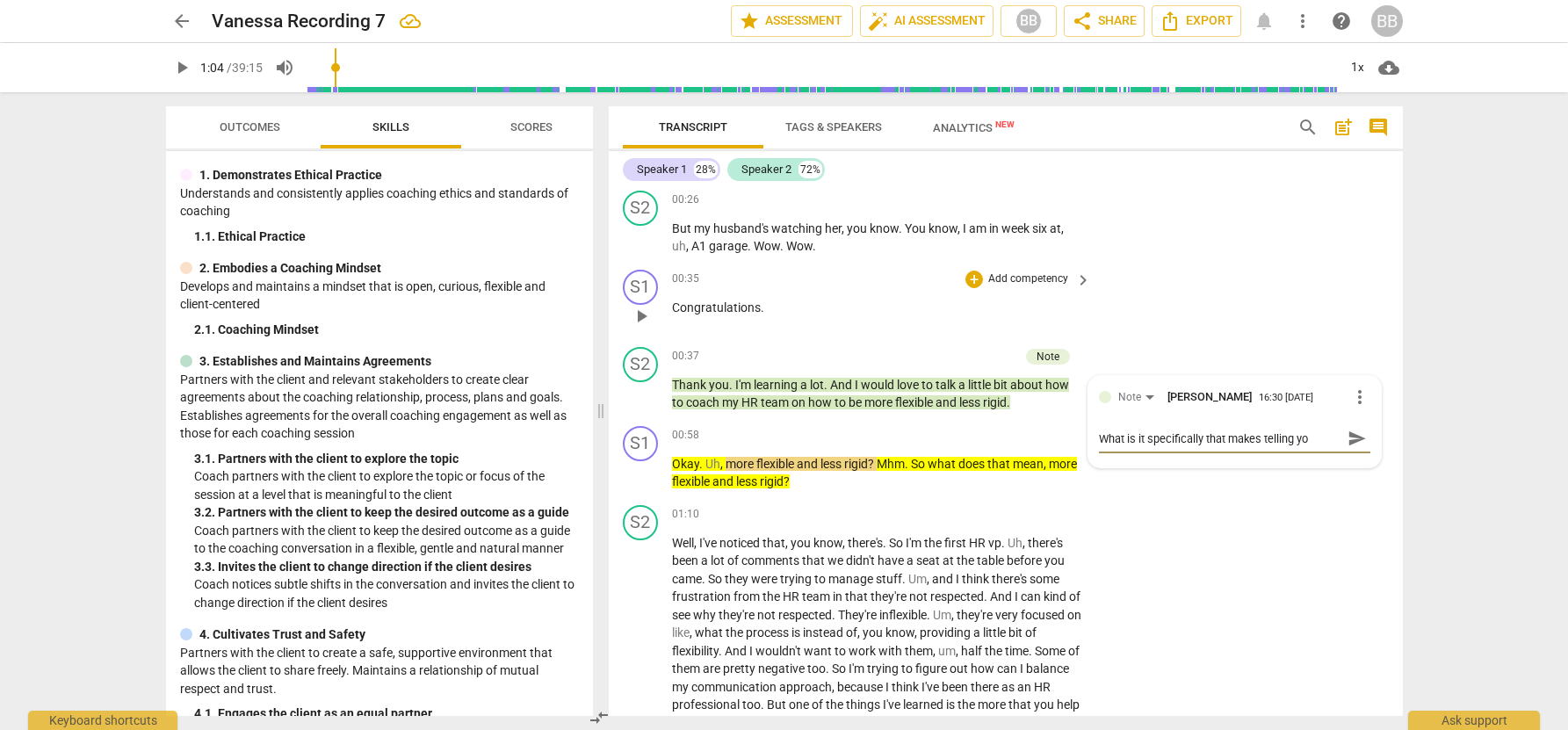 type on "What is it specifically that makes telling you" 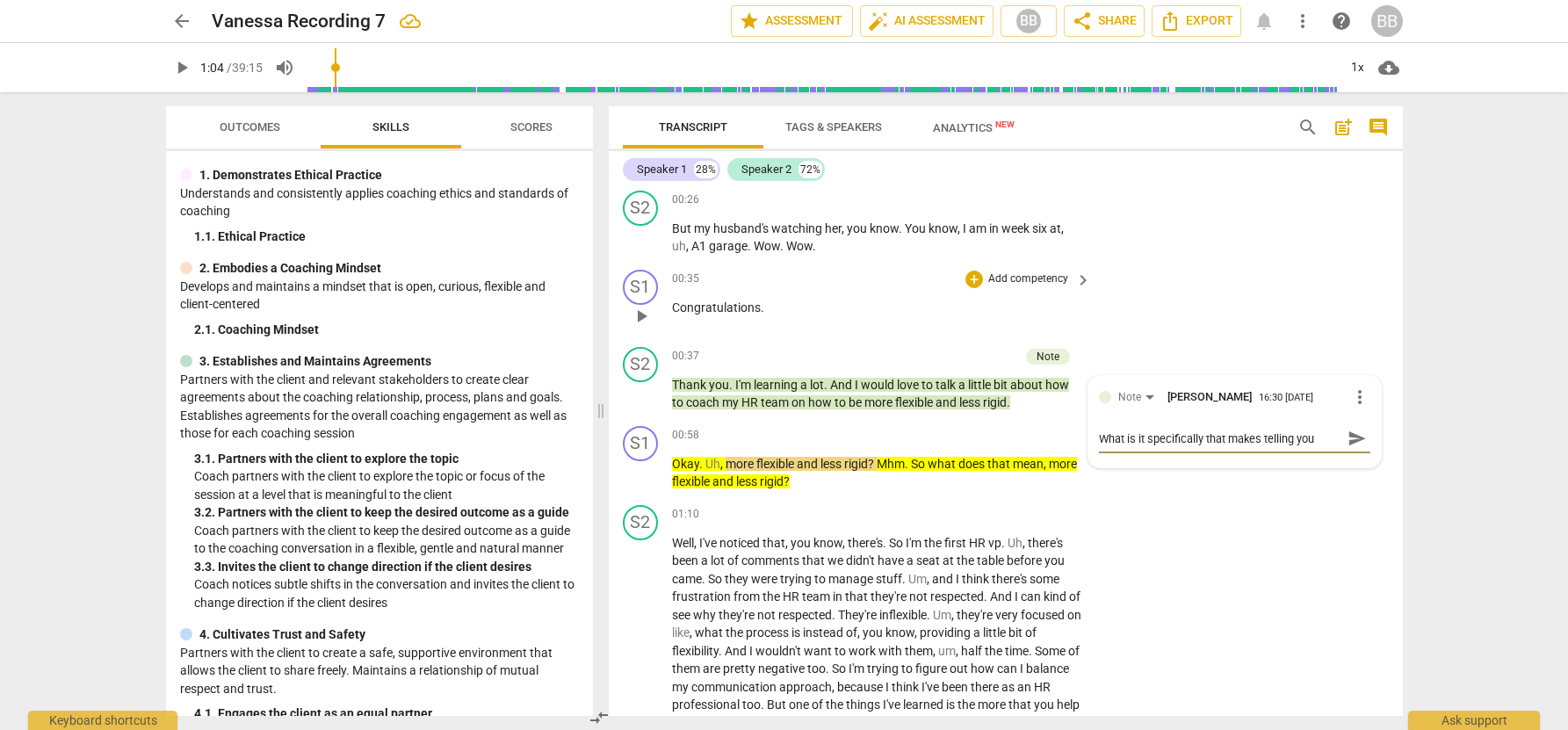 type on "What is it specifically that makes telling your" 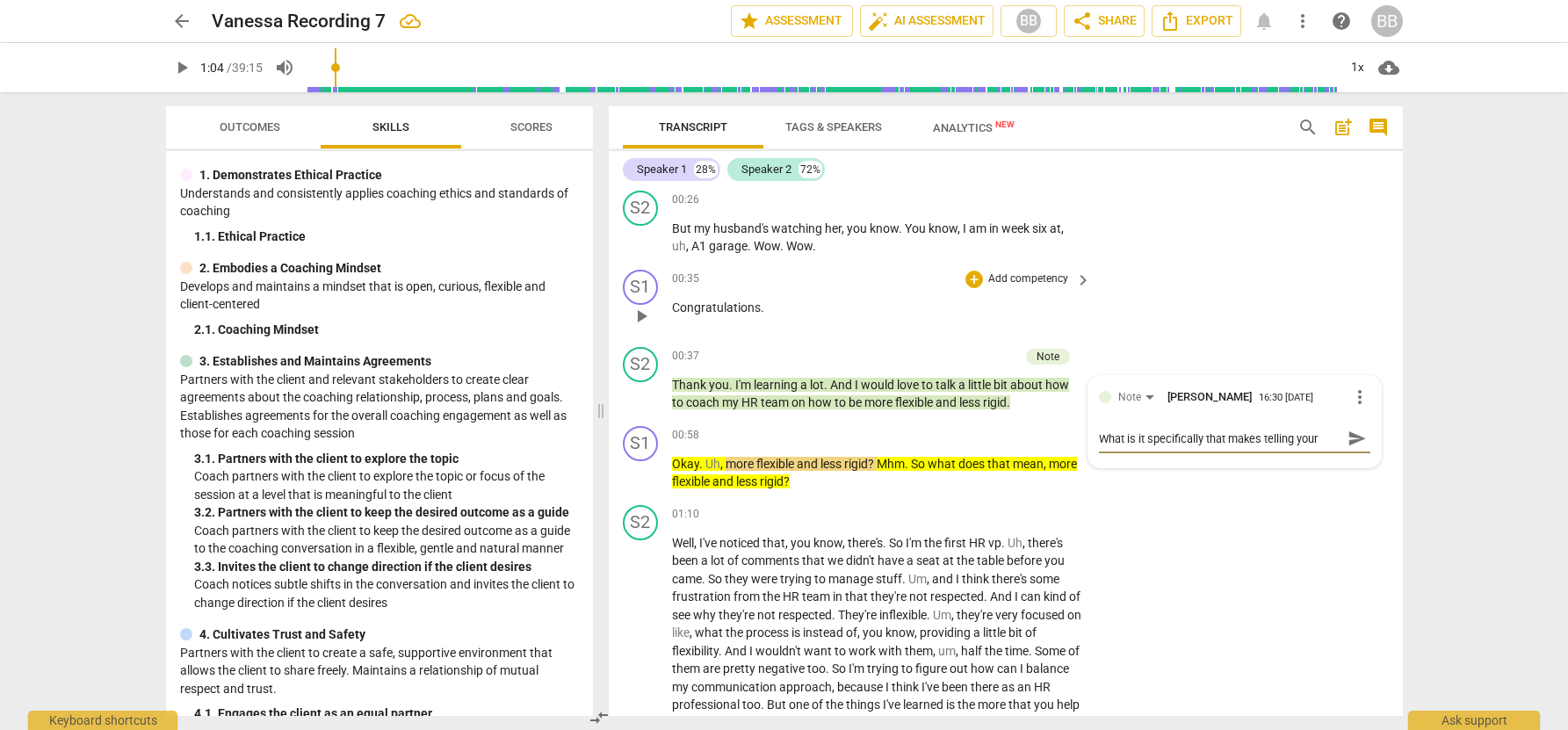type on "What is it specifically that makes telling your" 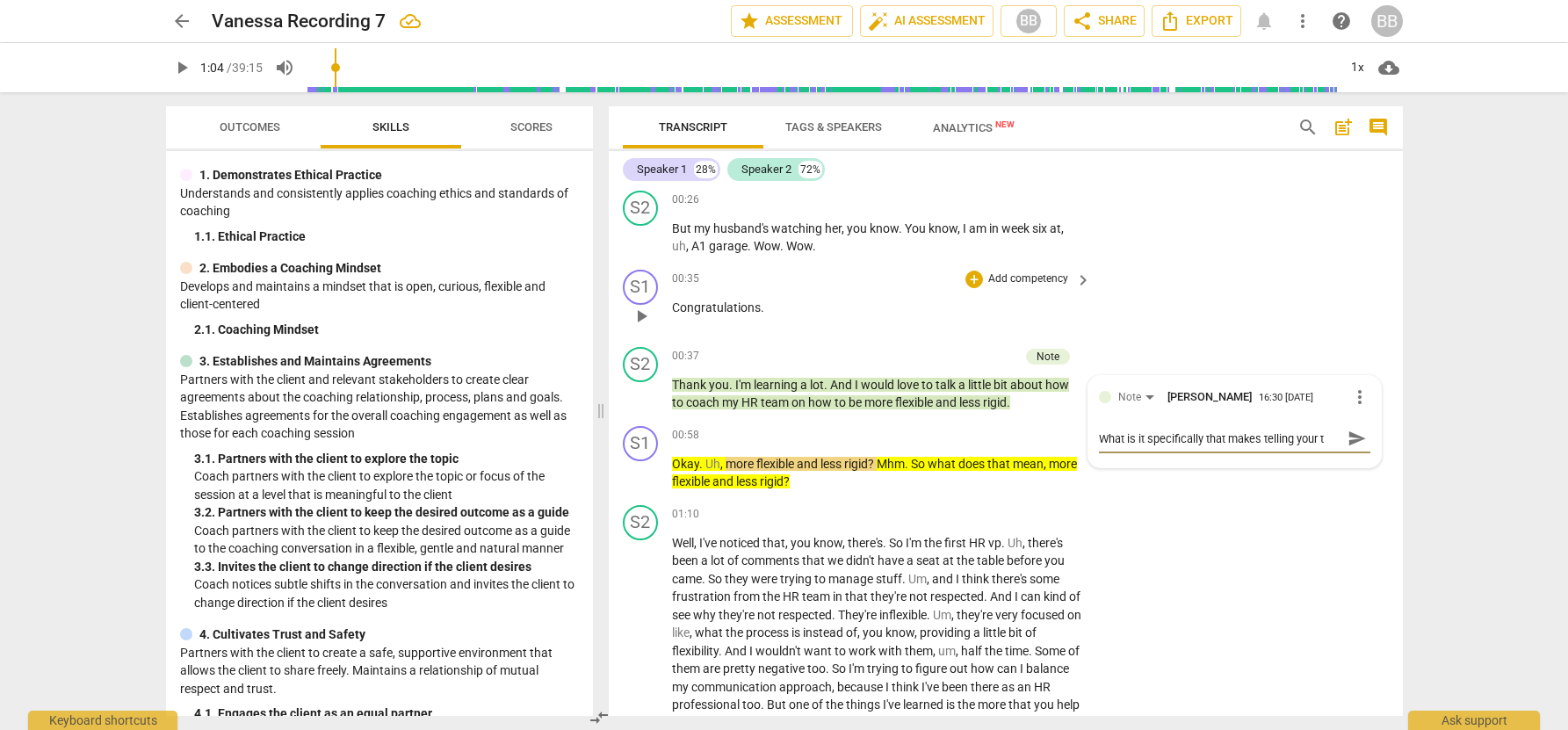 type on "What is it specifically that makes telling your te" 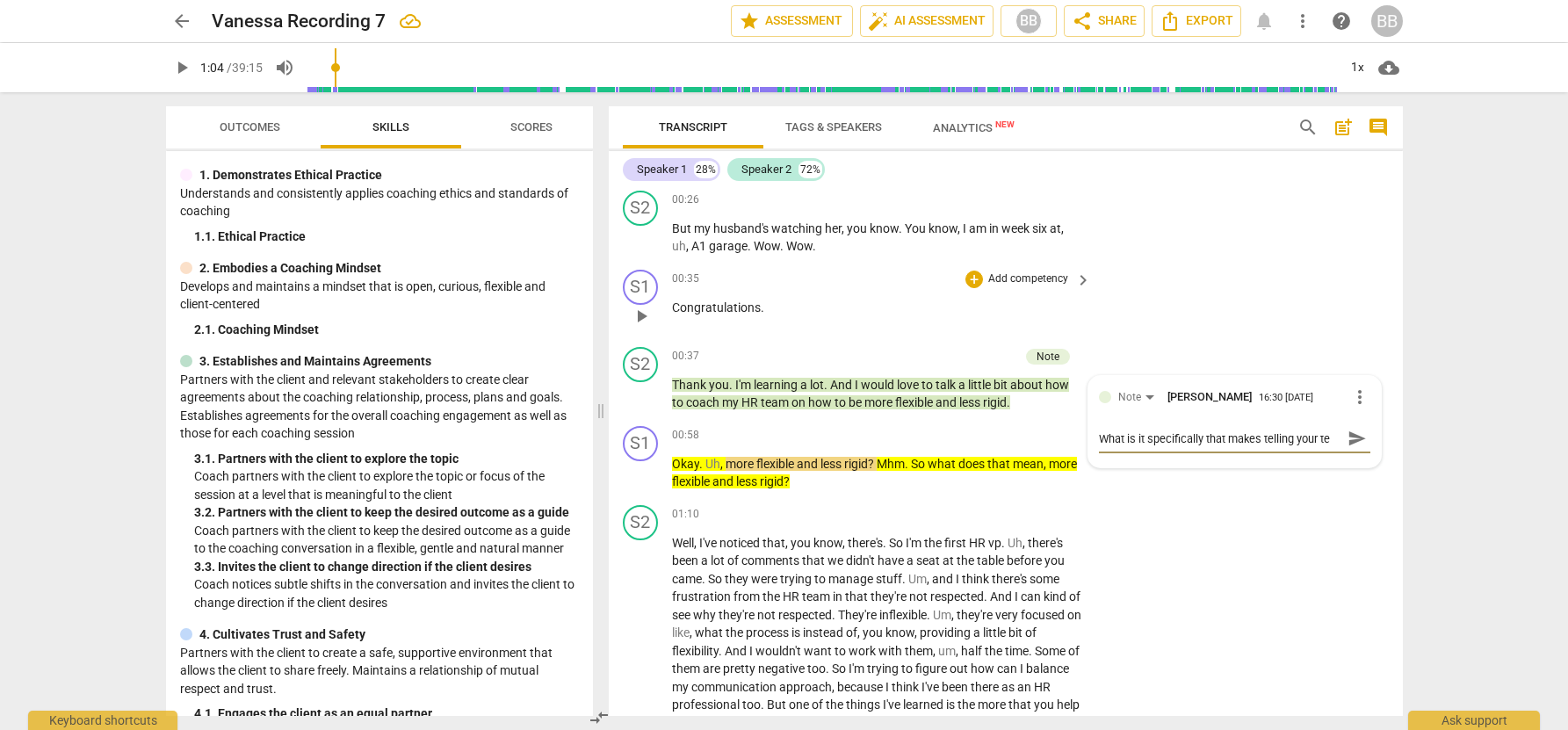 type on "What is it specifically that makes telling your tea" 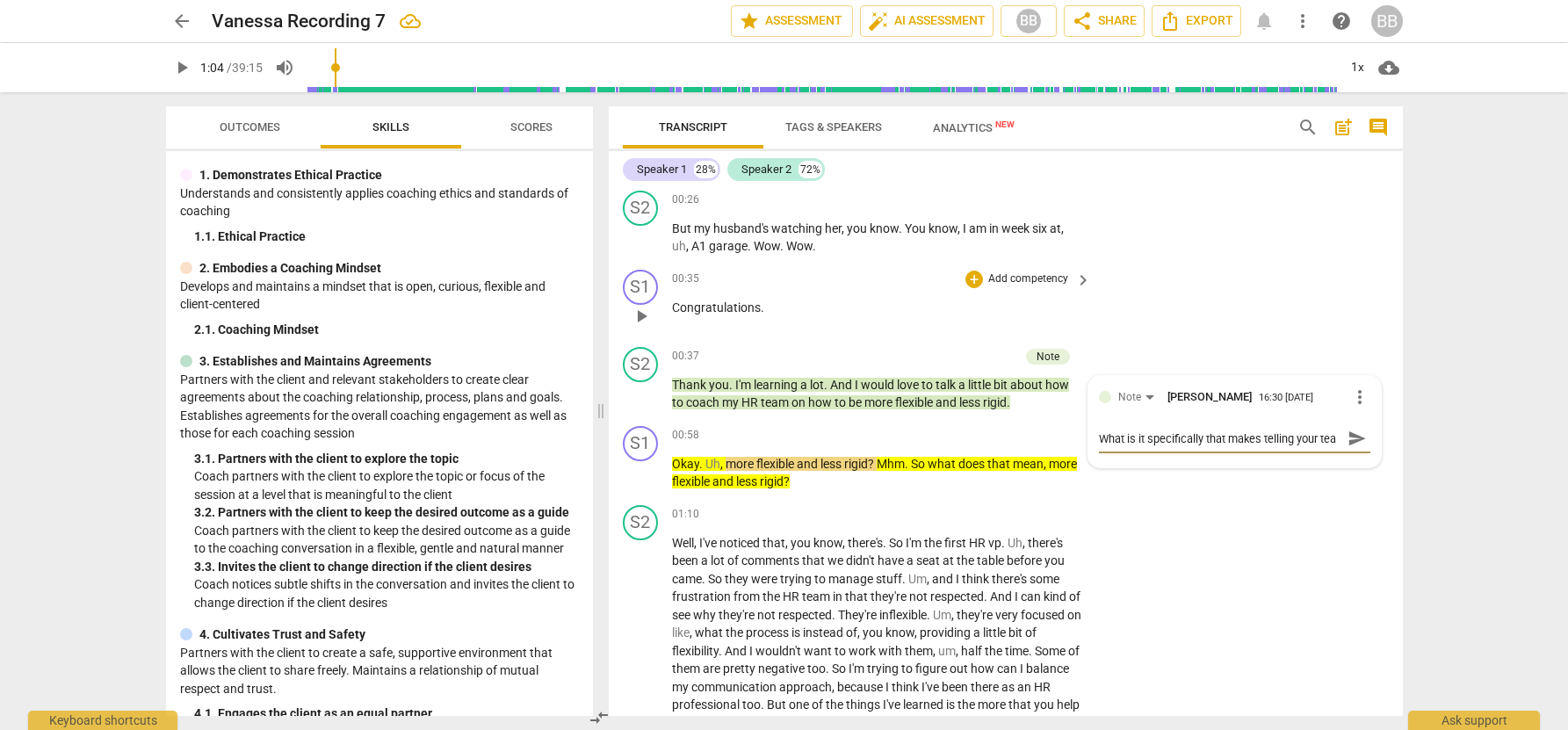 type on "What is it specifically that makes telling your team" 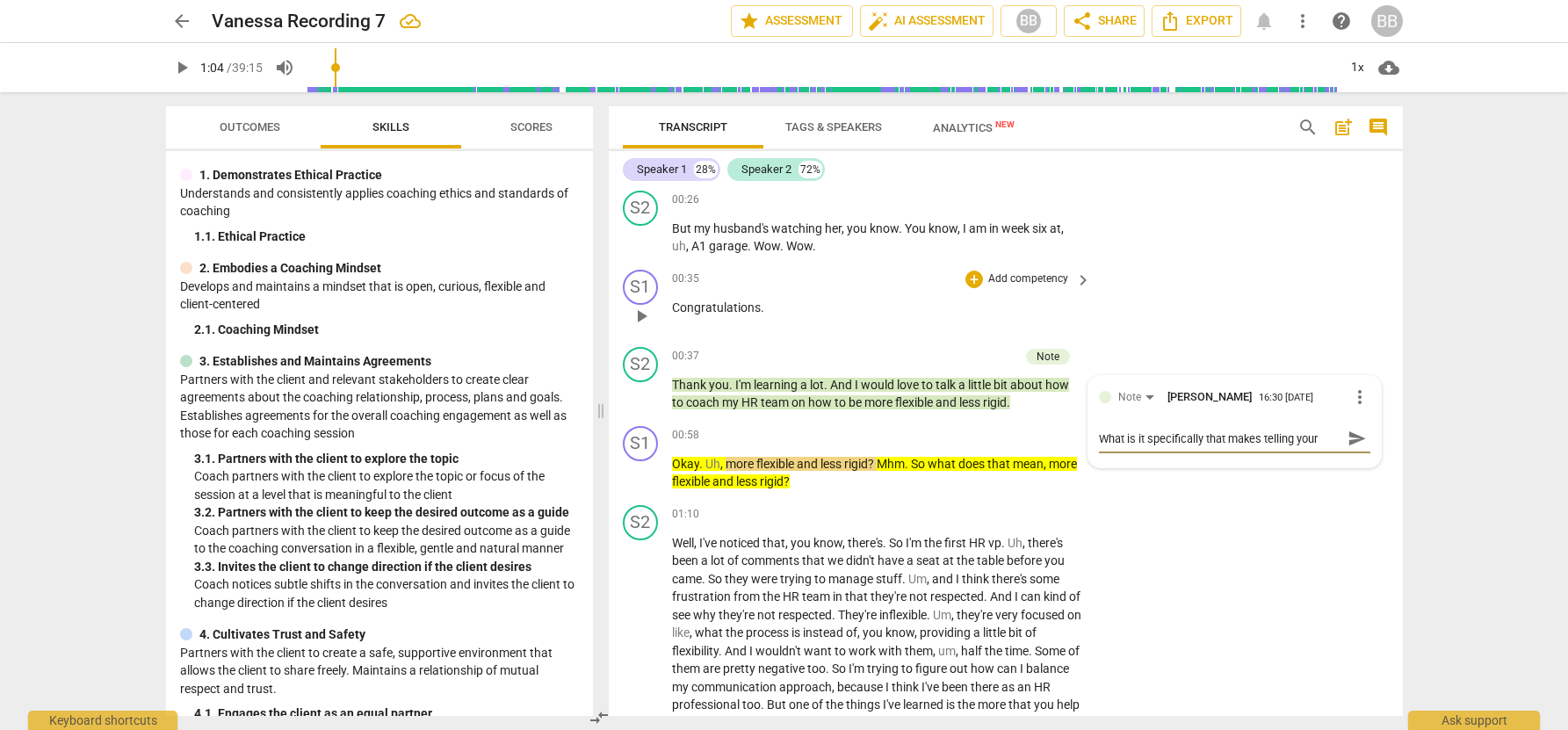 scroll, scrollTop: 15, scrollLeft: 0, axis: vertical 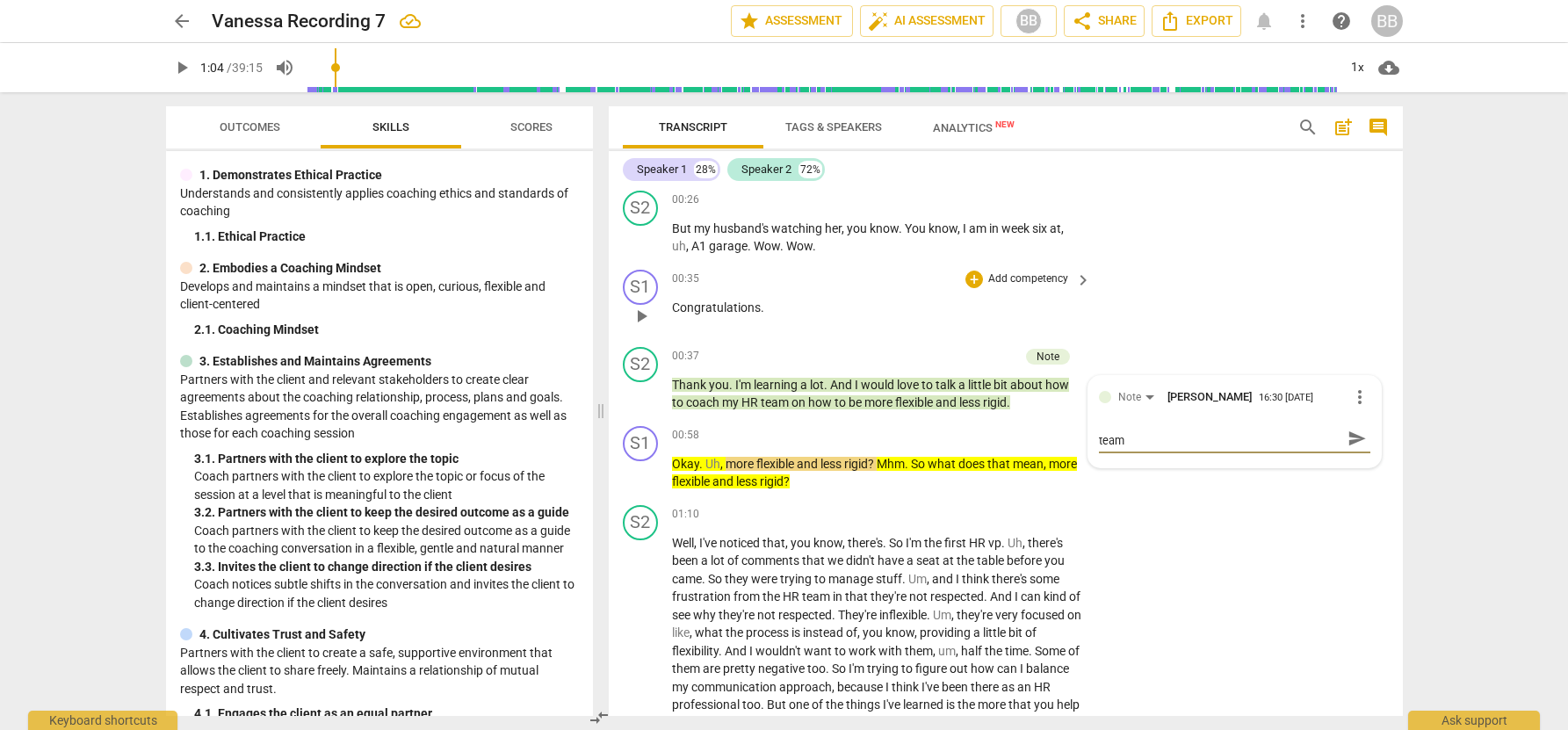 type on "What is it specifically that makes telling your tea" 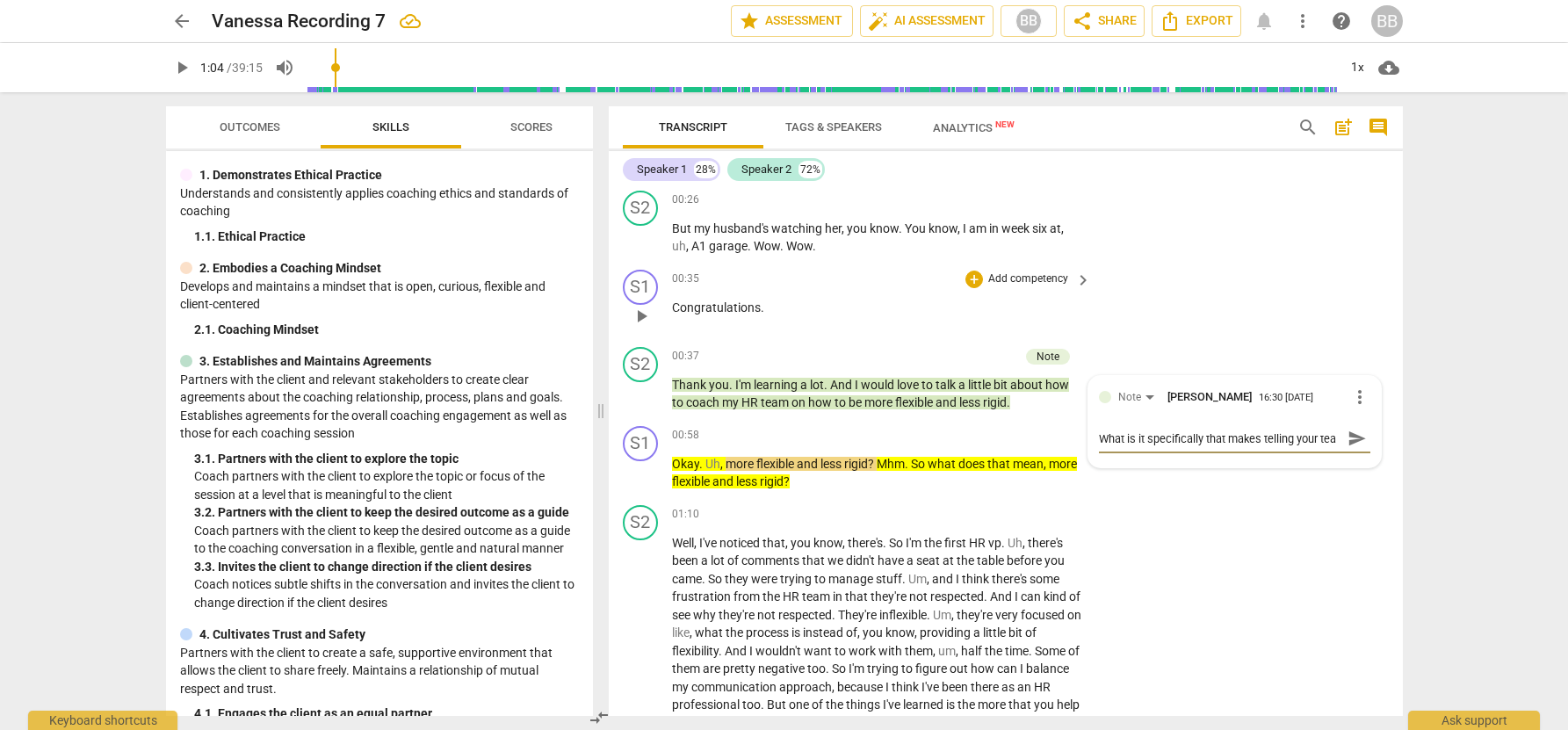 type on "What is it specifically that makes telling your te" 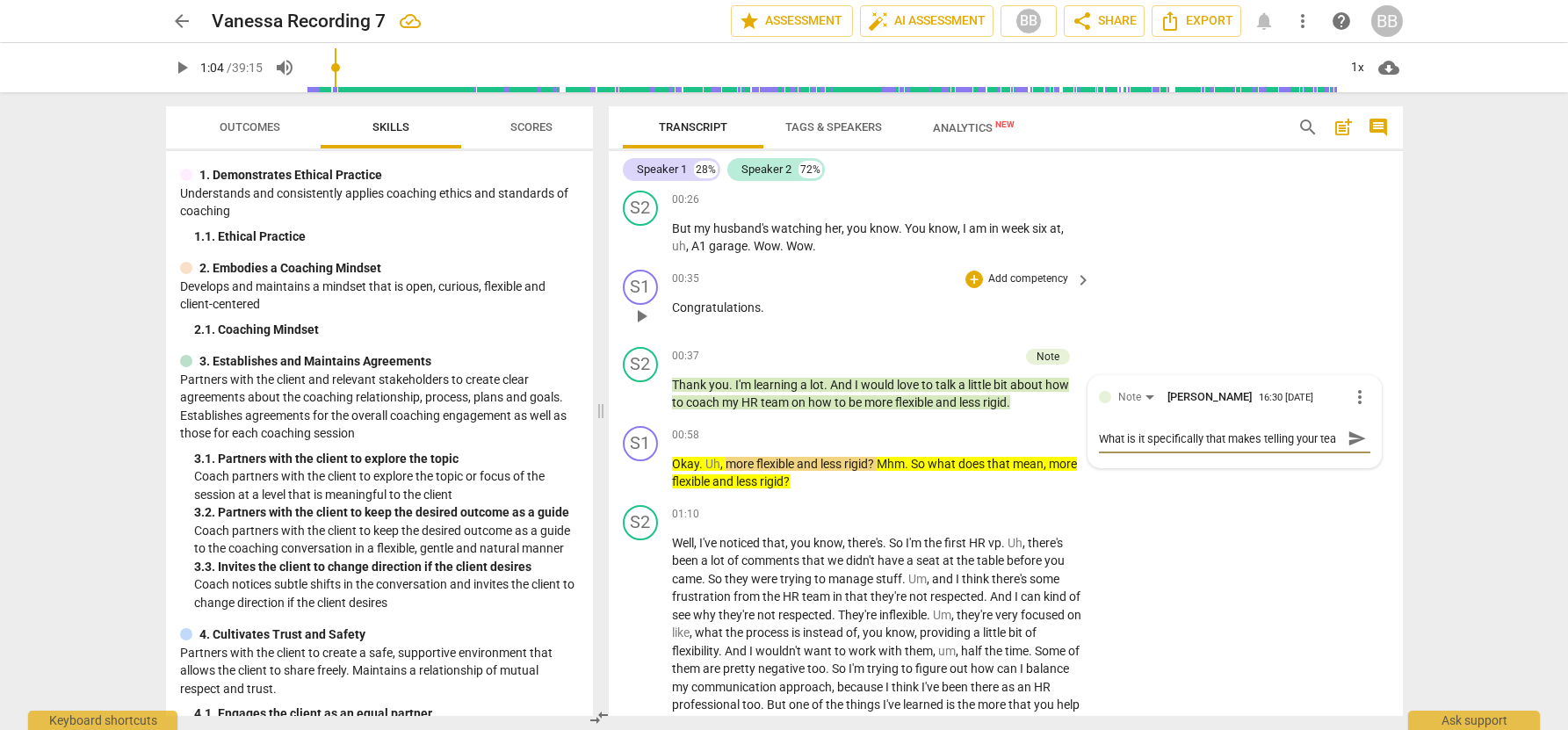 type on "What is it specifically that makes telling your te" 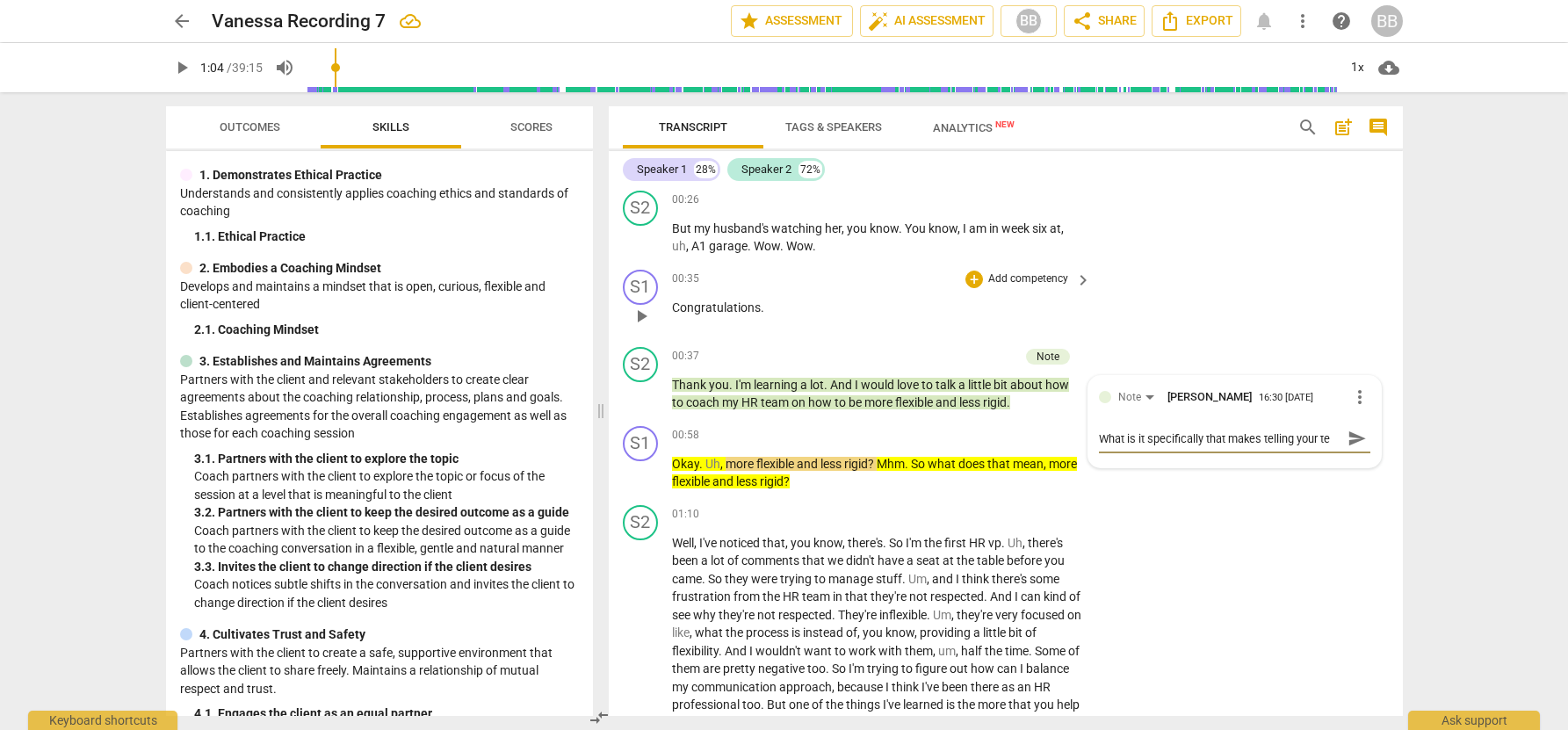 scroll, scrollTop: 0, scrollLeft: 0, axis: both 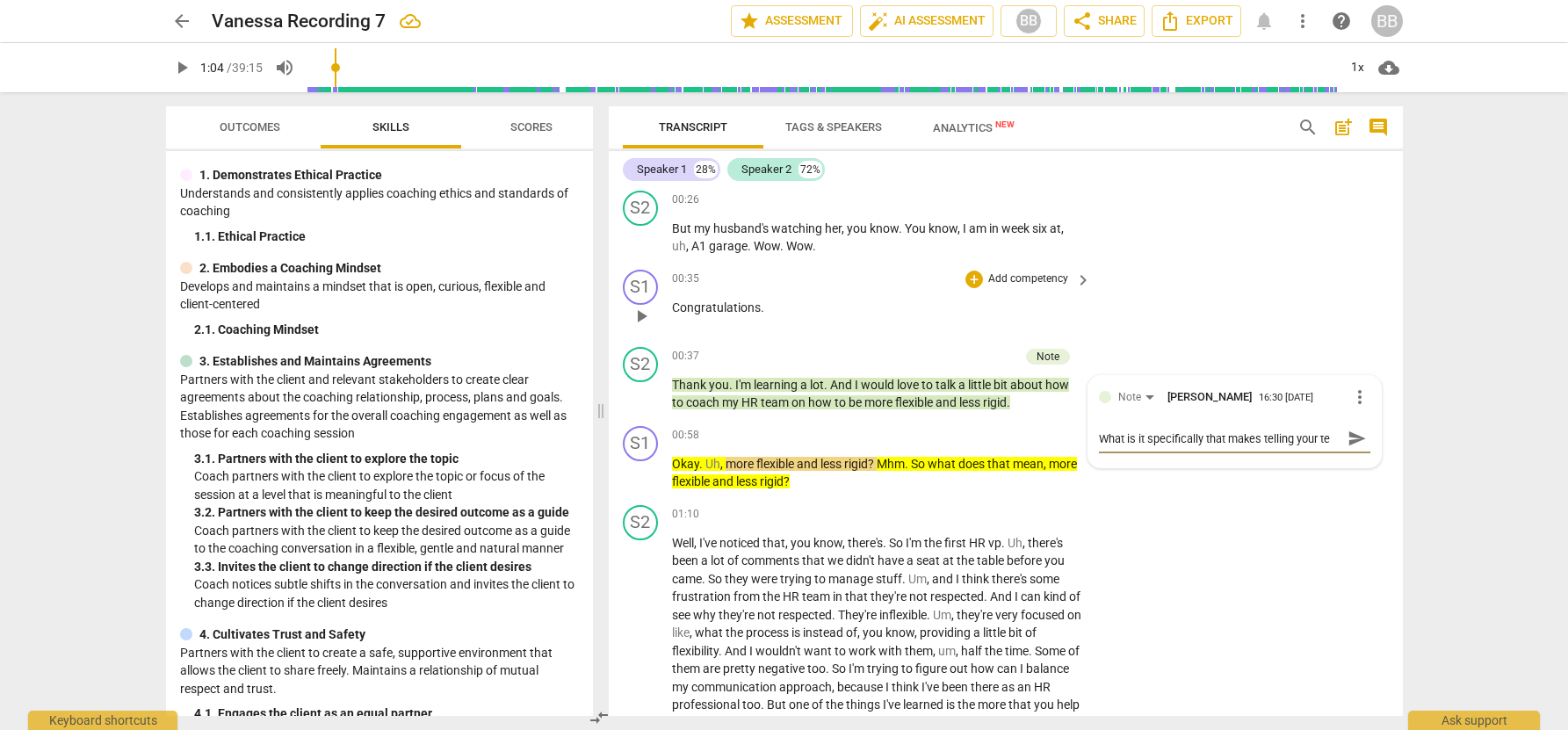 type on "What is it specifically that makes telling your t" 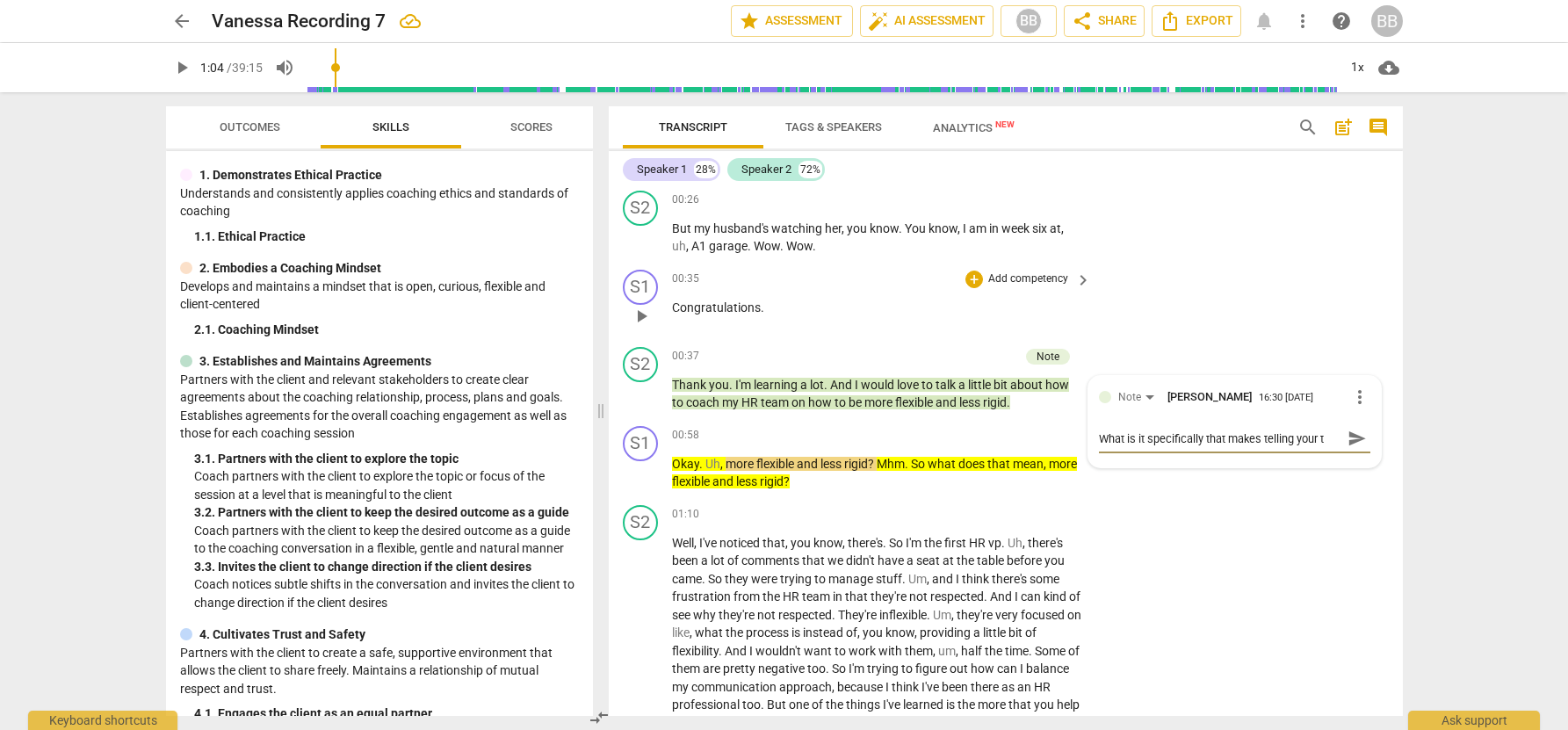type on "What is it specifically that makes telling your" 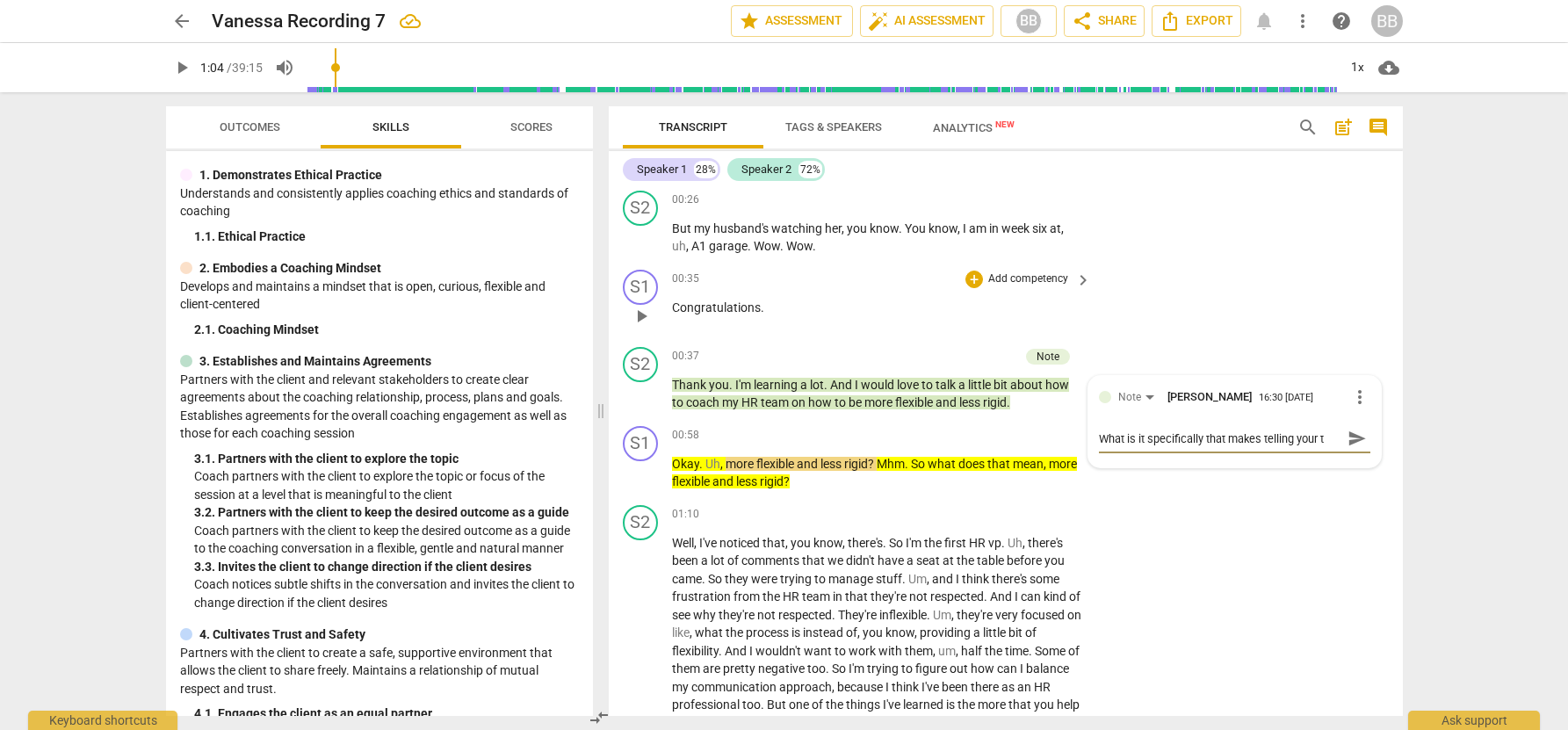 type on "What is it specifically that makes telling your" 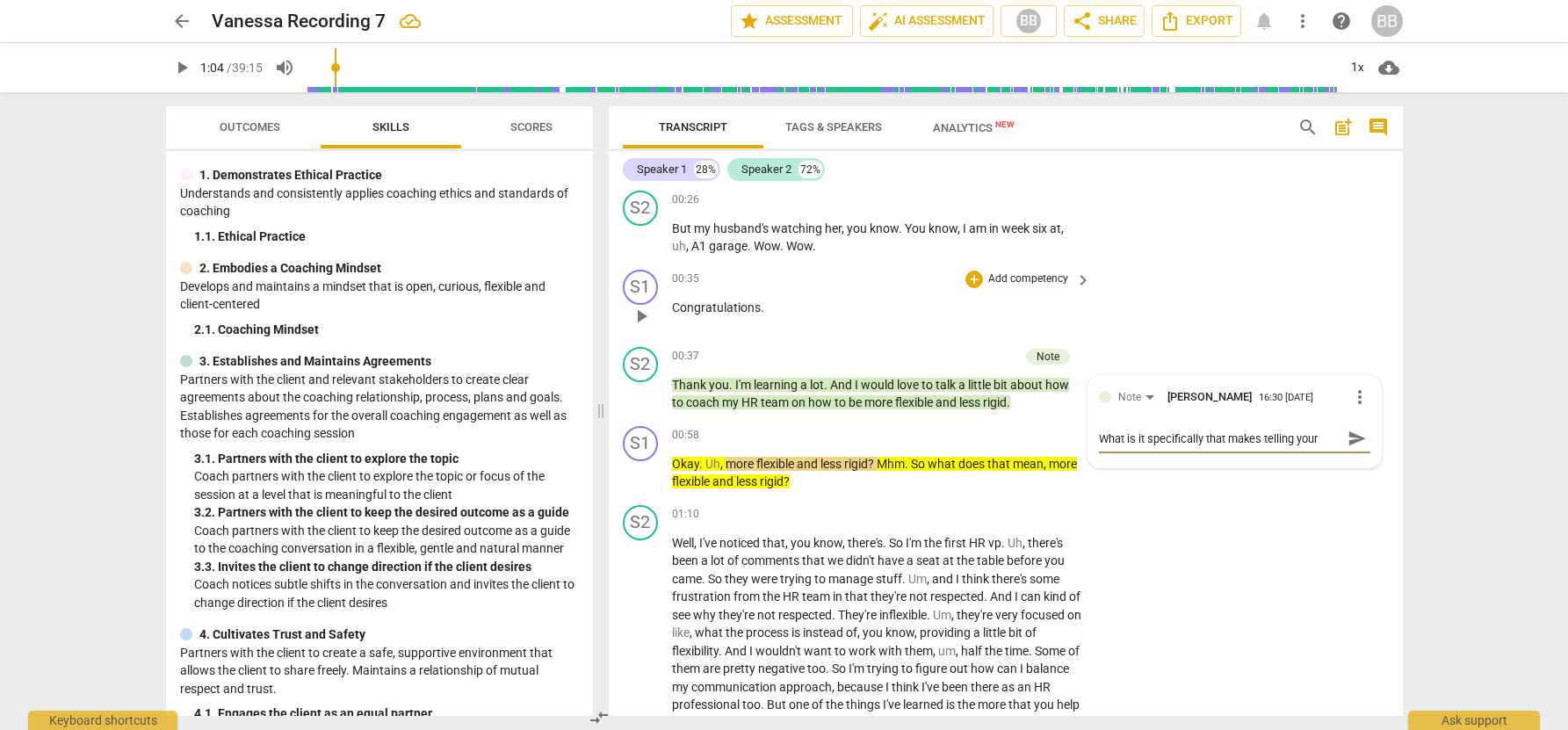 type on "What is it specifically that makes telling your" 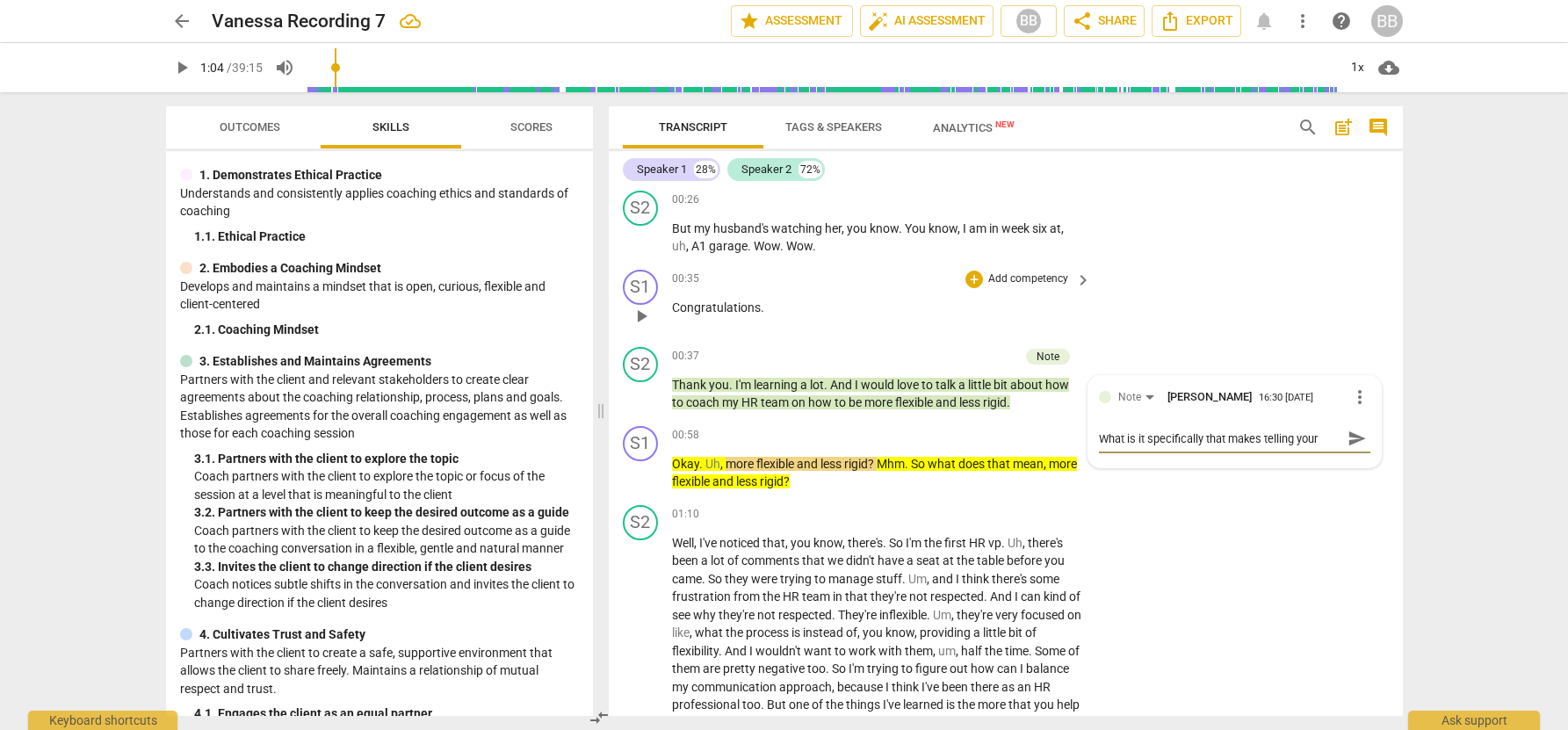 type on "What is it specifically that makes telling your" 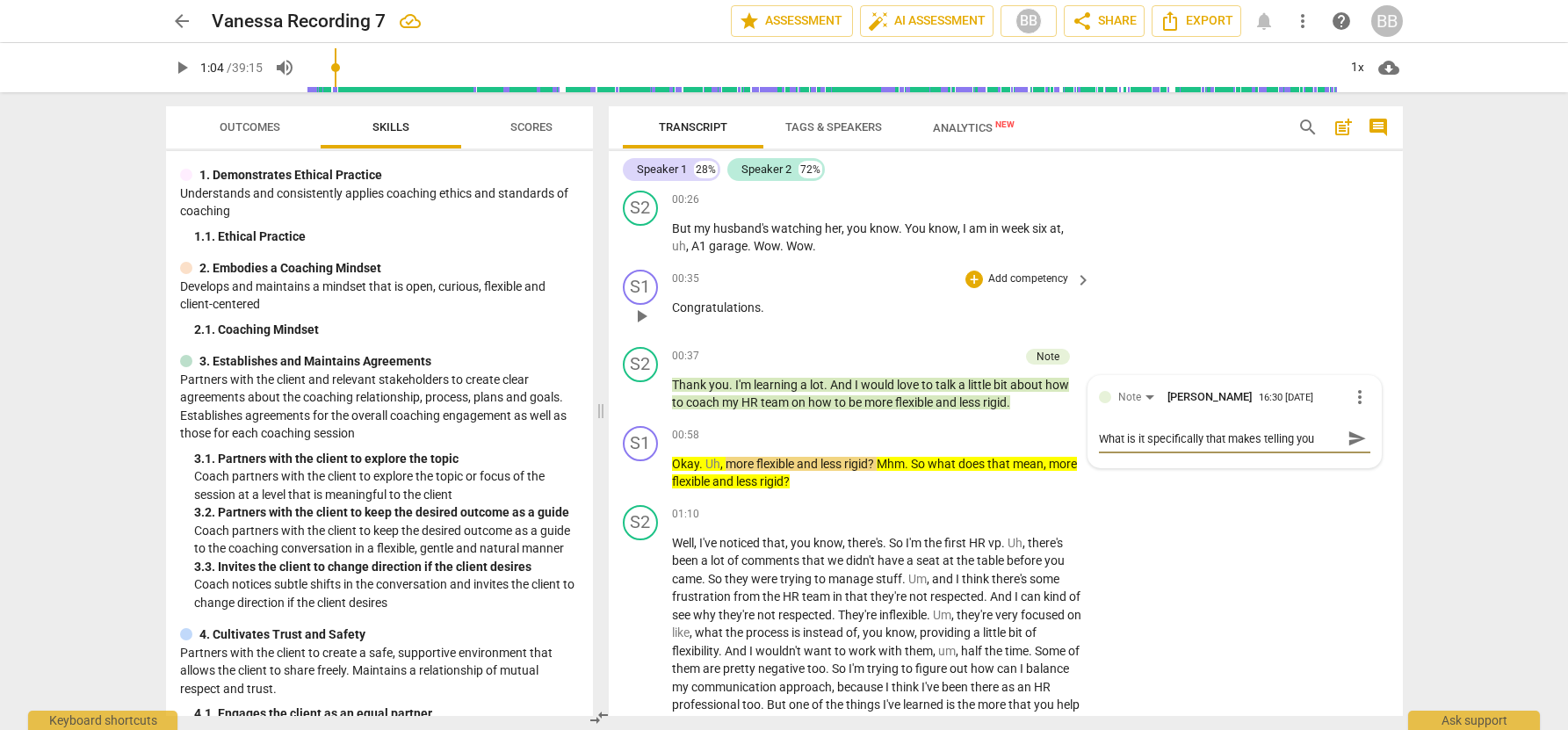 type on "What is it specifically that makes telling yo" 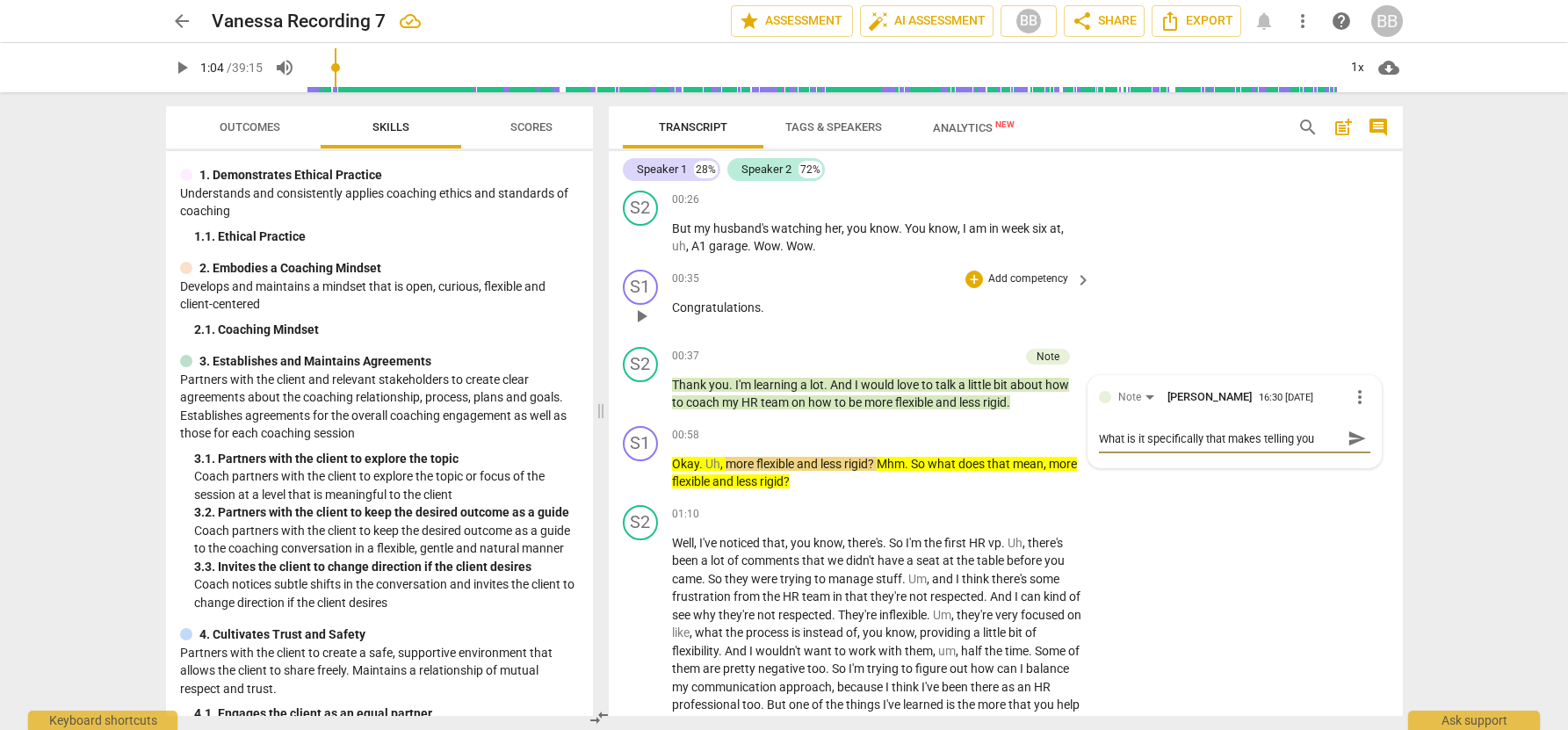 type on "What is it specifically that makes telling yo" 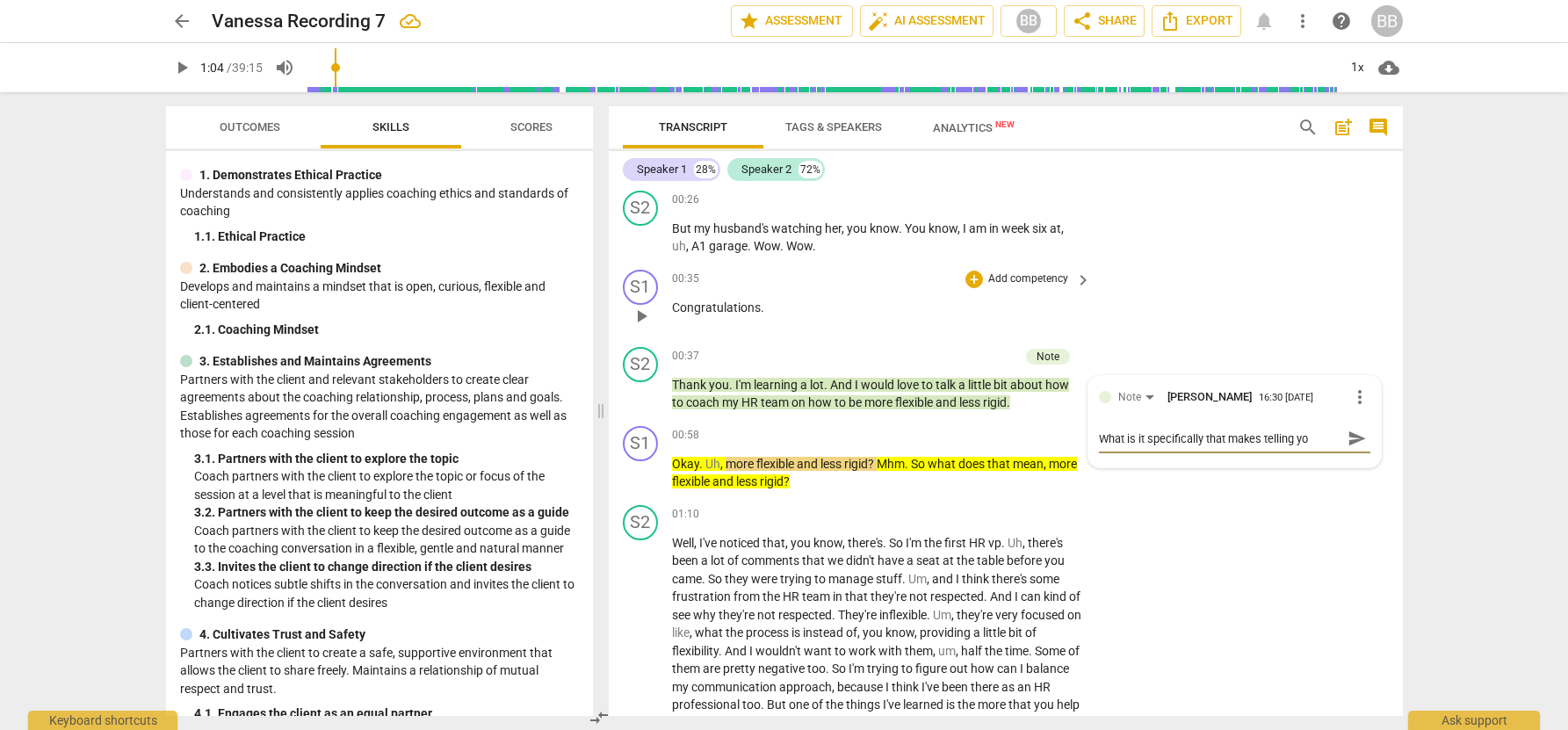 type on "What is it specifically that makes telling y" 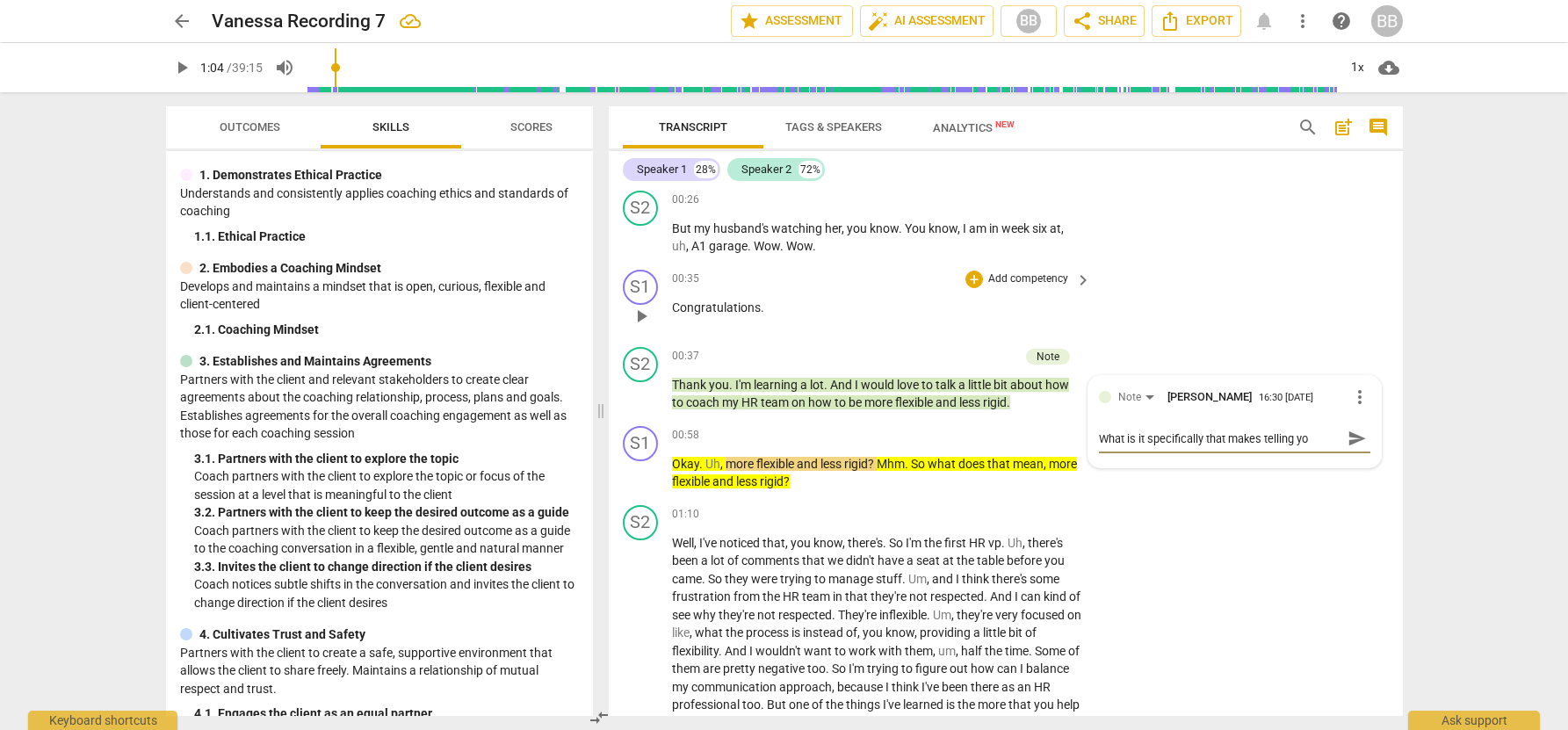 type on "What is it specifically that makes telling y" 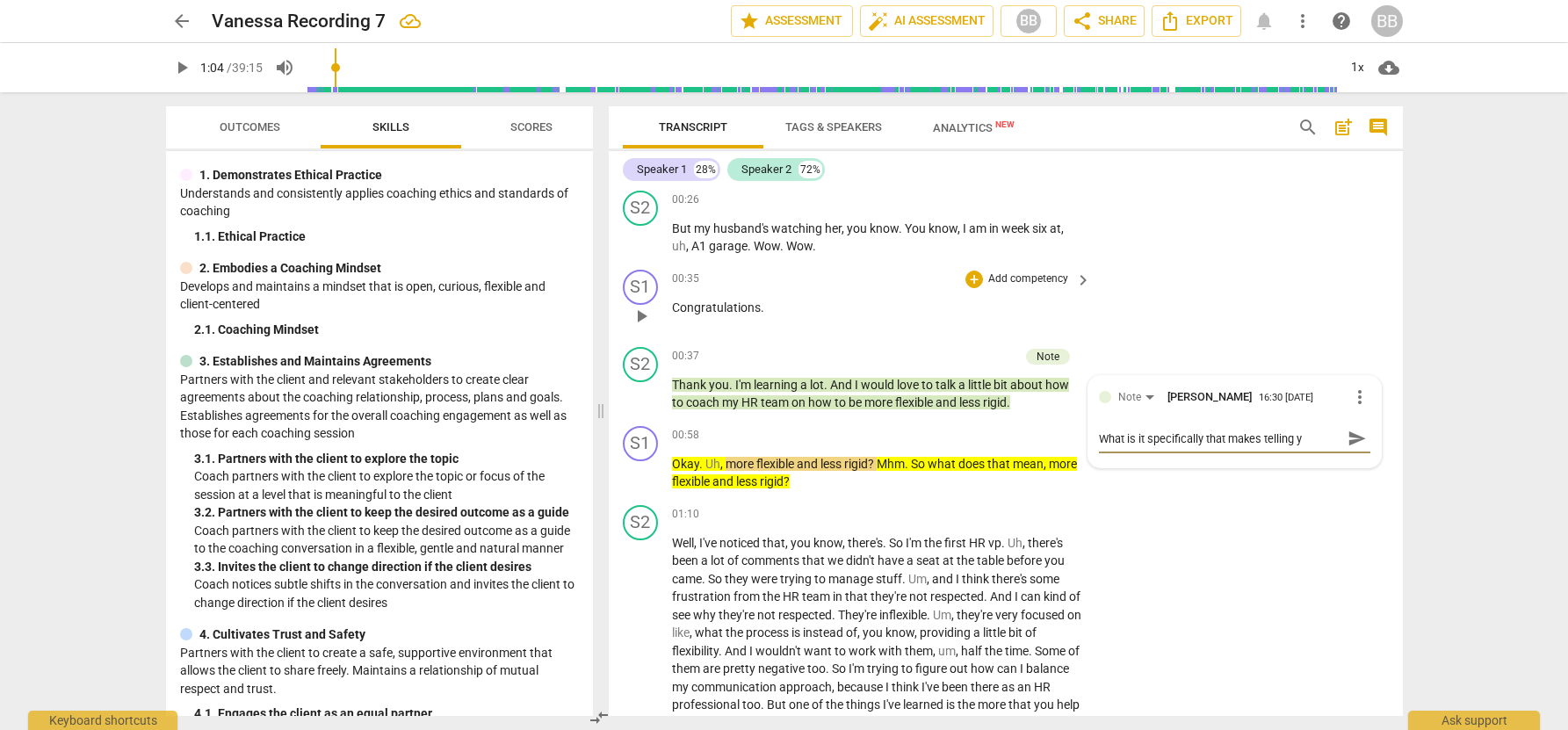 type on "What is it specifically that makes telling" 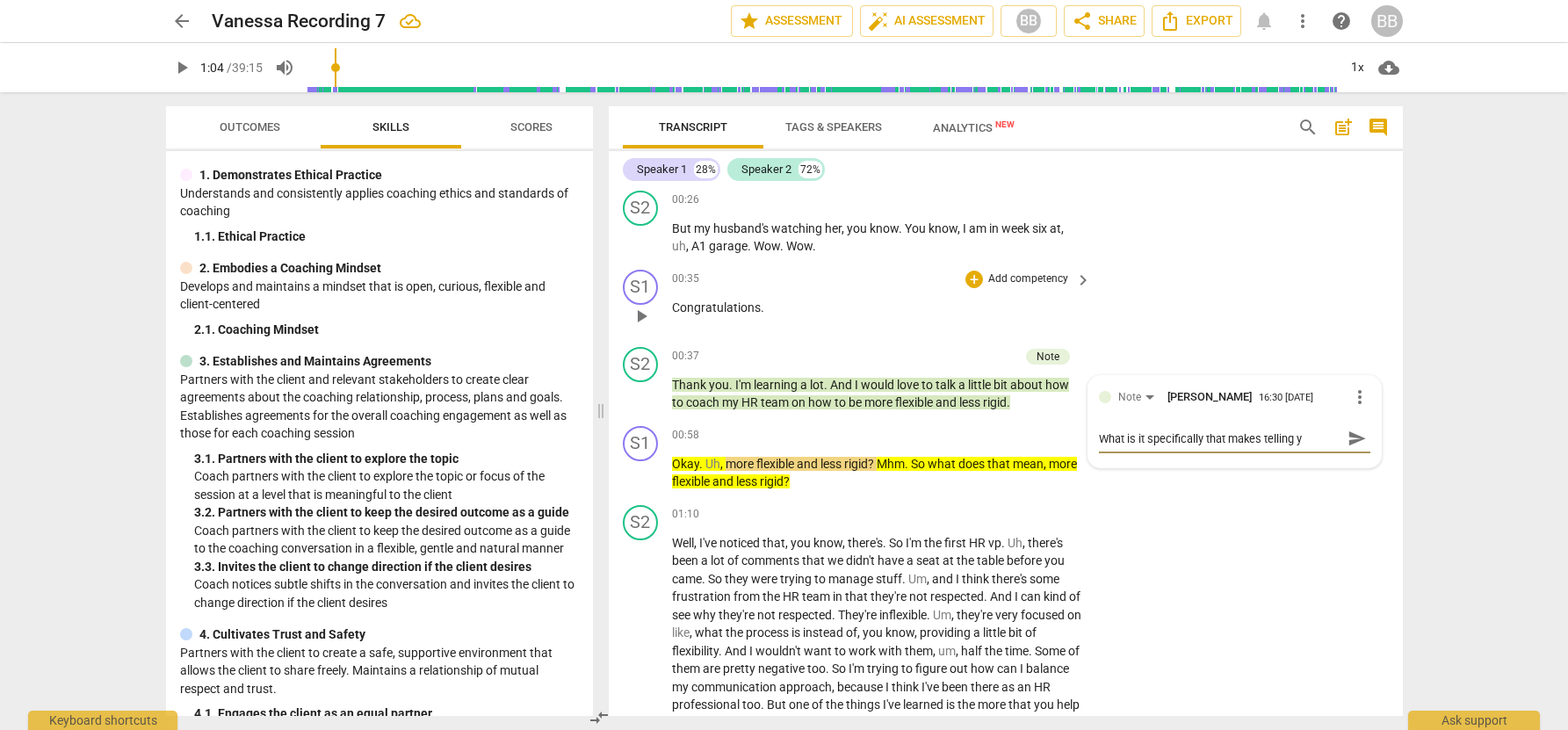 type on "What is it specifically that makes telling" 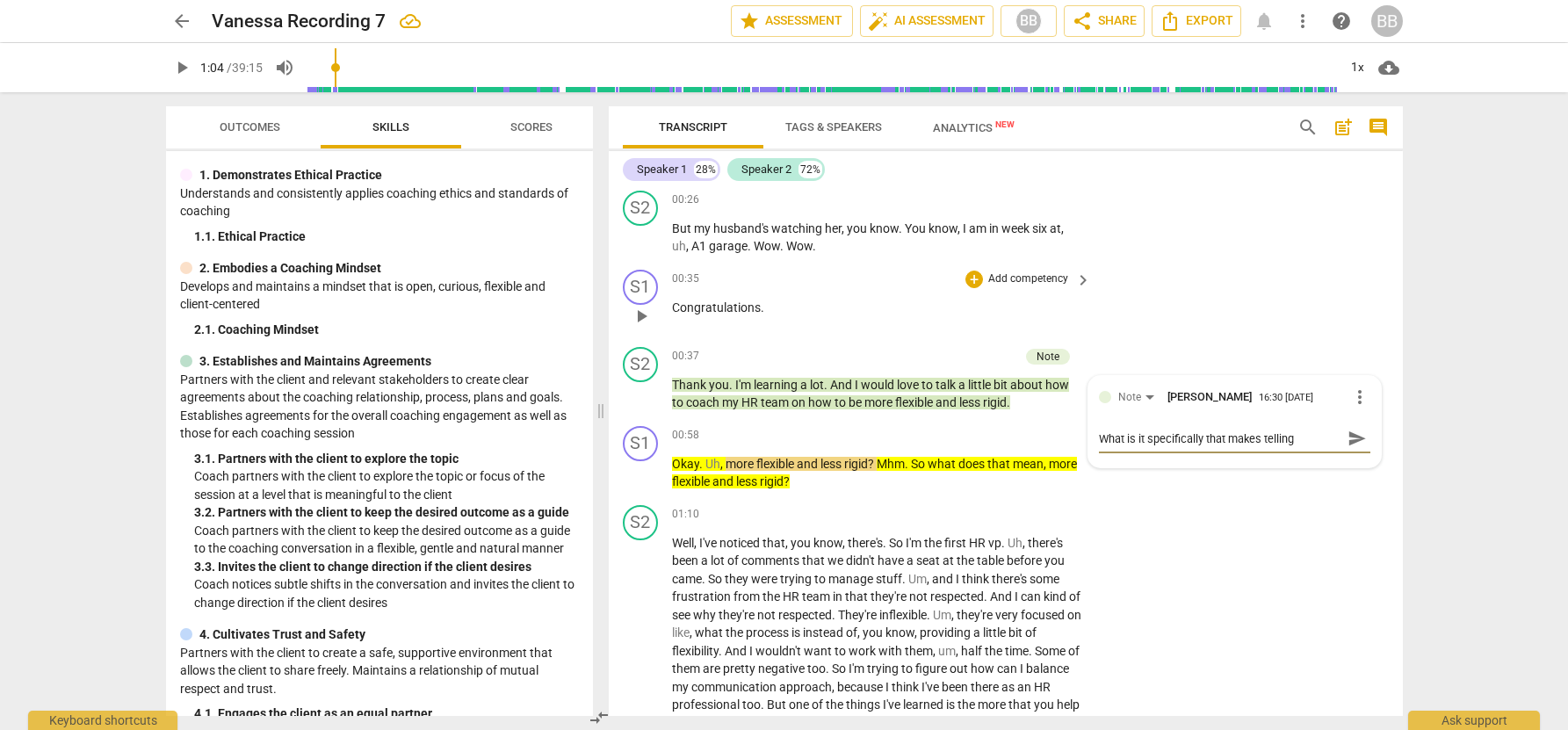type on "What is it specifically that makes telling" 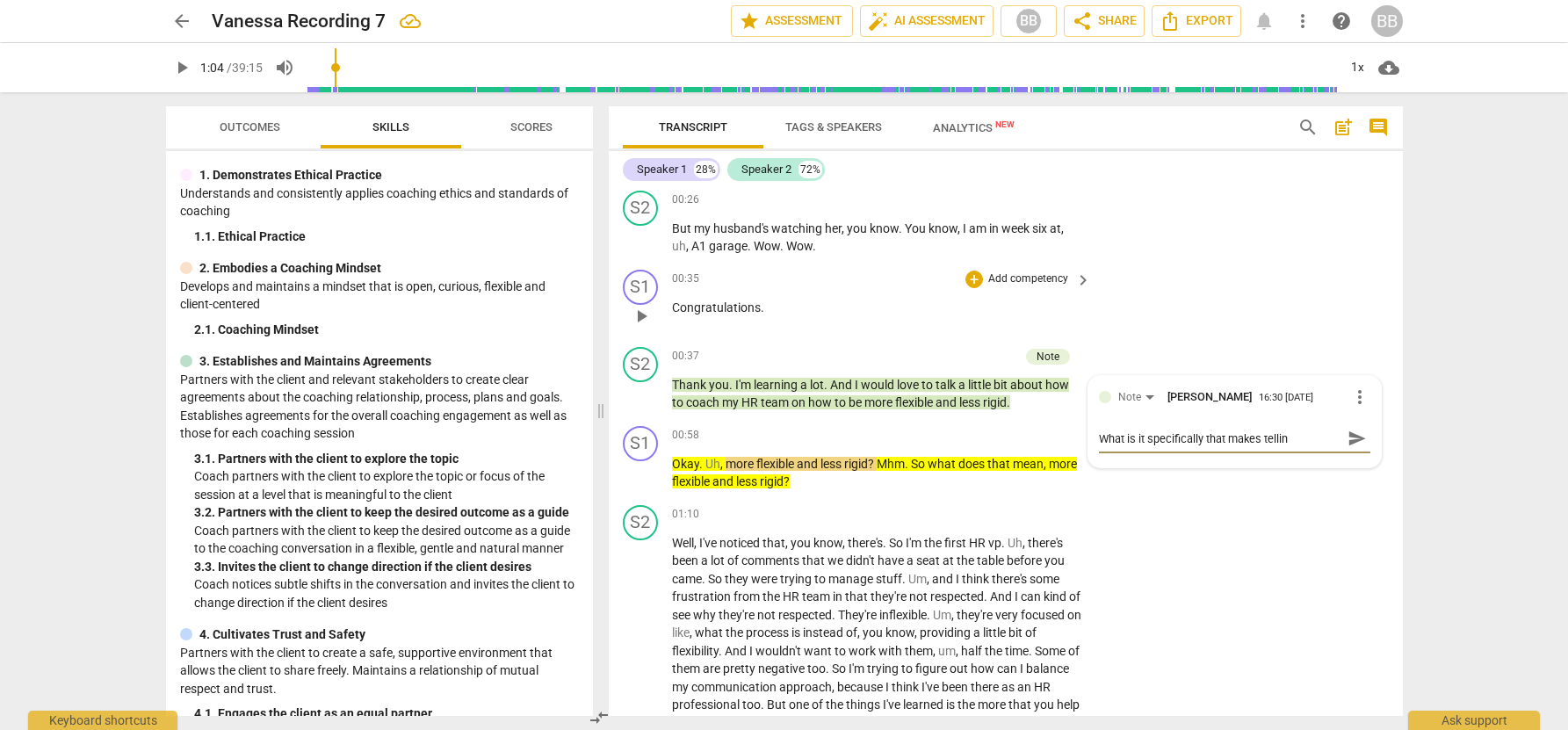 type on "What is it specifically that makes telli" 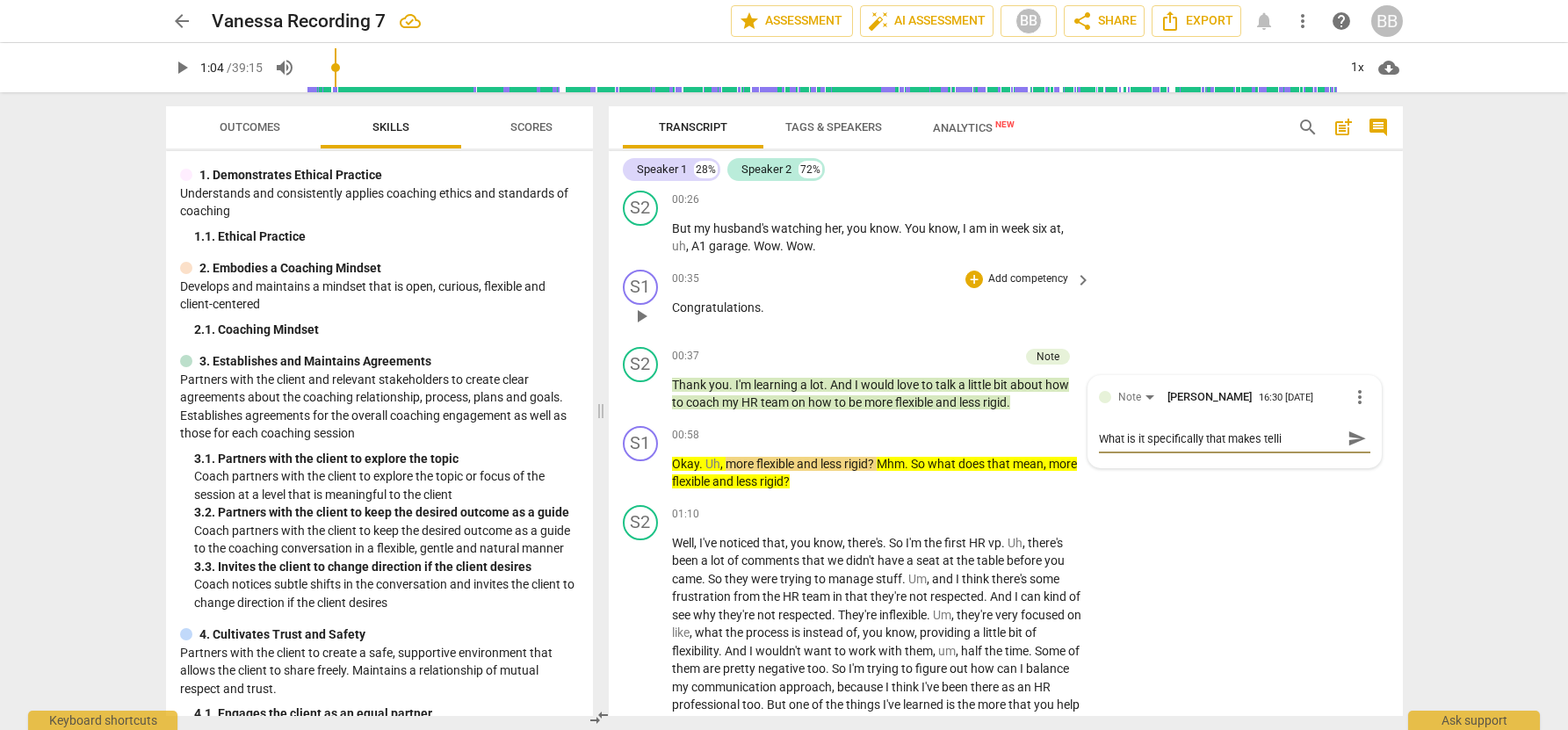 type on "What is it specifically that makes tell" 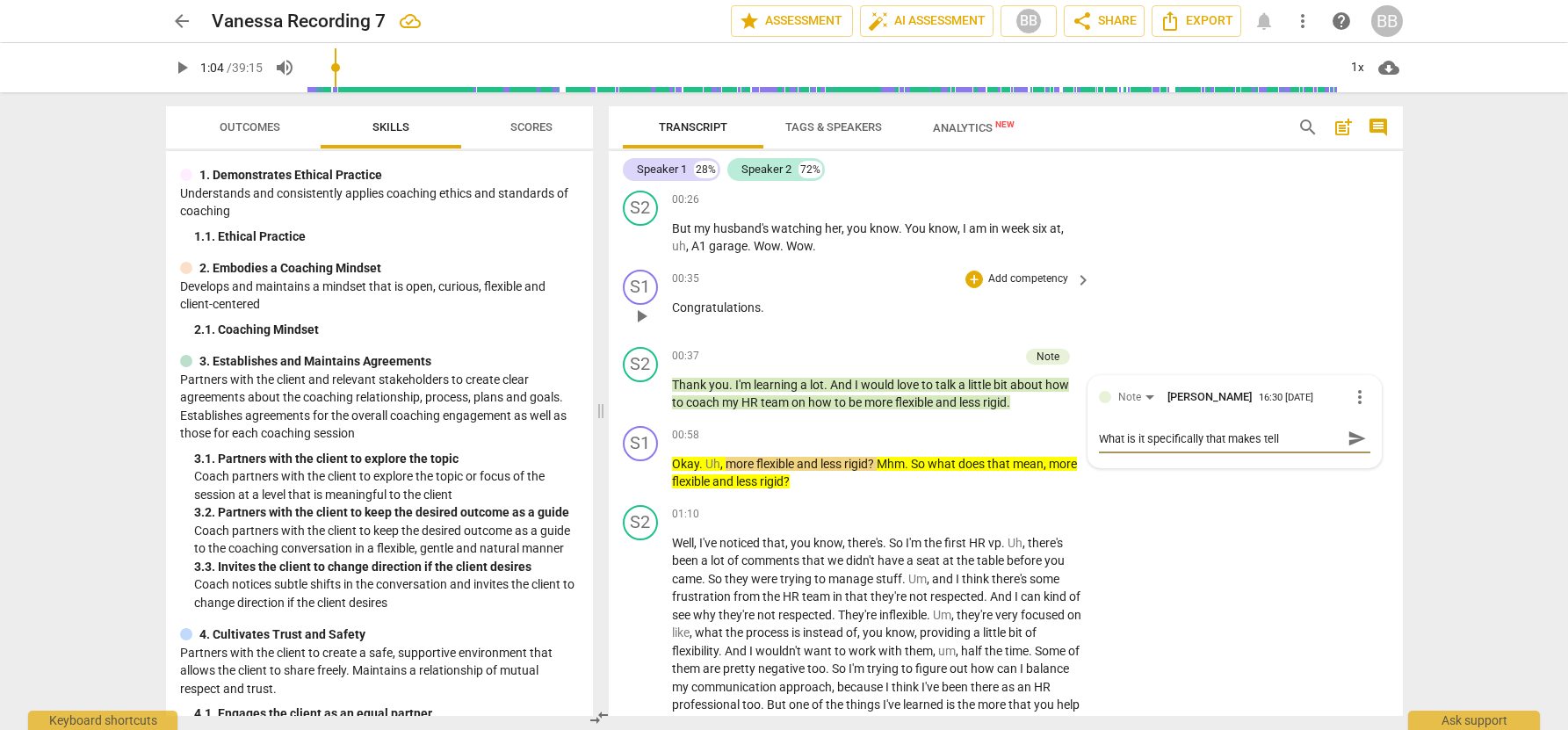 type on "What is it specifically that makes tel" 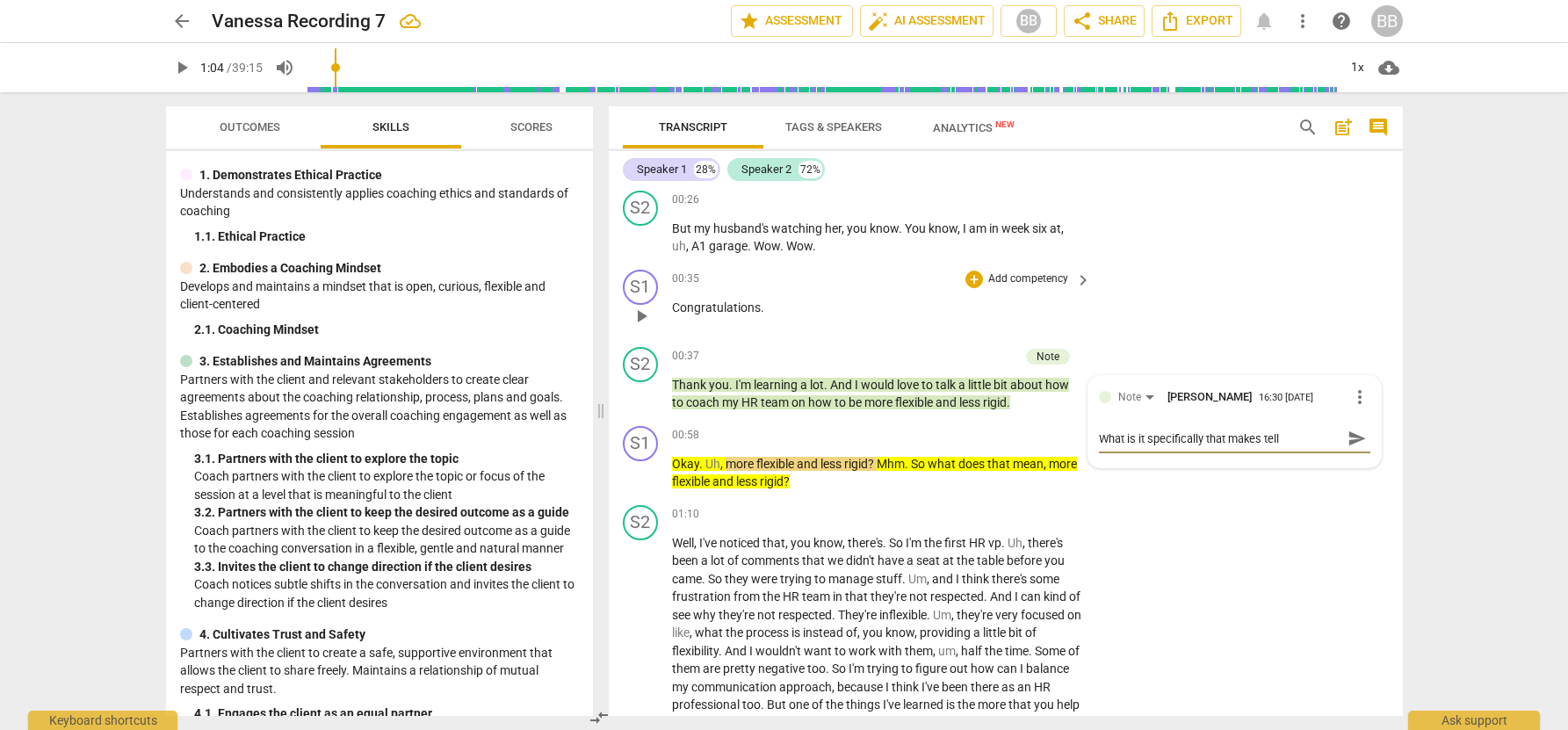 type on "What is it specifically that makes tel" 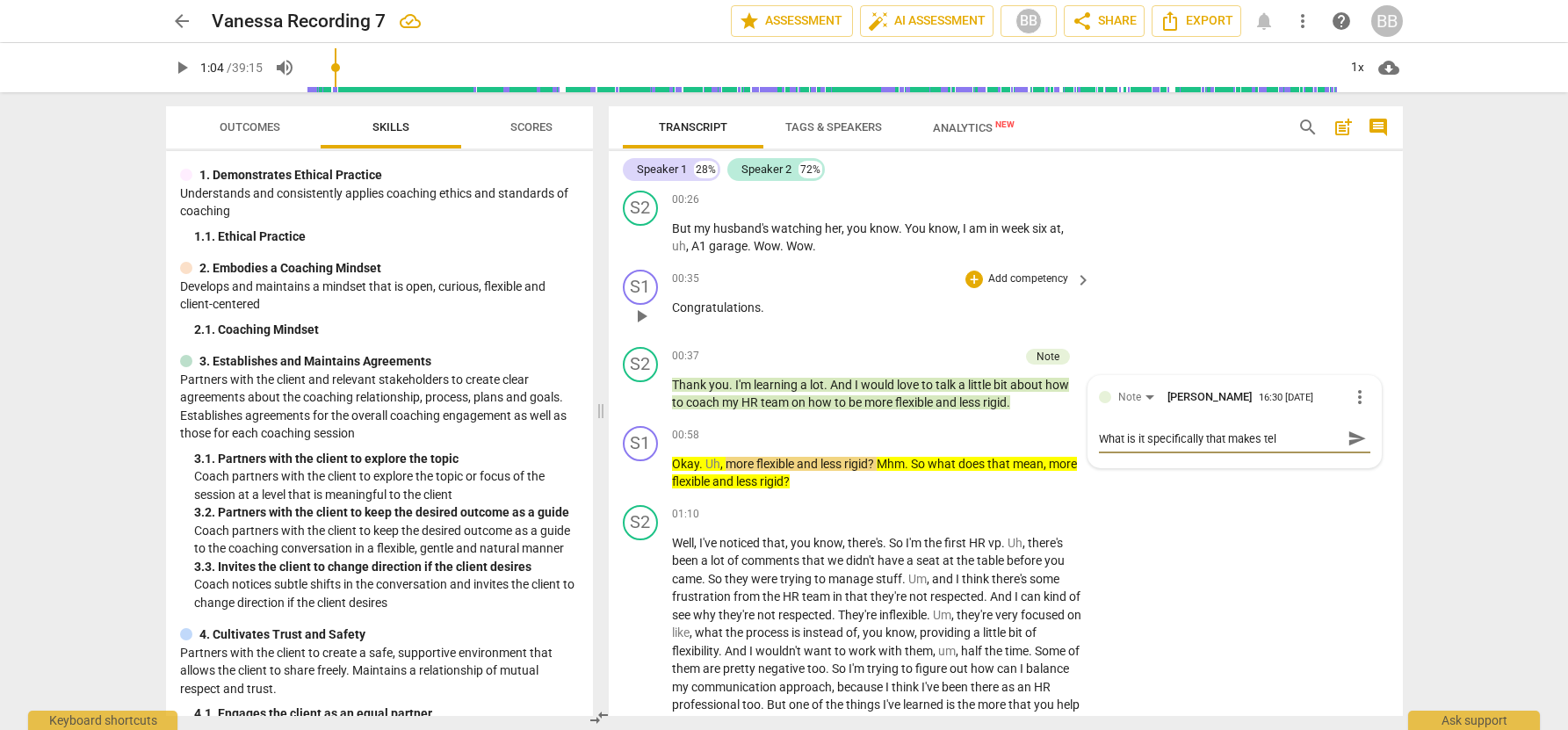 type on "What is it specifically that makes te" 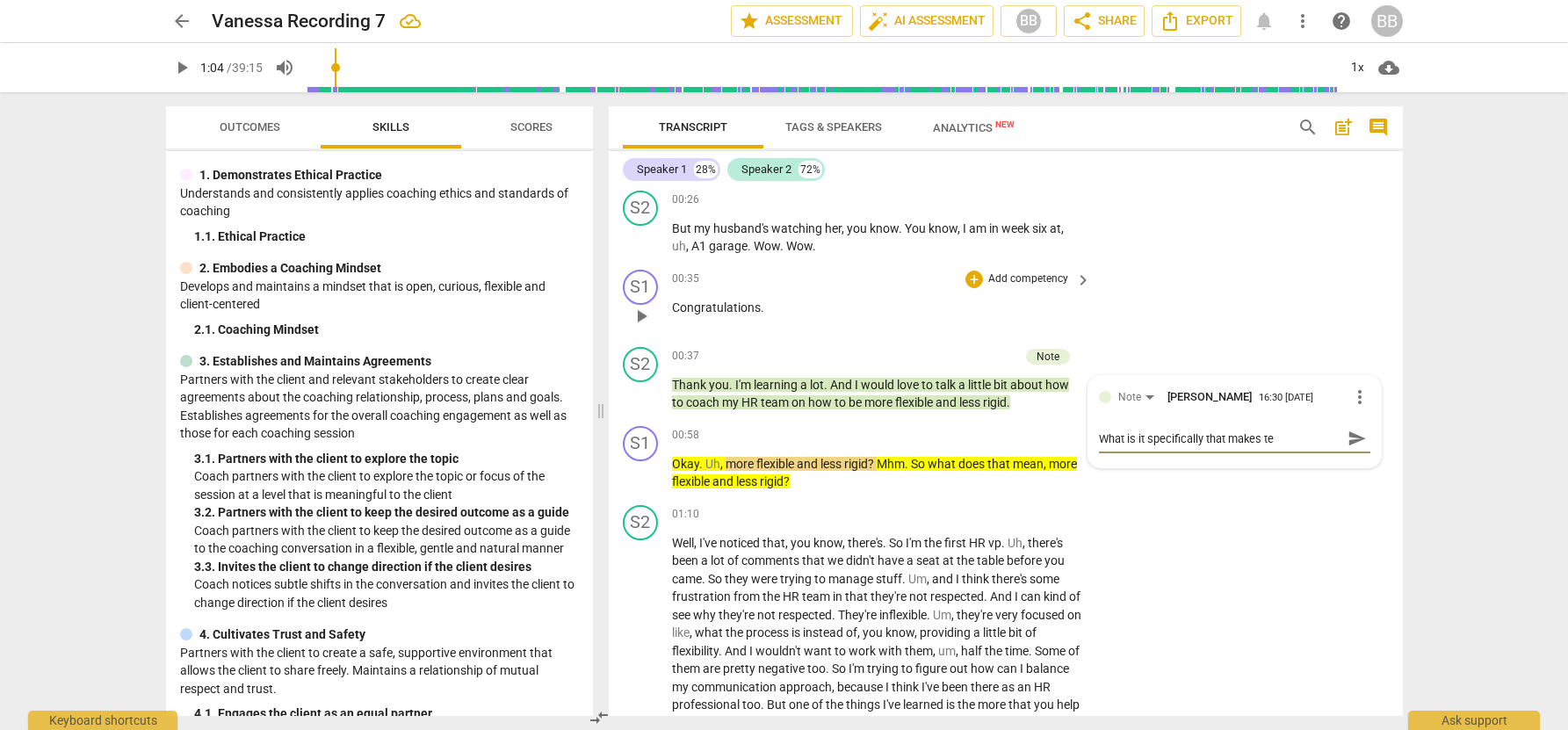 type on "What is it specifically that makes t" 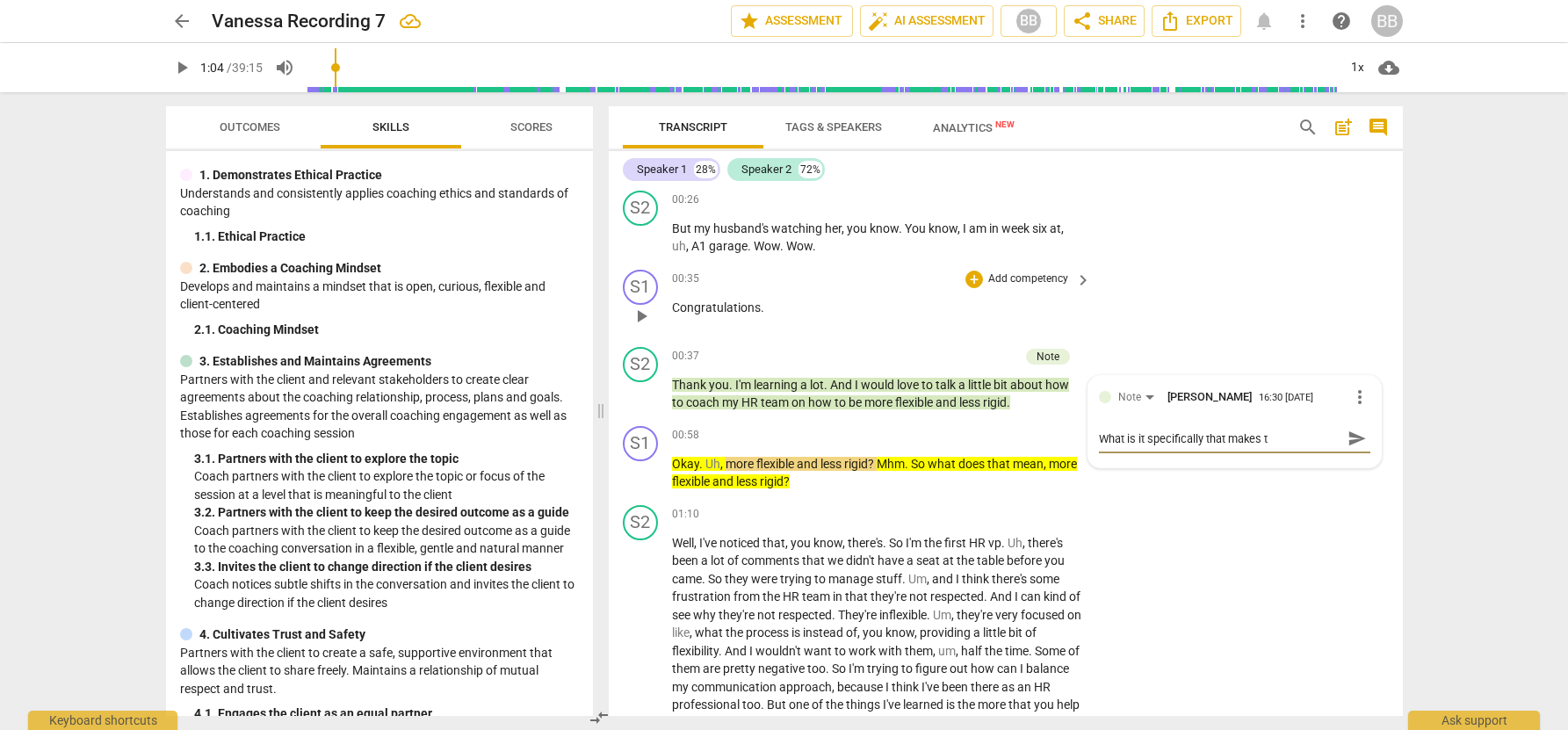 type on "What is it specifically that makes" 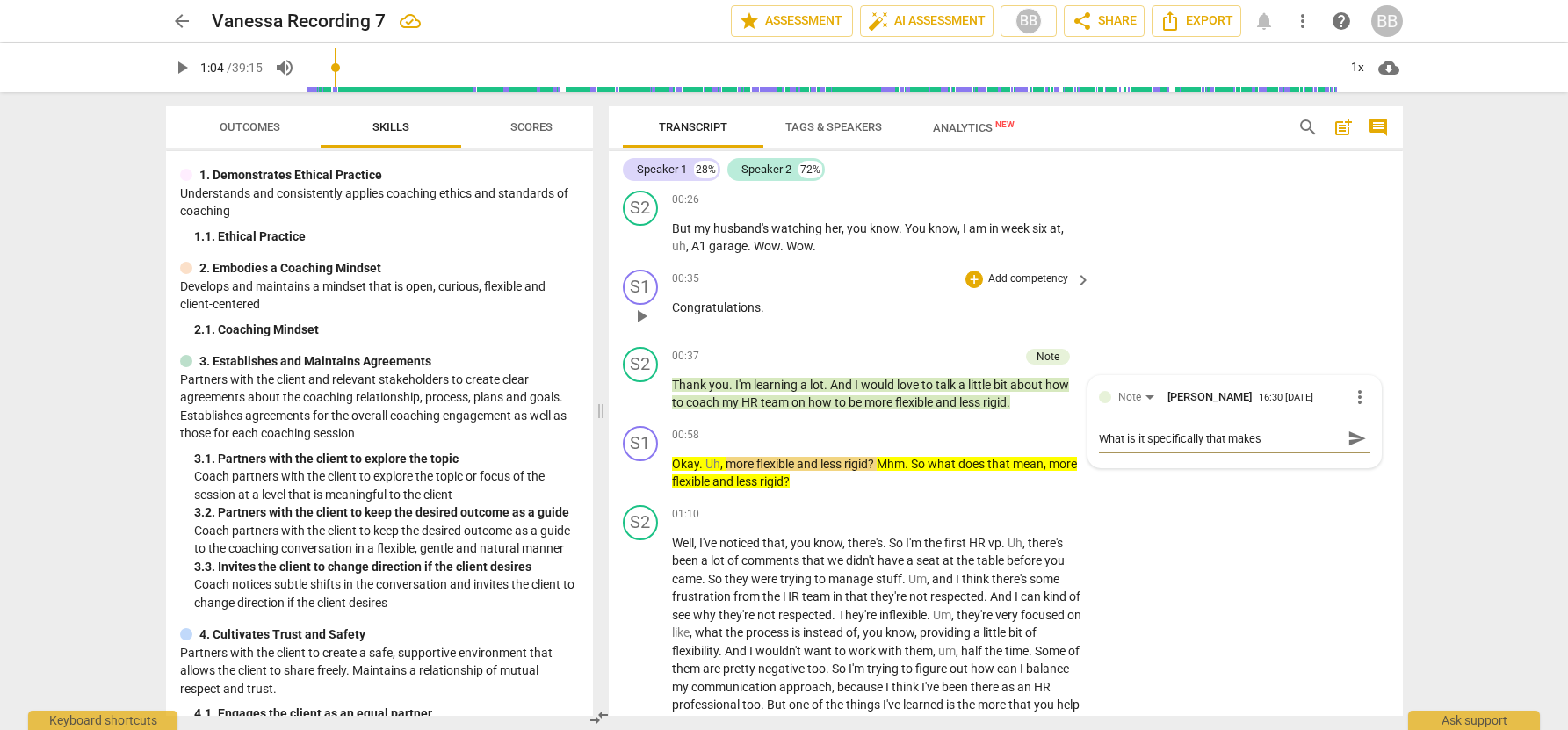 type on "What is it specifically that makes" 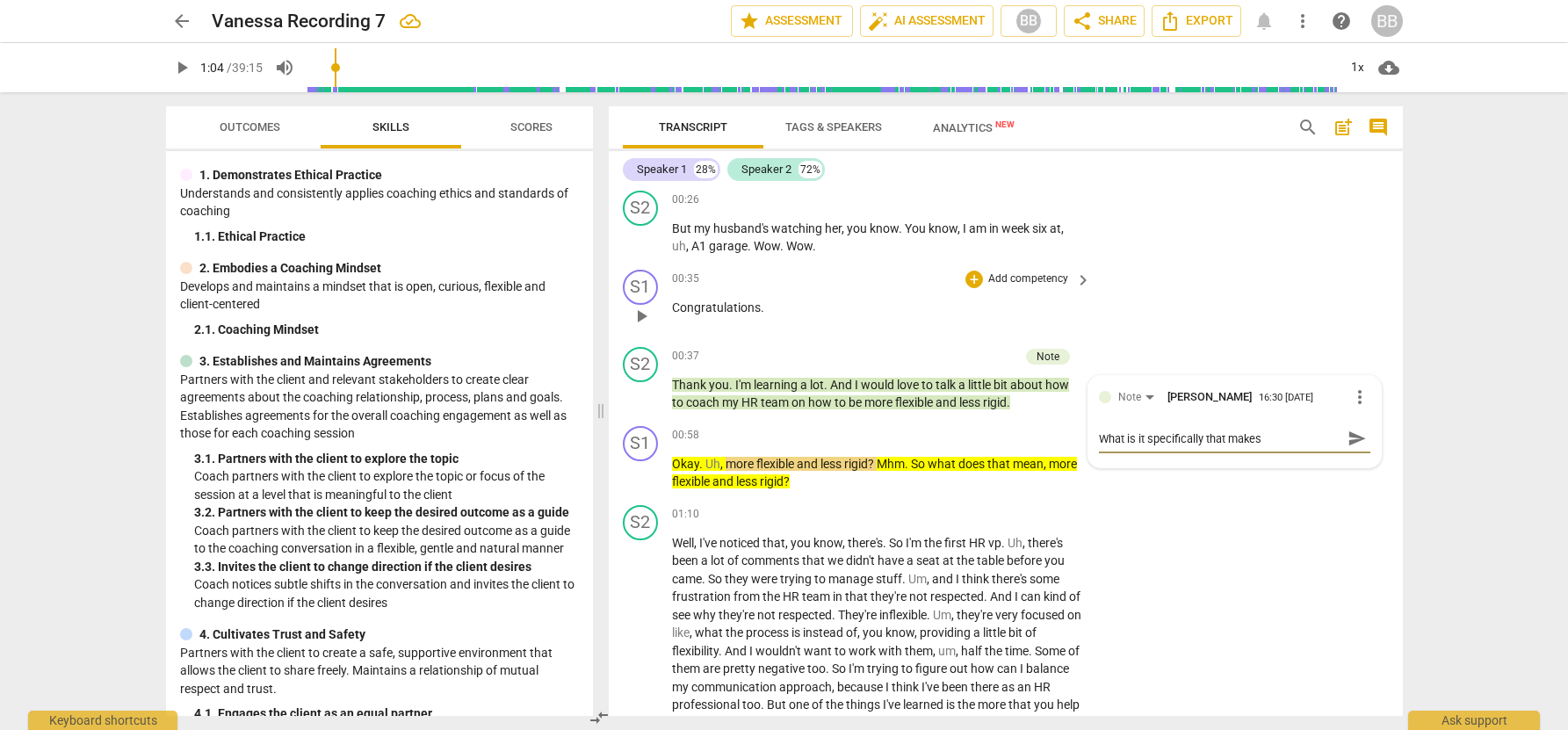 type on "What is it specifically that makes" 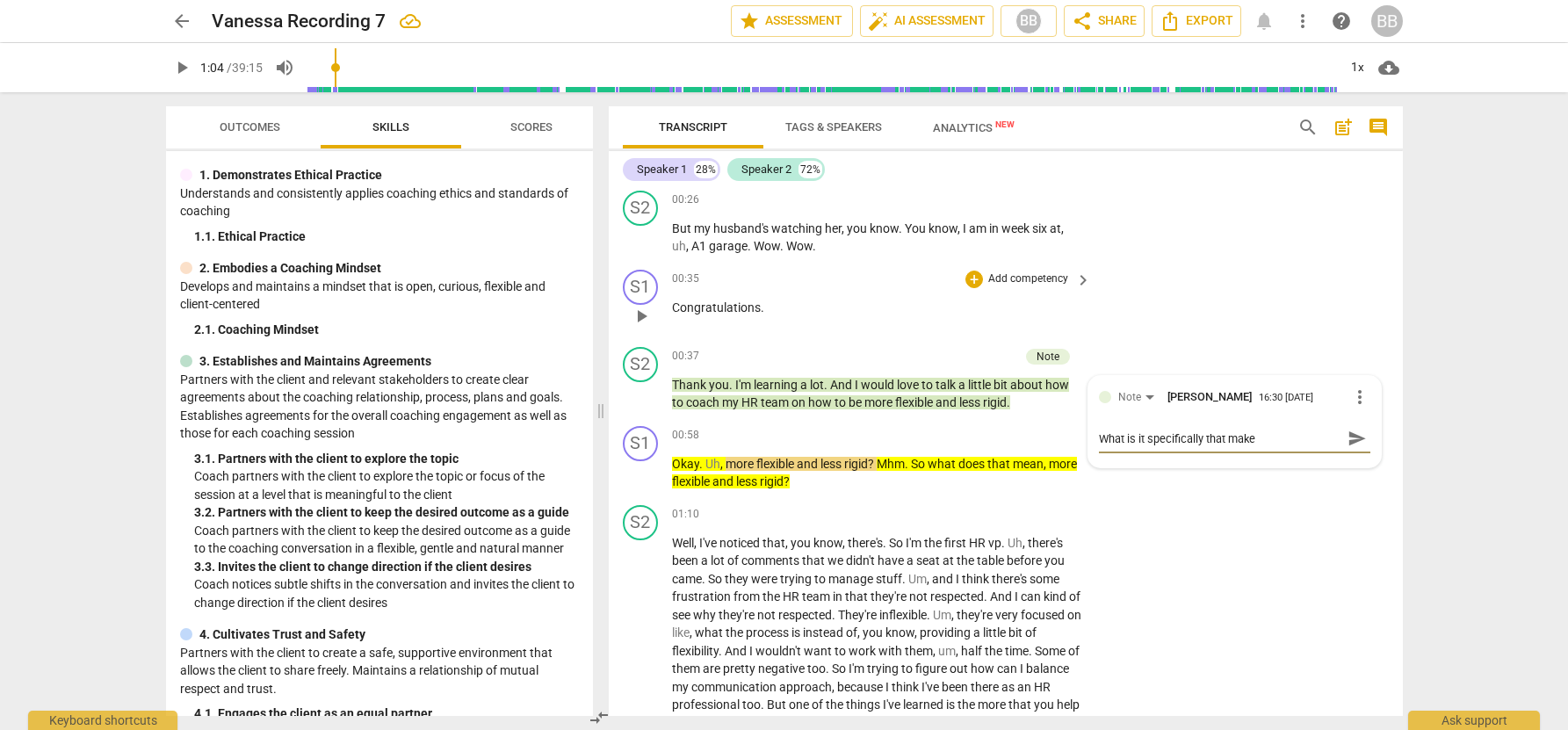 type on "What is it specifically that mak" 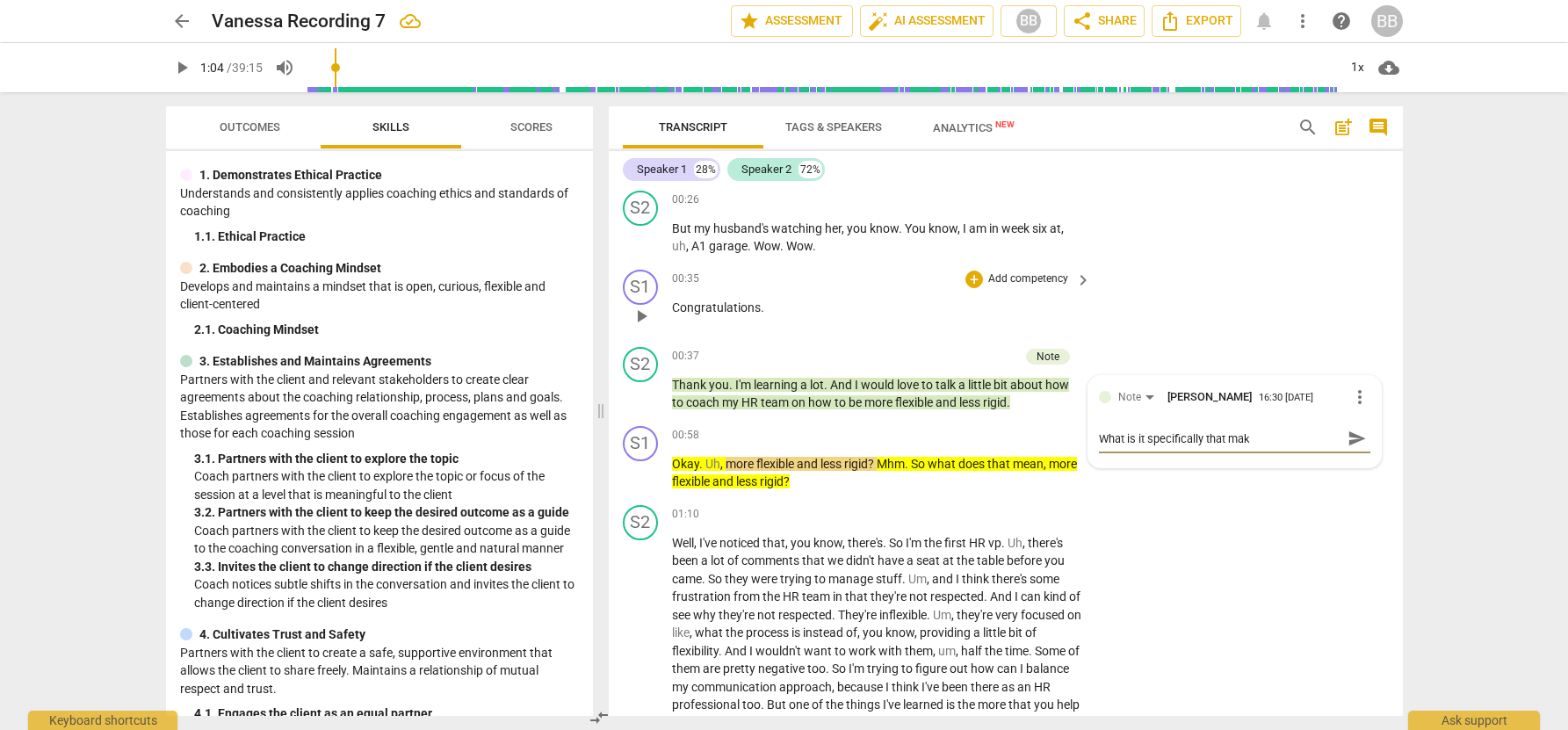 type on "What is it specifically that ma" 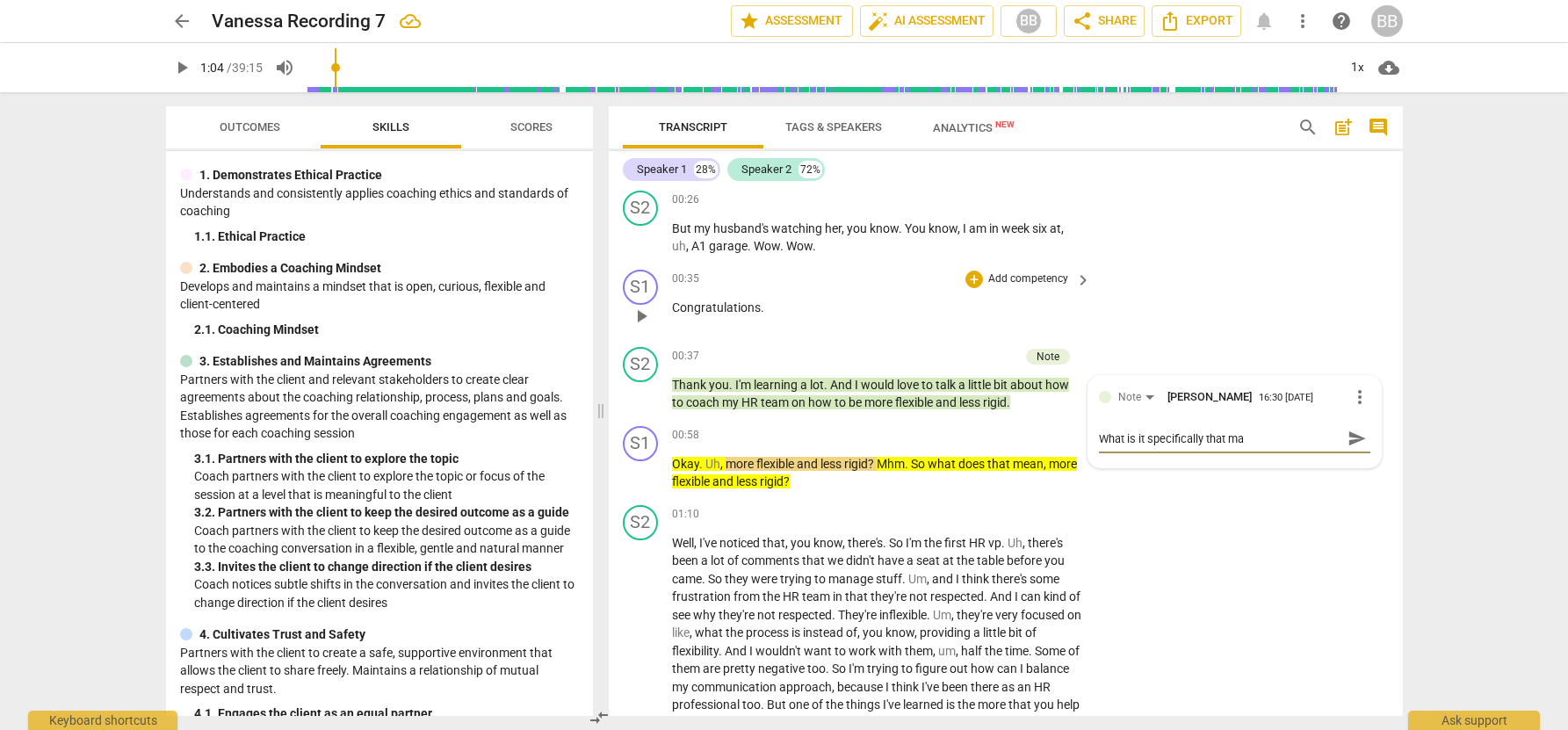 type on "What is it specifically that m" 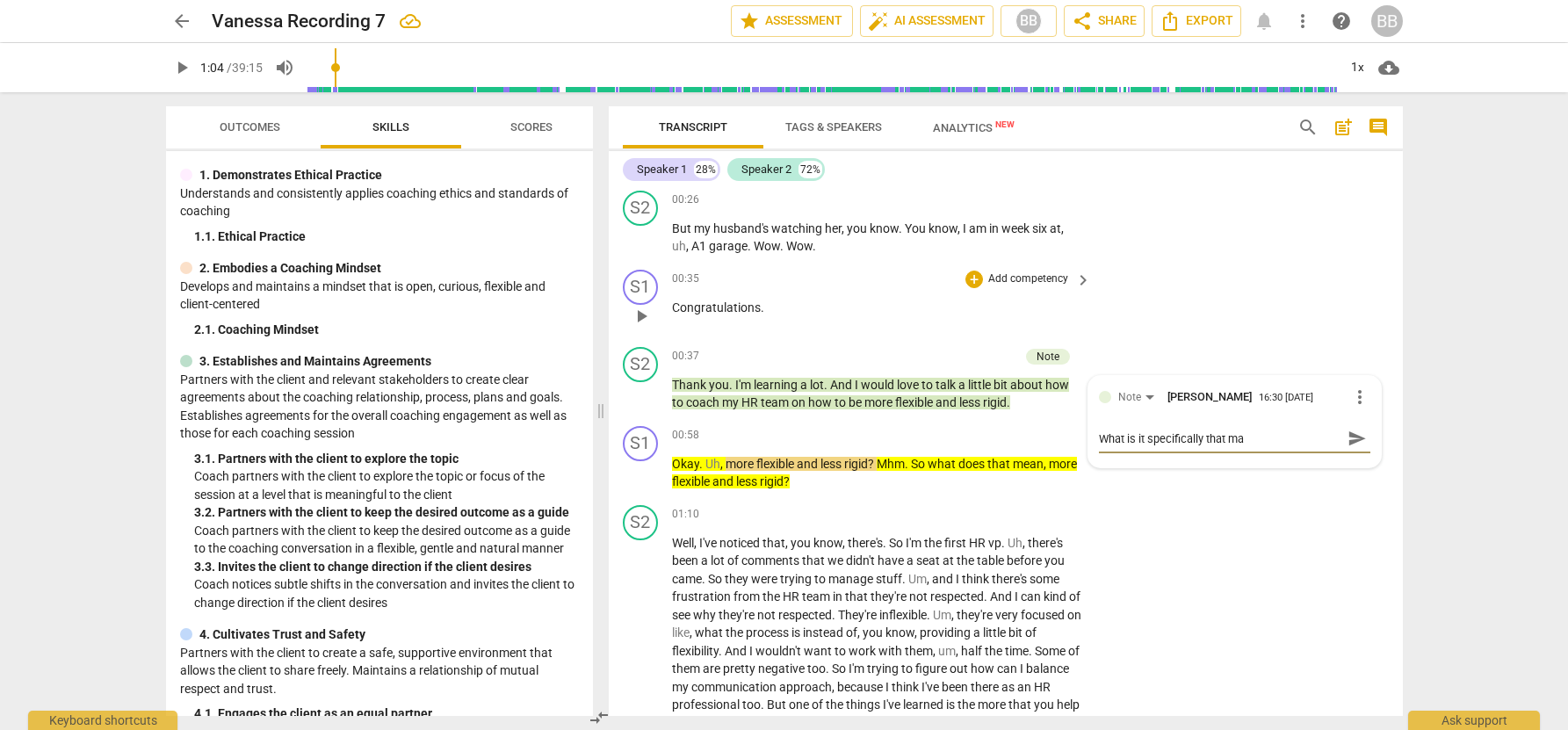 type on "What is it specifically that m" 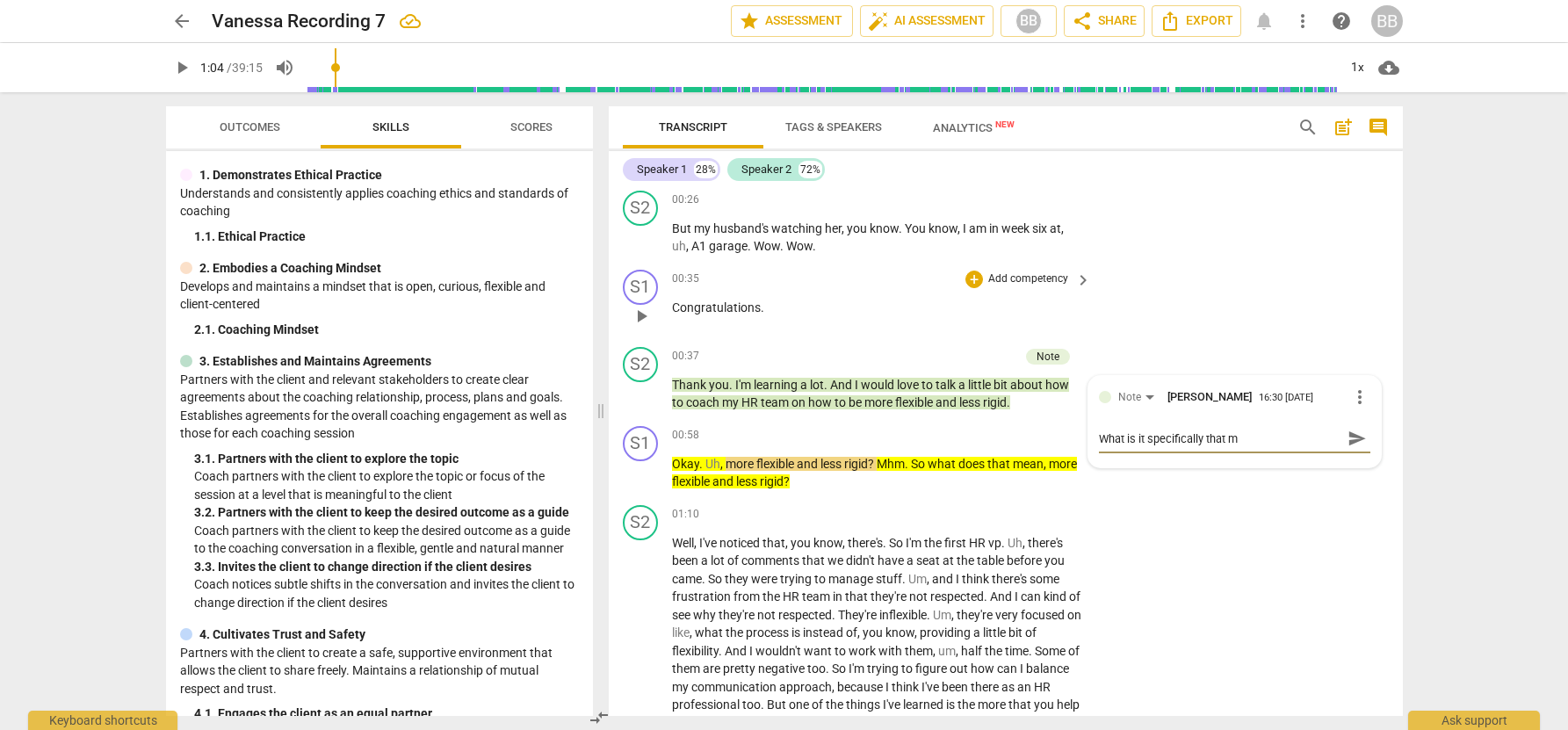 type on "What is it specifically that" 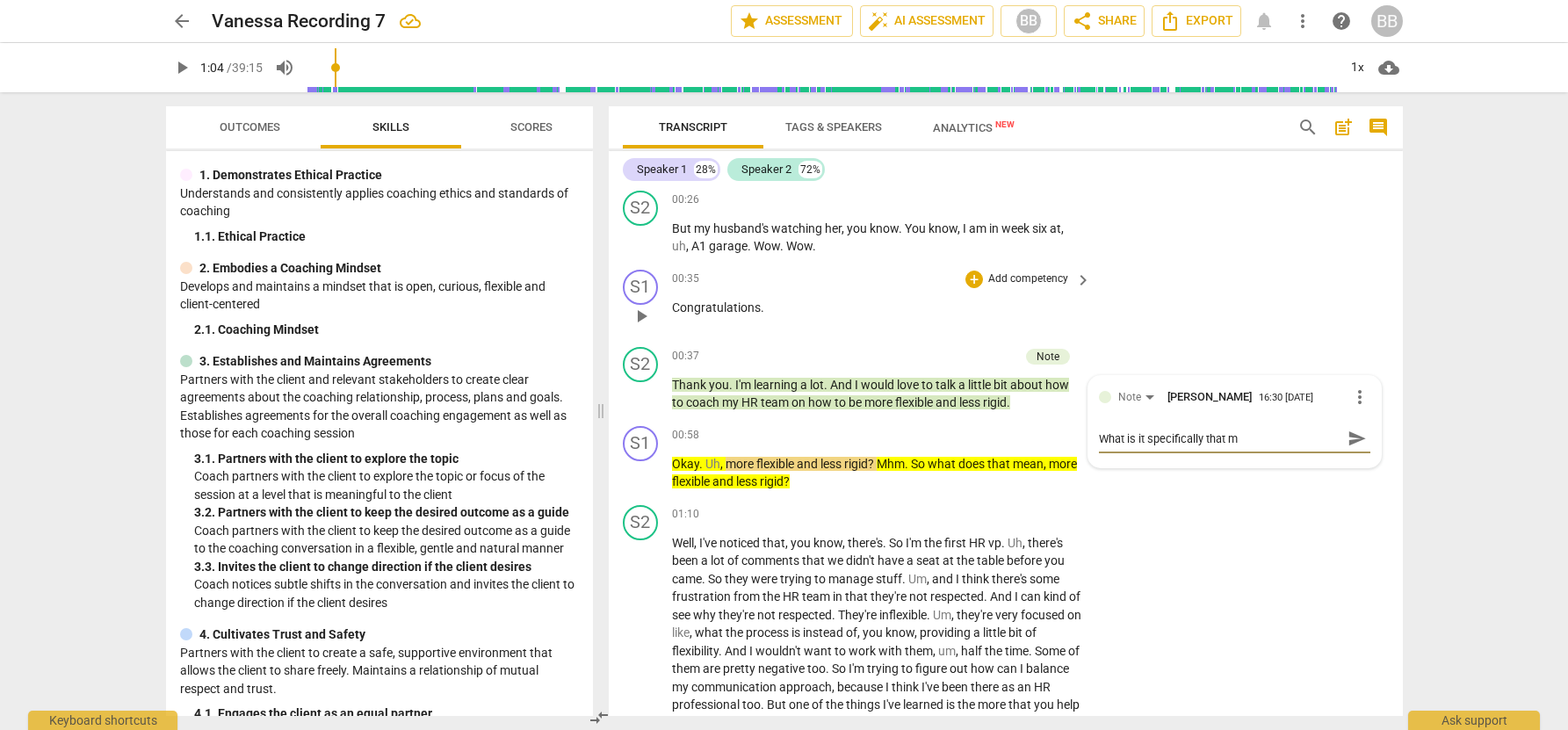 type on "What is it specifically that" 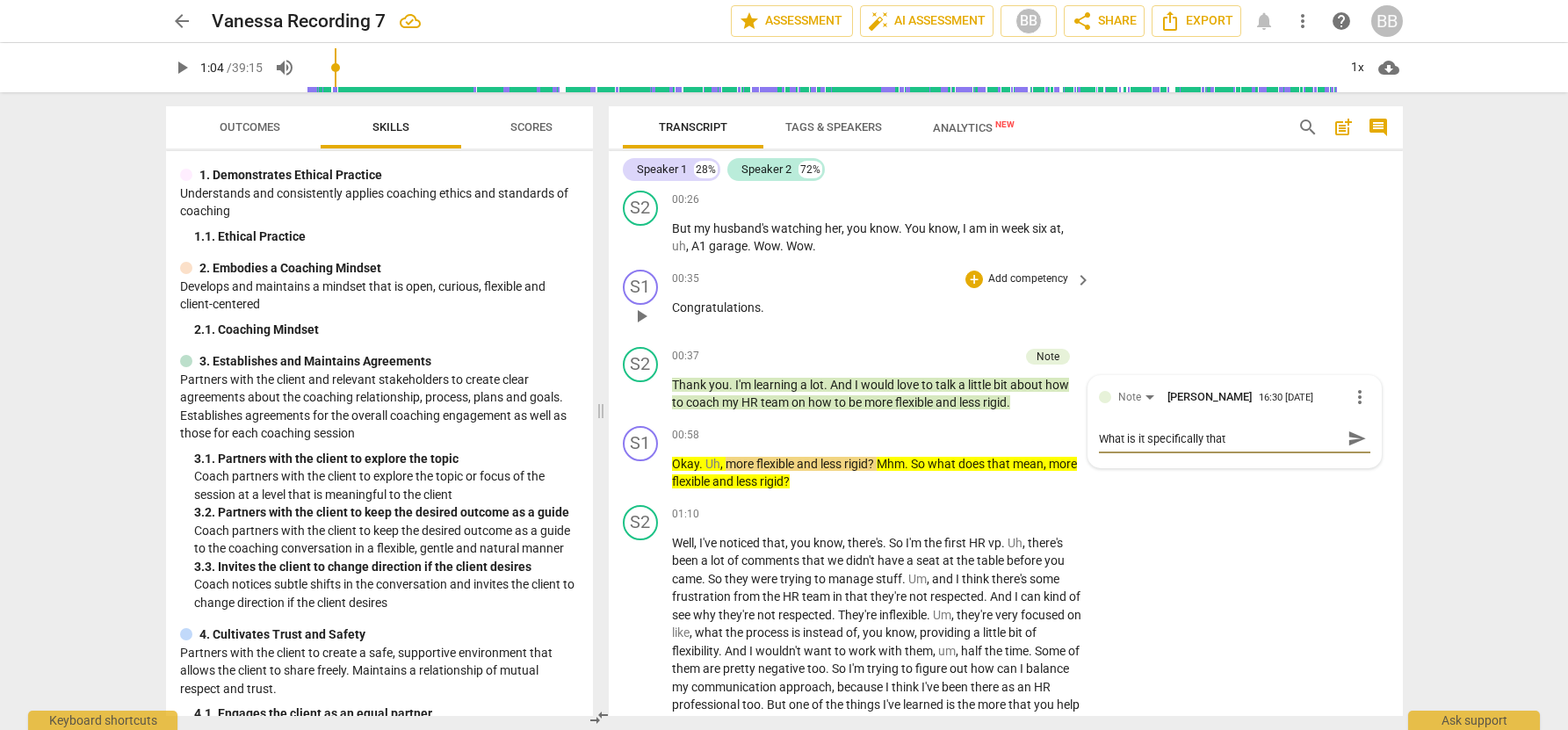 type on "What is it specifically that" 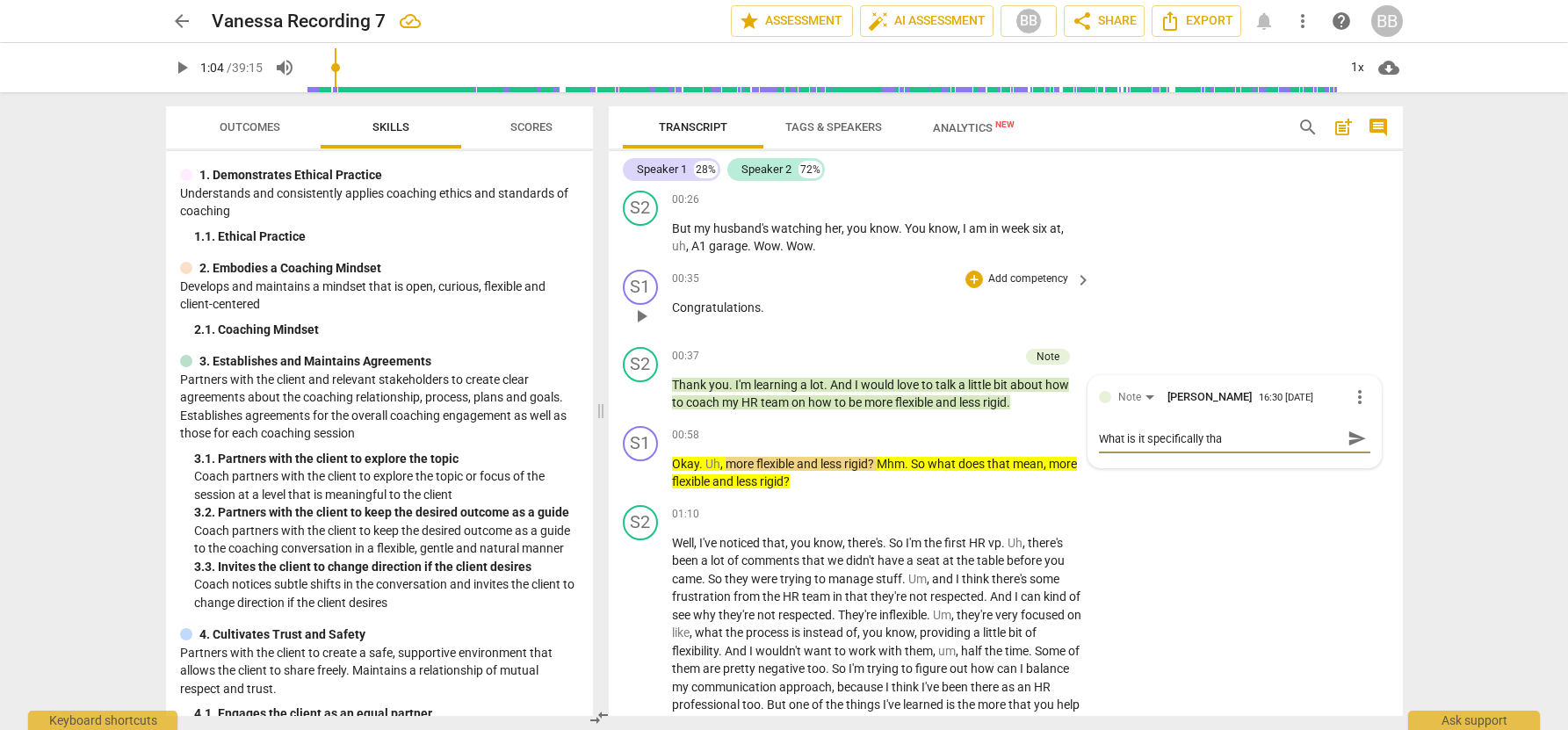 type on "What is it specifically th" 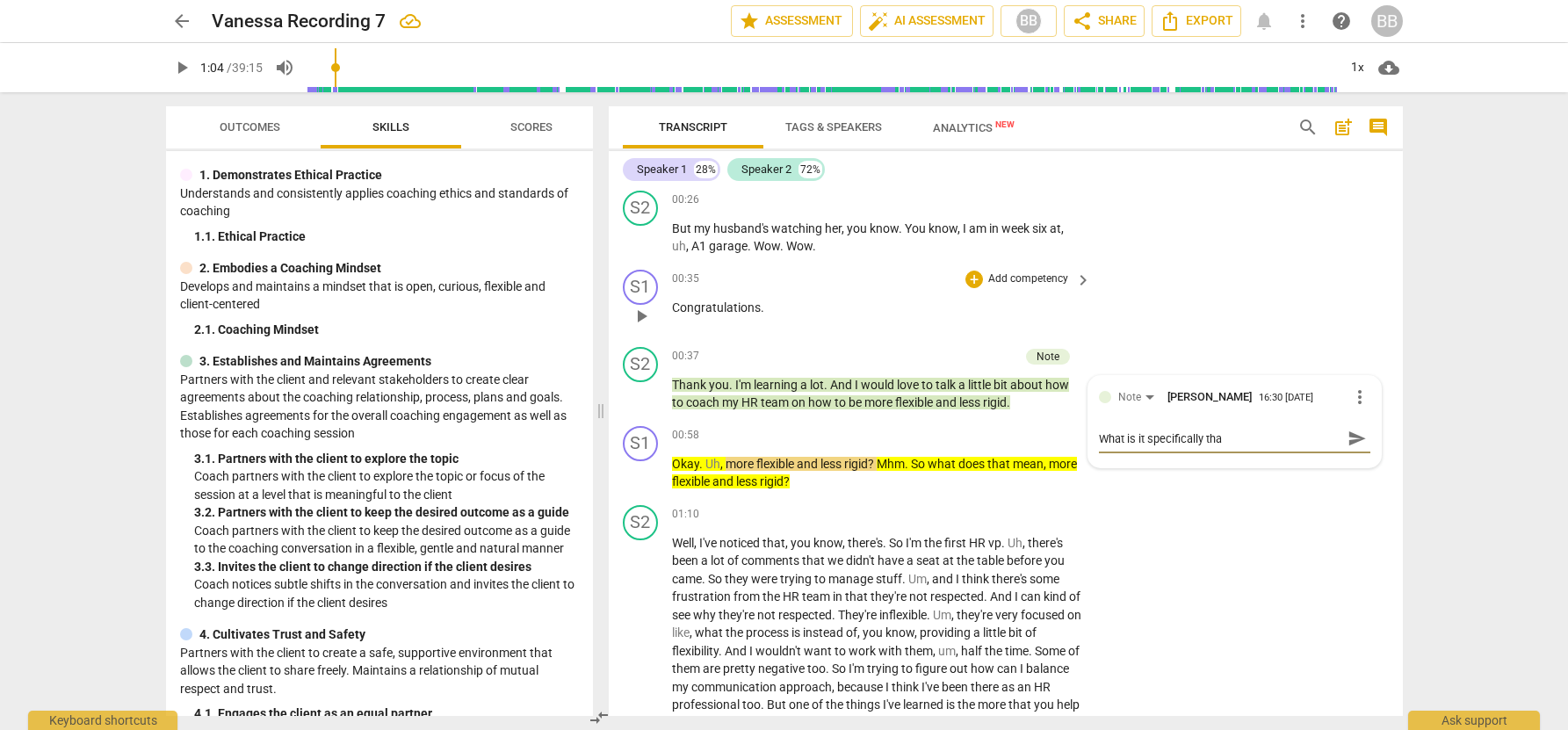 type on "What is it specifically th" 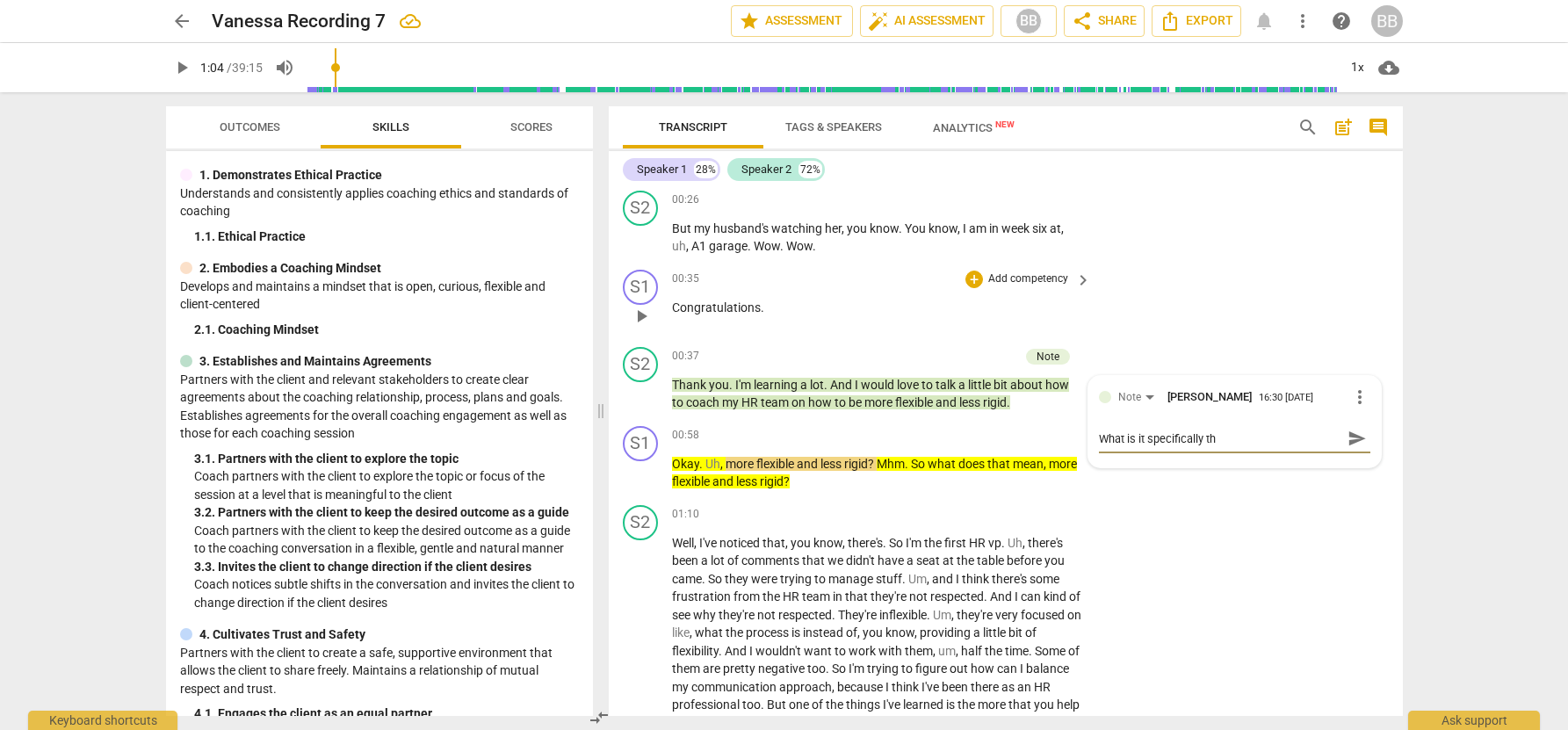 type on "What is it specifically t" 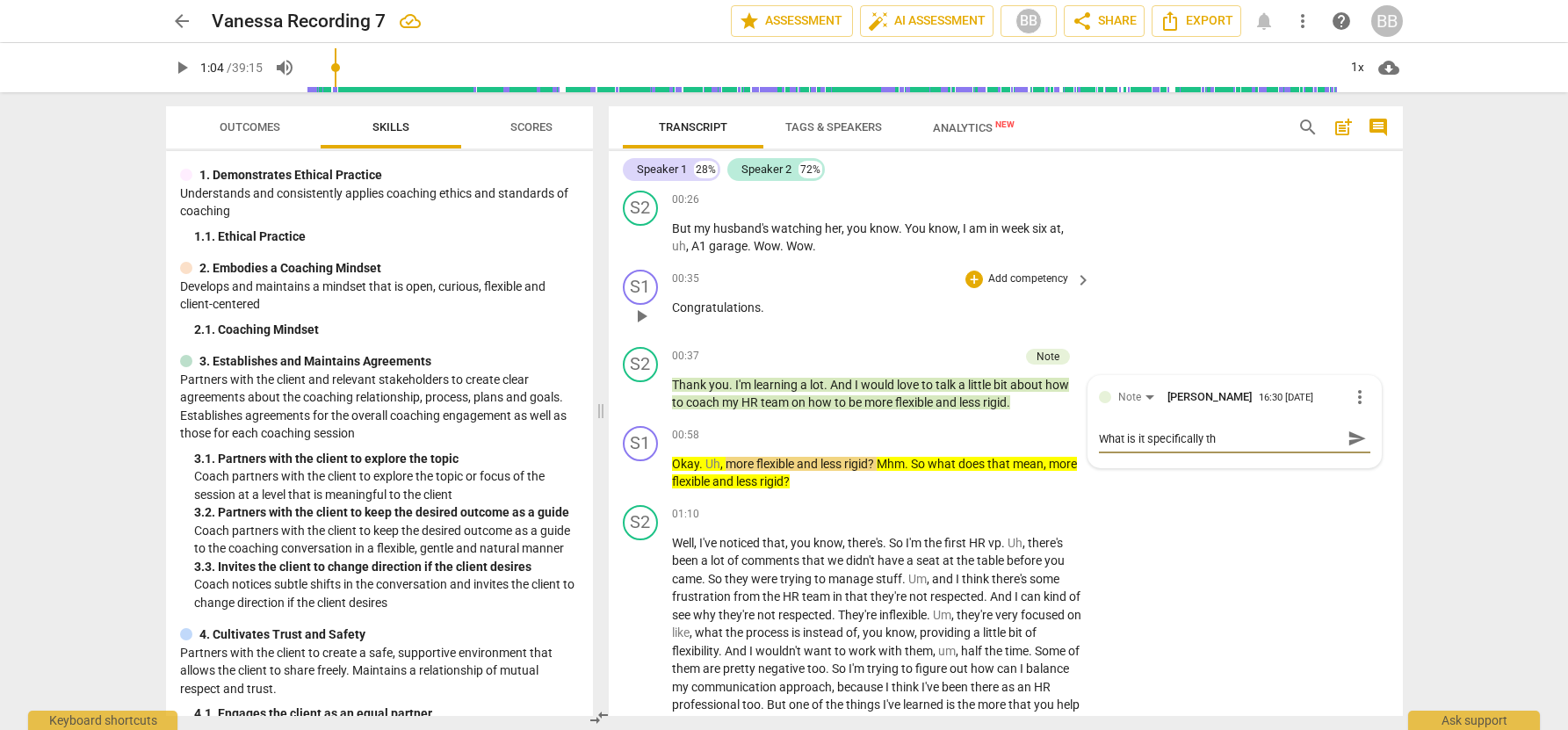 type on "What is it specifically t" 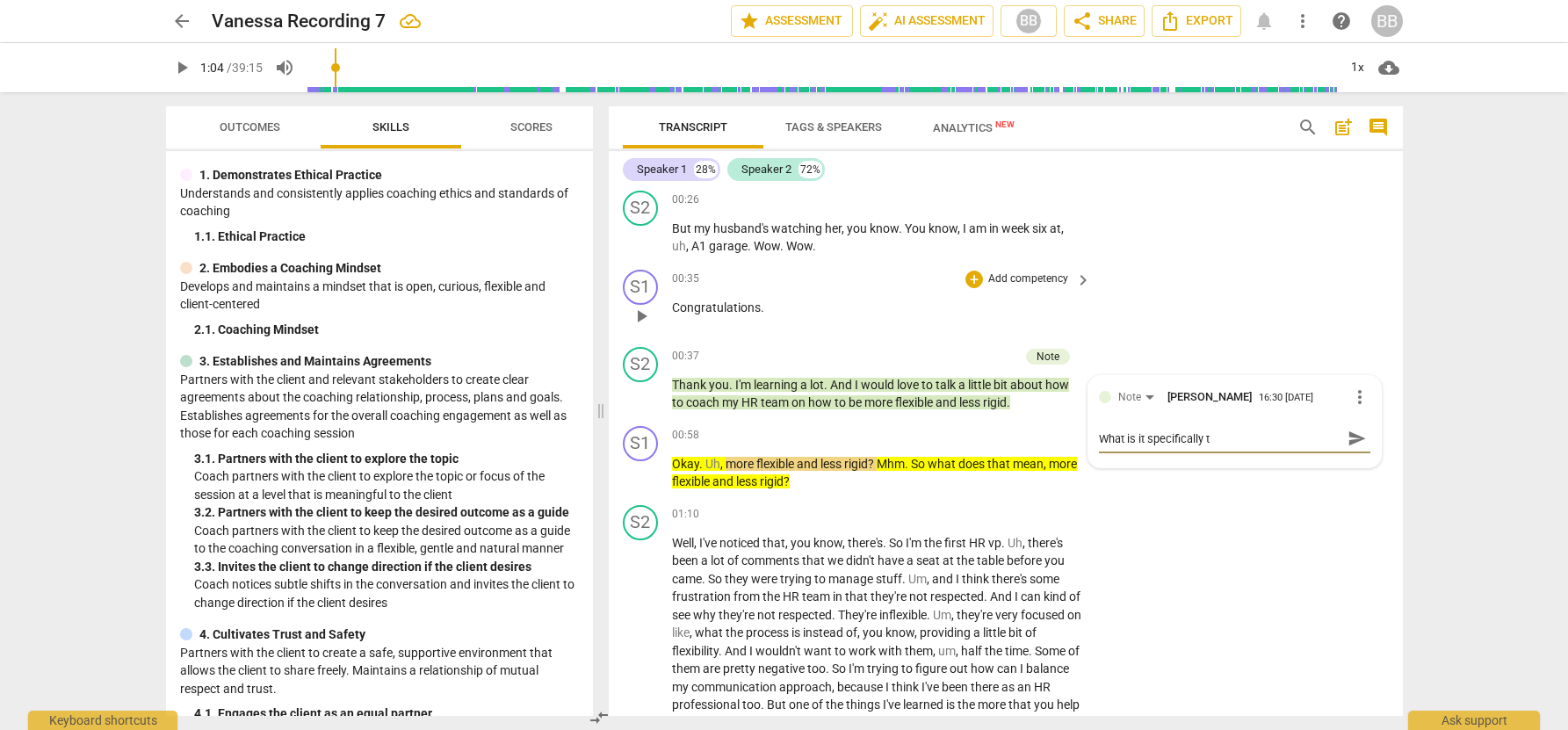 type on "What is it specifically" 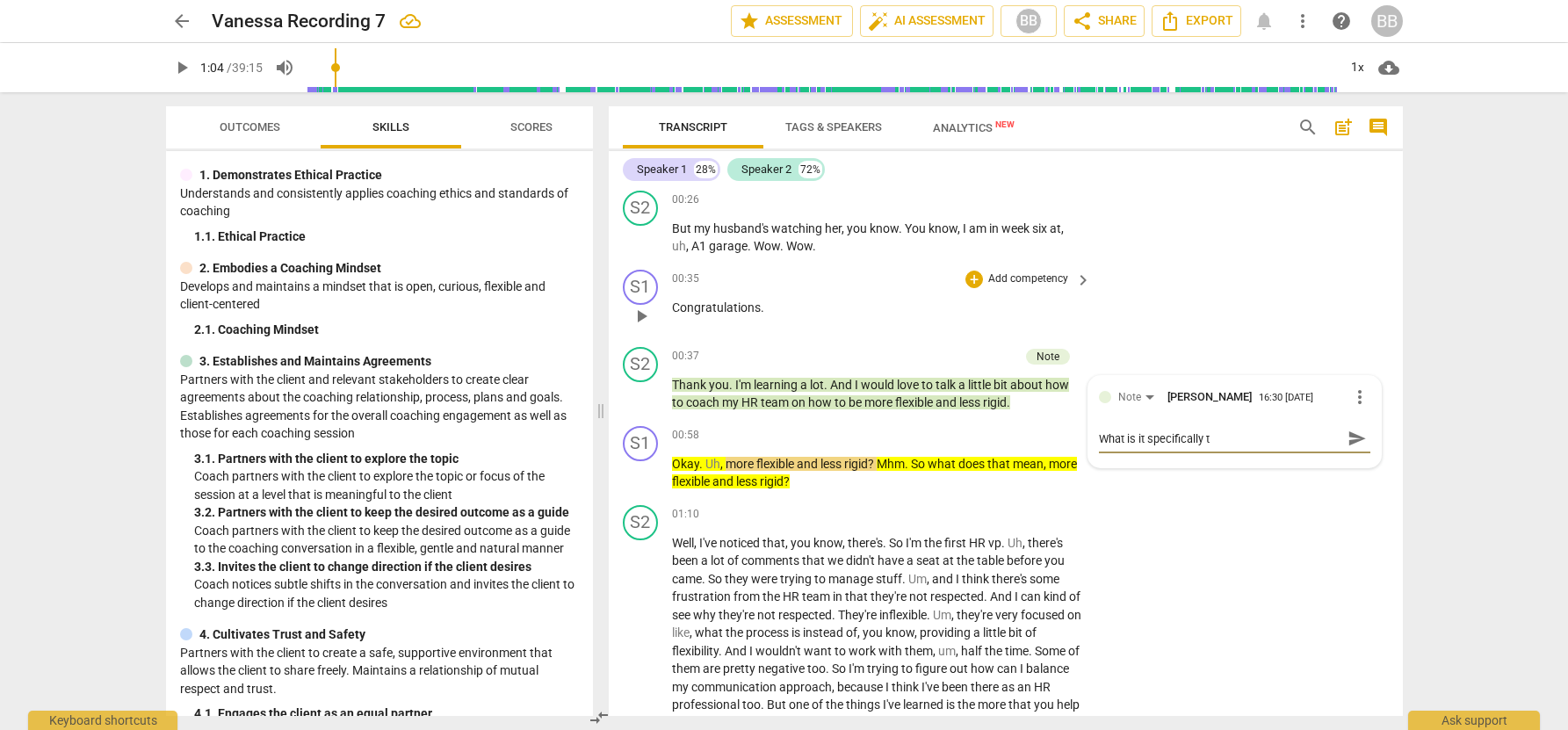 type on "What is it specifically" 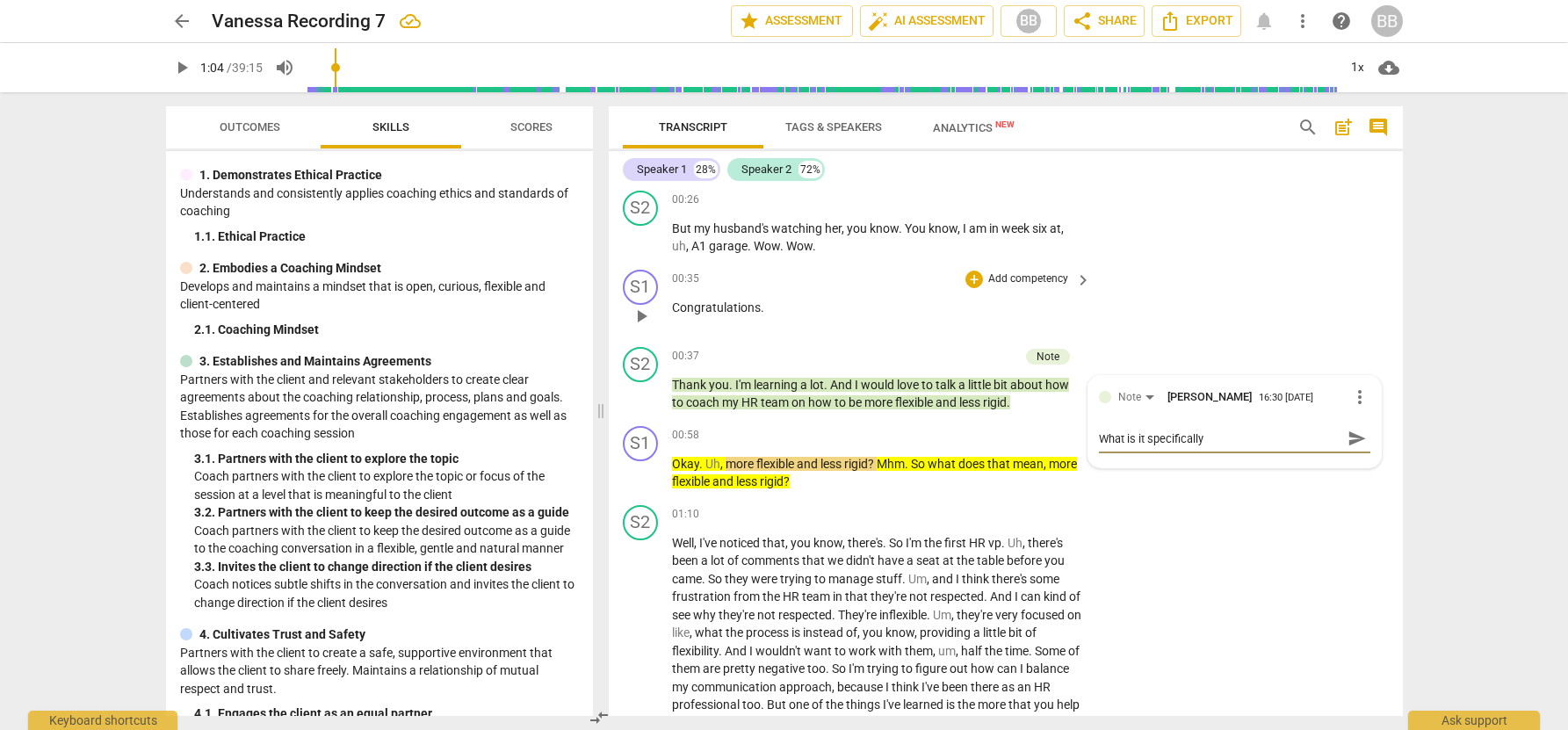 type on "What is it specifically a" 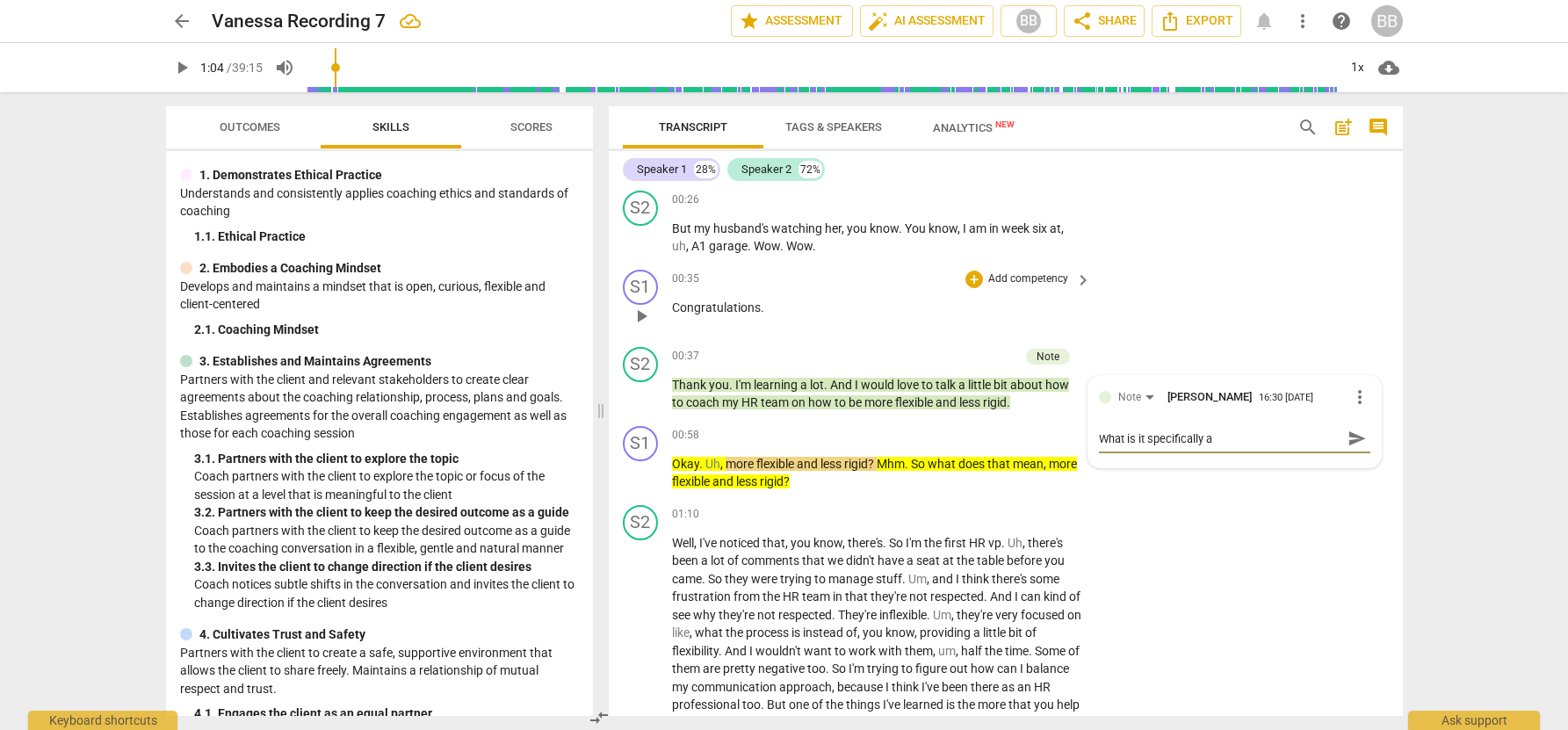 type on "What is it specifically ab" 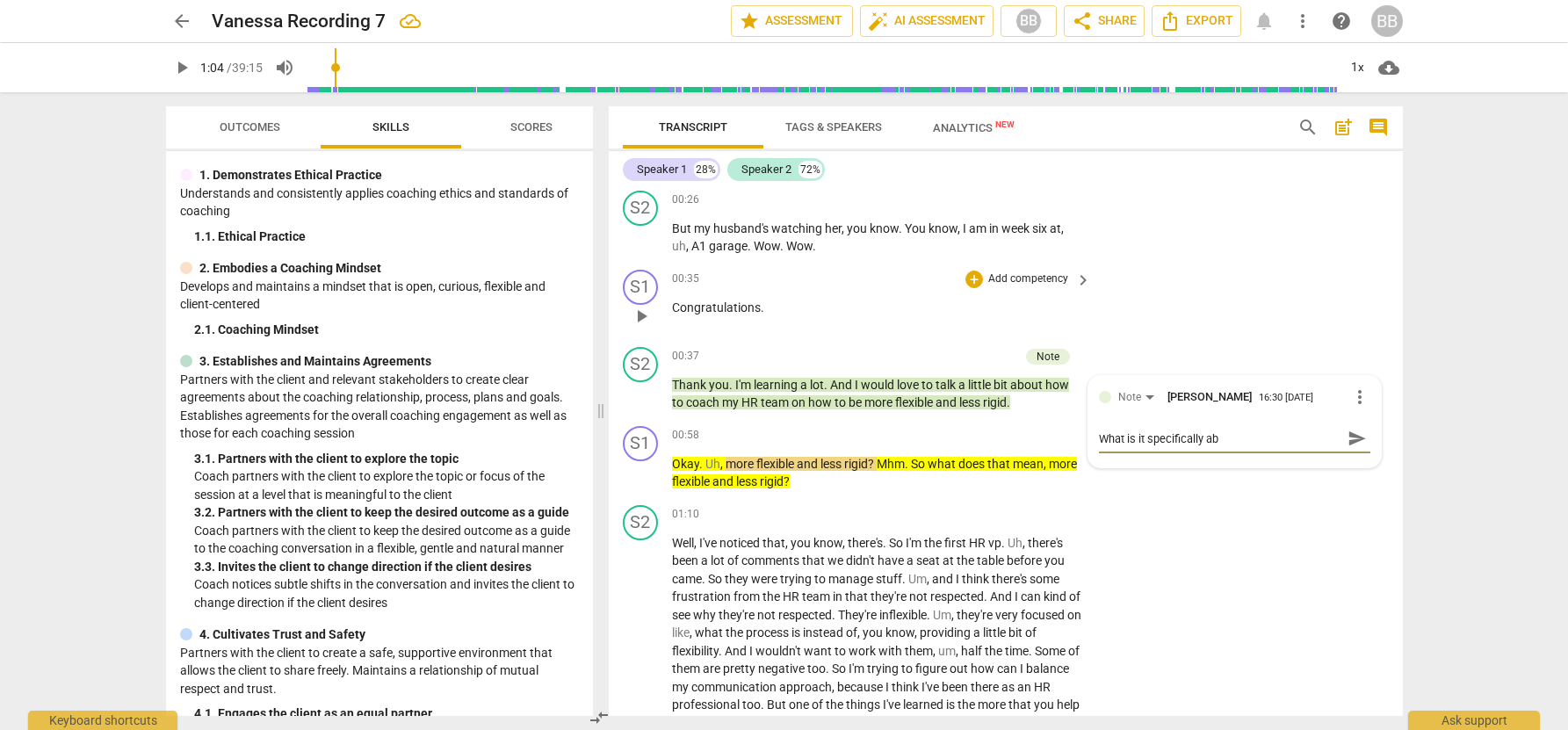 type on "What is it specifically abo" 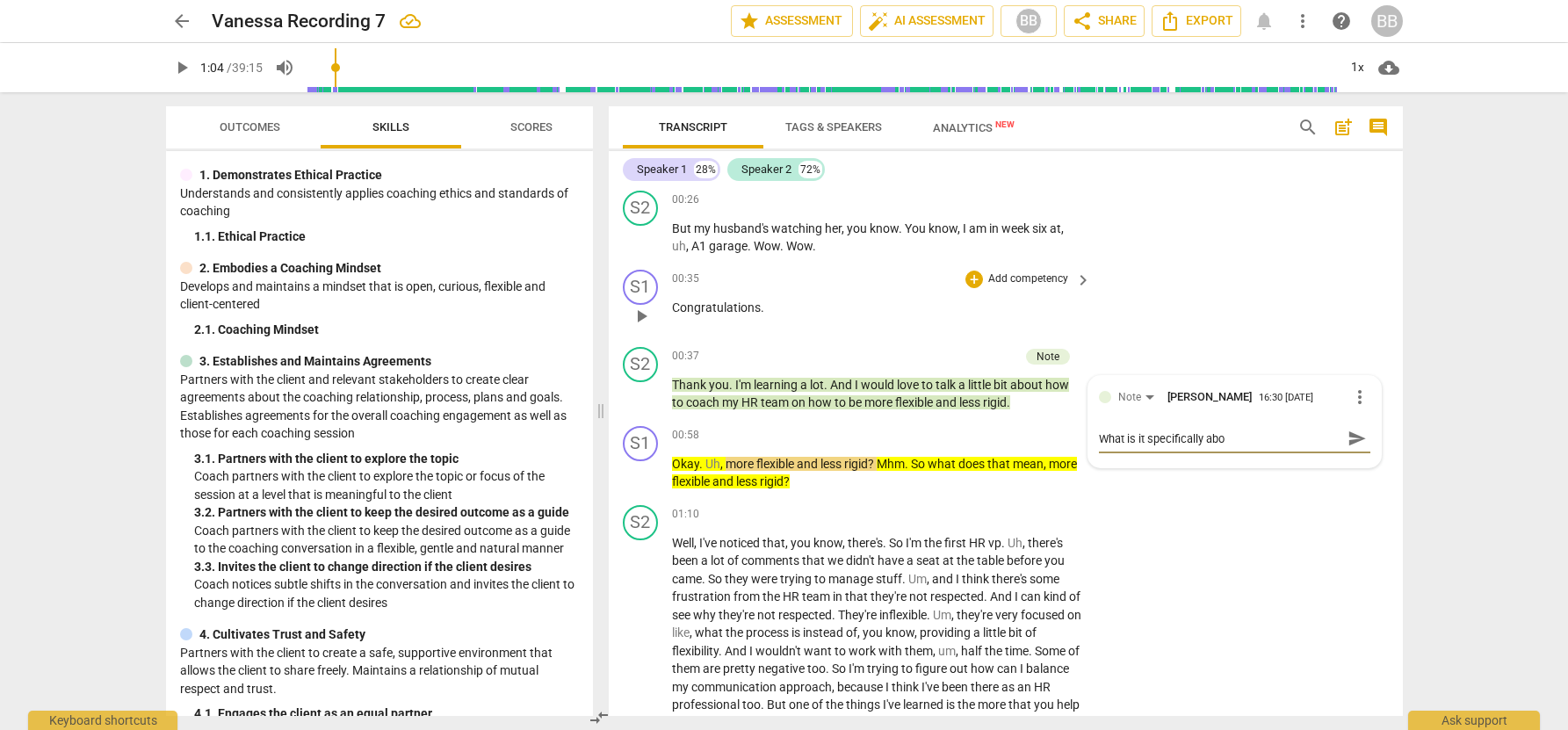 type on "What is it specifically abou" 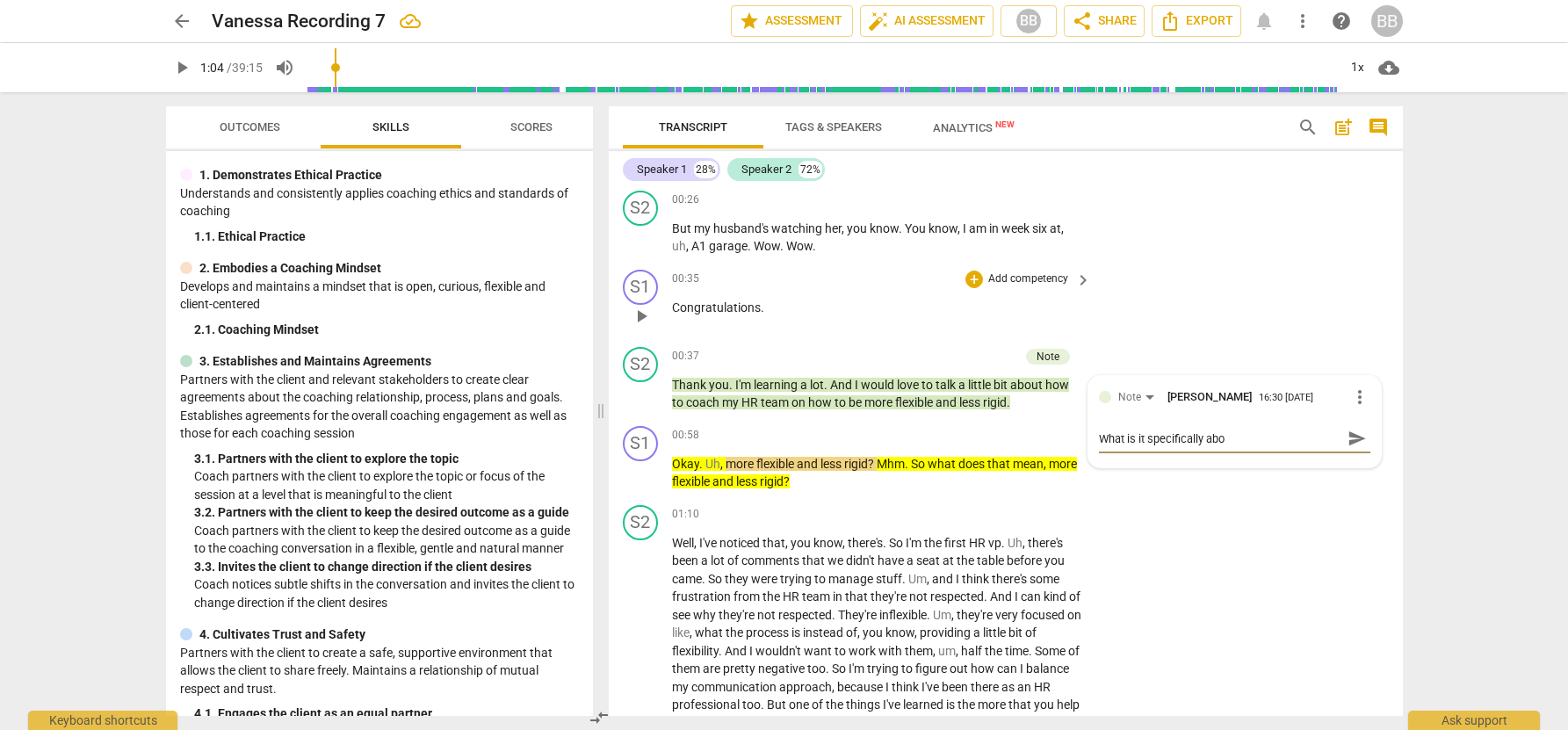 type on "What is it specifically abou" 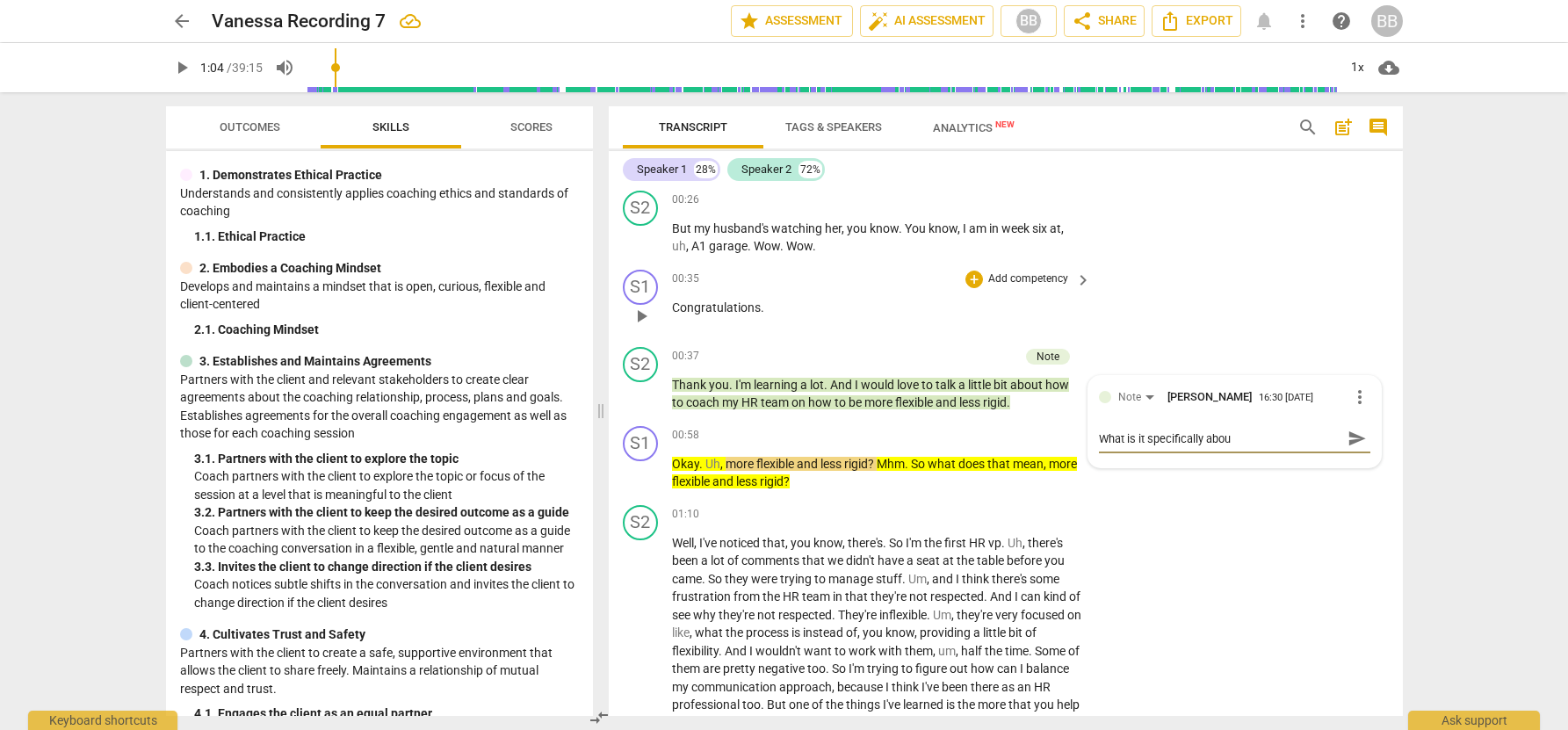 type on "What is it specifically about" 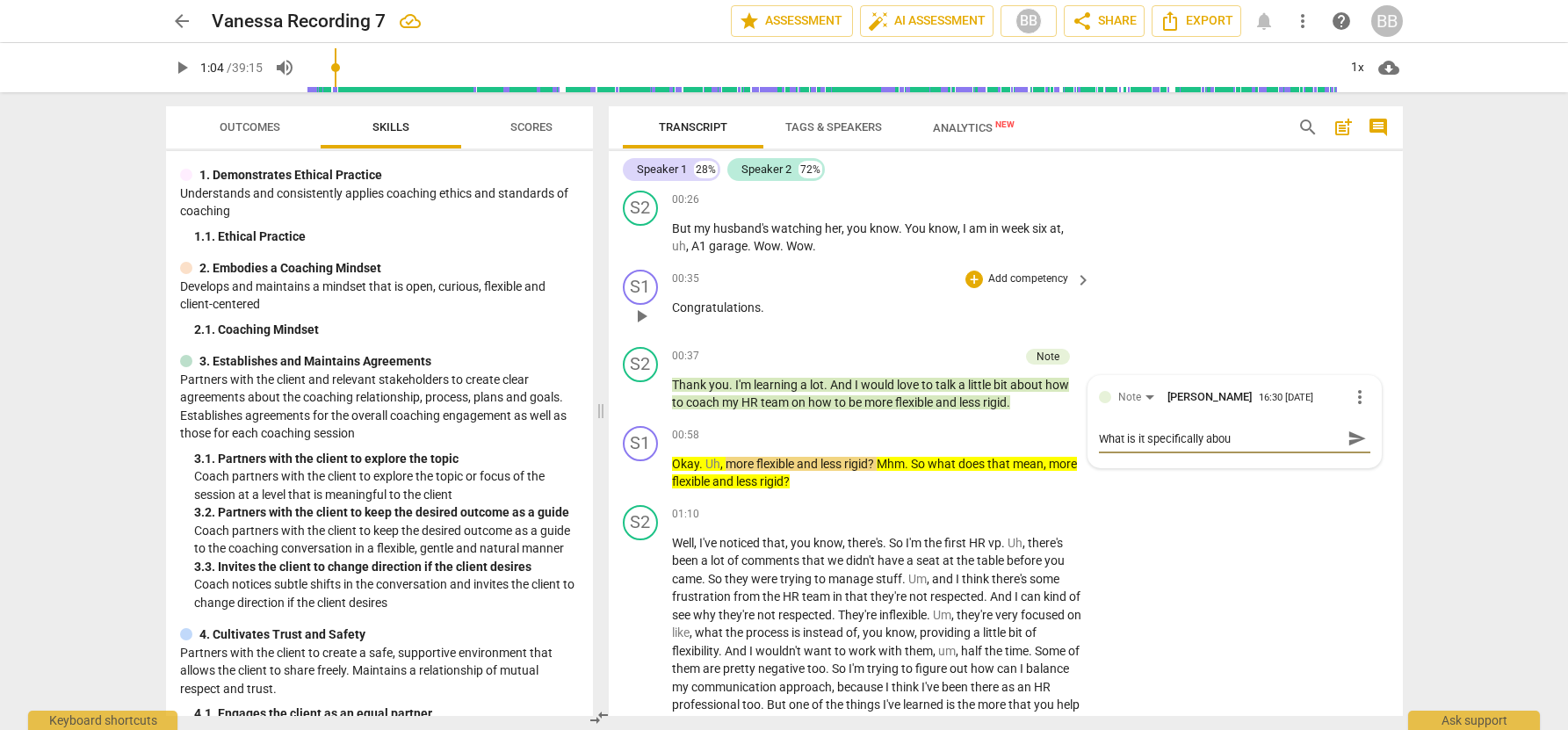 type on "What is it specifically about" 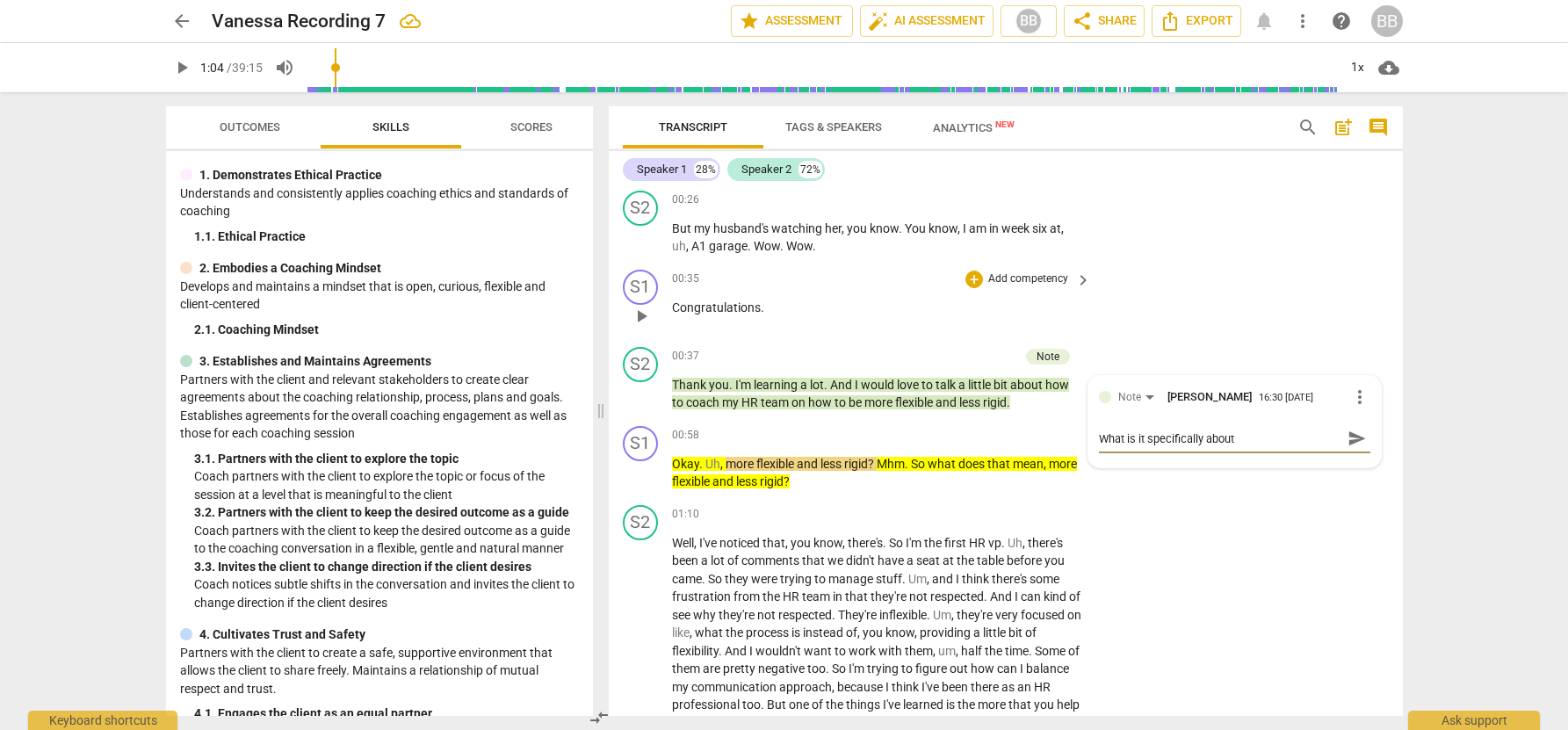 type on "What is it specifically about" 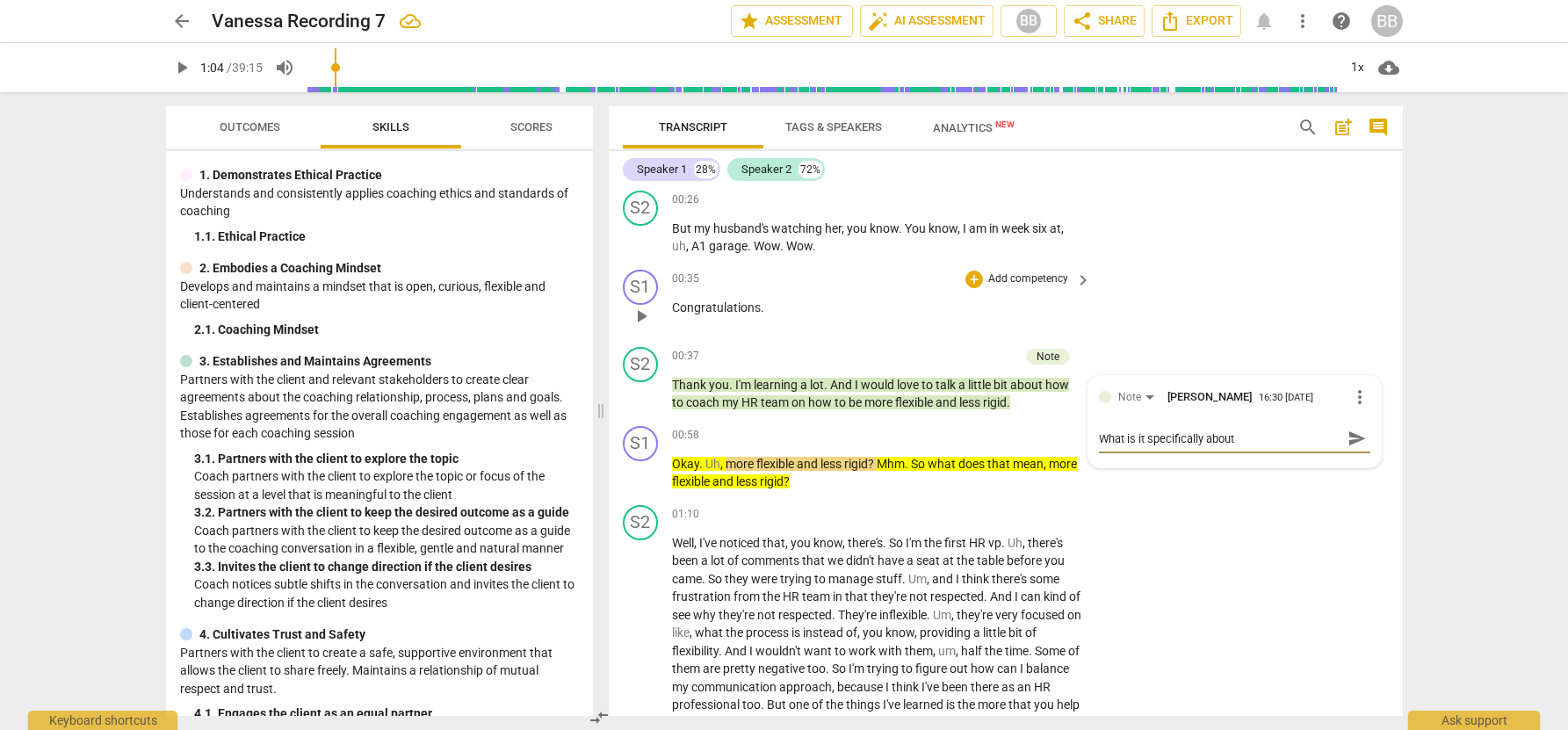 type on "What is it specifically about" 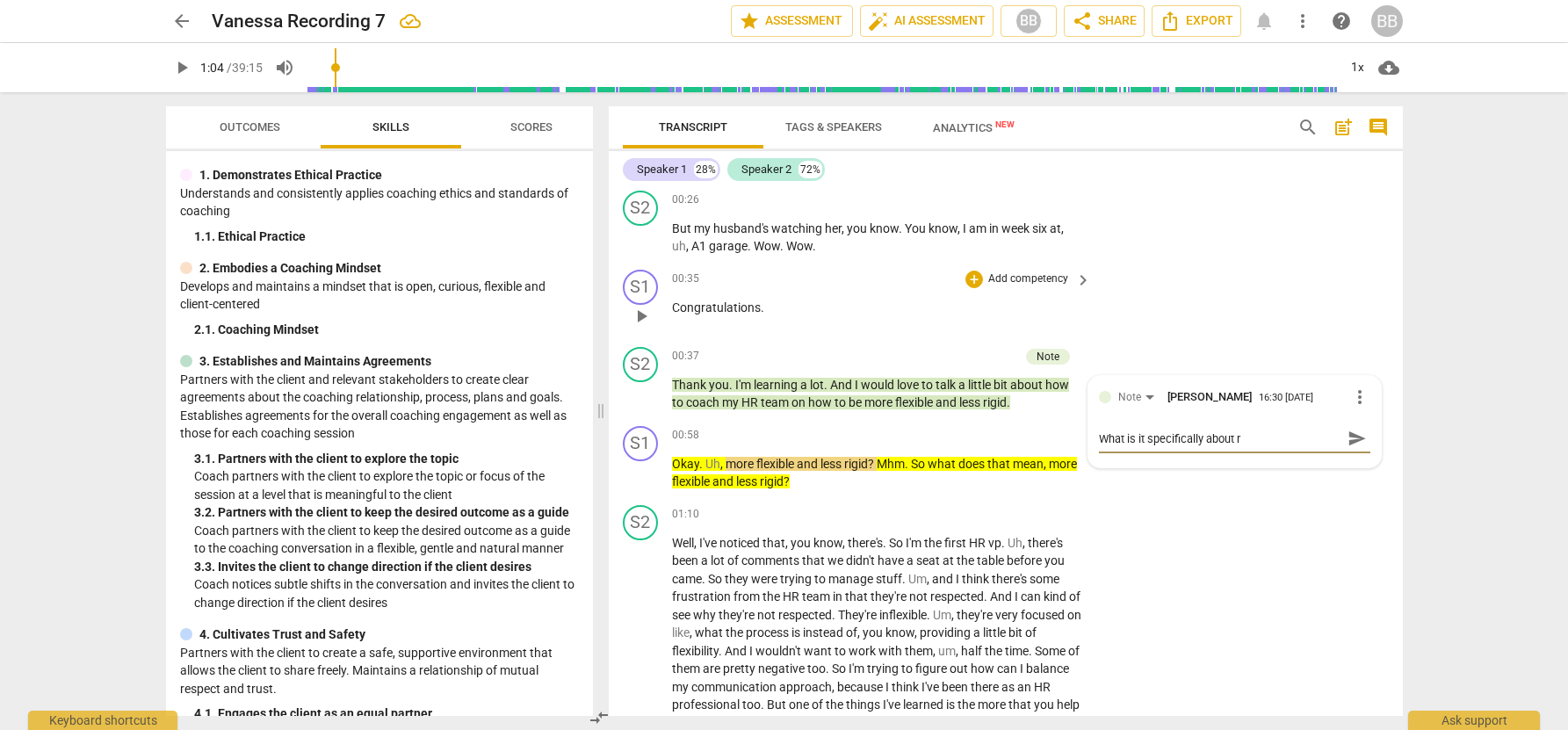 type on "What is it specifically about re" 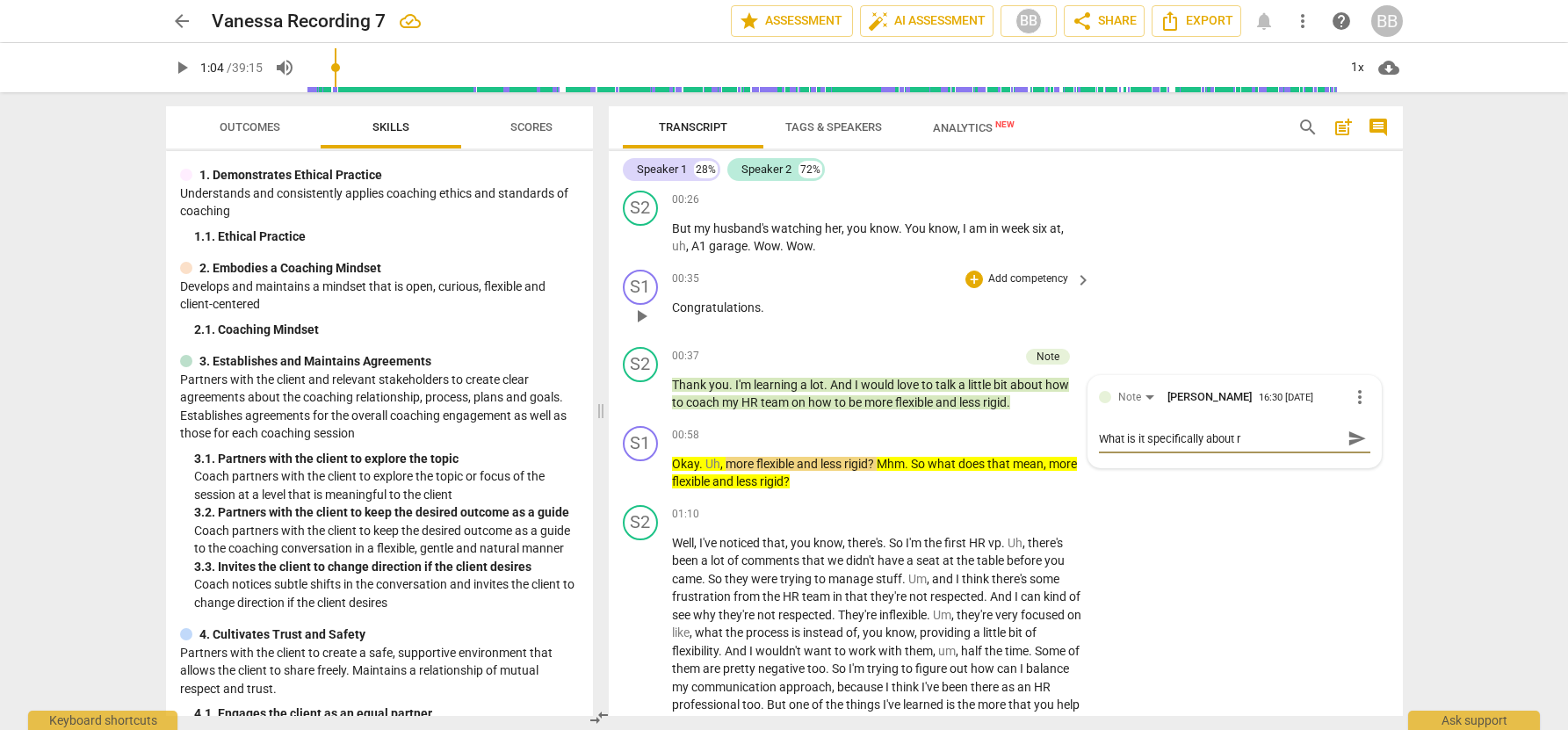 type on "What is it specifically about re" 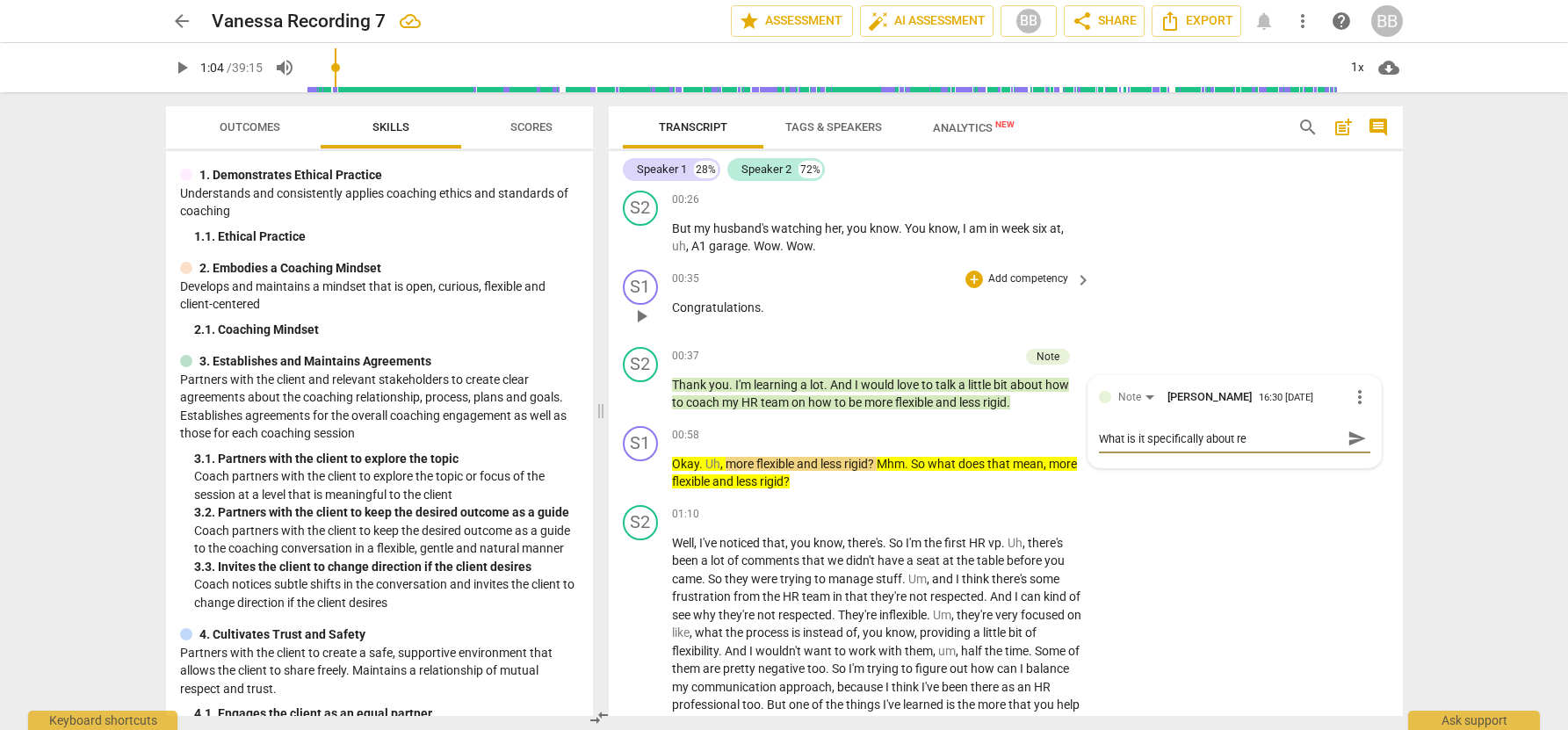 type on "What is it specifically about red" 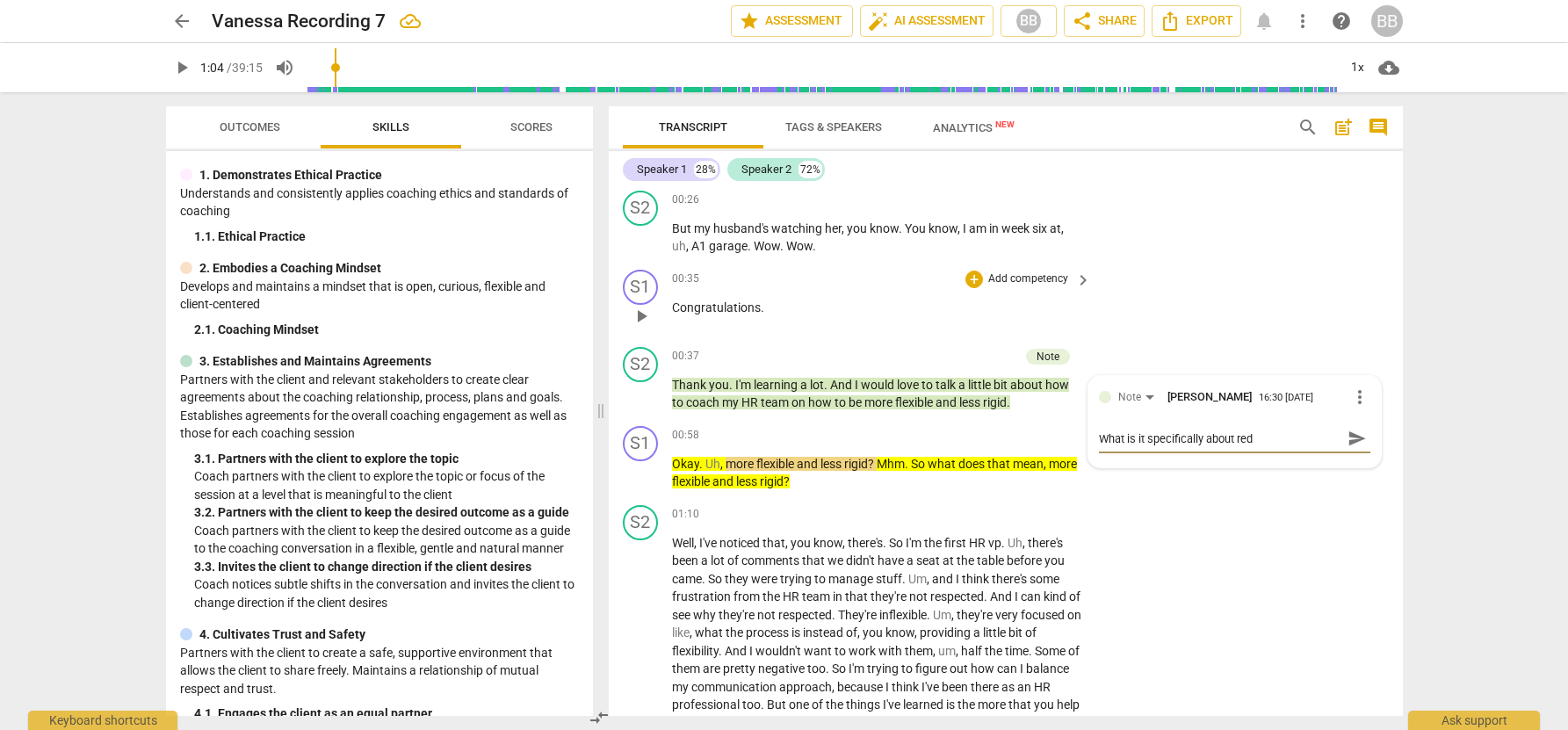 type on "What is it specifically about redi" 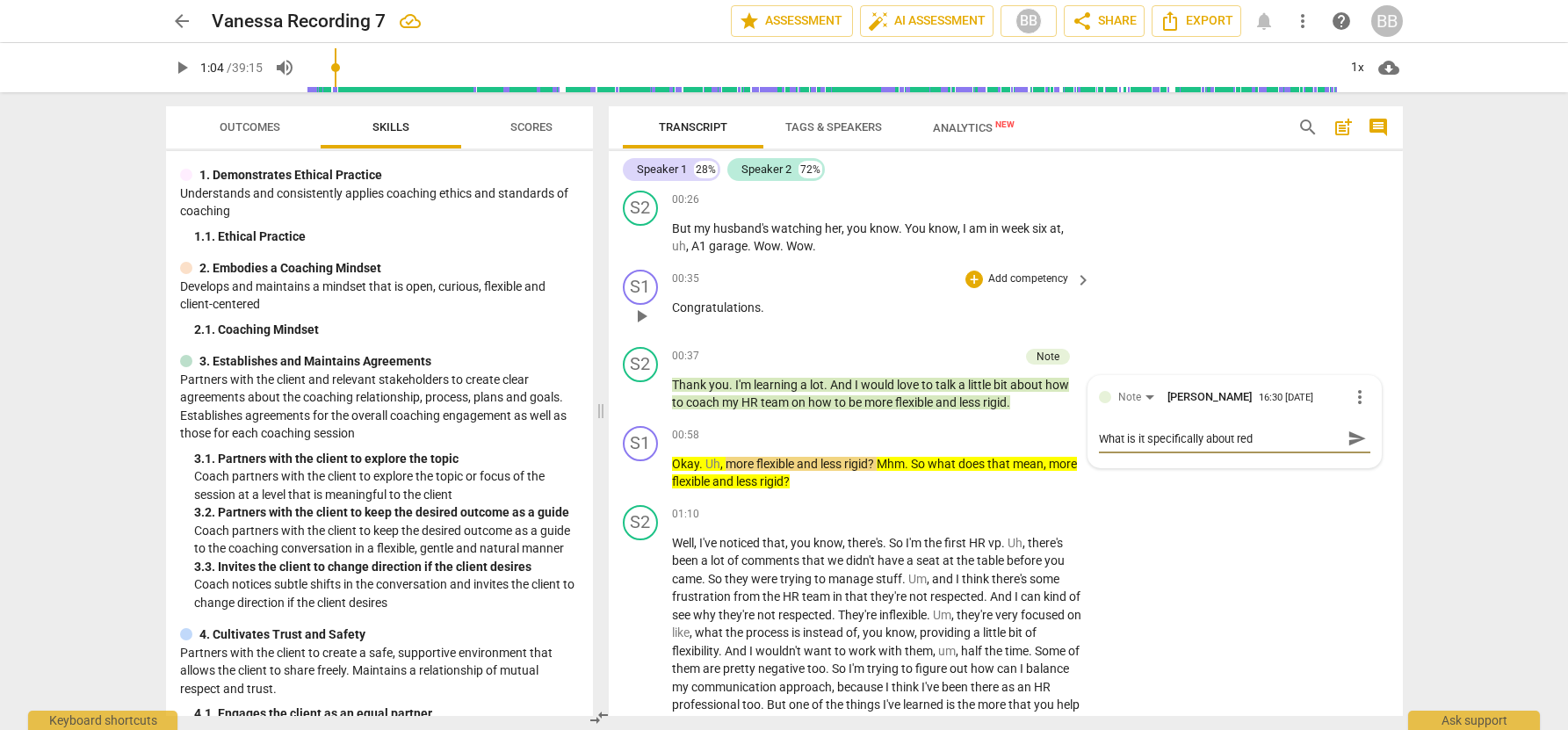 type on "What is it specifically about redi" 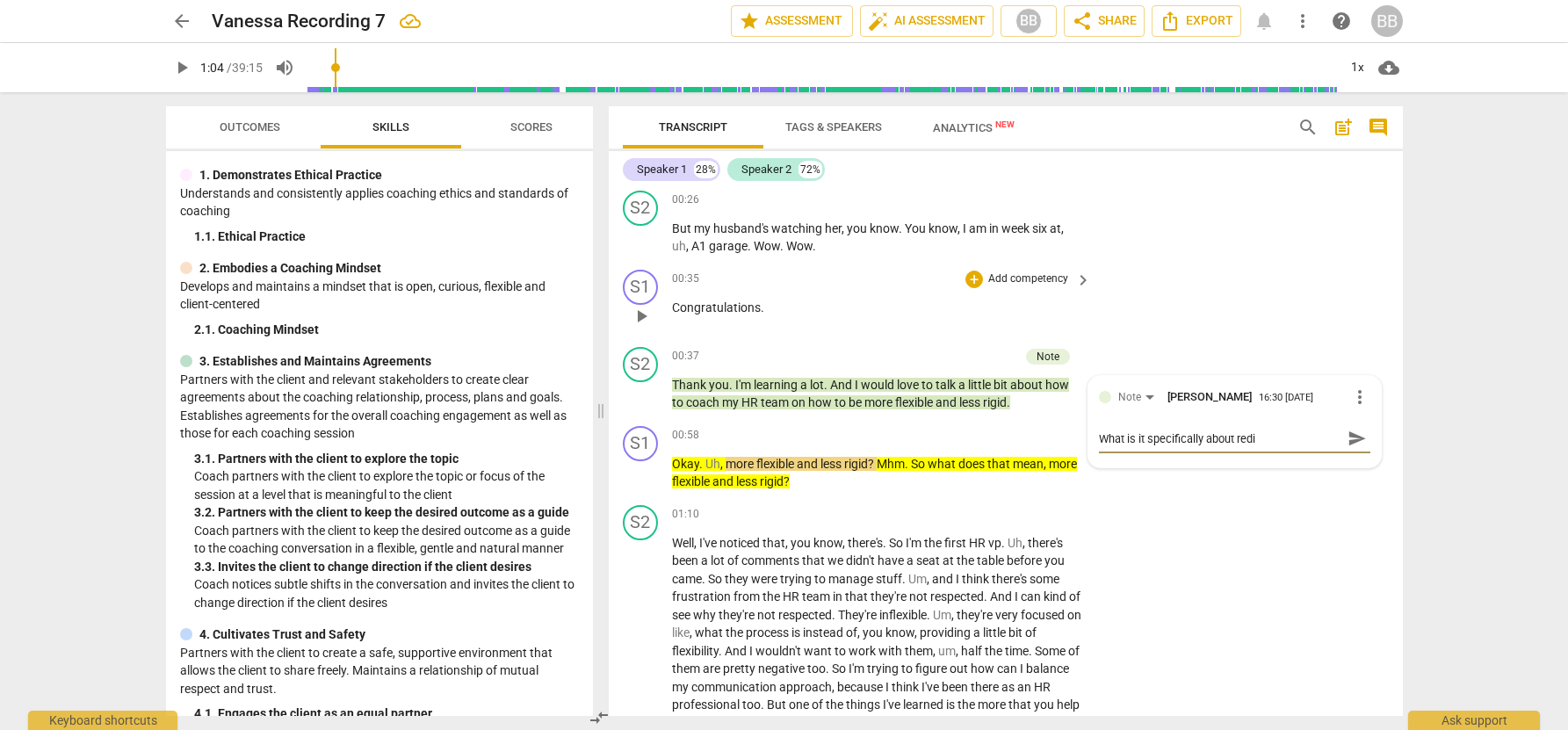 type on "What is it specifically about redir" 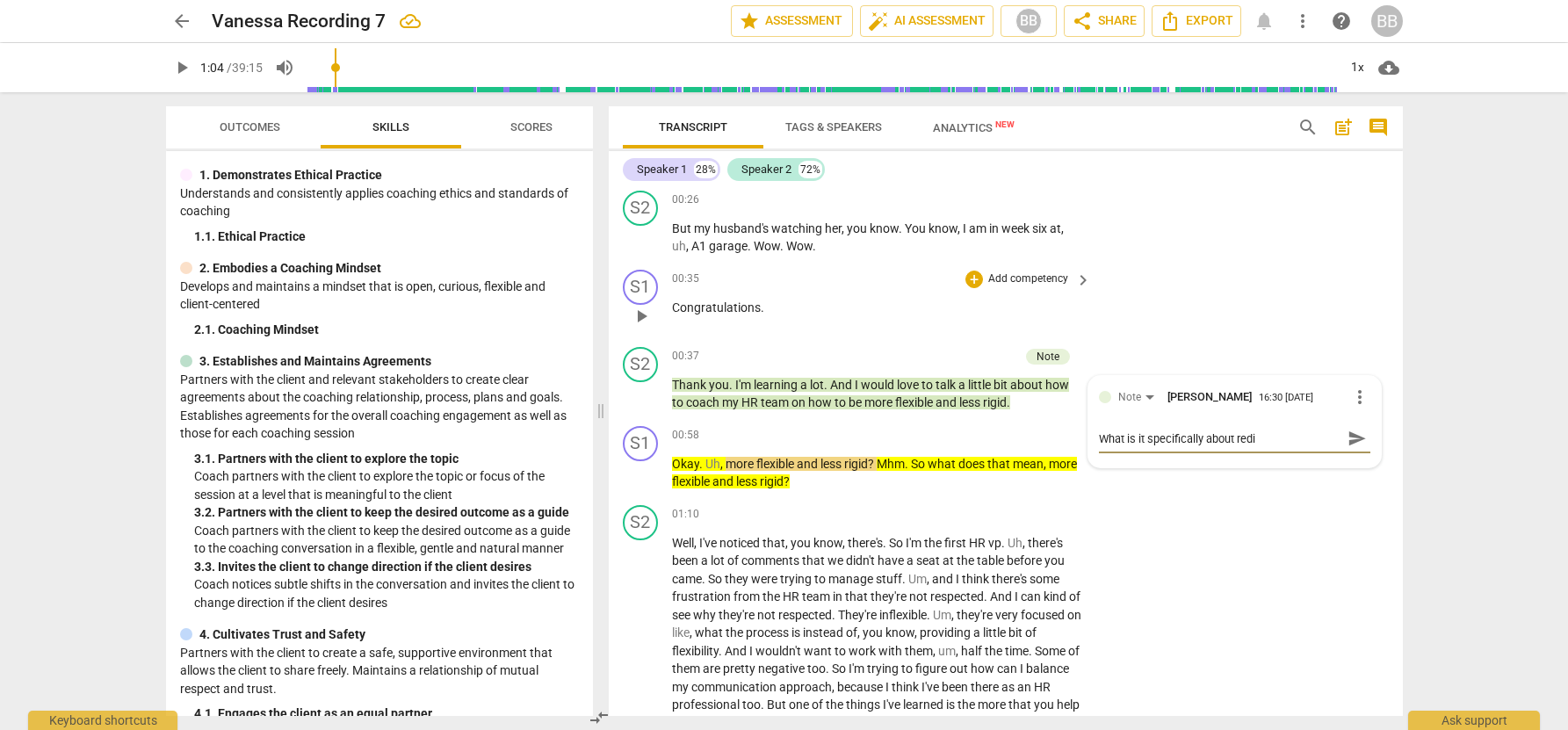 type on "What is it specifically about redir" 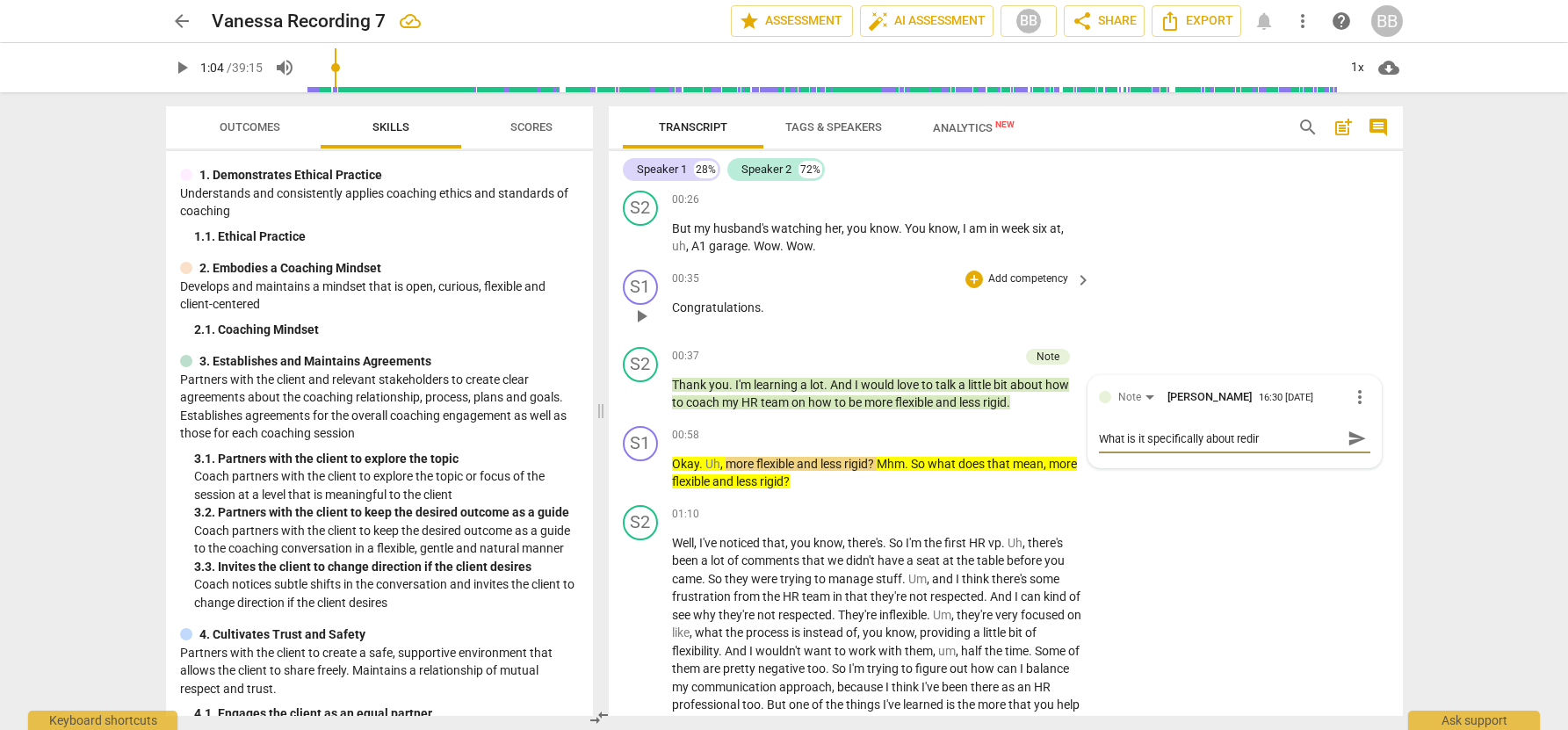 type on "What is it specifically about redire" 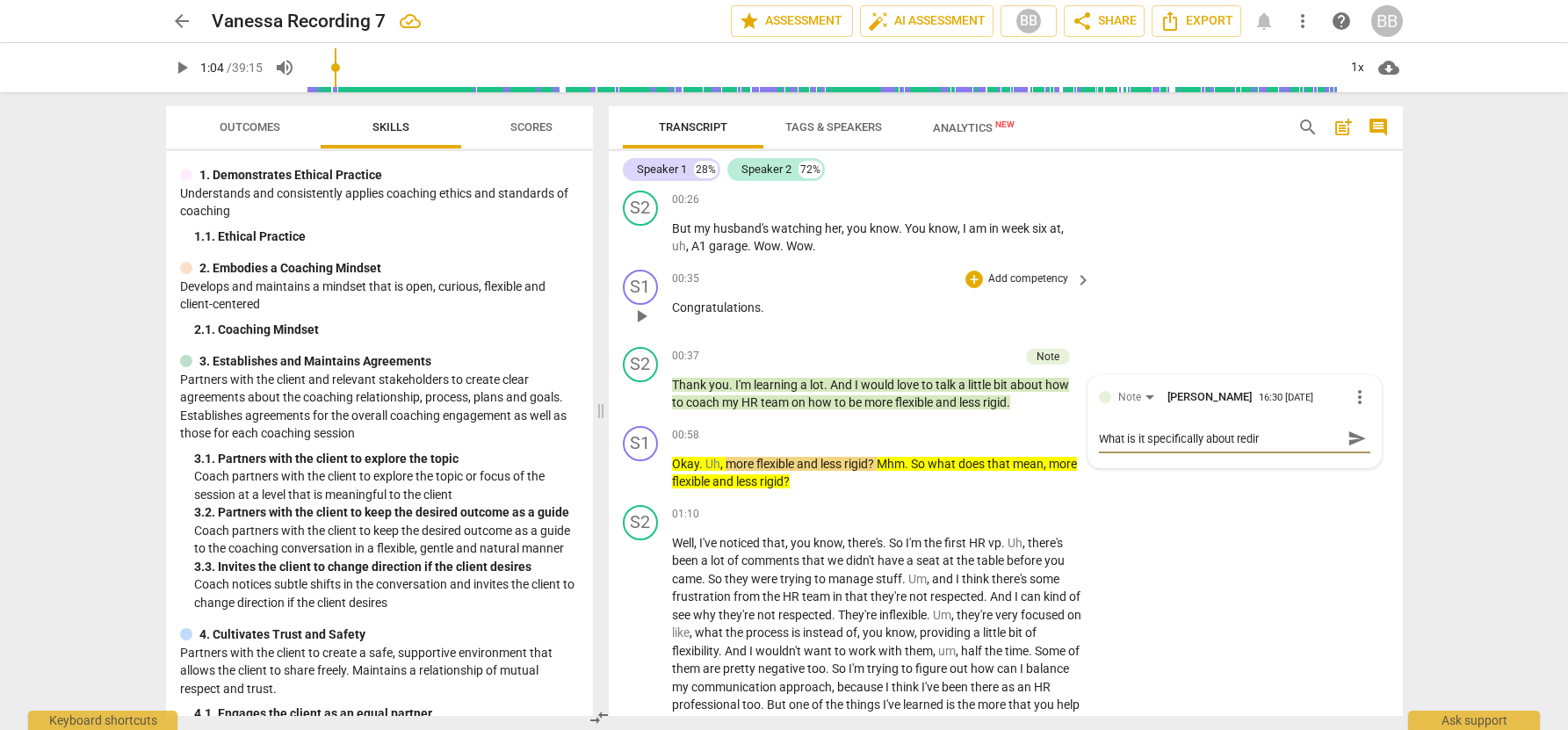 type on "What is it specifically about redire" 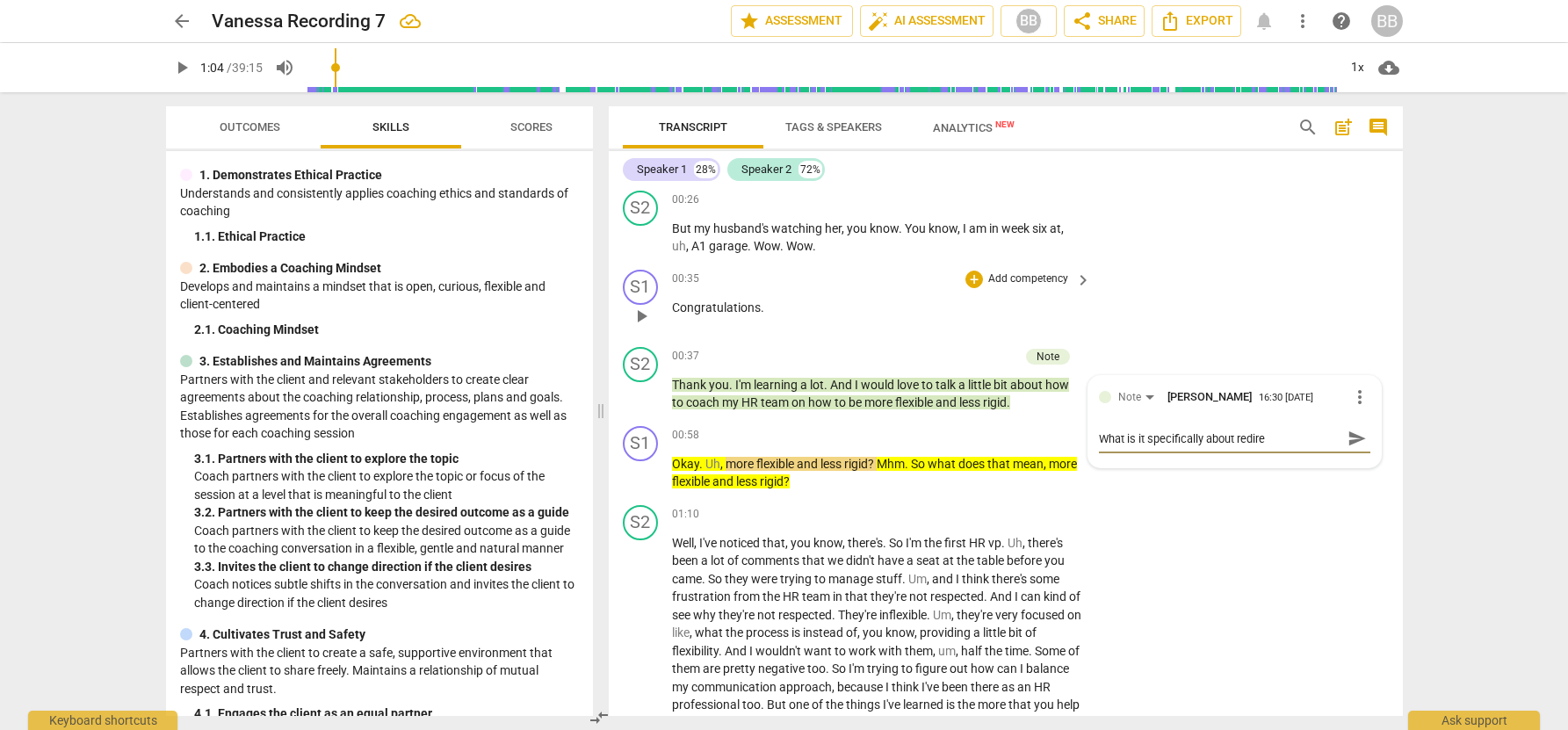type on "What is it specifically about redirec" 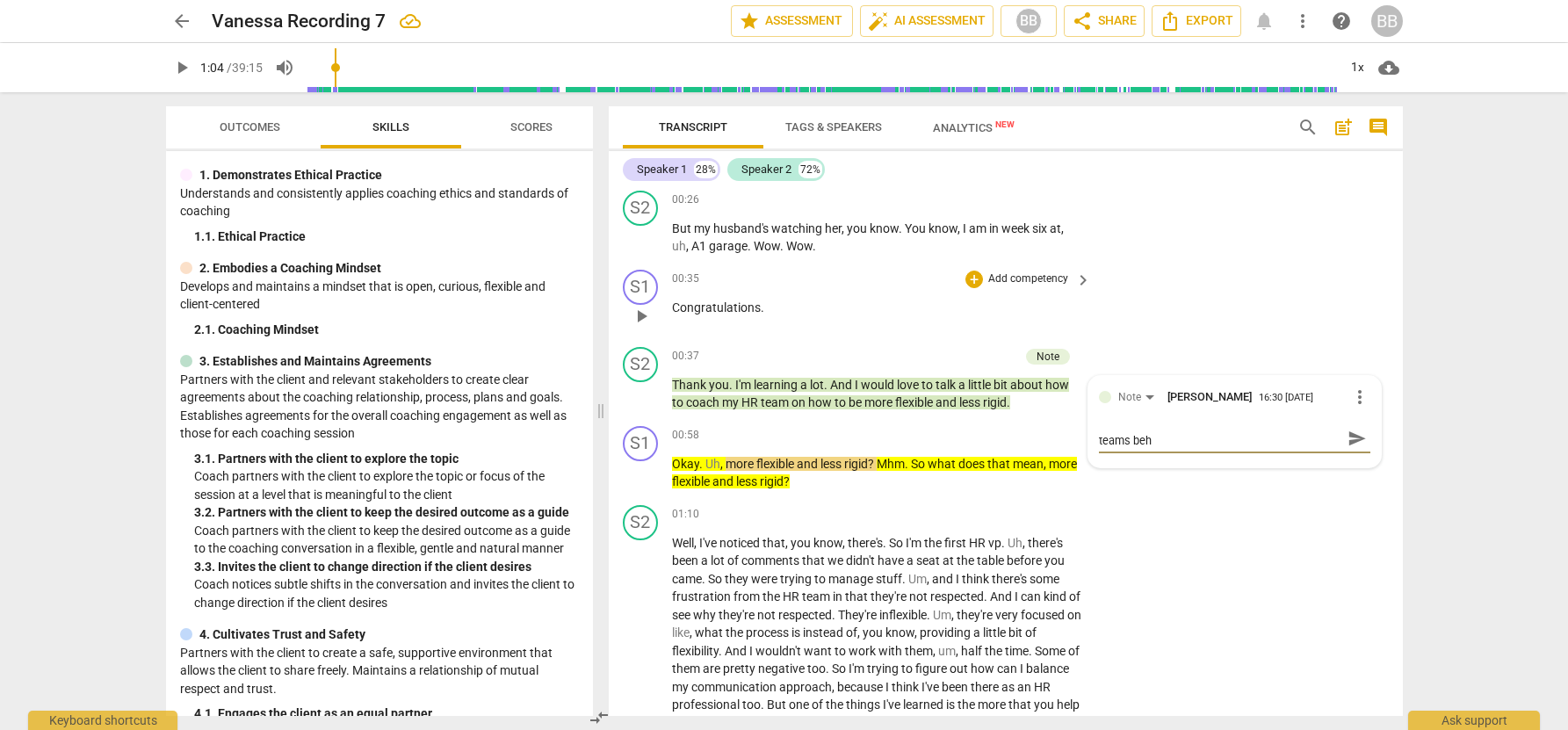 scroll, scrollTop: 0, scrollLeft: 0, axis: both 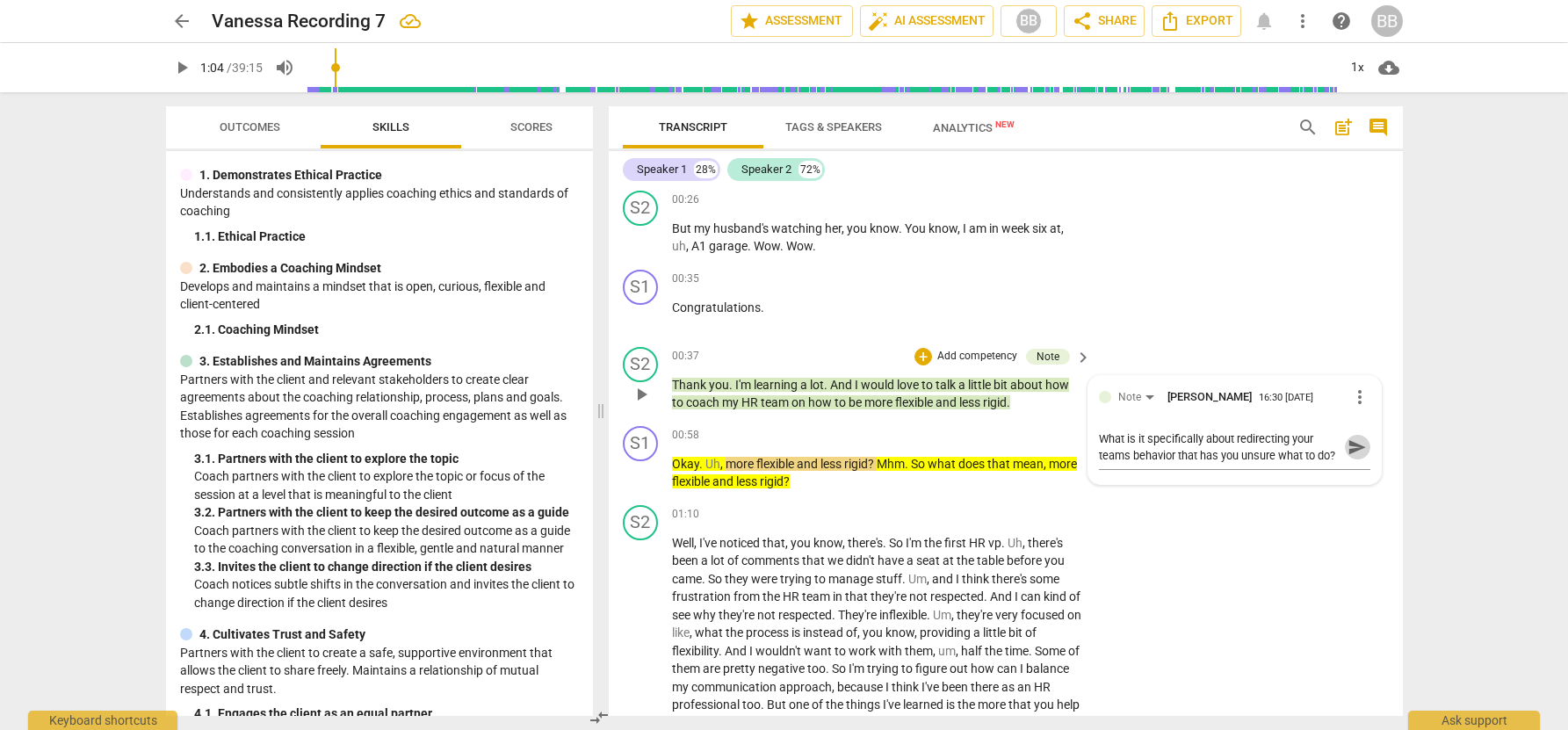 drag, startPoint x: 1350, startPoint y: 428, endPoint x: 1274, endPoint y: 394, distance: 83.25863 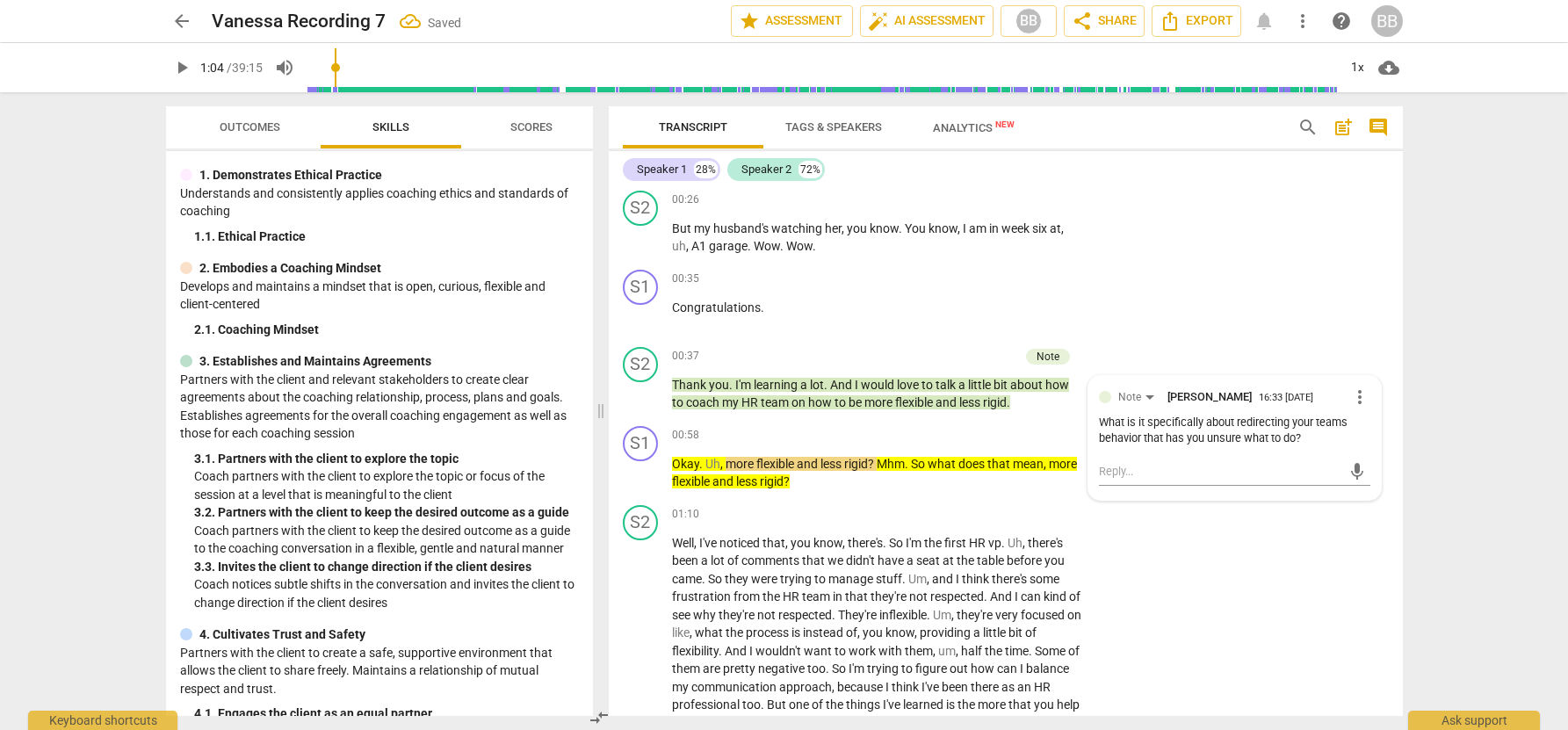 click on "play_arrow" at bounding box center [182, 68] 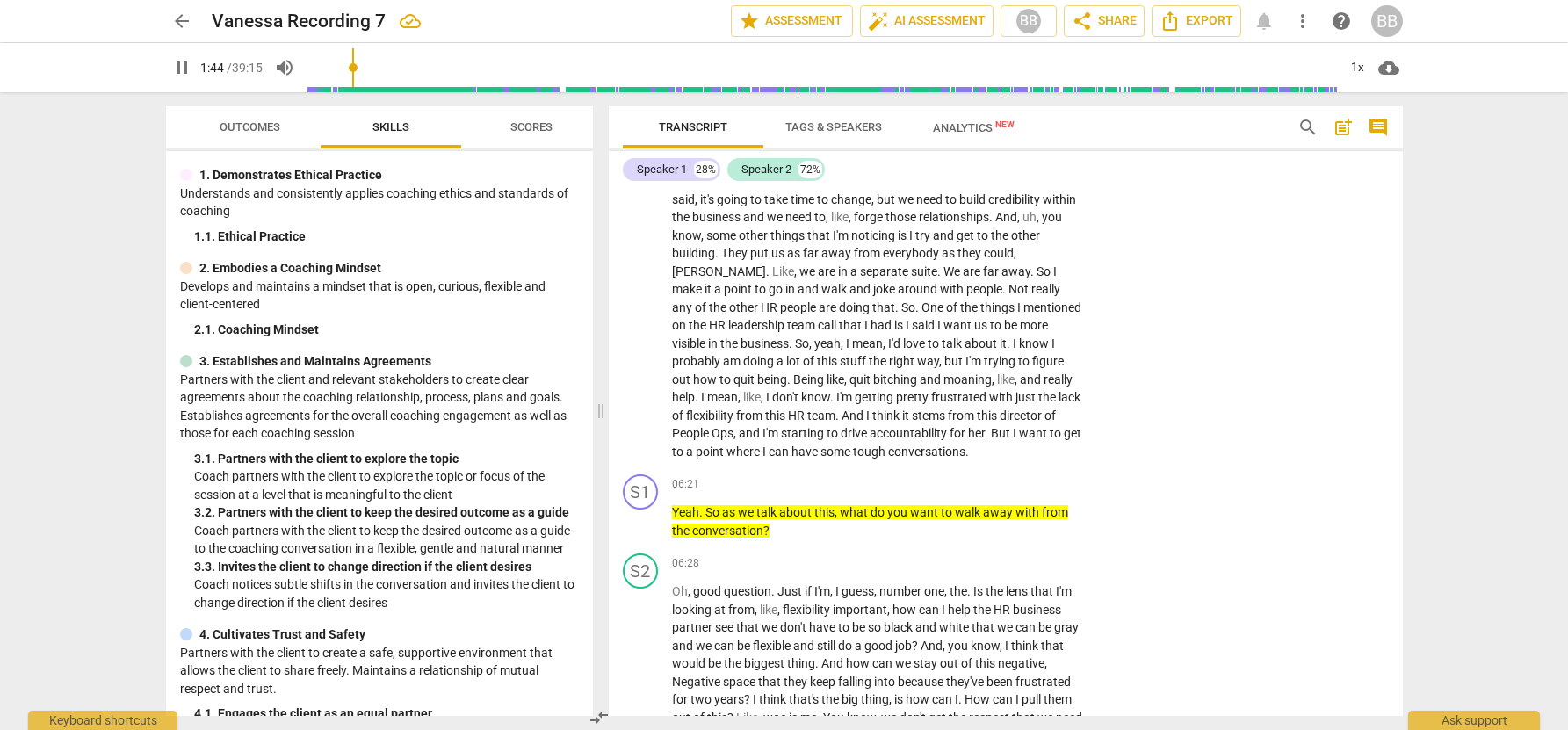 scroll, scrollTop: 1538, scrollLeft: 0, axis: vertical 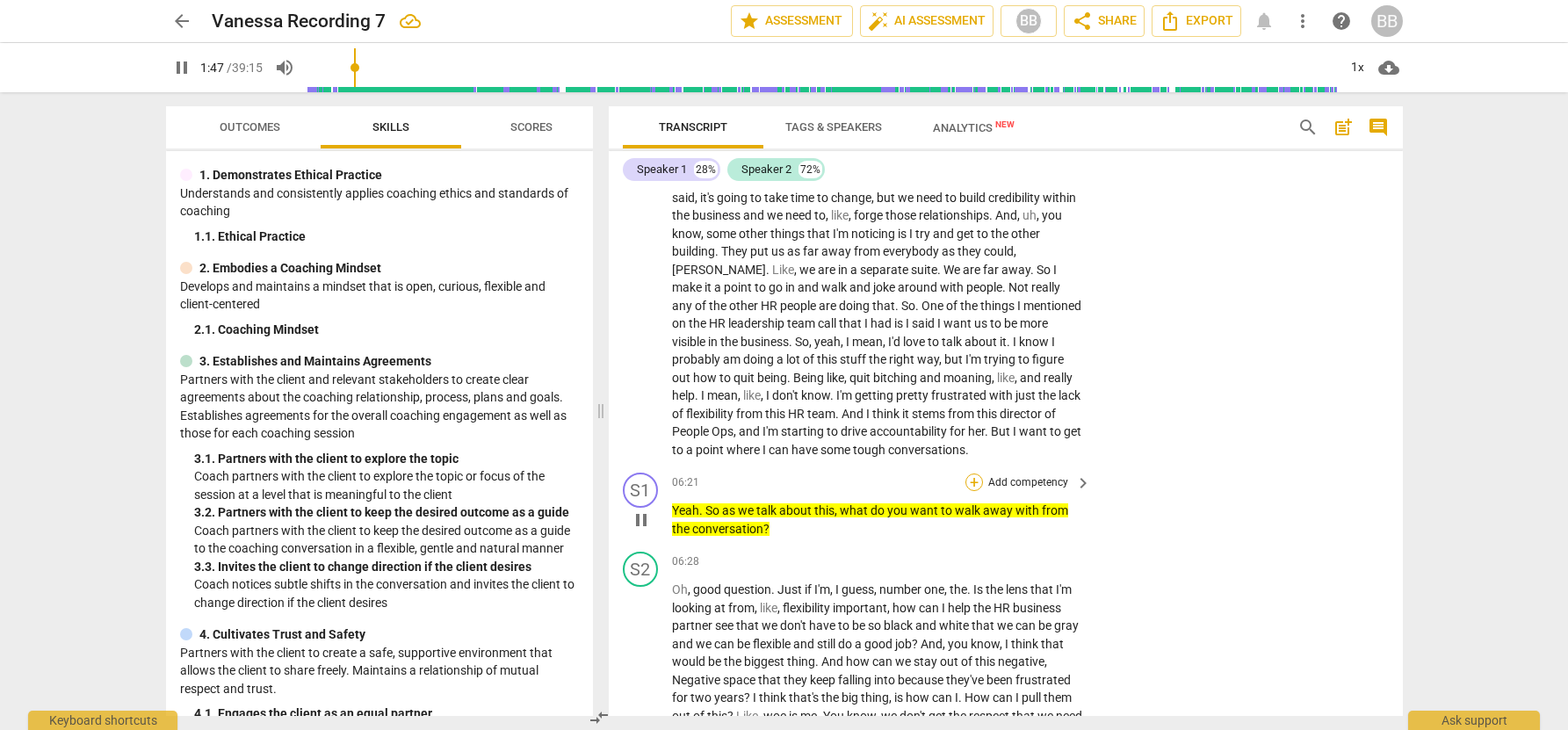 click on "+" at bounding box center (974, 482) 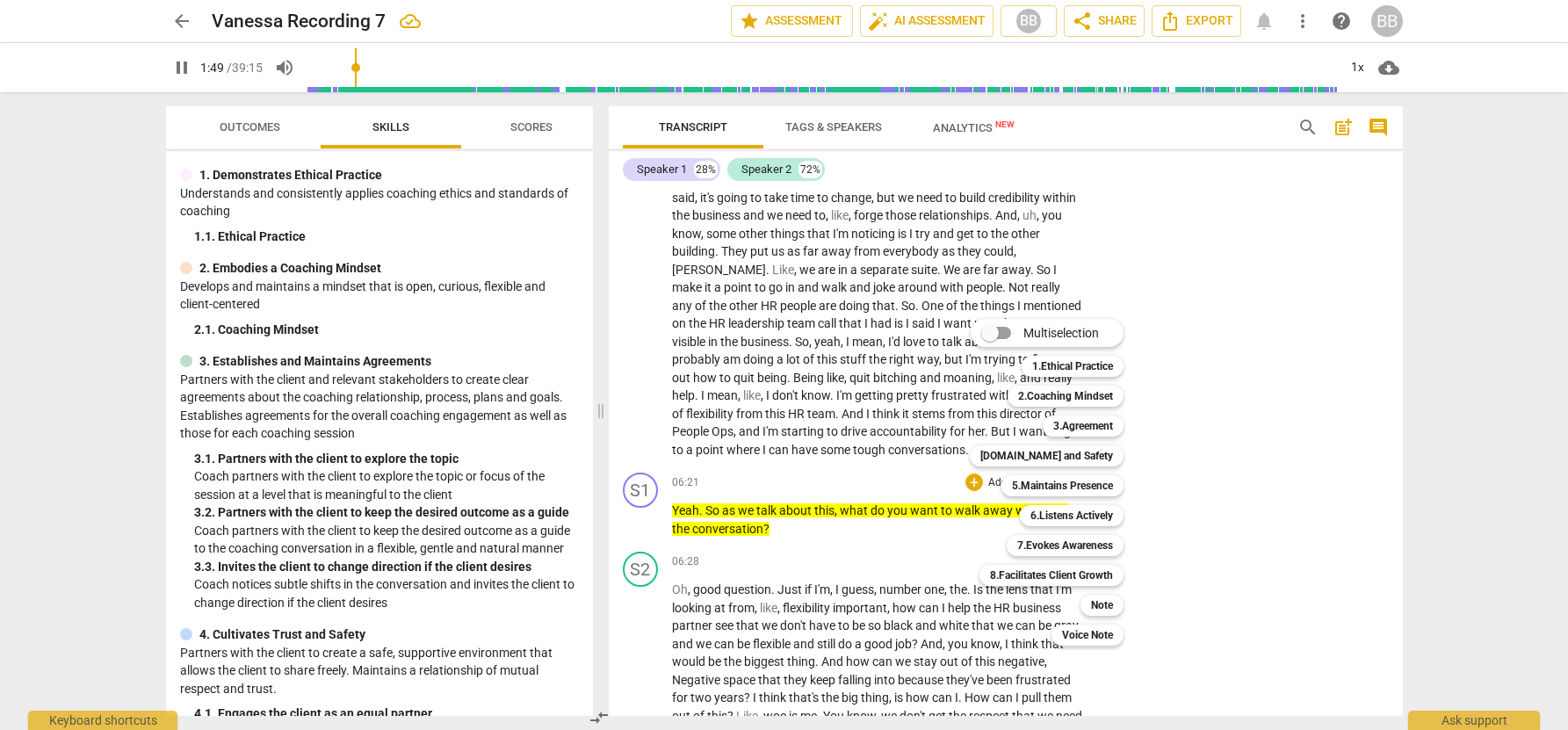 drag, startPoint x: 1107, startPoint y: 604, endPoint x: 1160, endPoint y: 580, distance: 58.180753 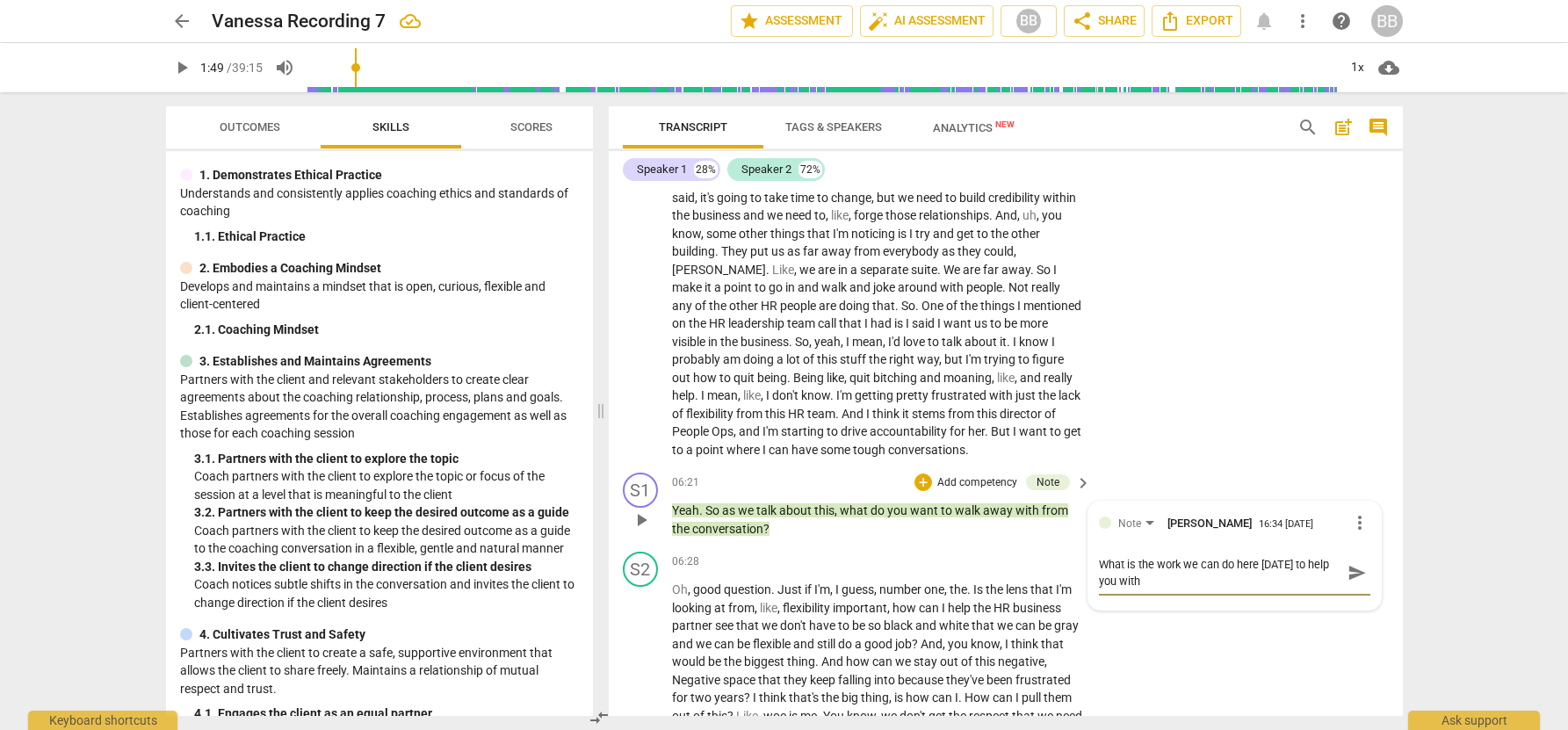 scroll, scrollTop: 0, scrollLeft: 0, axis: both 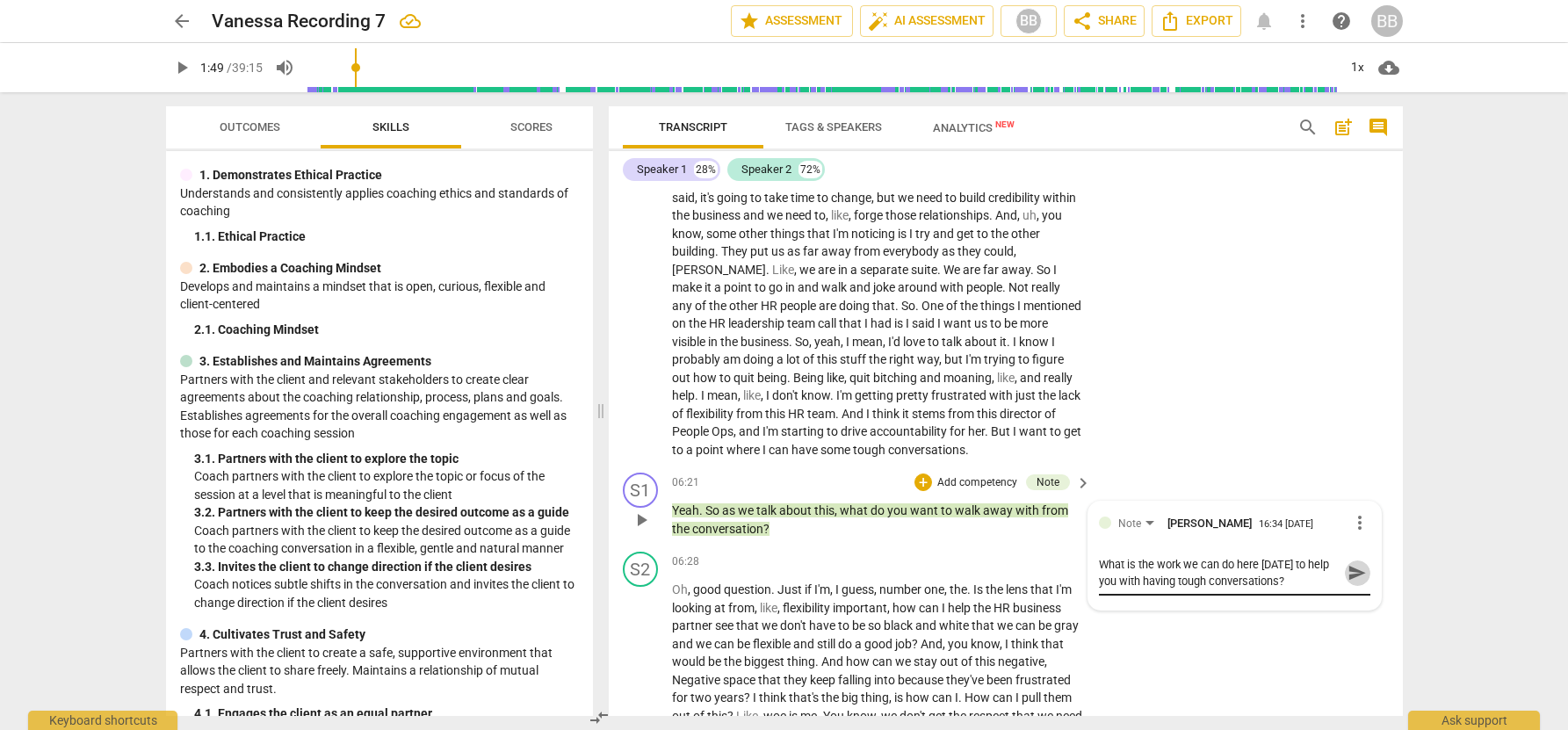 drag, startPoint x: 1349, startPoint y: 575, endPoint x: 1339, endPoint y: 572, distance: 10.440307 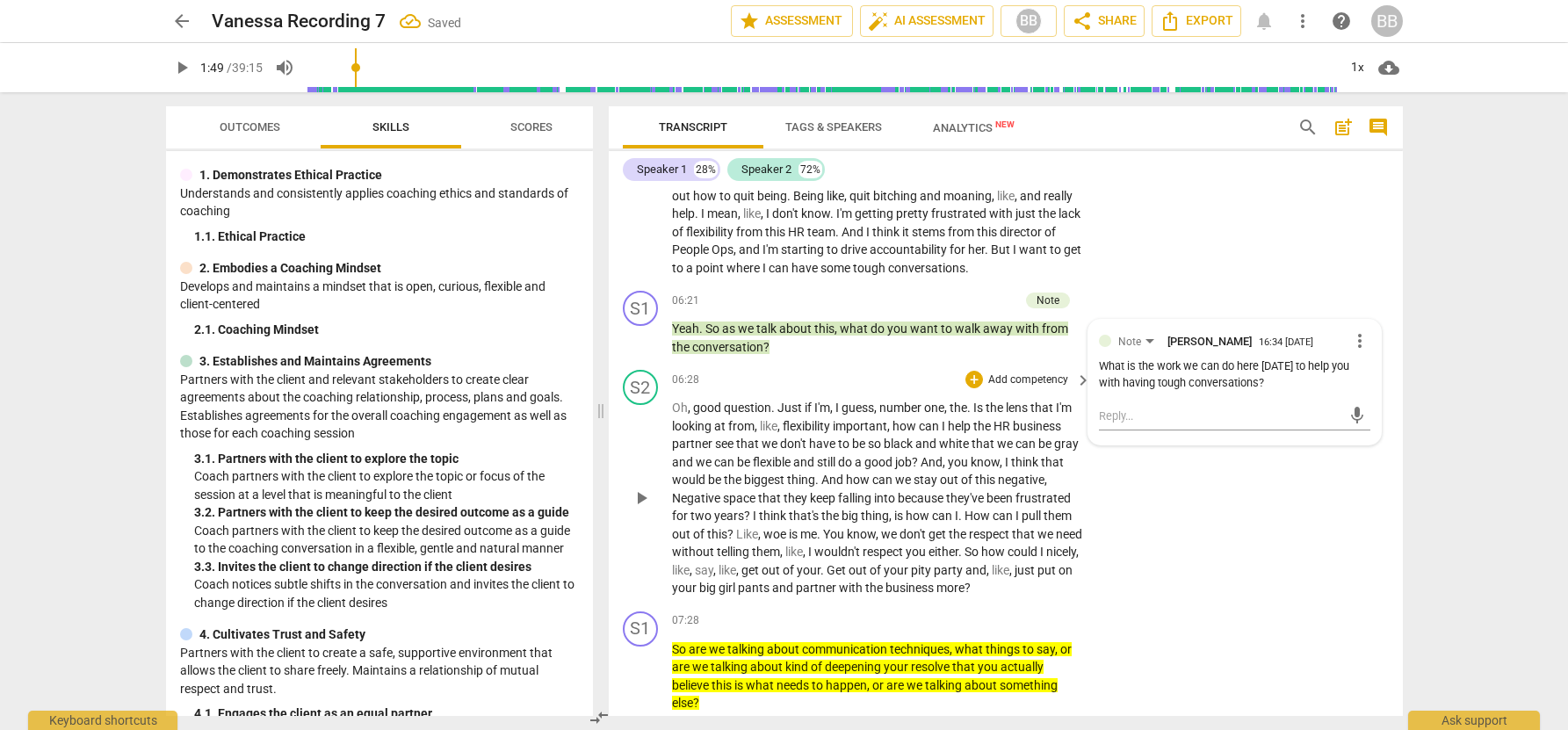 scroll, scrollTop: 1725, scrollLeft: 0, axis: vertical 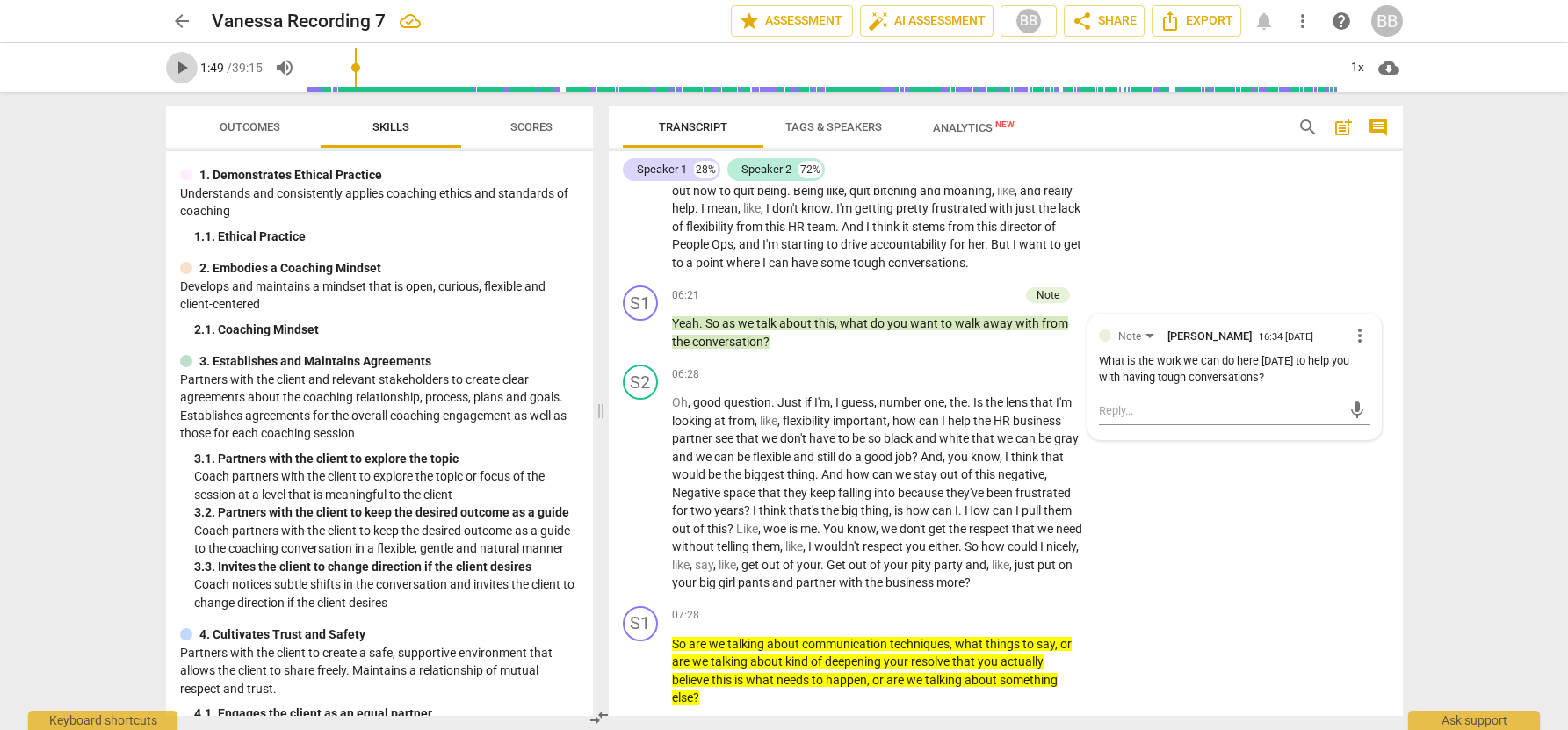 drag, startPoint x: 182, startPoint y: 66, endPoint x: 246, endPoint y: 120, distance: 83.73769 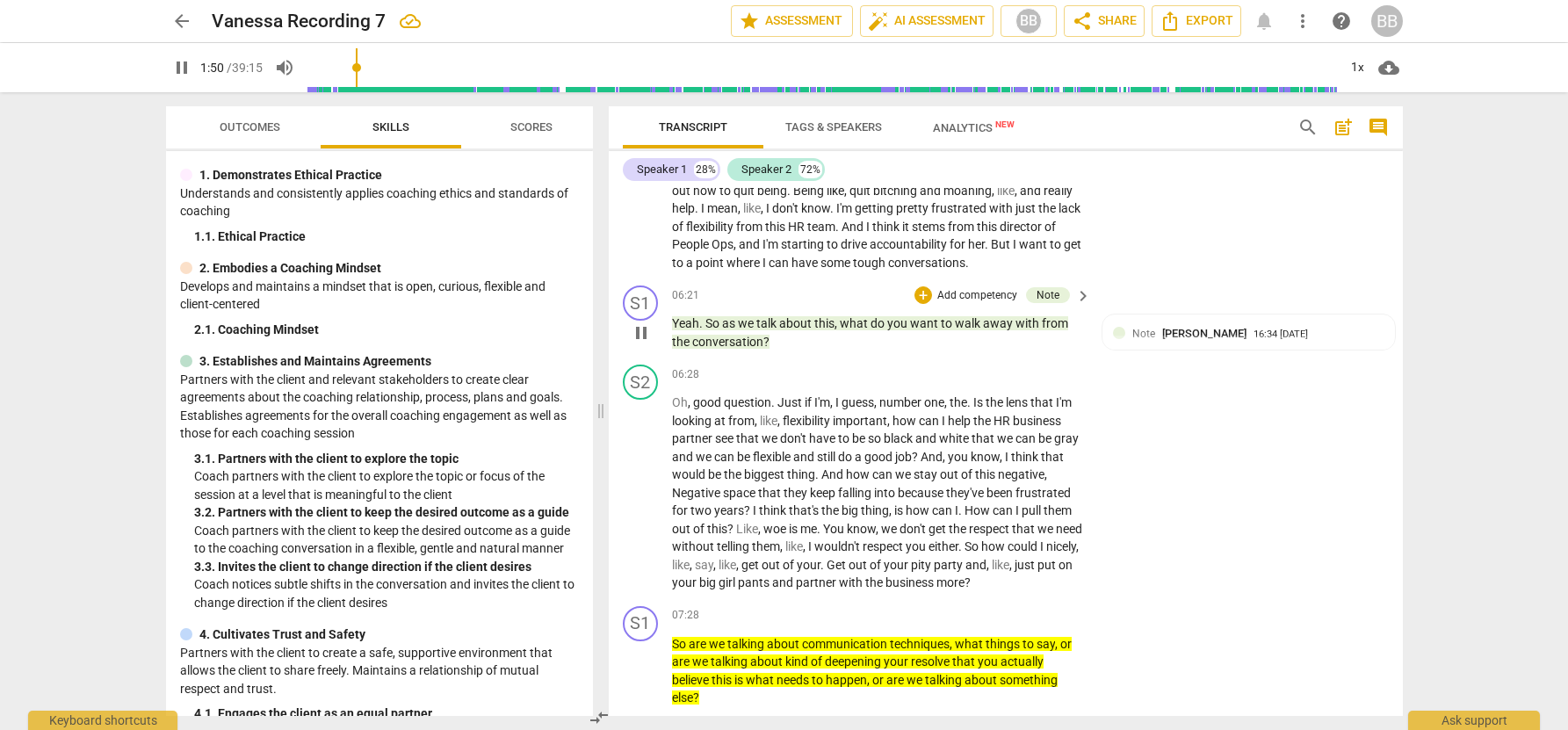 click on "." at bounding box center (702, 323) 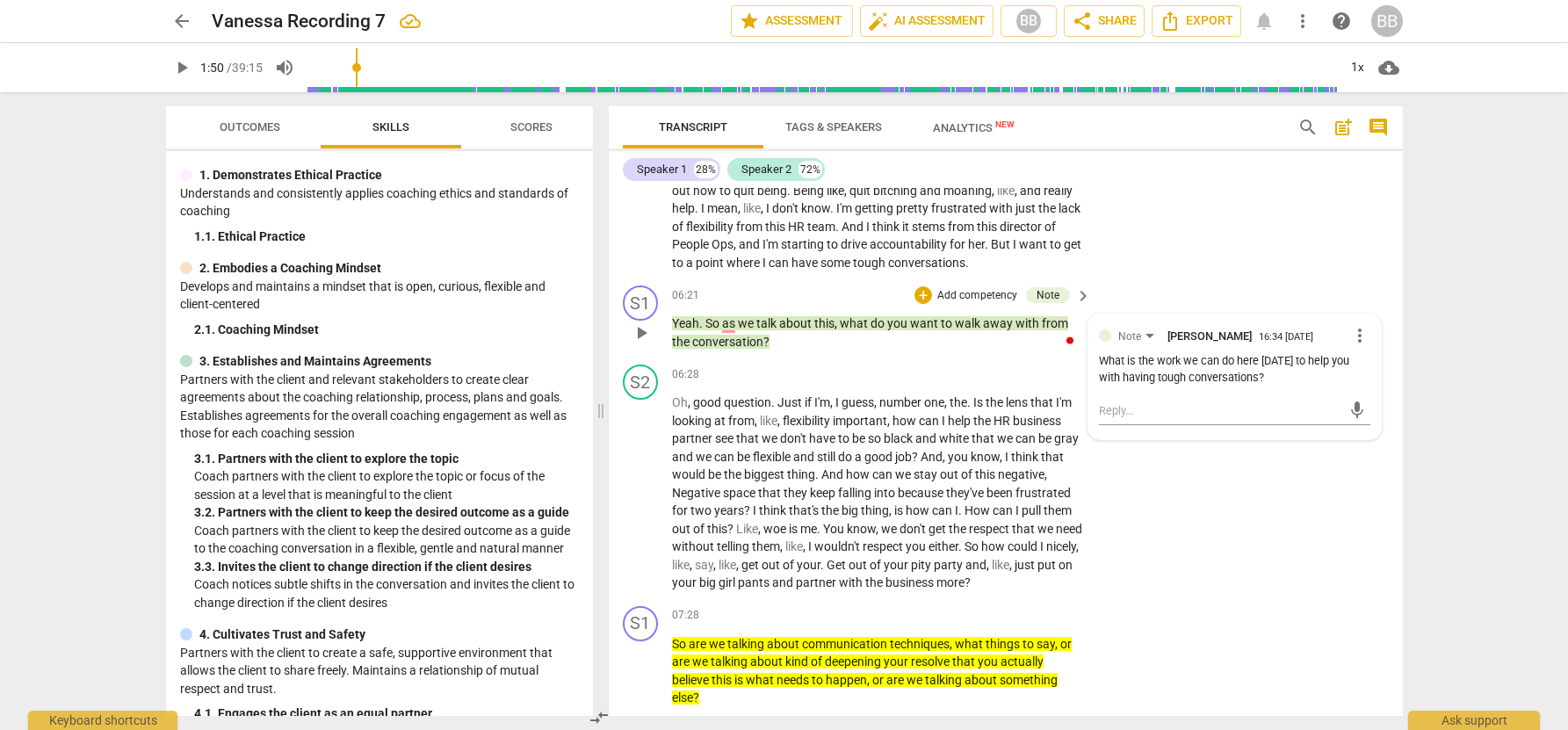 click on "play_arrow" at bounding box center (641, 333) 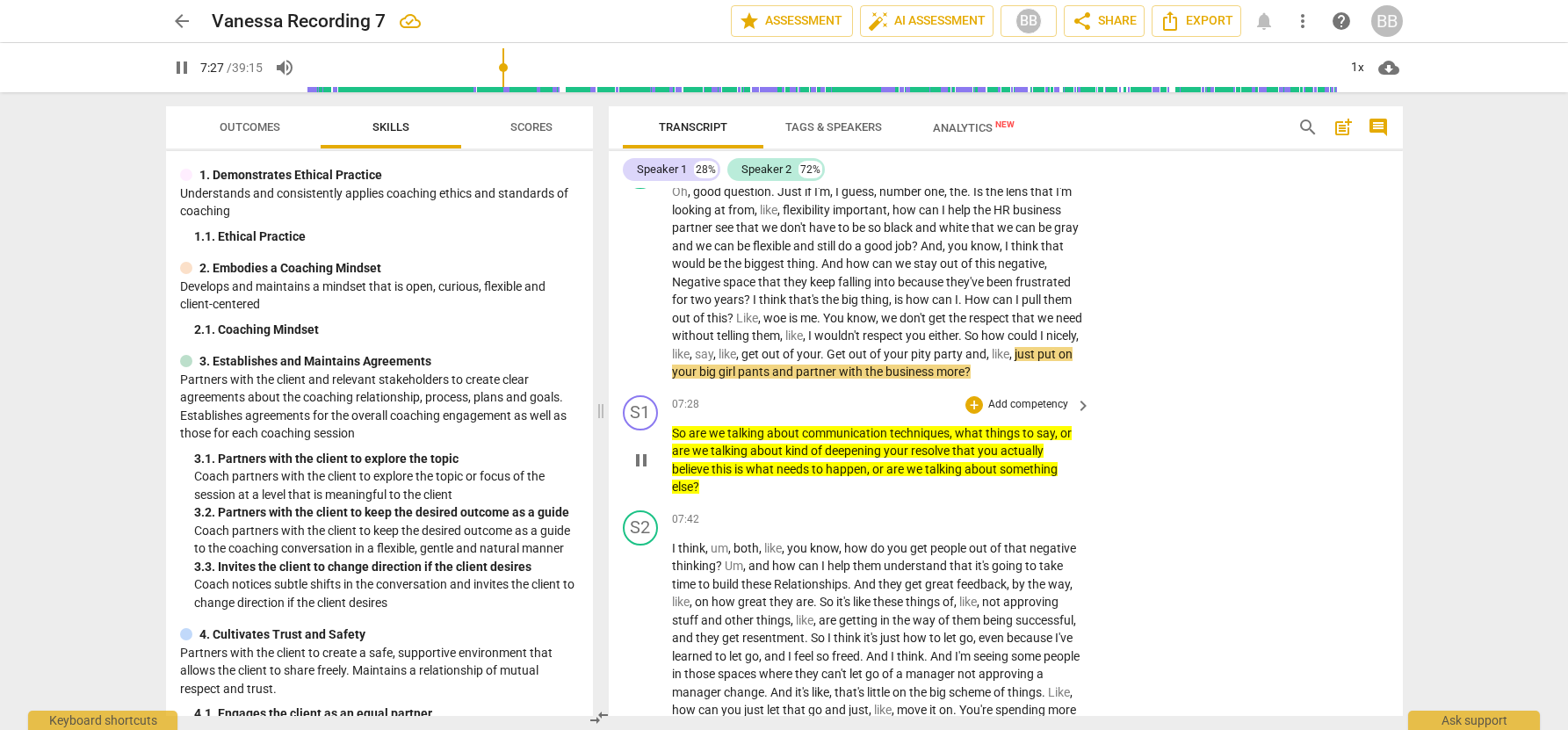 scroll, scrollTop: 1935, scrollLeft: 0, axis: vertical 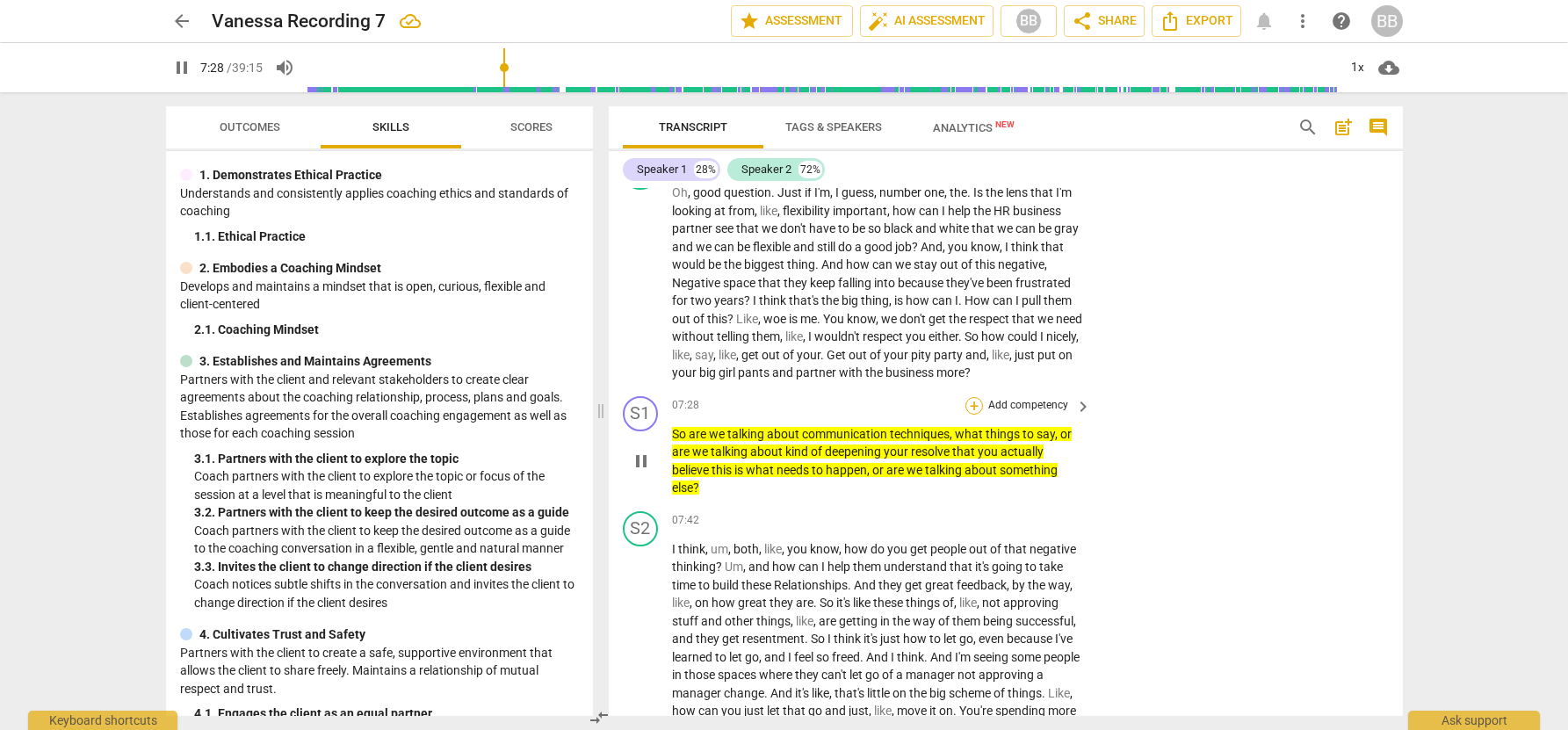 click on "+" at bounding box center (974, 406) 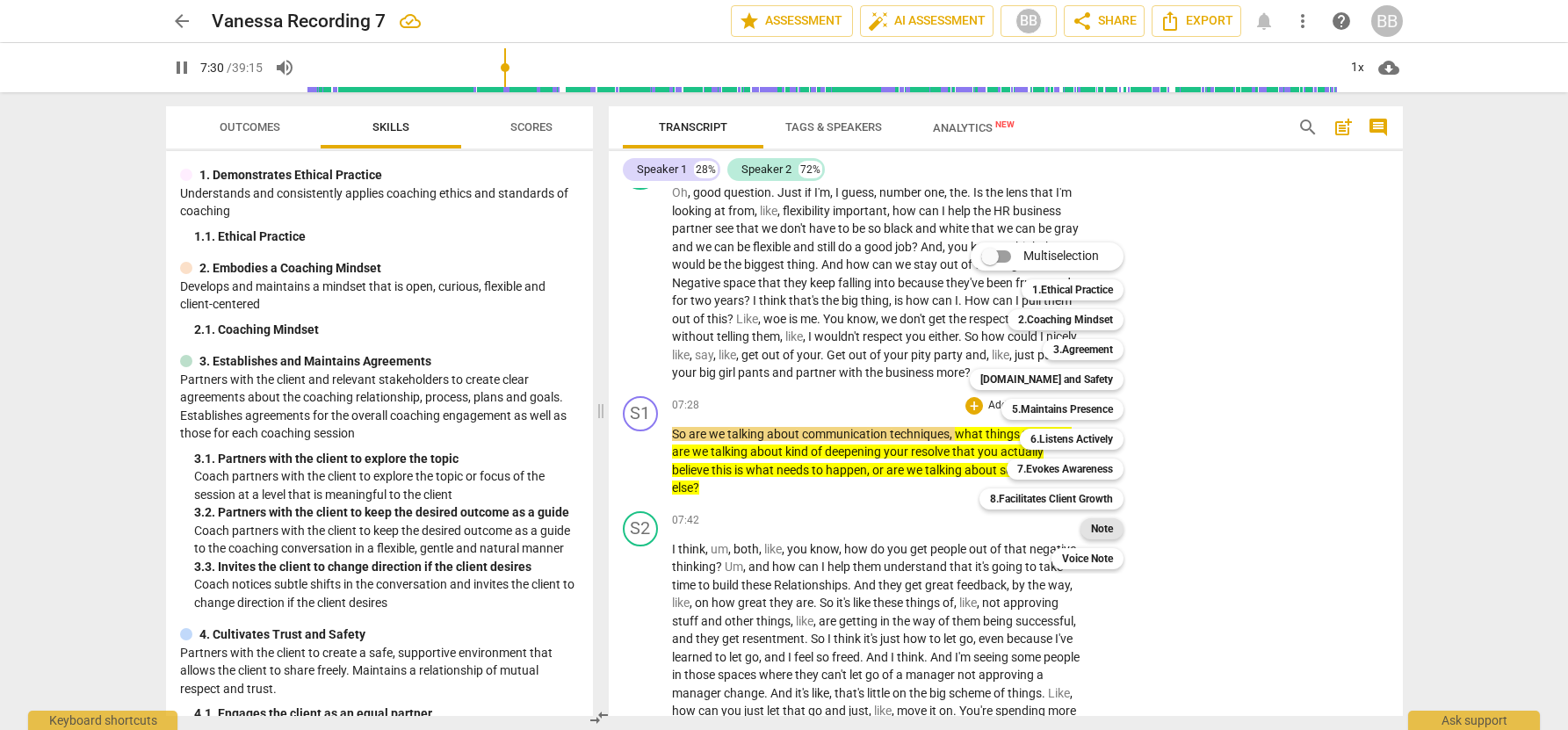 click on "Note" at bounding box center [1102, 529] 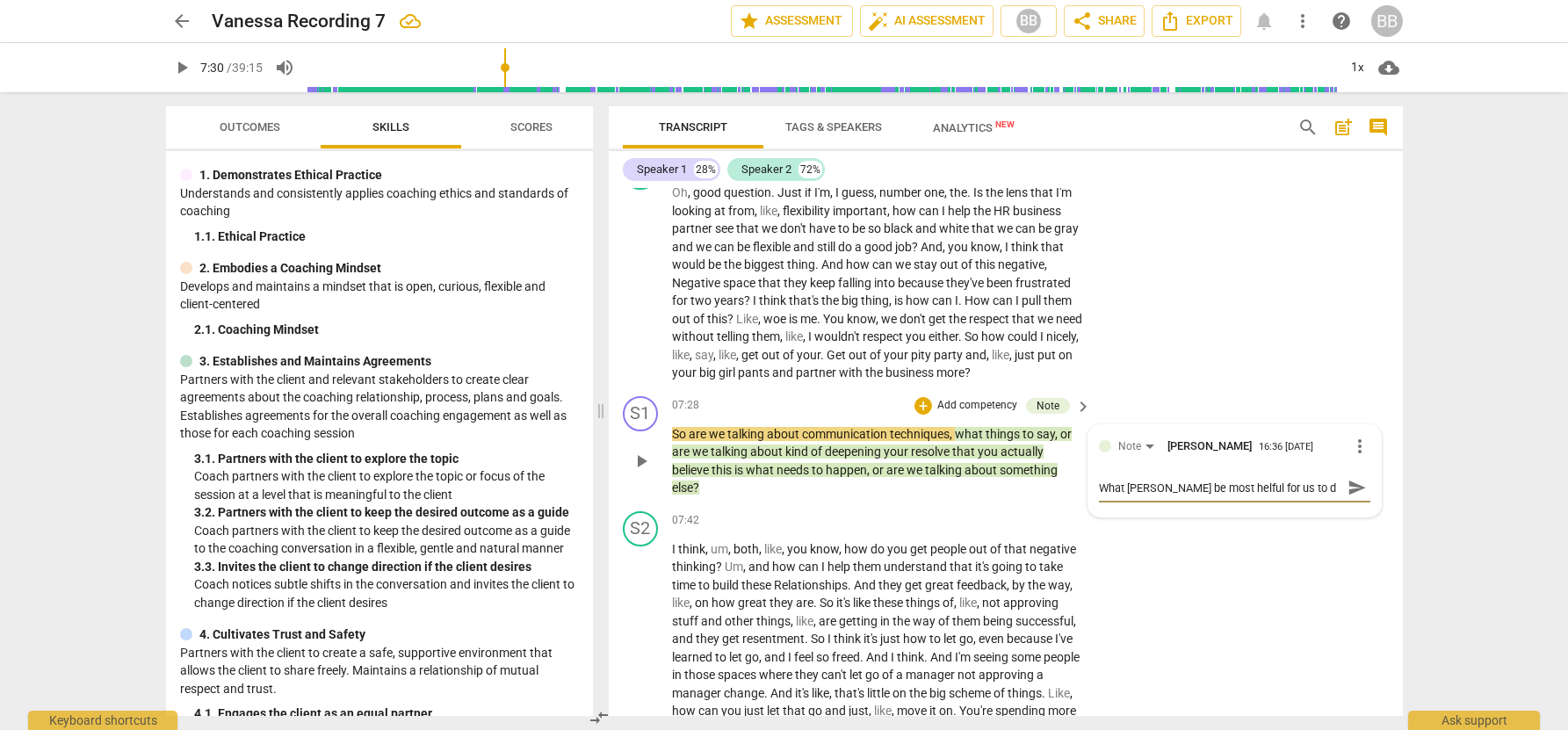 click on "What [PERSON_NAME] be most helful for us to d" at bounding box center (1220, 488) 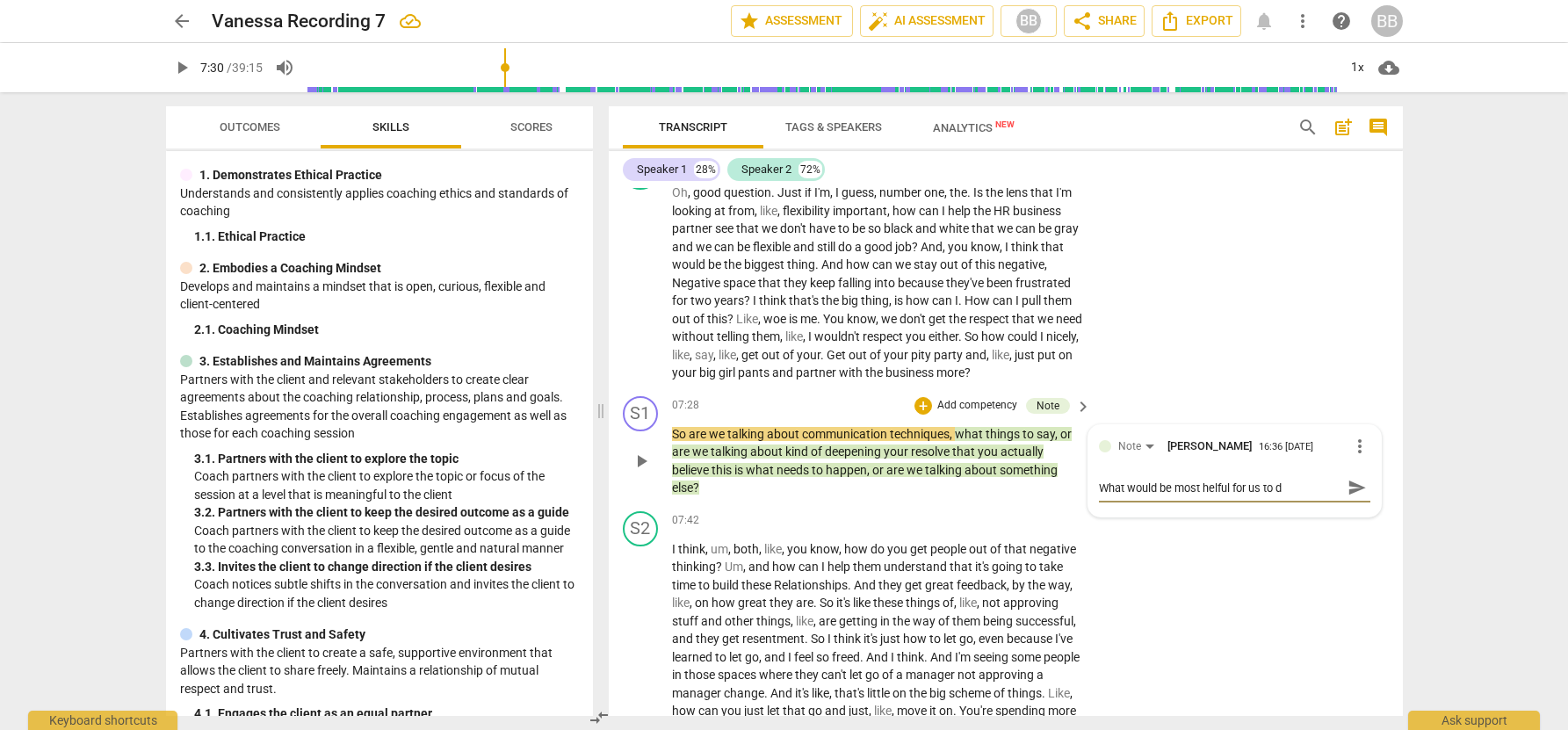 click on "What would be most helful for us to d" at bounding box center [1220, 488] 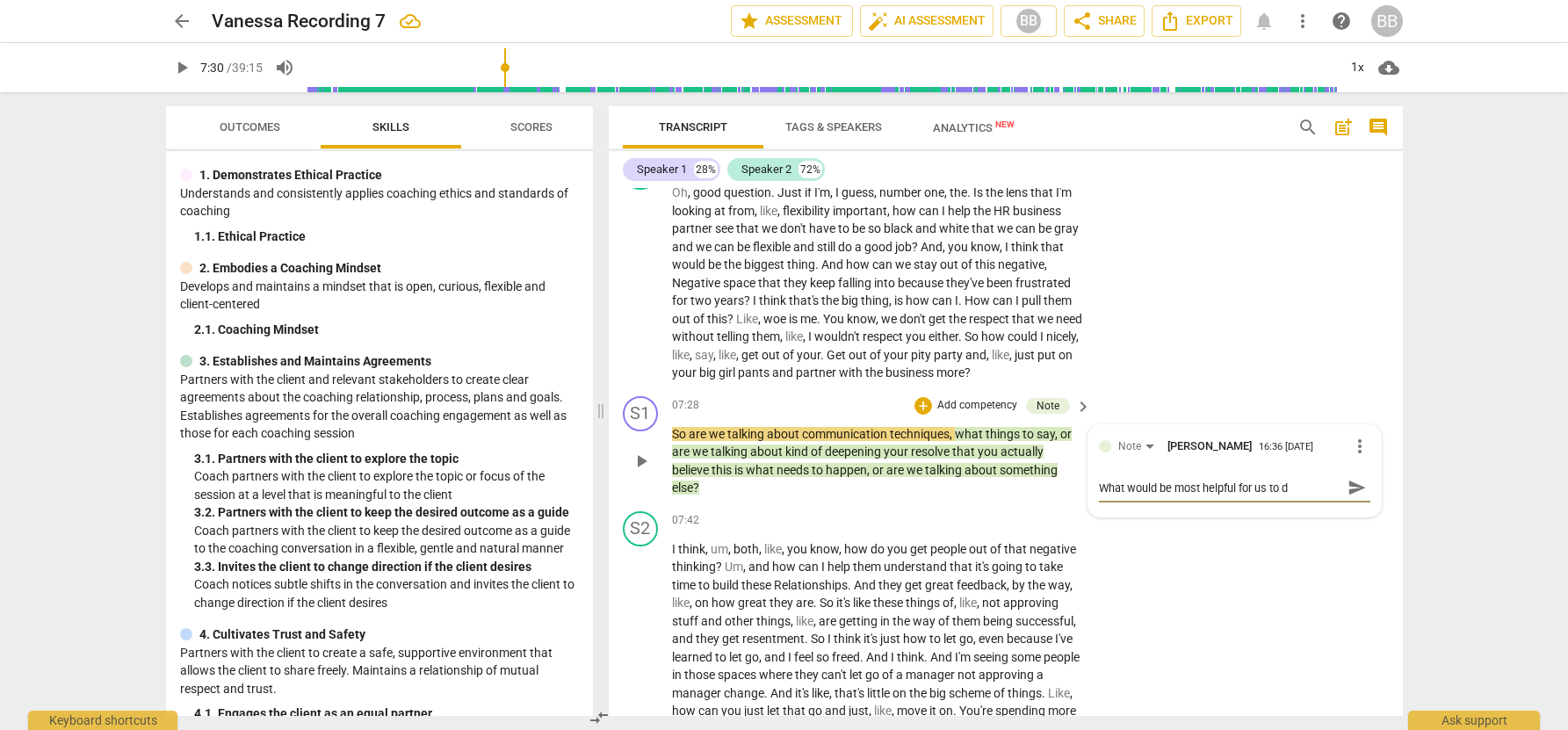 click on "What would be most helpful for us to d" at bounding box center [1220, 488] 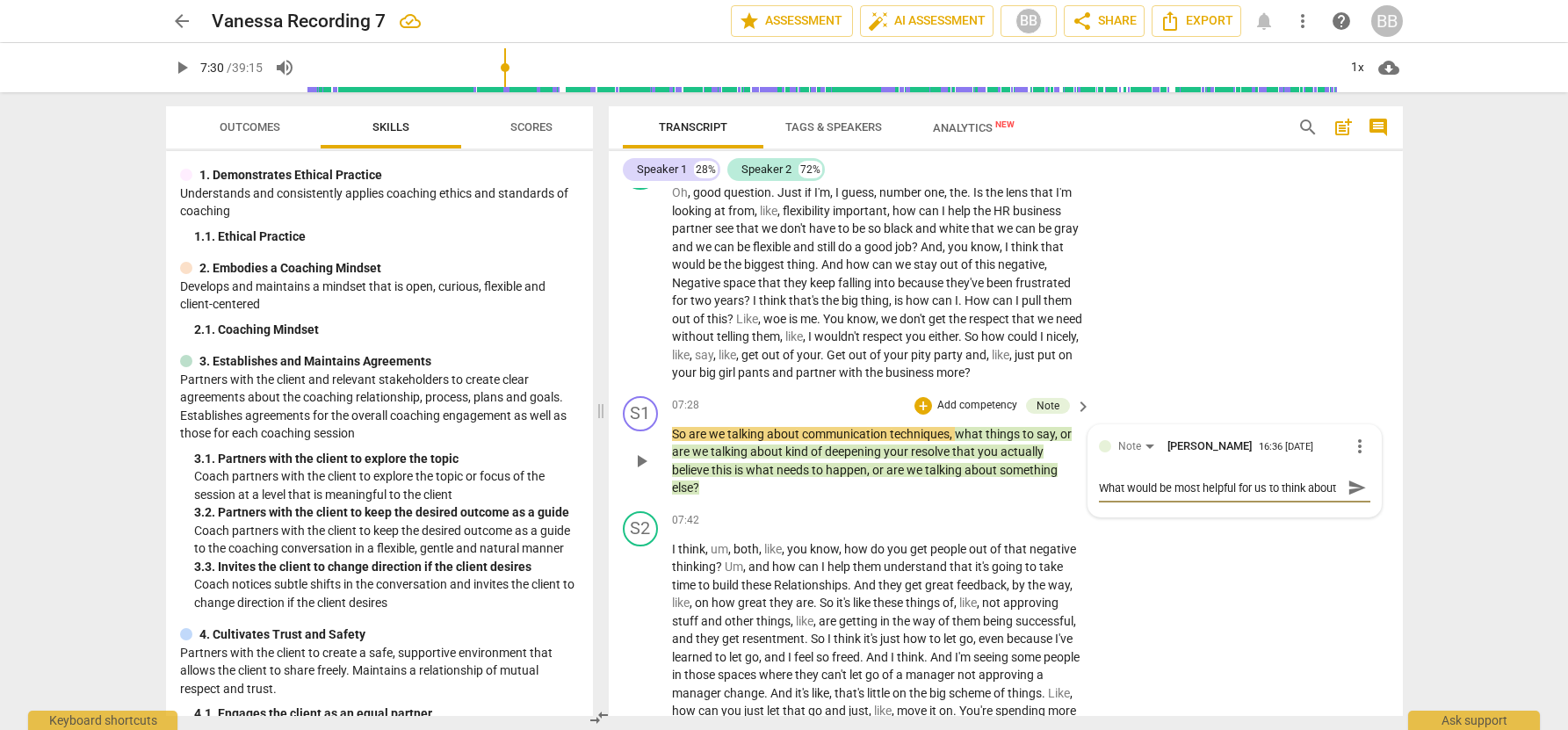 scroll, scrollTop: 15, scrollLeft: 0, axis: vertical 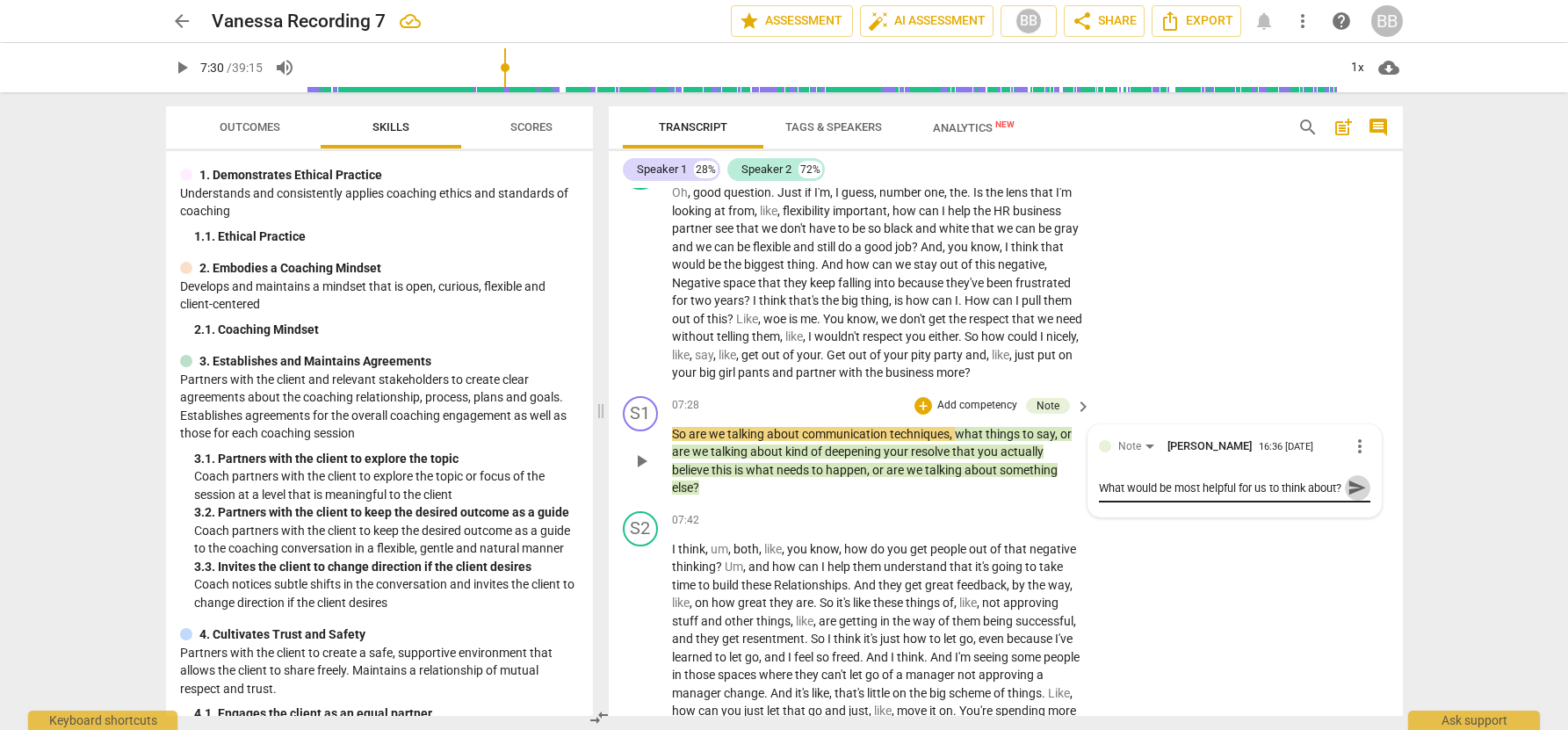 click on "send" at bounding box center [1357, 488] 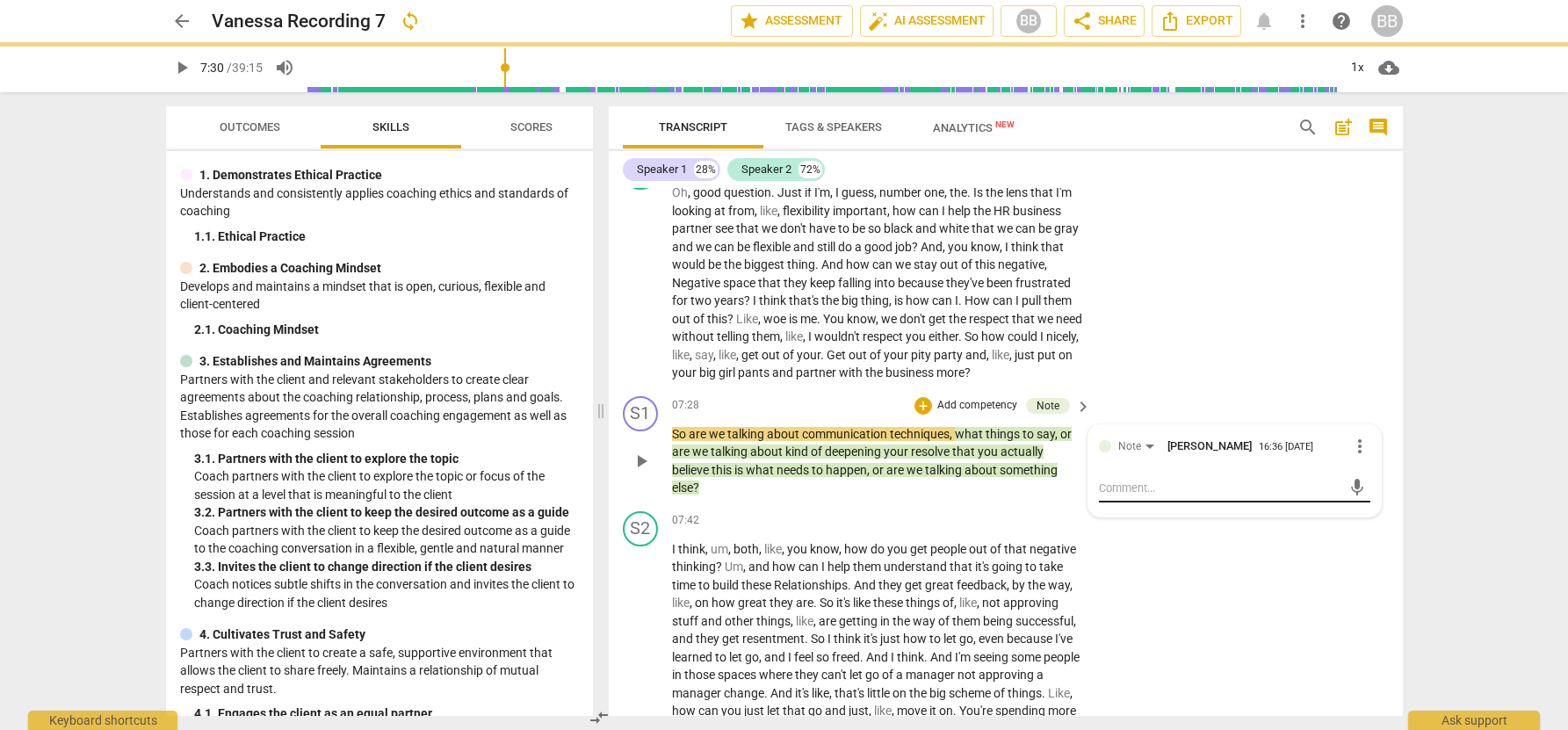 scroll, scrollTop: 0, scrollLeft: 0, axis: both 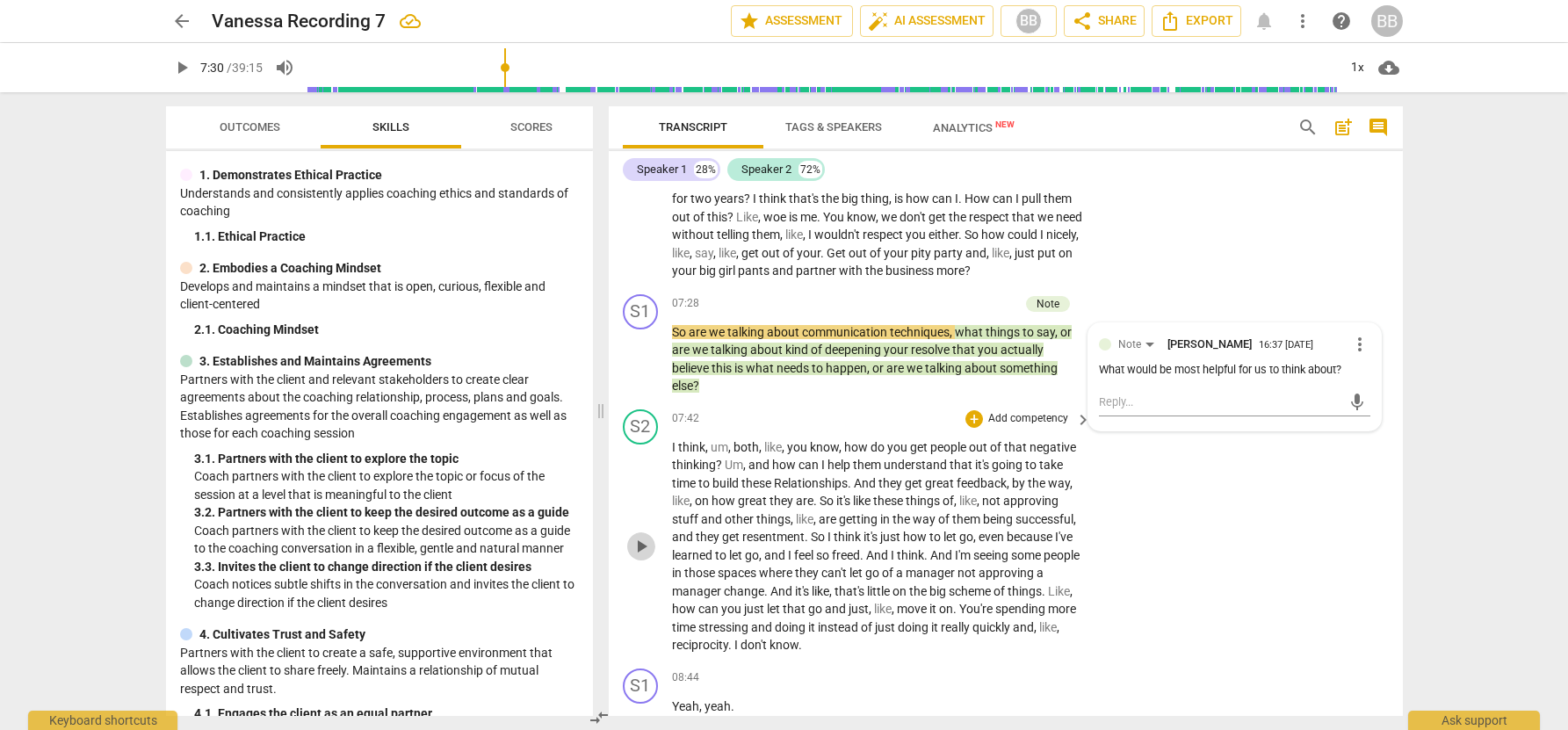 click on "play_arrow" at bounding box center (641, 546) 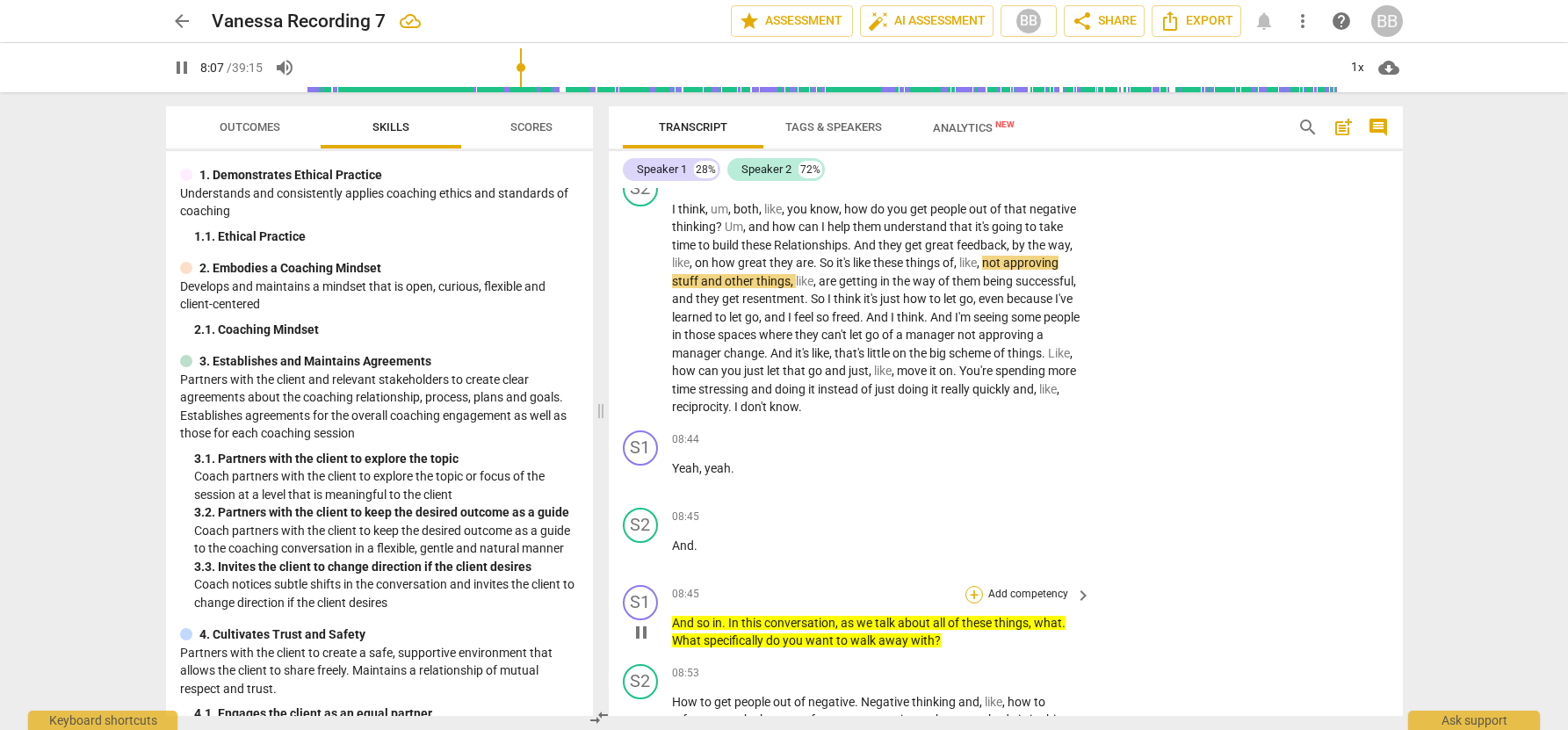 scroll, scrollTop: 2280, scrollLeft: 0, axis: vertical 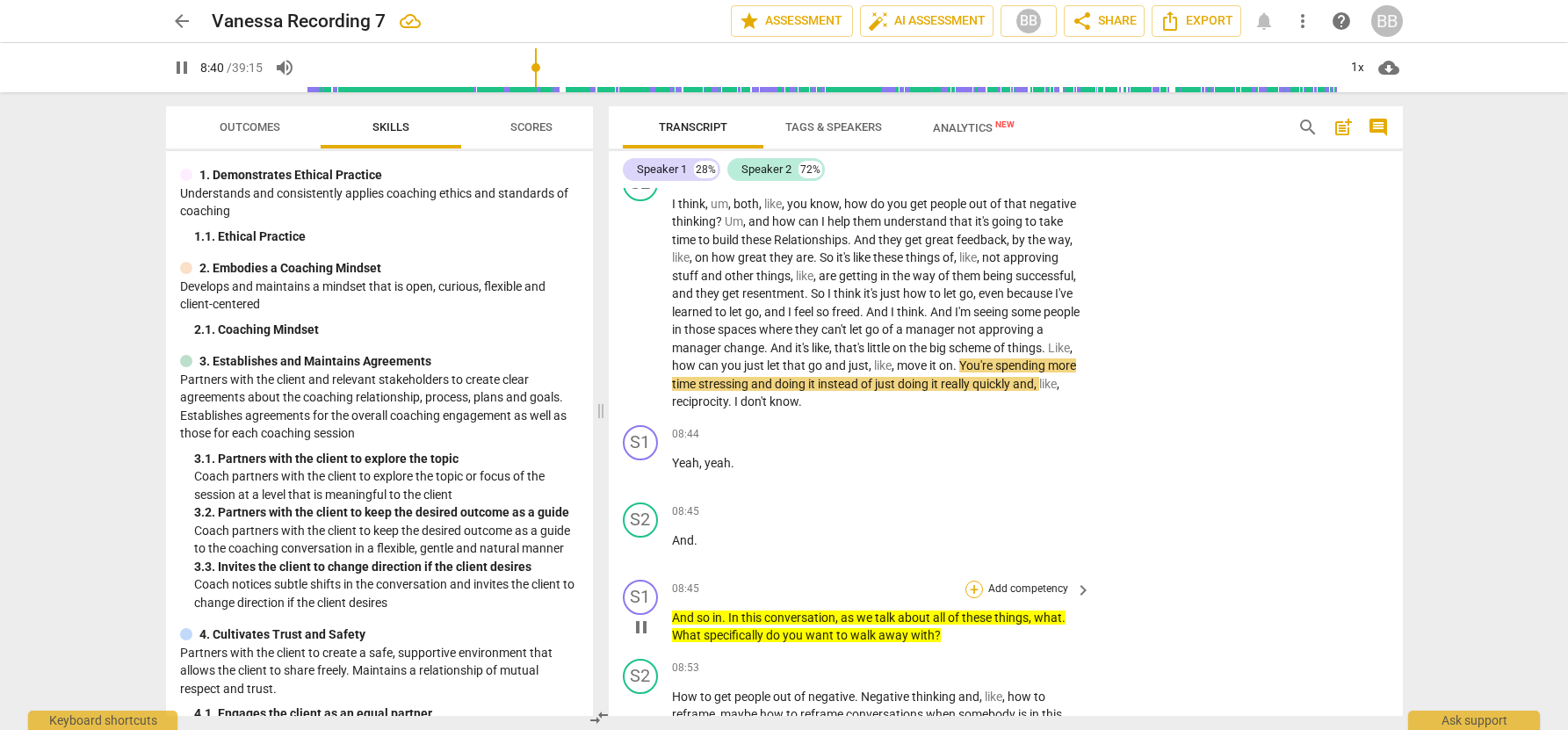 click on "+" at bounding box center (974, 589) 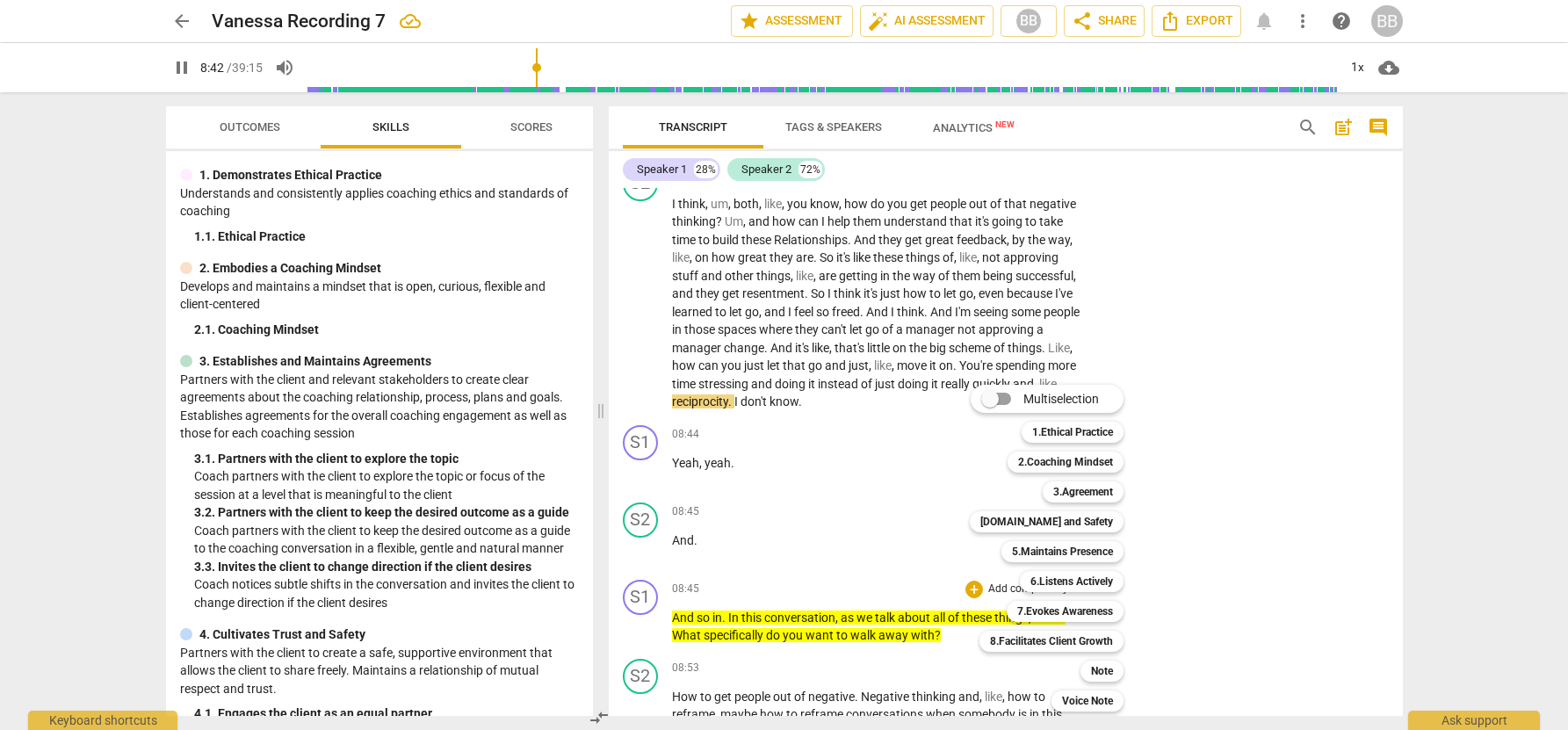 drag, startPoint x: 1102, startPoint y: 669, endPoint x: 1116, endPoint y: 659, distance: 17.204651 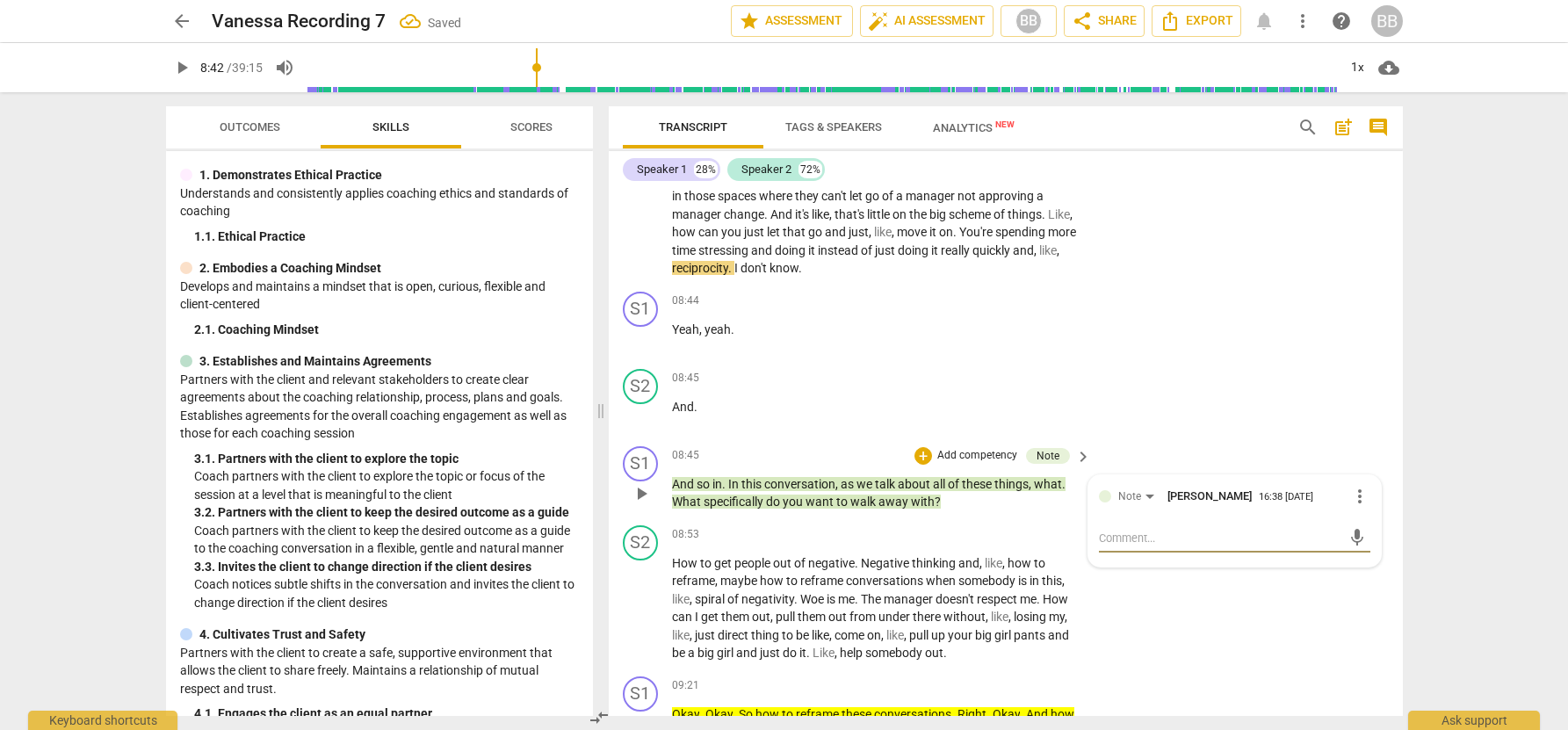 scroll, scrollTop: 2418, scrollLeft: 0, axis: vertical 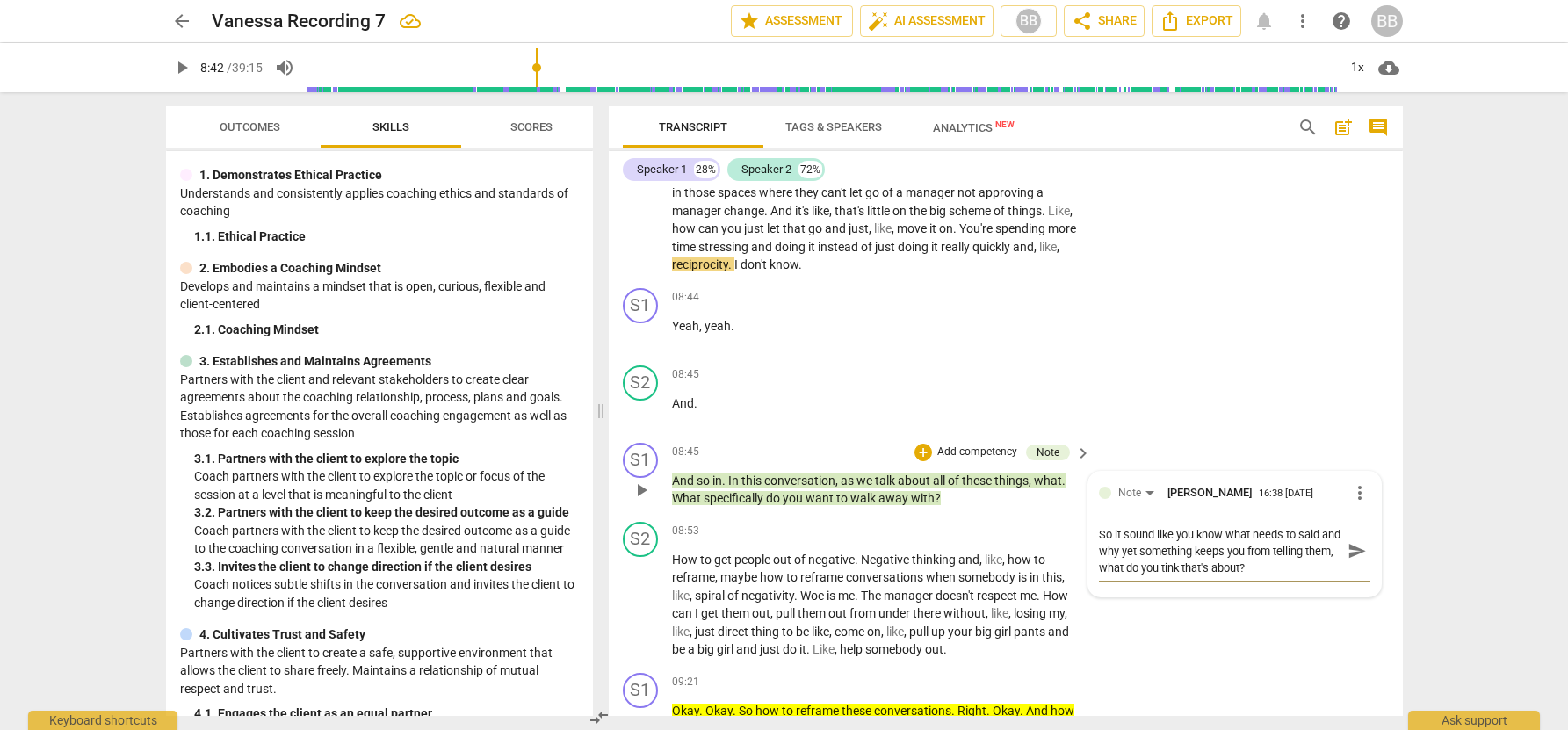 click on "So it sound like you know what needs to said and why yet something keeps you from telling them, what do you tink that's about?" at bounding box center (1220, 551) 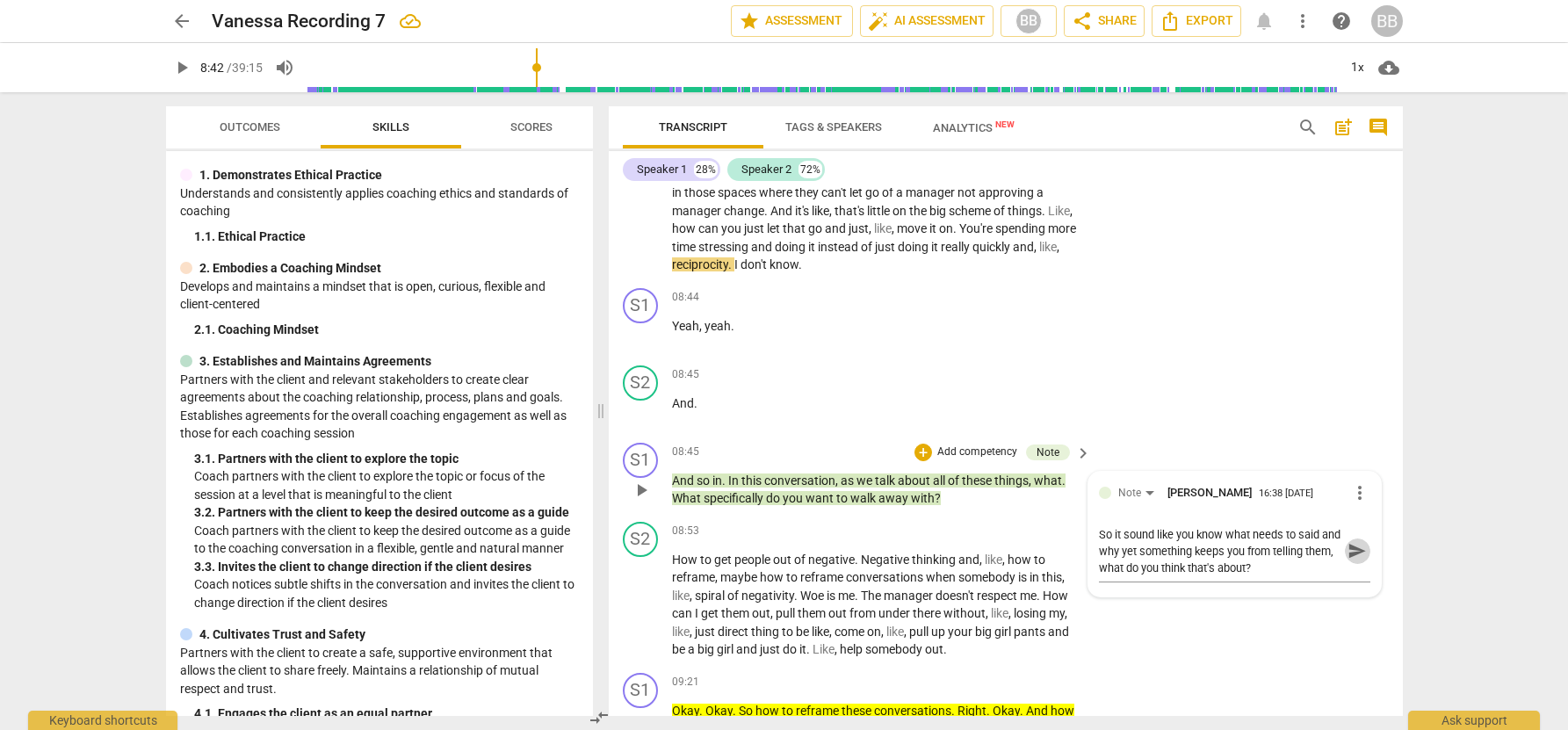 click on "send" at bounding box center [1357, 551] 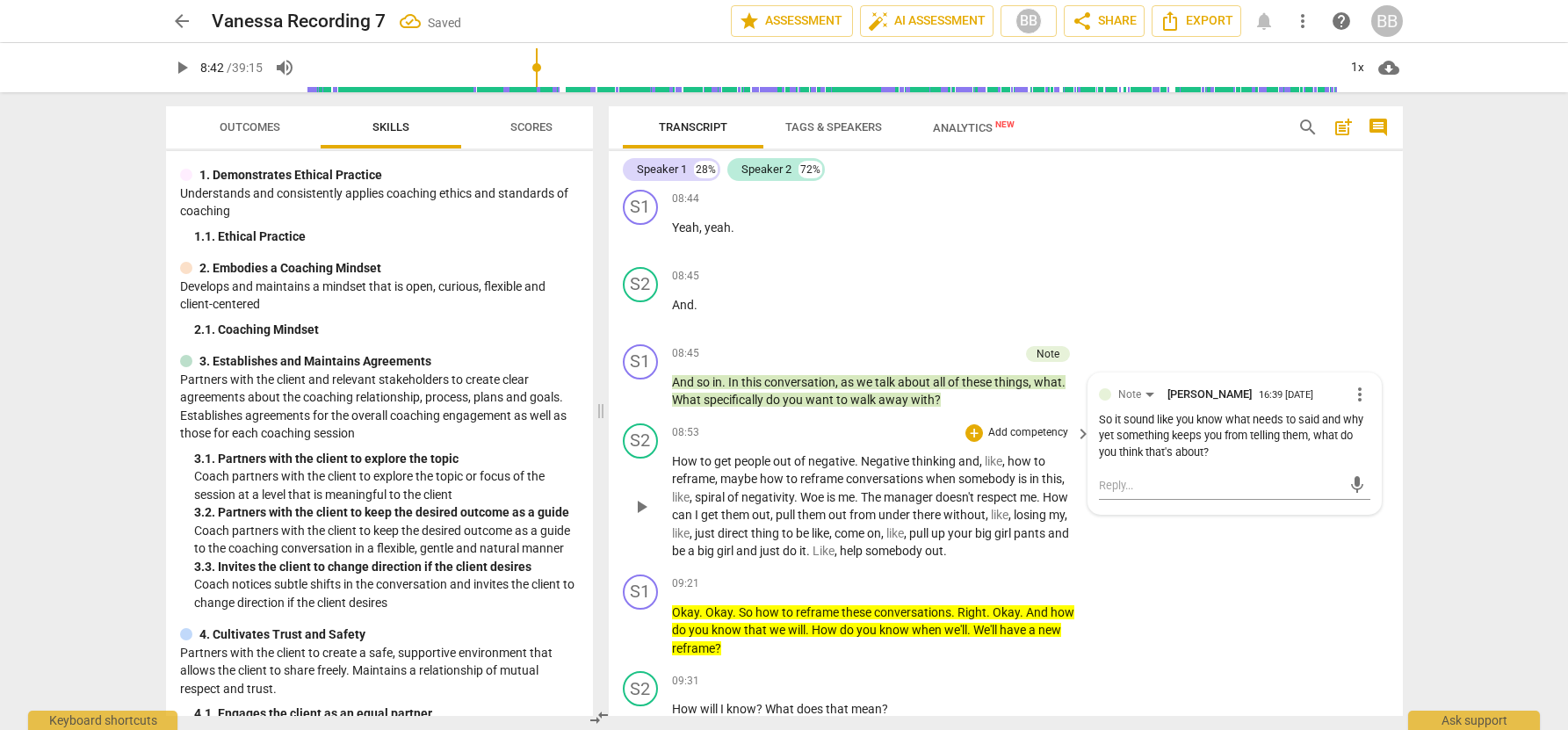 scroll, scrollTop: 2519, scrollLeft: 0, axis: vertical 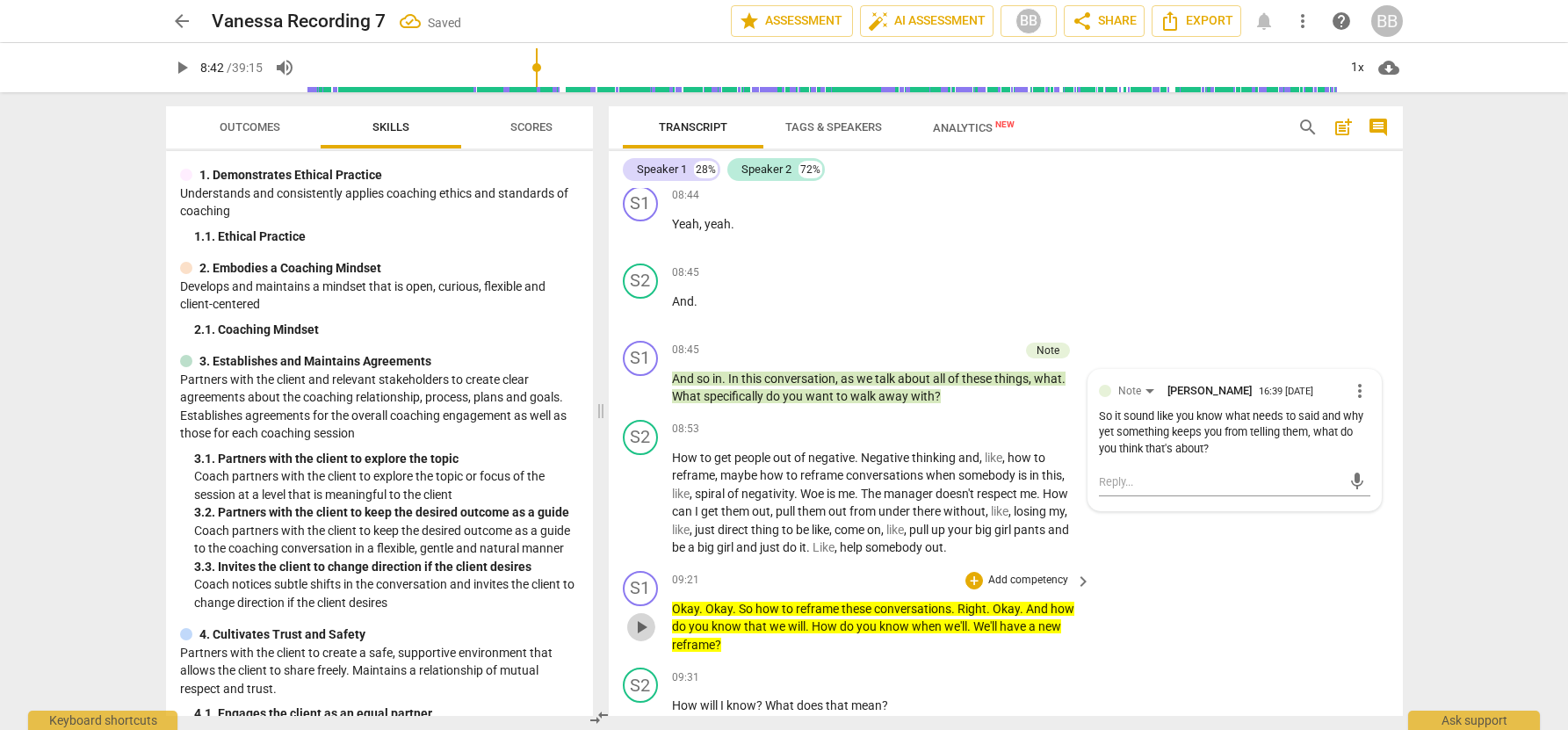 click on "play_arrow" at bounding box center [641, 627] 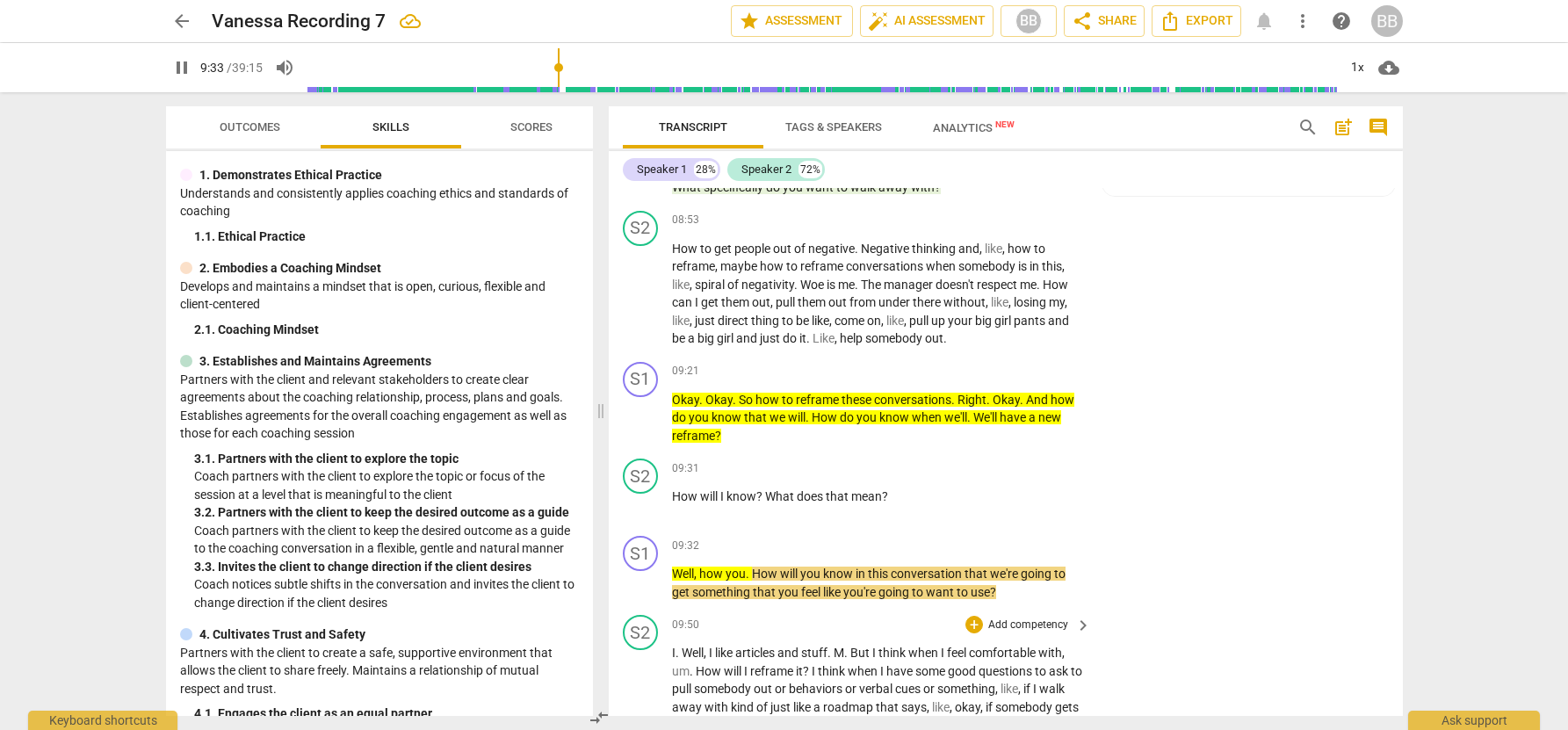 scroll, scrollTop: 2732, scrollLeft: 0, axis: vertical 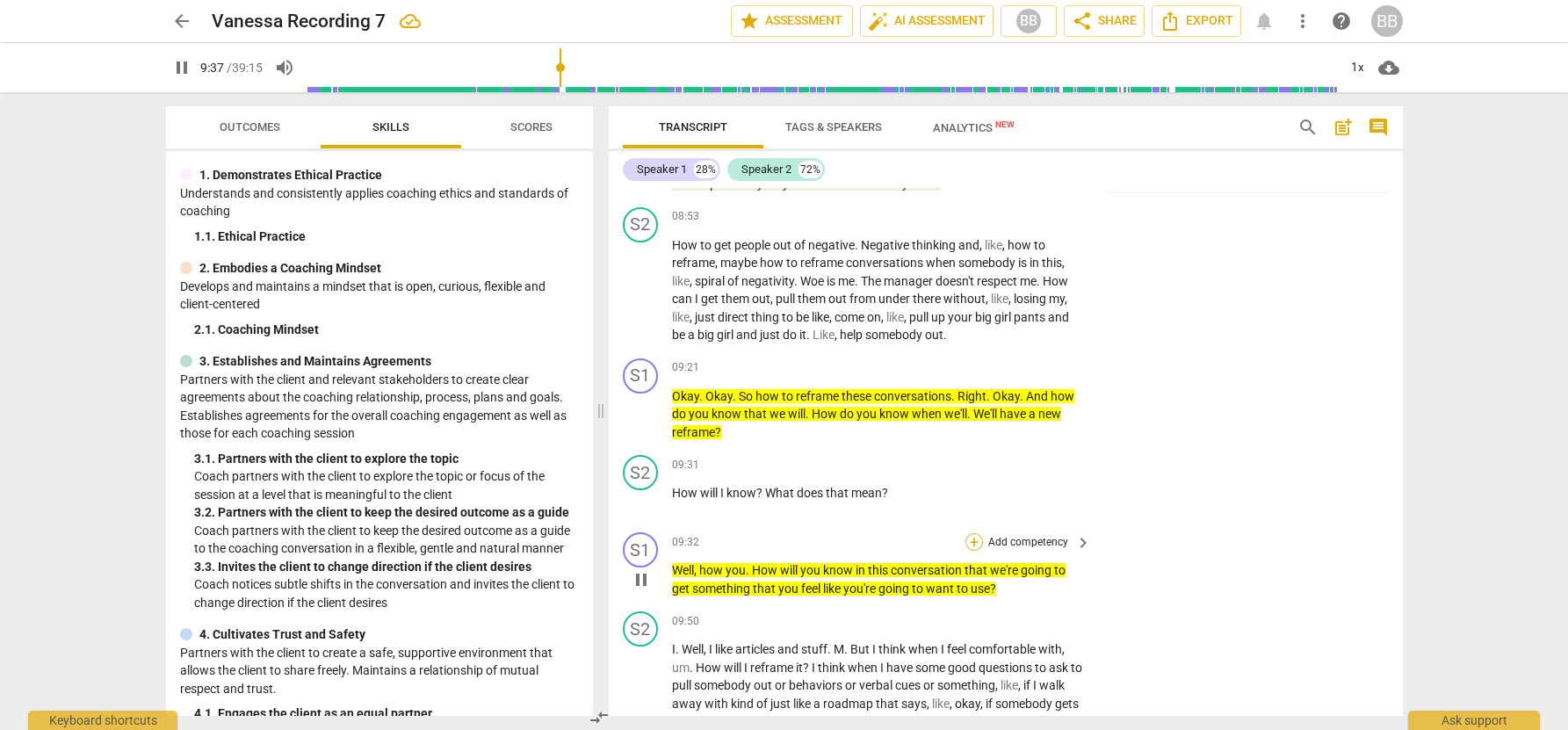 click on "+" at bounding box center (974, 542) 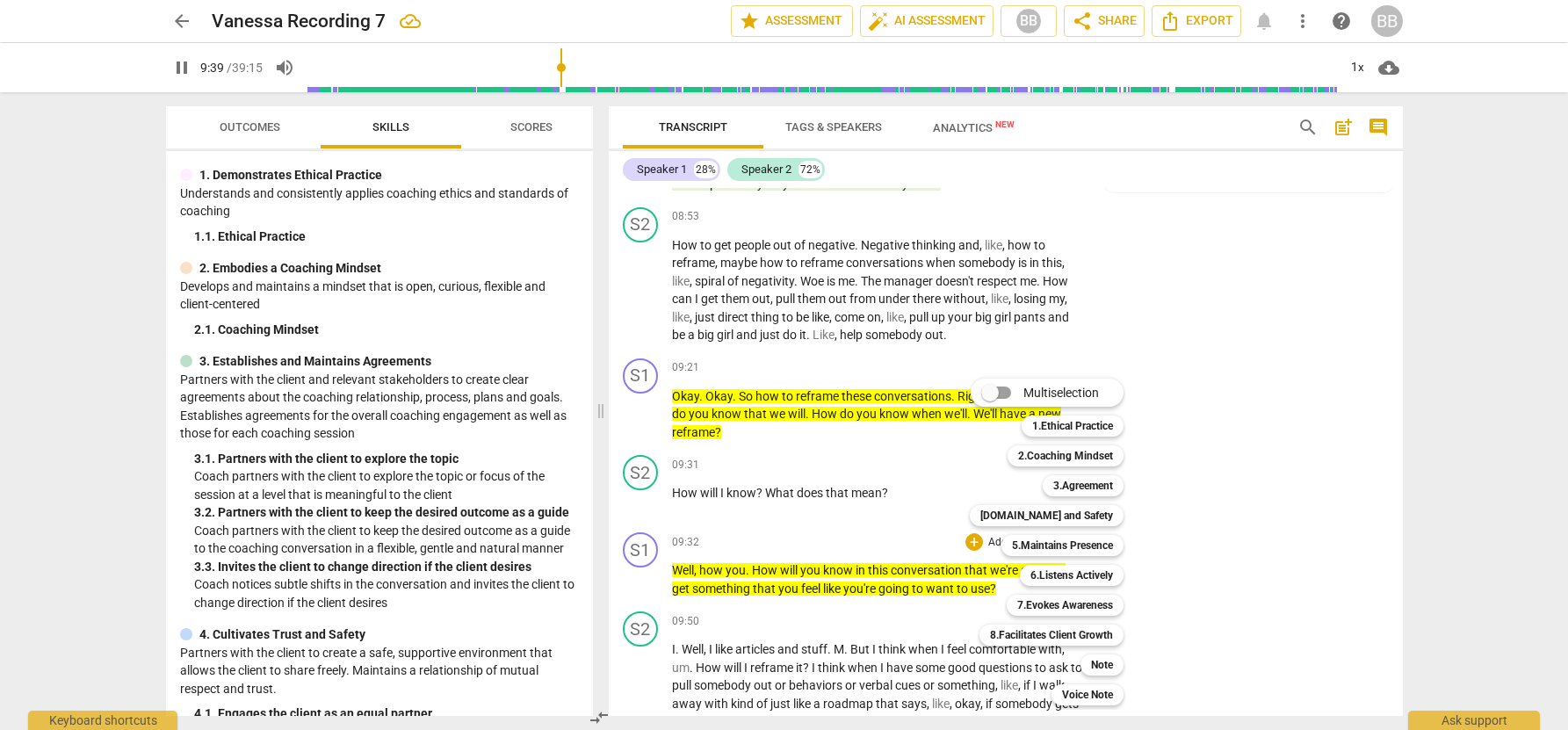 drag, startPoint x: 1105, startPoint y: 659, endPoint x: 1181, endPoint y: 621, distance: 84.97058 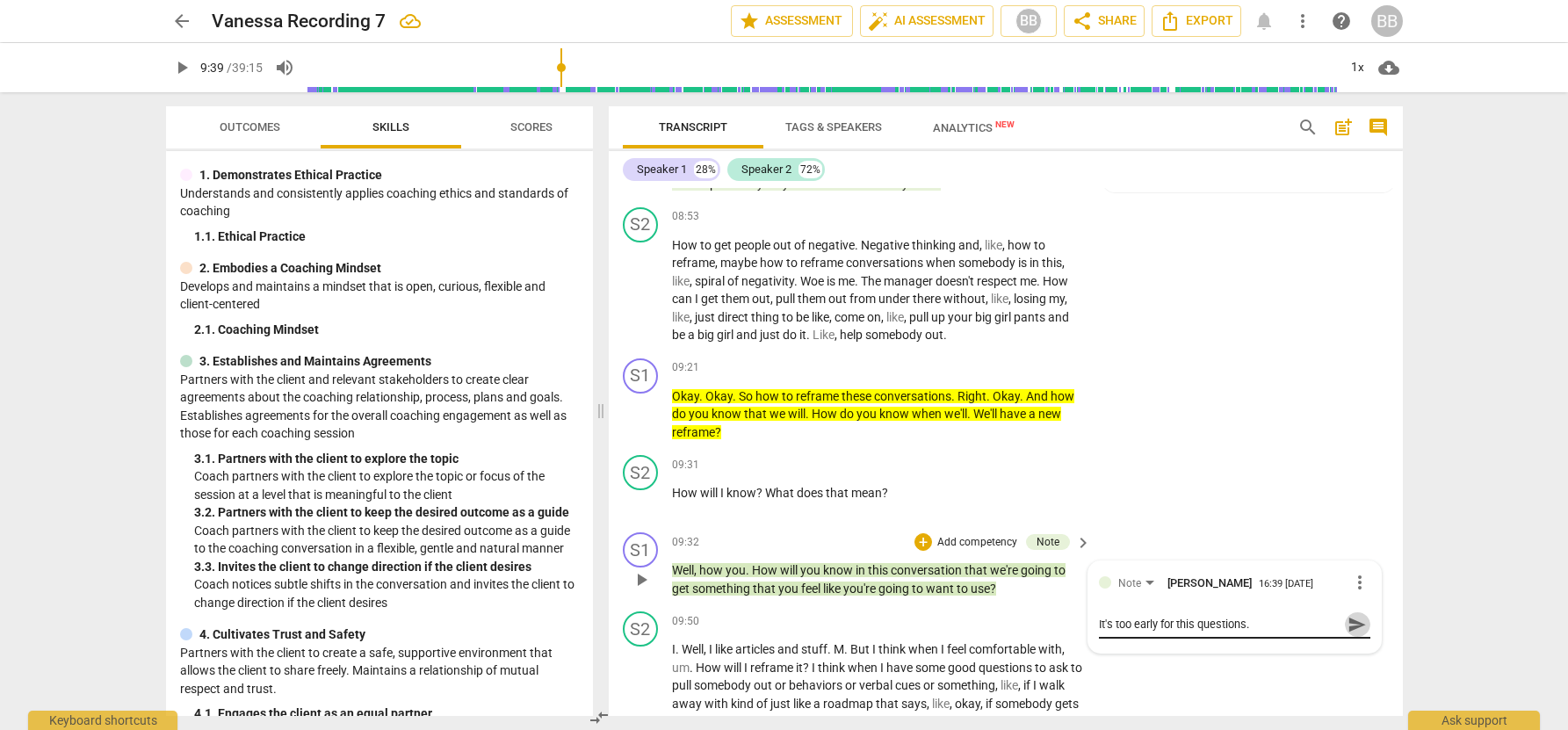 click on "send" at bounding box center [1357, 625] 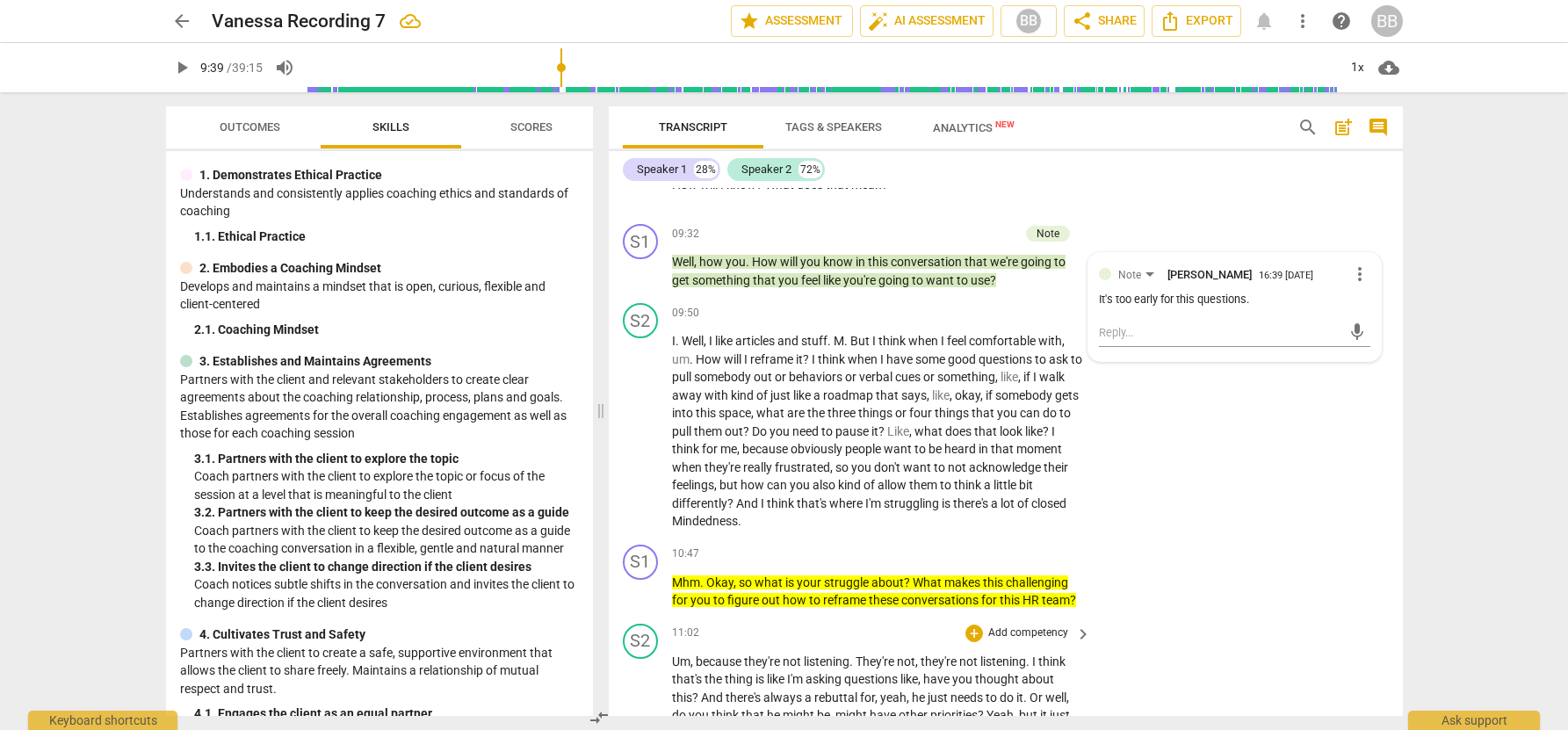 scroll, scrollTop: 3042, scrollLeft: 0, axis: vertical 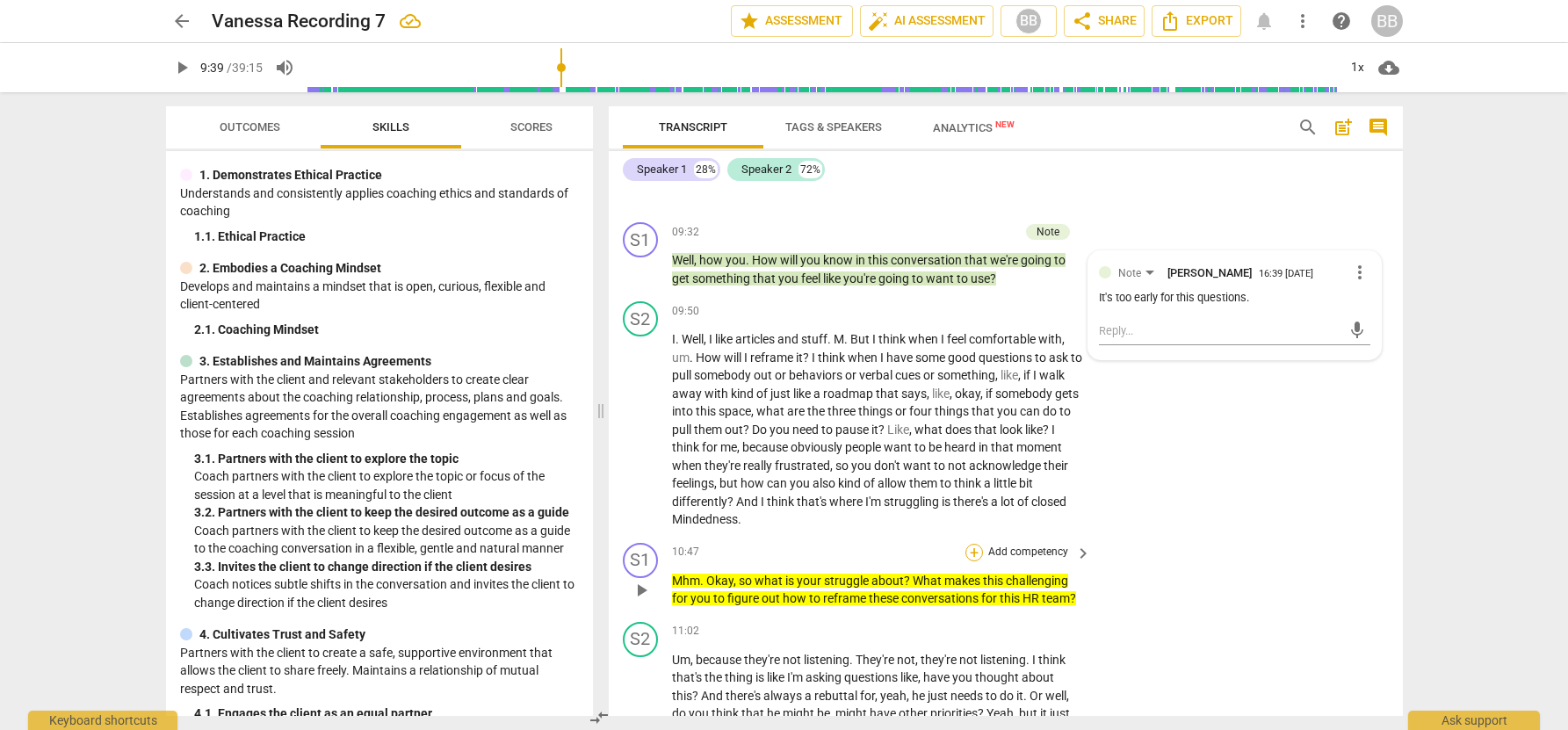 click on "+" at bounding box center (974, 553) 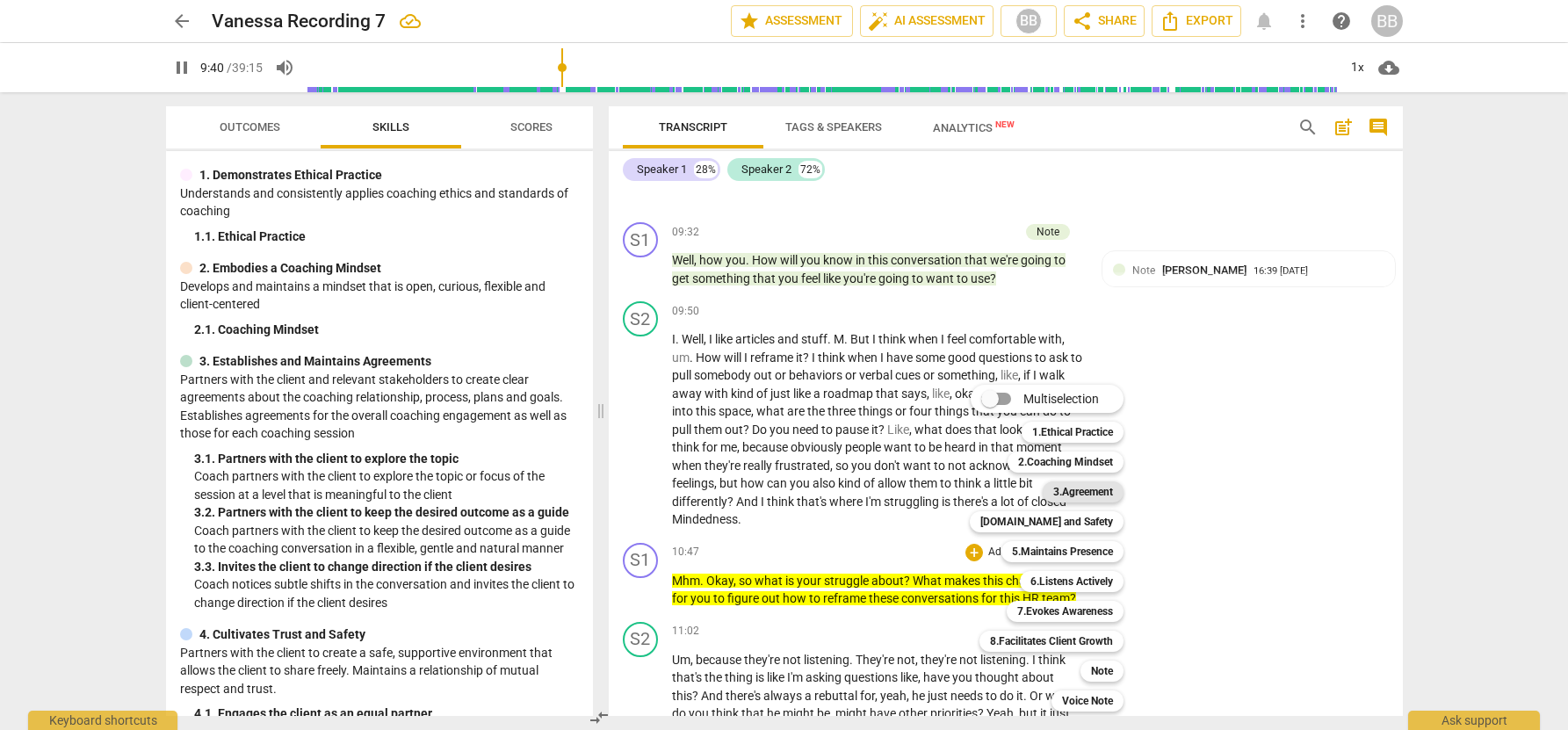 click on "3.Agreement" at bounding box center (1083, 492) 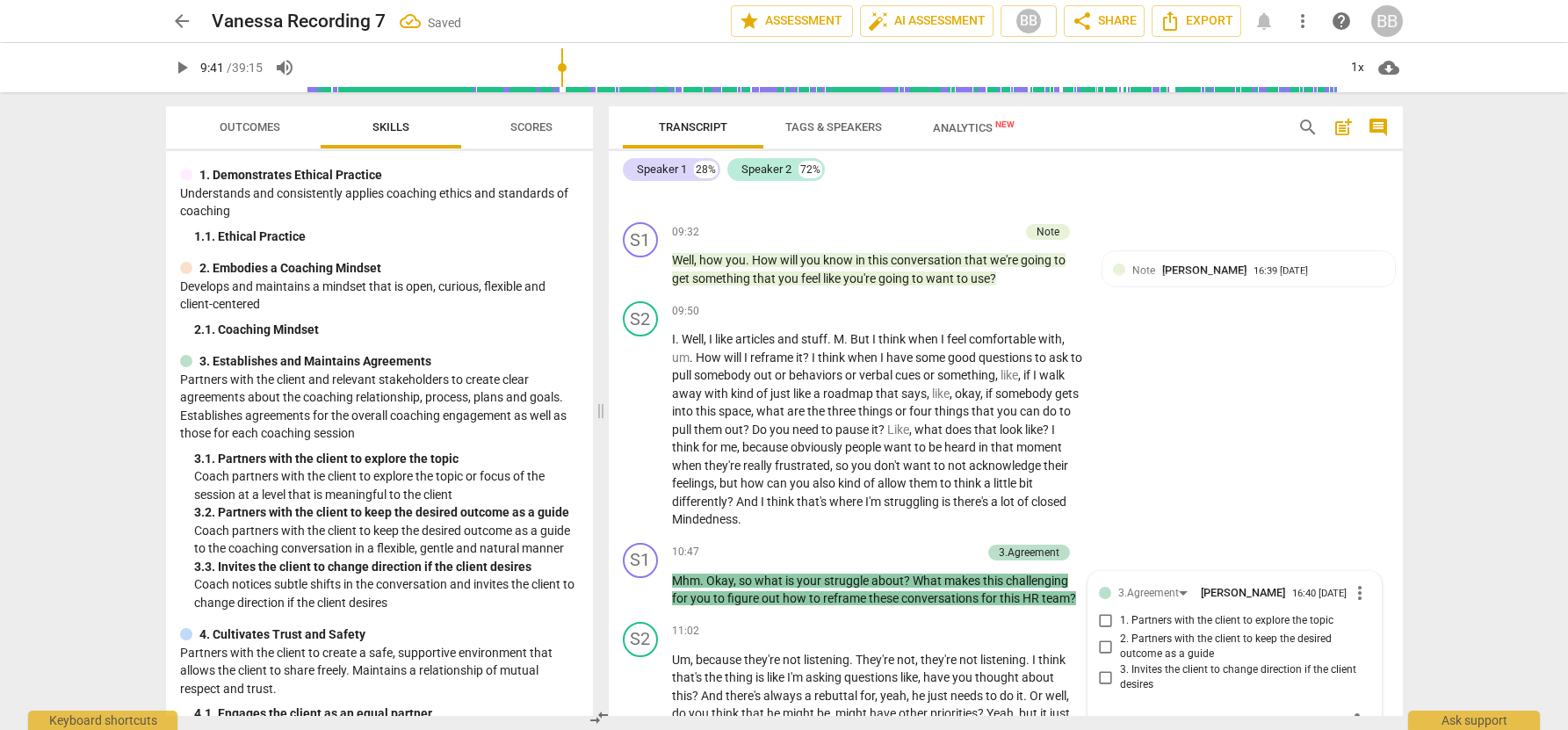 scroll, scrollTop: 3319, scrollLeft: 0, axis: vertical 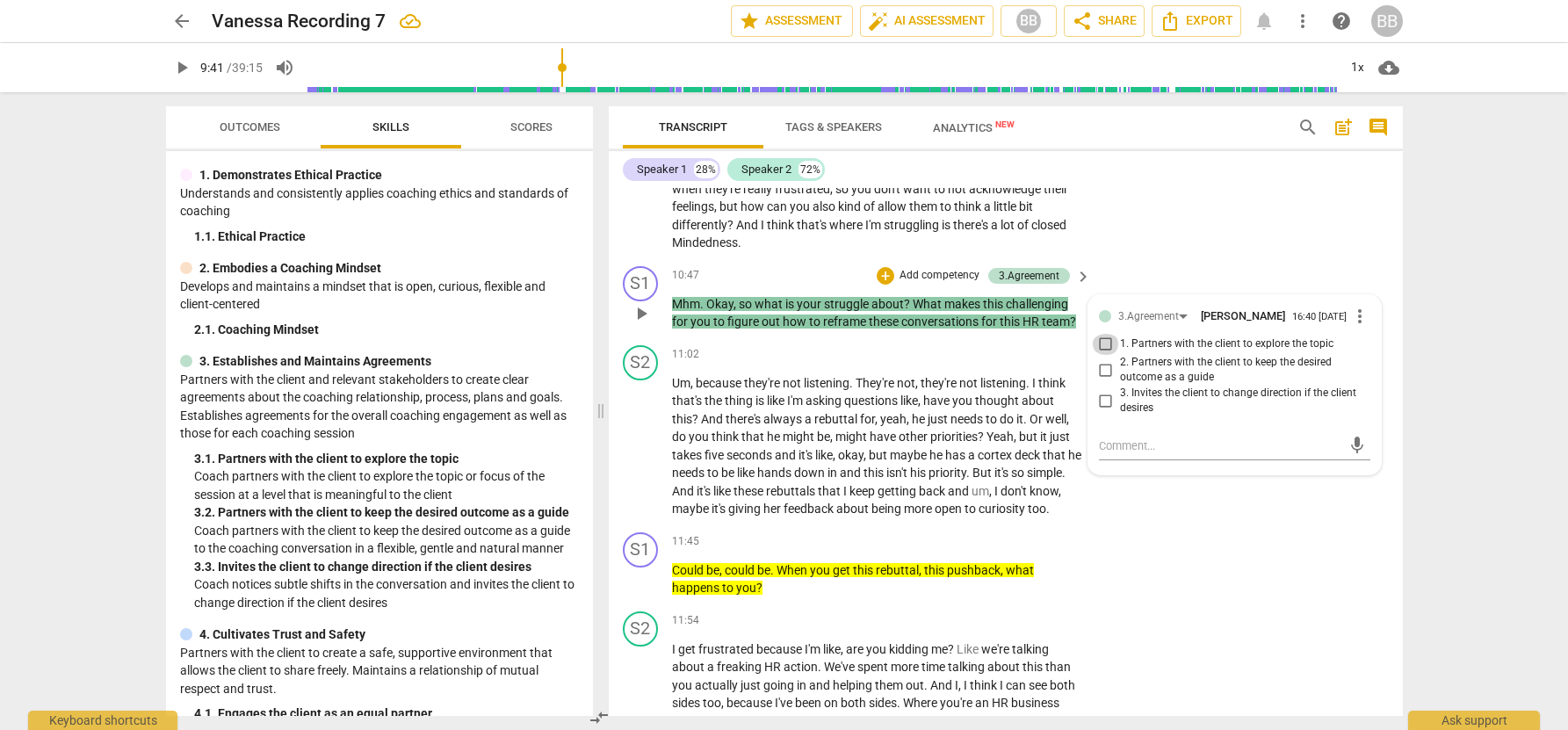 click on "1. Partners with the client to explore the topic" at bounding box center (1106, 344) 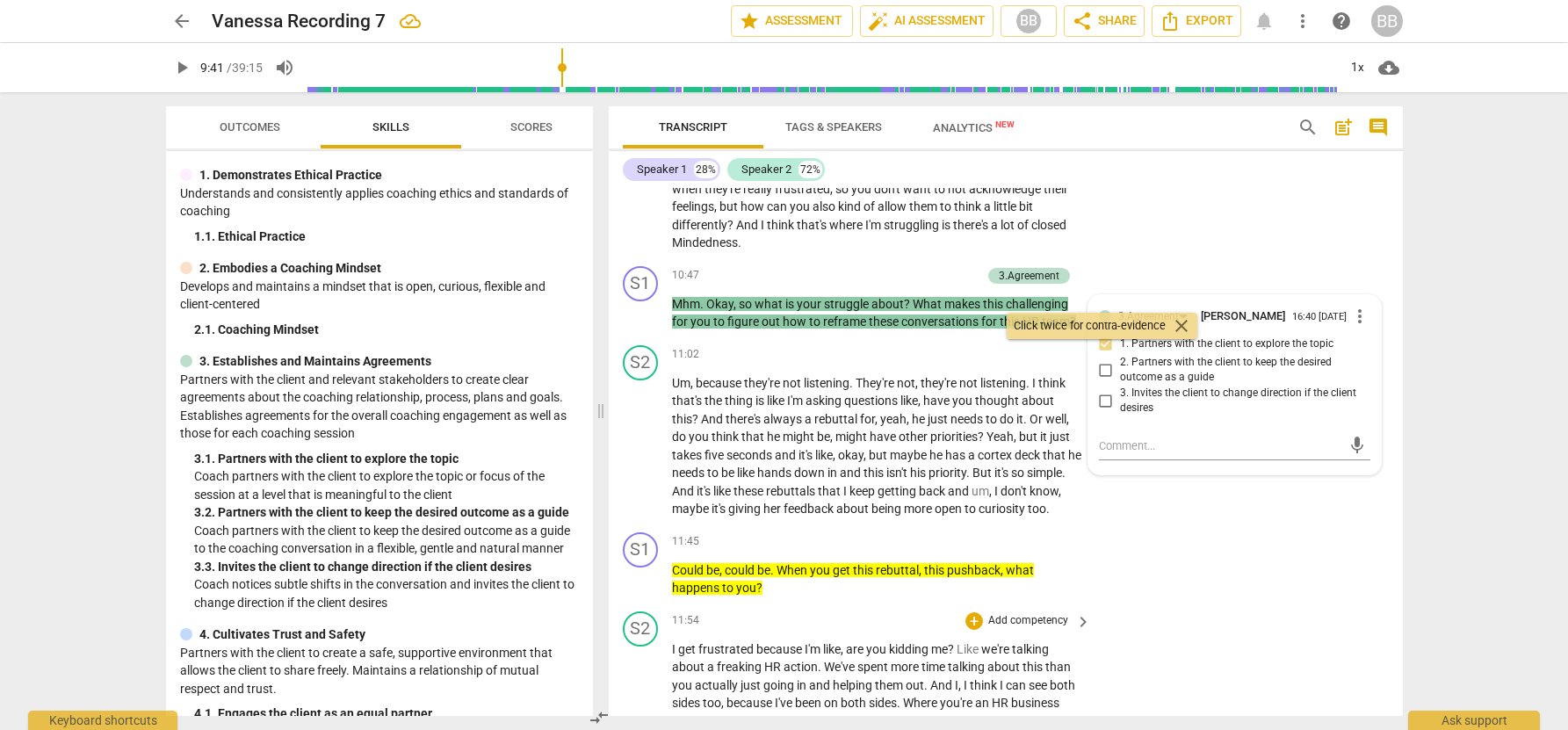 click on "S2 play_arrow pause 11:54 + Add competency keyboard_arrow_right I   get   frustrated   because   I'm   like ,   are   you   kidding   me ?   Like   we're   talking   about   a   freaking   HR   action .   We've   spent   more   time   talking   about   this   than   you   actually   just   going   in   and   helping   them   out .   And   I ,   I   think   I   can   see   both   sides   too ,   because   I've   been   on   both   sides .   Where   you're   an   HR   business   partner ,   you   don't   feel   like   managers   listen   to   you ,   they   cancel   meetings .   Um ,   and   one   of   the   things   I've   learned   is   like ,   relationships   are   key .   And   a   lot   of   the   questions   I've   been   asking   the   HR   business   partners   are ,   are   you   meeting   with   them   at   any   point ?   Are   you   meeting   with   them   on   a   monthly   basis ?   Are   you   meeting ?   And   the   answer   is   no .   And   again ,   I   don't   know   that   they   see   the" at bounding box center [1006, 770] 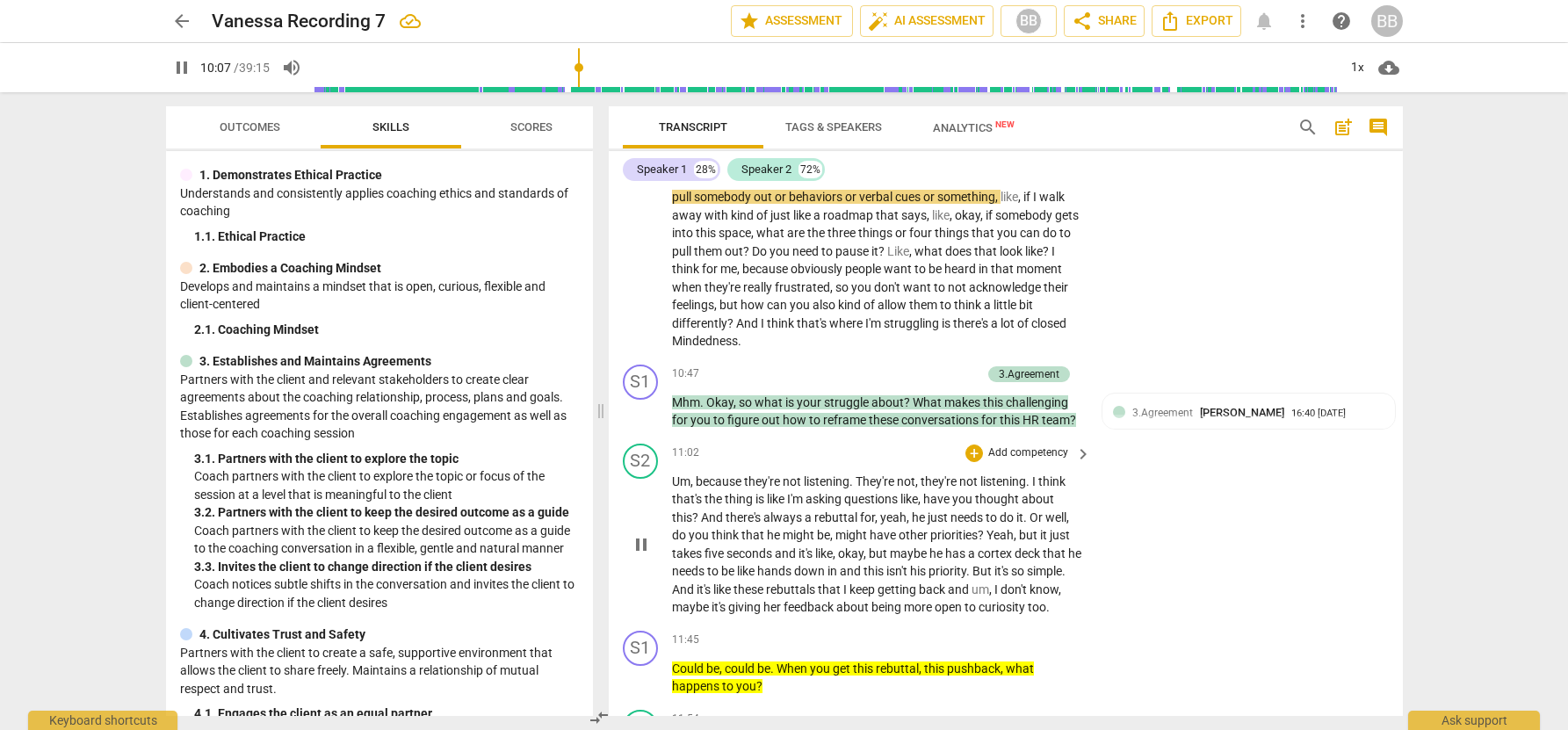 scroll, scrollTop: 3220, scrollLeft: 0, axis: vertical 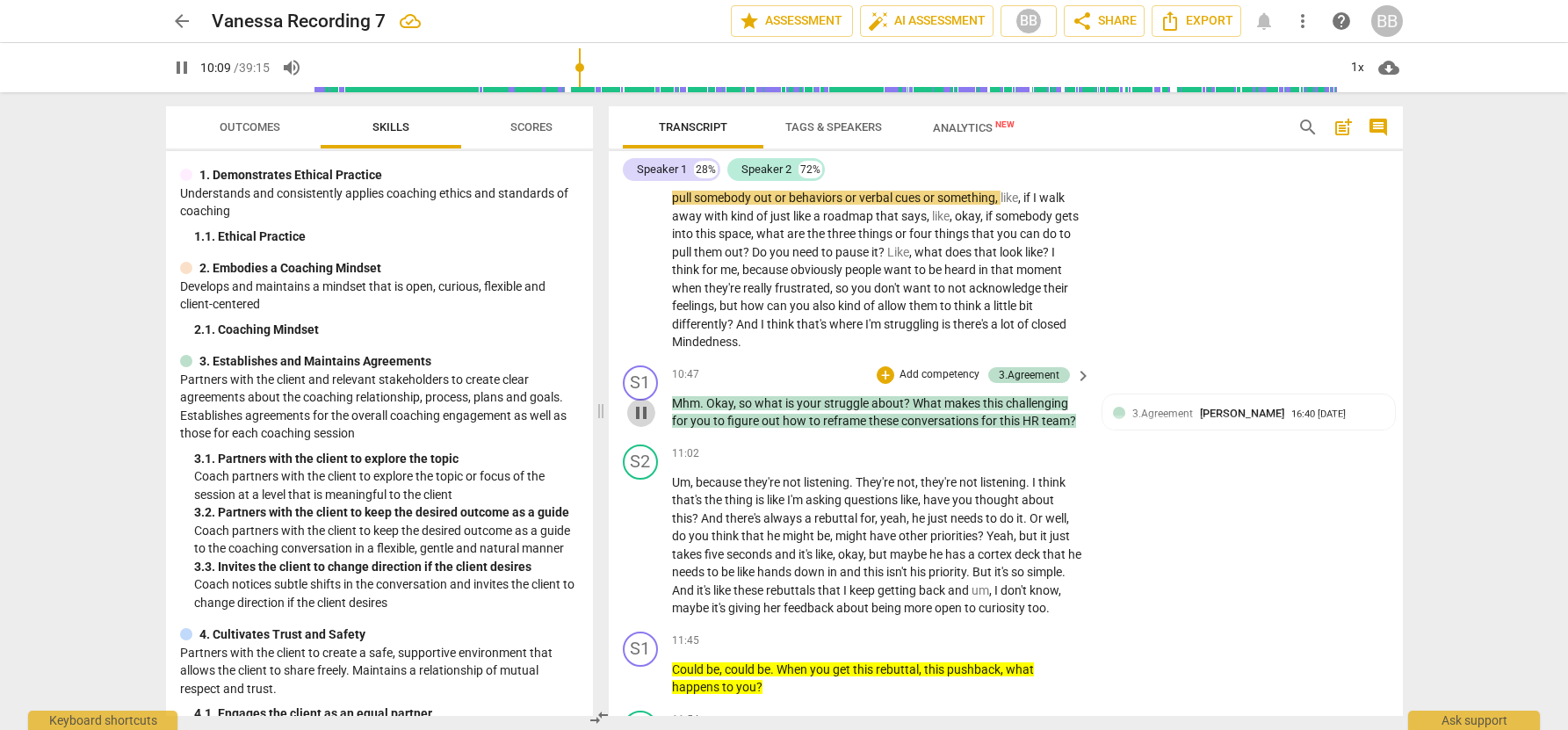 click on "pause" at bounding box center (641, 413) 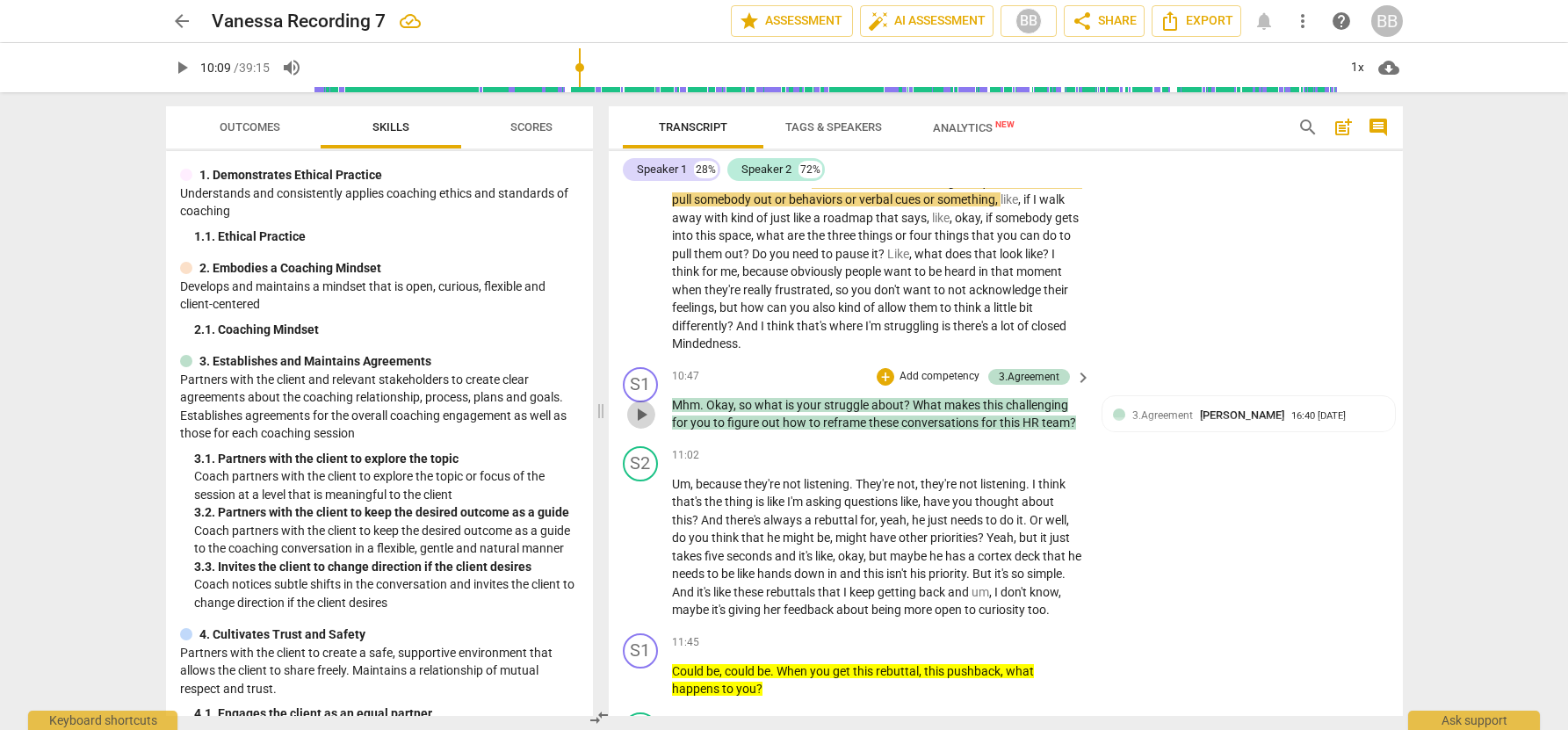scroll, scrollTop: 3216, scrollLeft: 0, axis: vertical 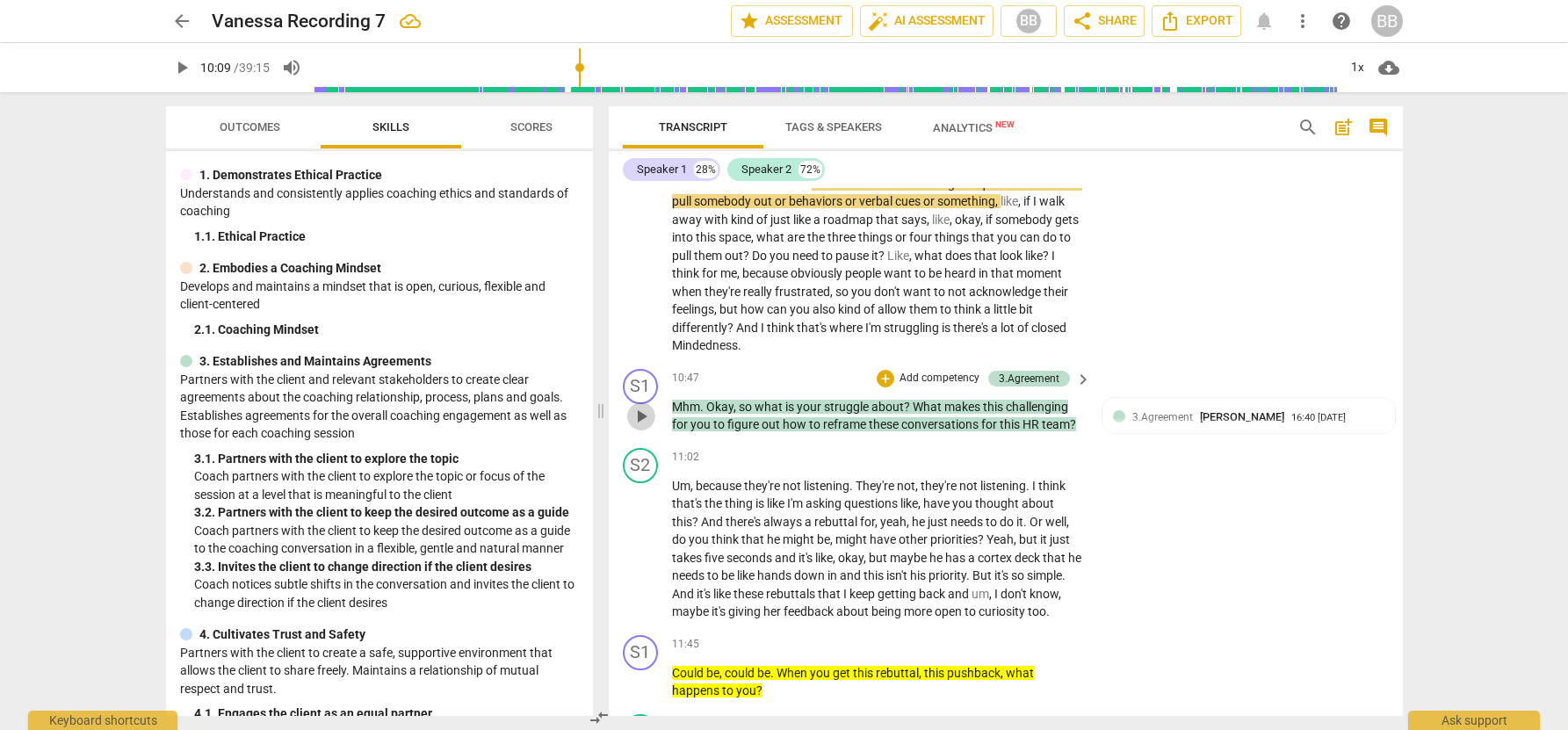 click on "play_arrow" at bounding box center (641, 416) 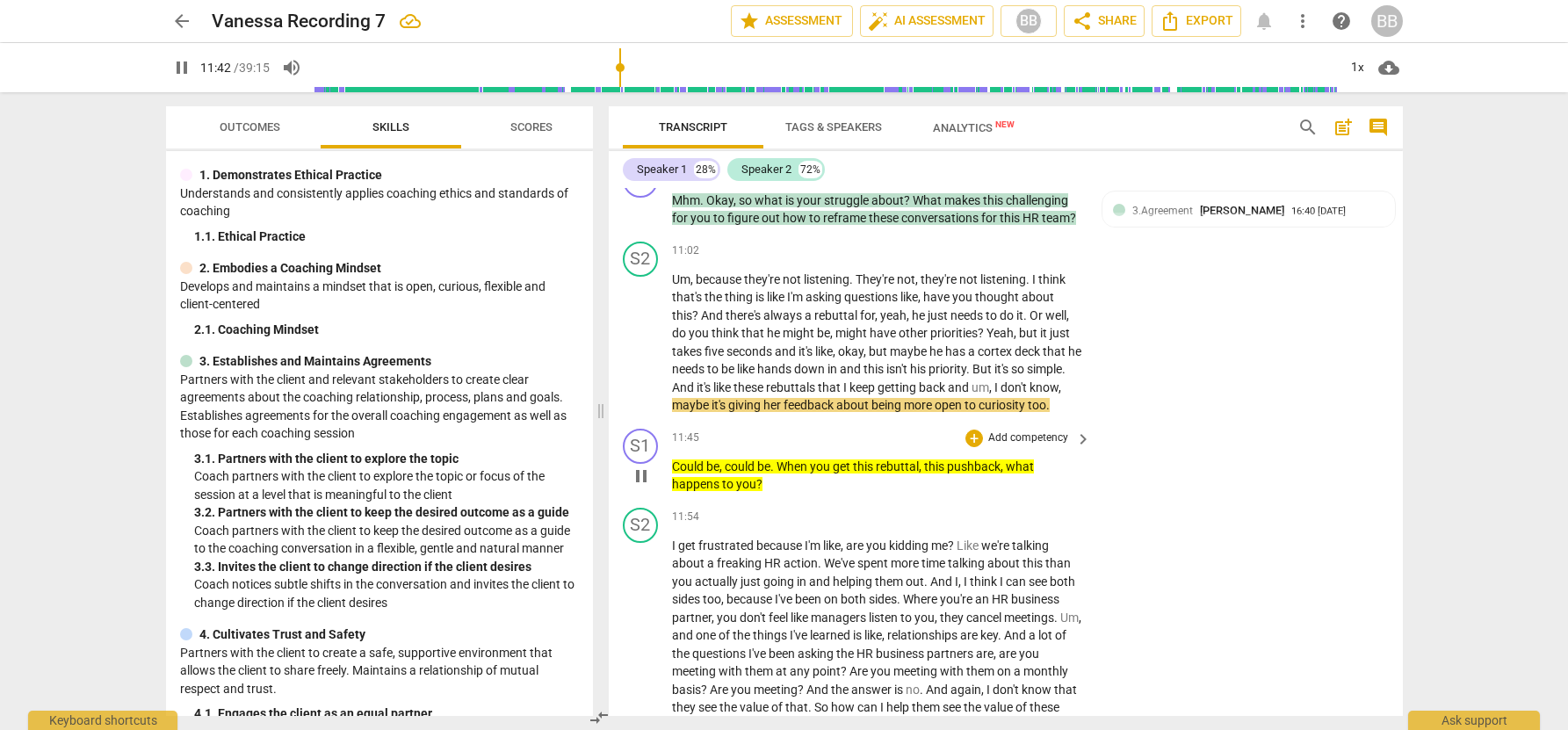 scroll, scrollTop: 3420, scrollLeft: 0, axis: vertical 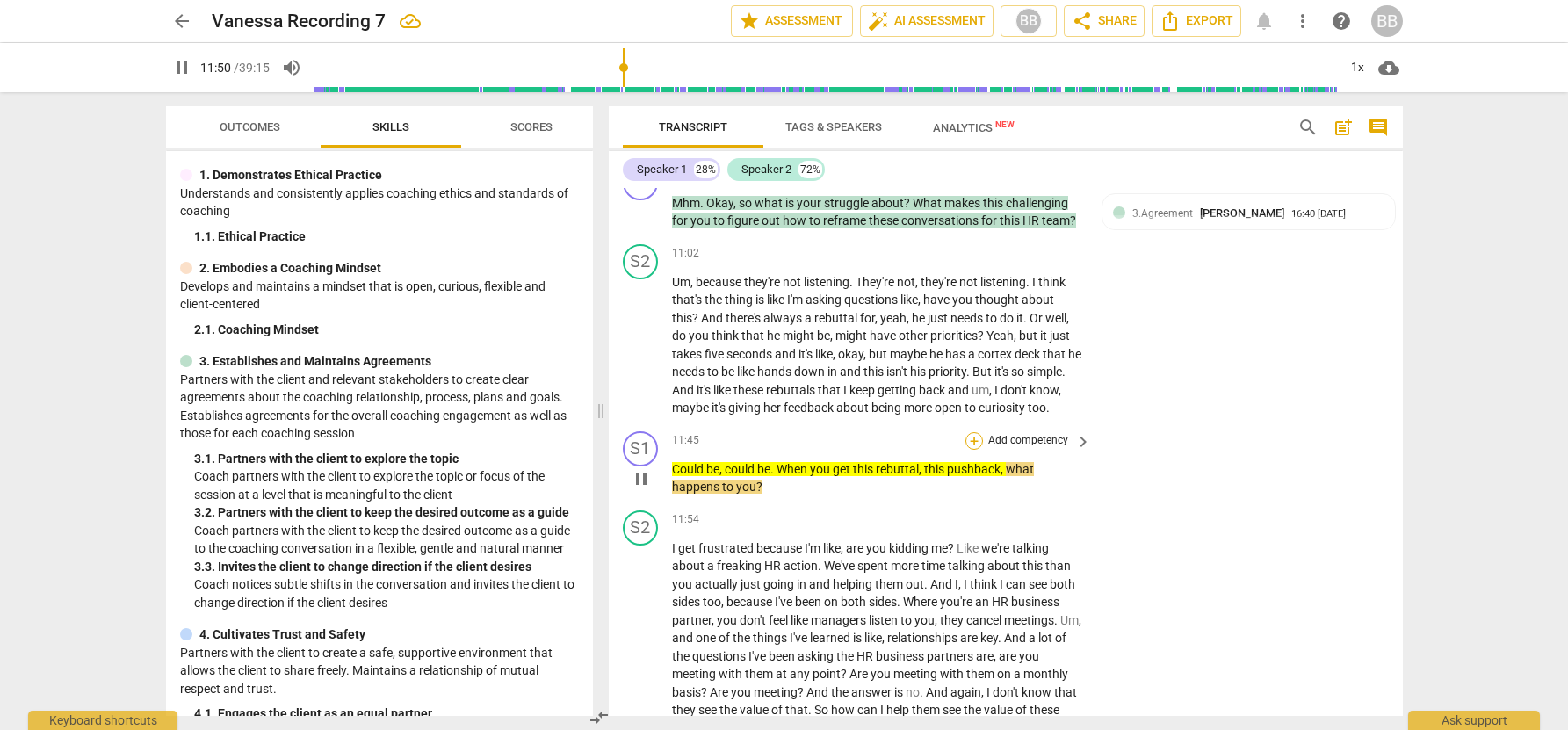 click on "+" at bounding box center [974, 441] 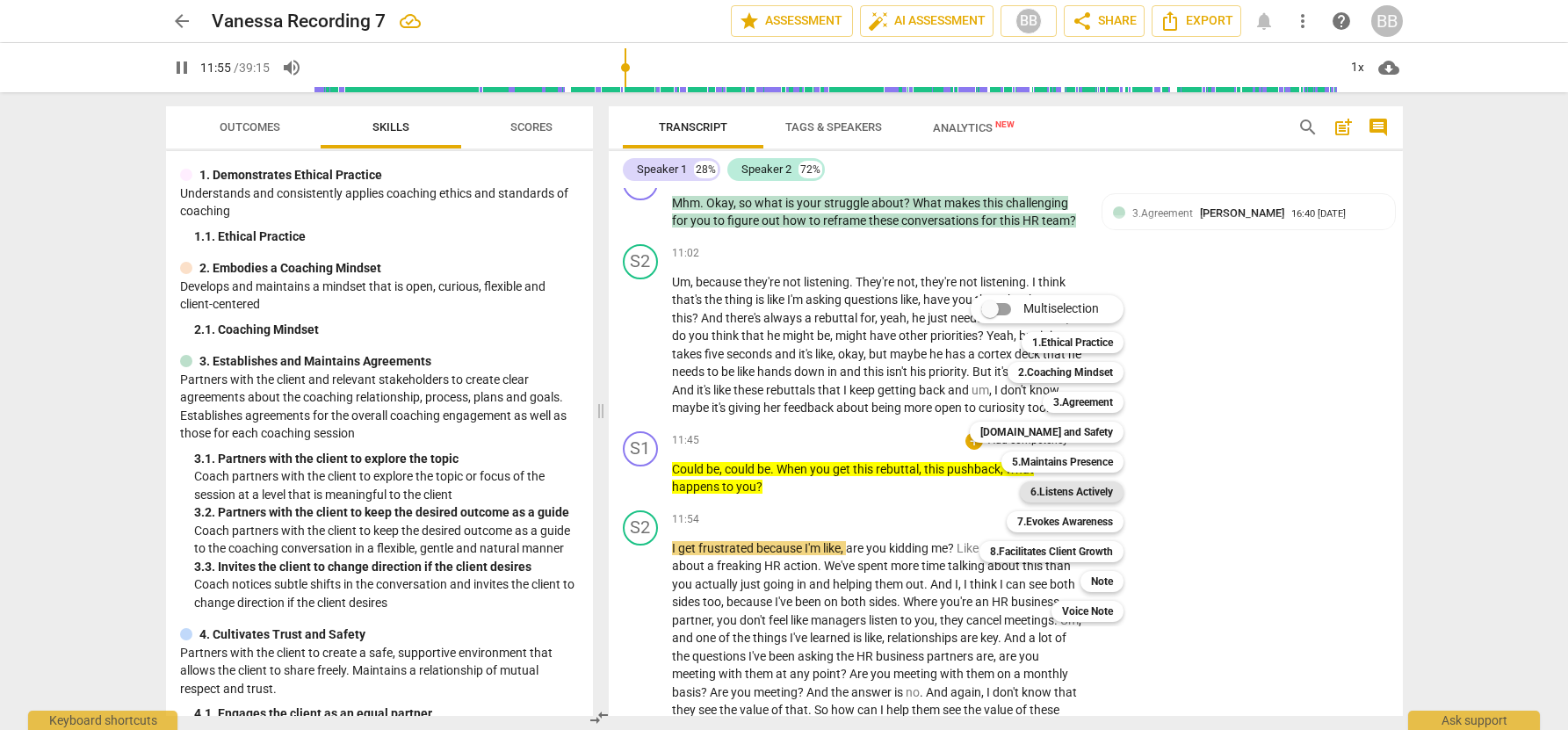 click on "6.Listens Actively" at bounding box center (1072, 492) 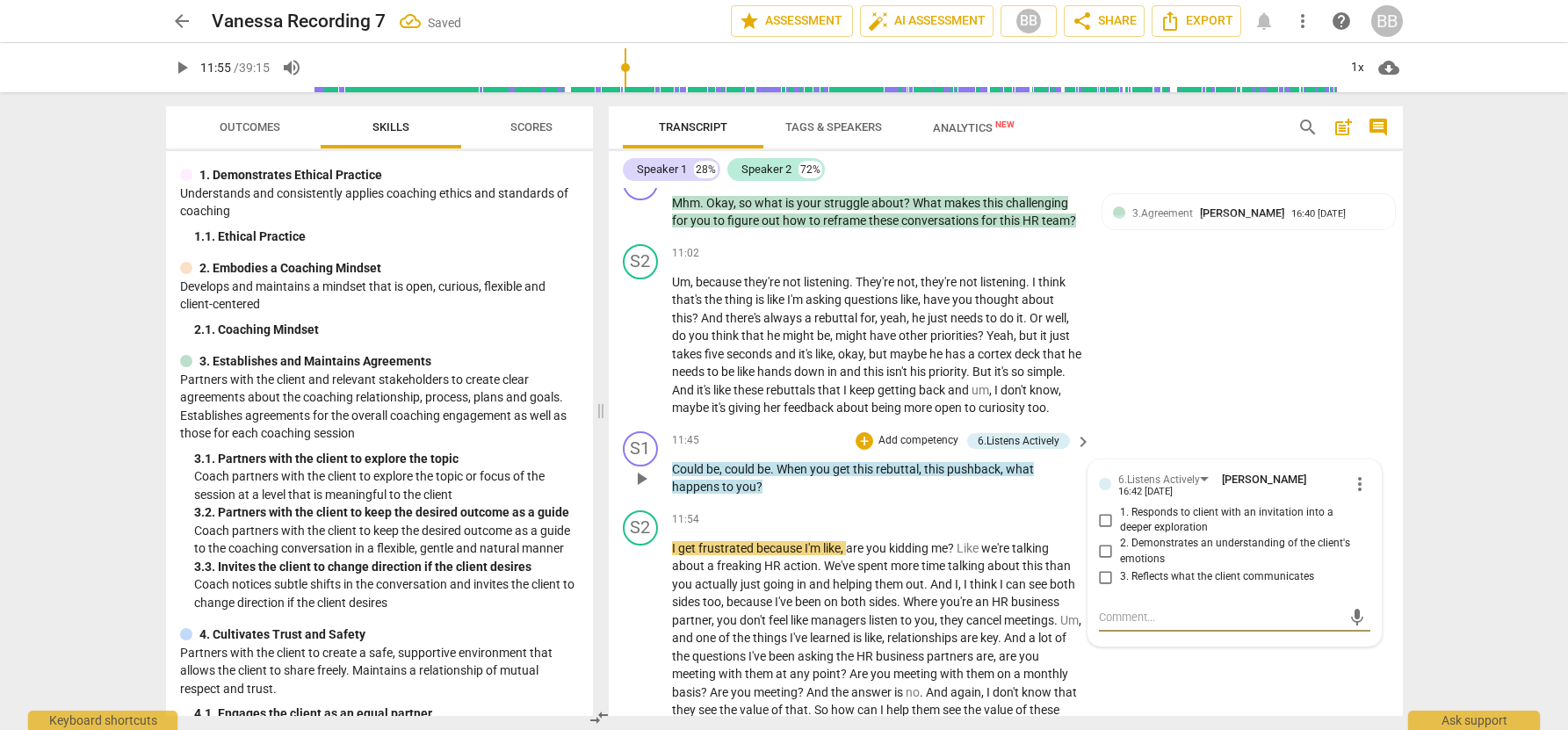 click on "1. Responds to client with an invitation into a deeper exploration" at bounding box center (1106, 520) 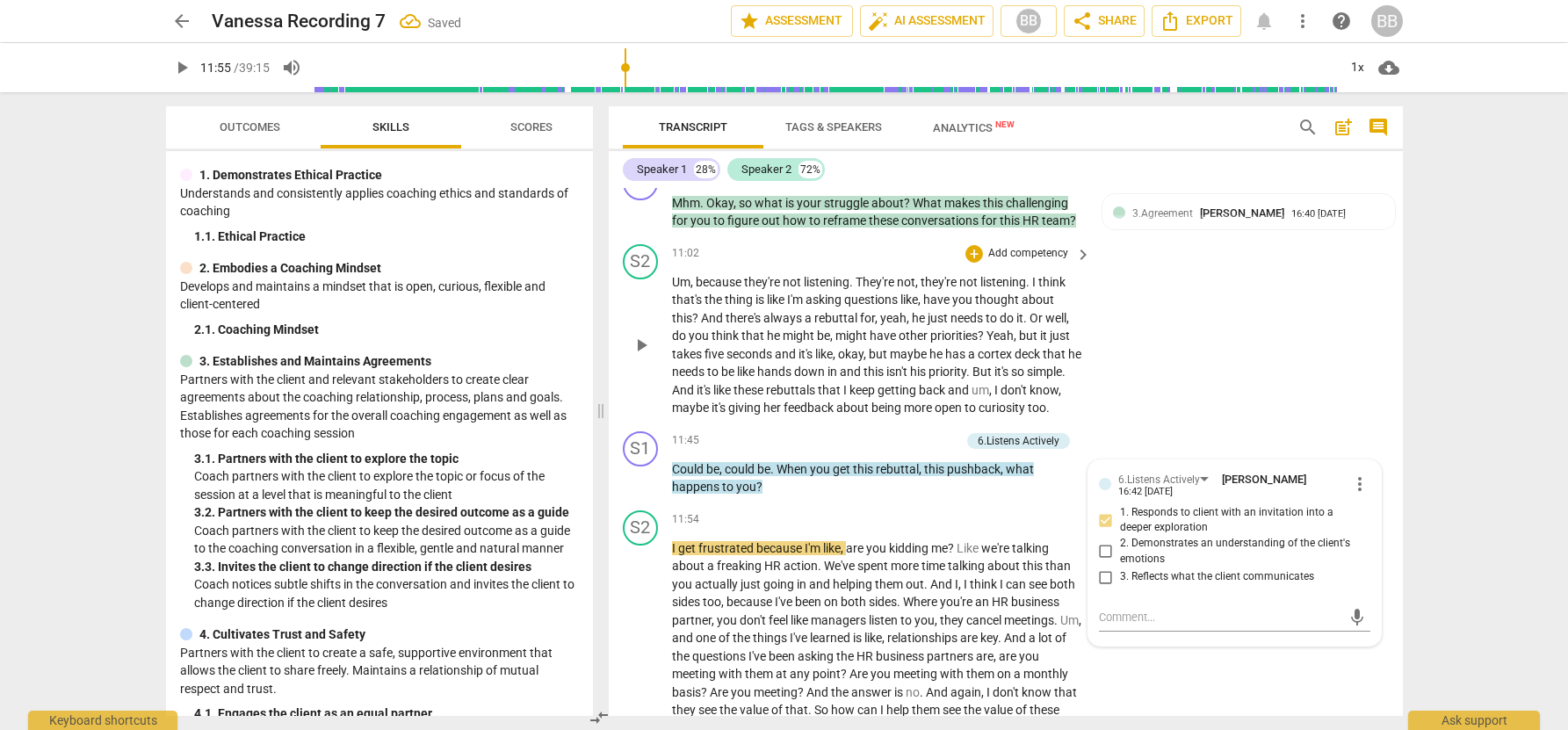 click on "S2 play_arrow pause 11:02 + Add competency keyboard_arrow_right Um ,   because   they're   not   listening .   They're   not ,   they're   not   listening .   I   think   that's   the   thing   is   like   I'm   asking   questions   like ,   have   you   thought   about   this ?   And   there's   always   a   rebuttal   for ,   yeah ,   he   just   needs   to   do   it .   Or   well ,   do   you   think   that   he   might   be ,   might   have   other   priorities ?   Yeah ,   but   it   just   takes   five   seconds   and   it's   like ,   okay ,   but   maybe   he   has   a   cortex   deck   that   he   needs   to   be   like   hands   down   in   and   this   isn't   his   priority .   But   it's   so   simple .   And   it's   like   these   rebuttals   that   I   keep   getting   back   and   um ,   I   don't   know ,   maybe   it's   giving   her   feedback   about   being   more   open   to   curiosity   too ." at bounding box center (1006, 330) 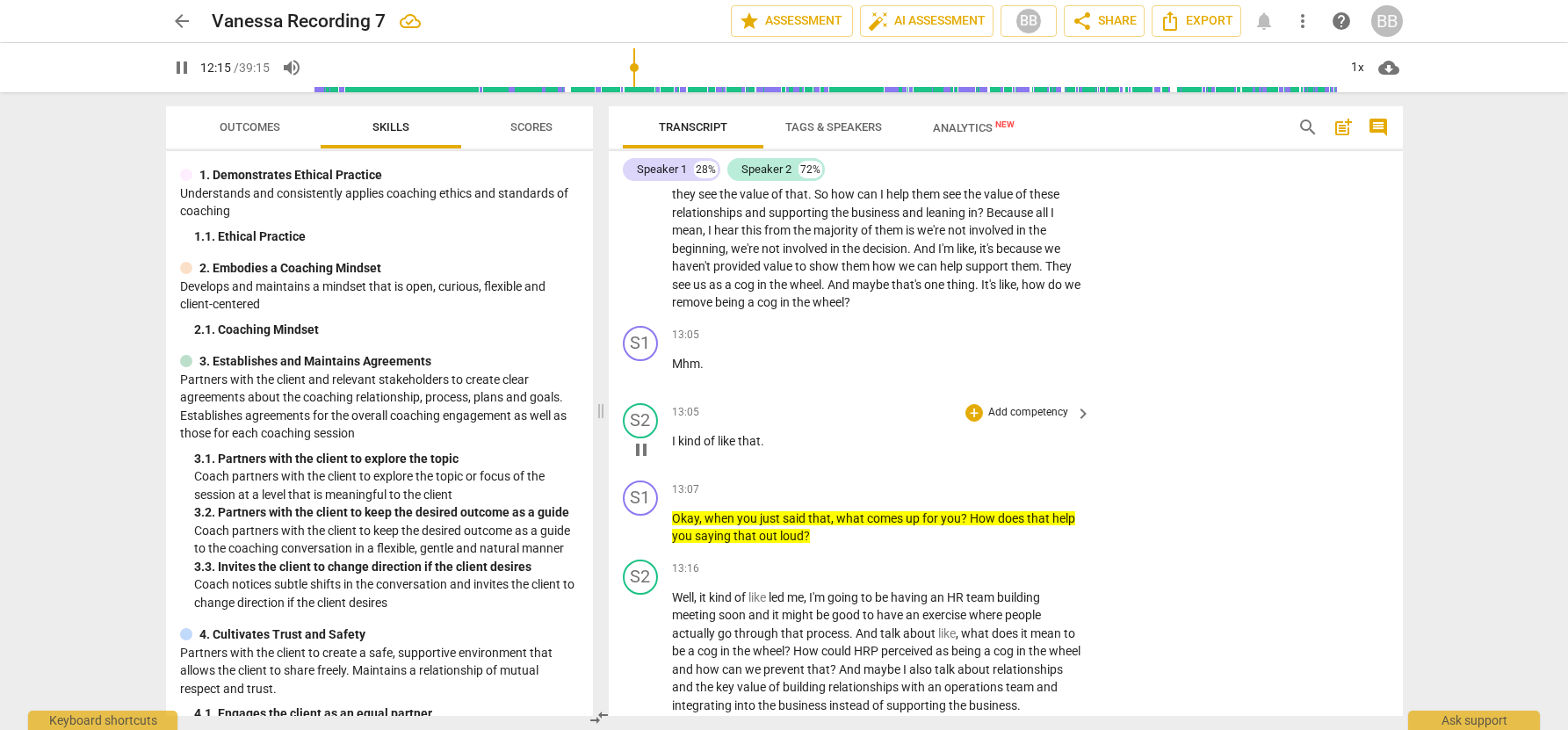 scroll, scrollTop: 3936, scrollLeft: 0, axis: vertical 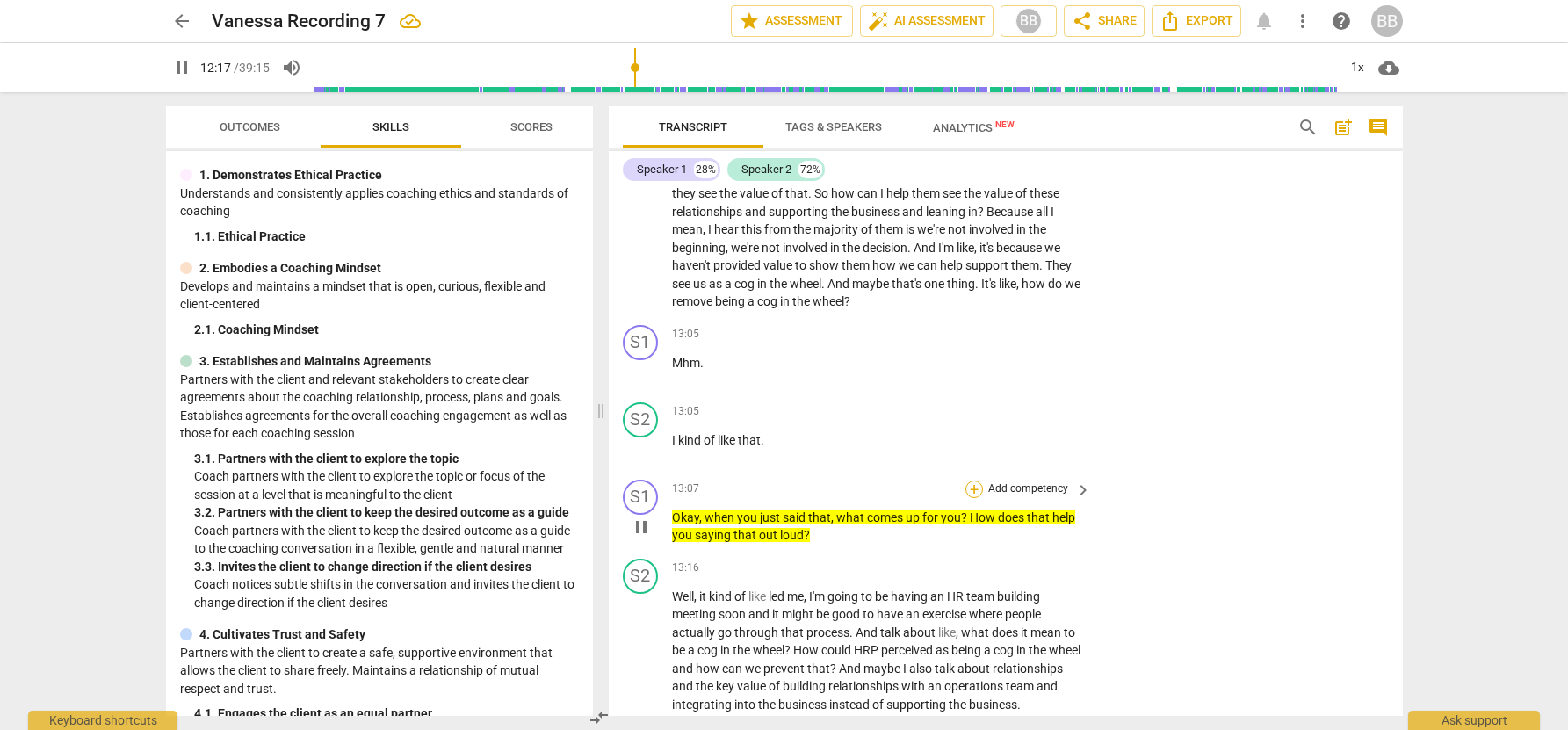 click on "+" at bounding box center [974, 489] 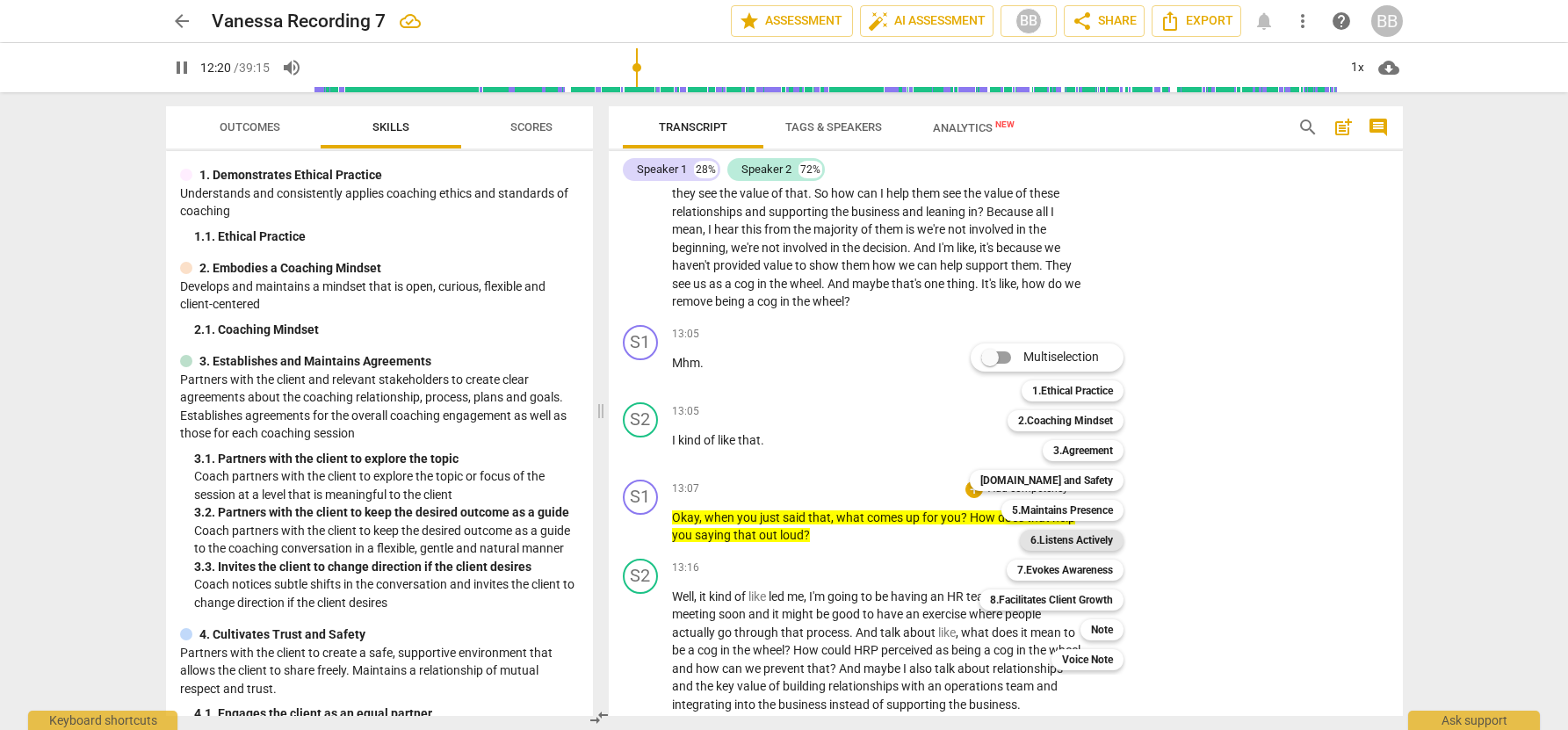 click on "6.Listens Actively" at bounding box center [1072, 540] 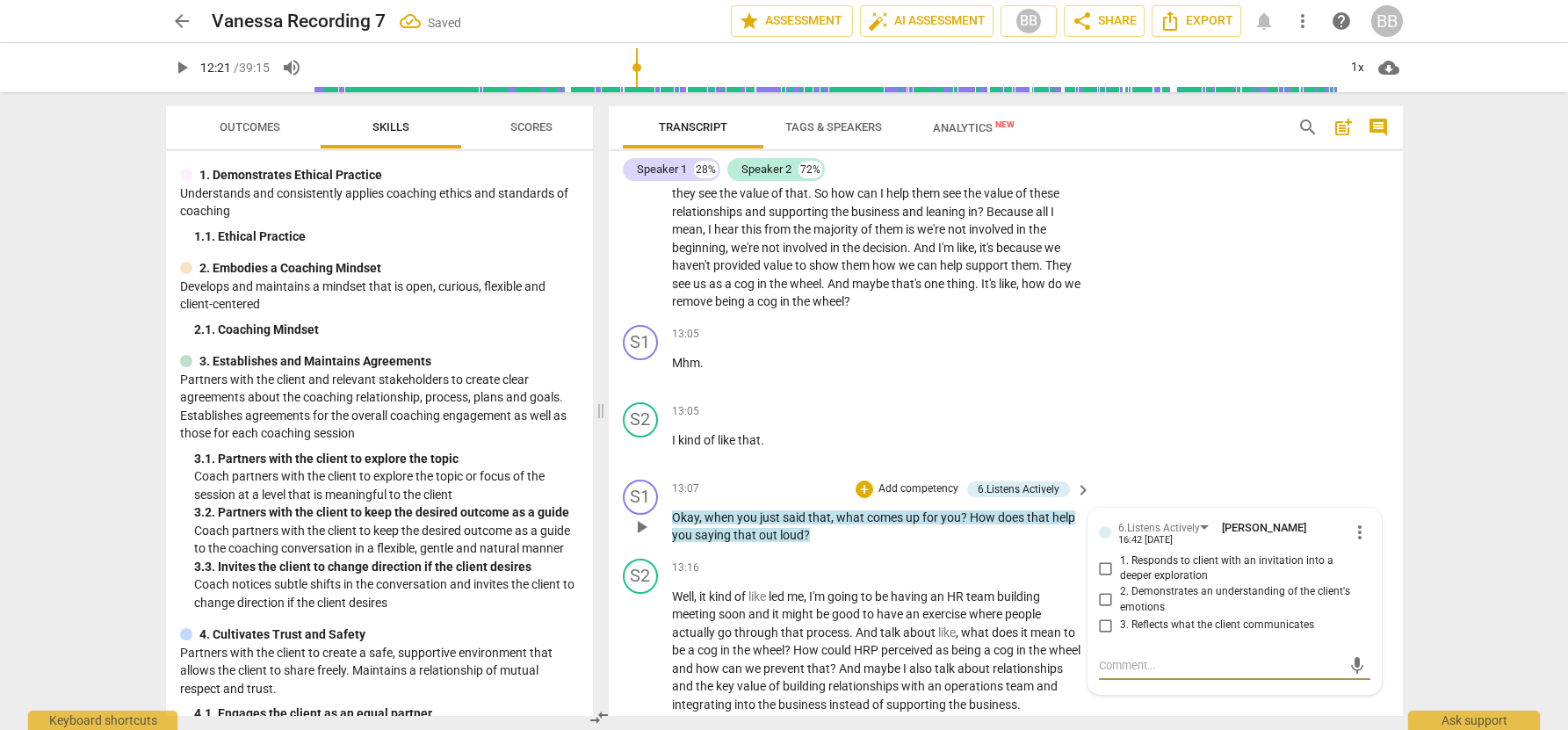 scroll, scrollTop: 3941, scrollLeft: 0, axis: vertical 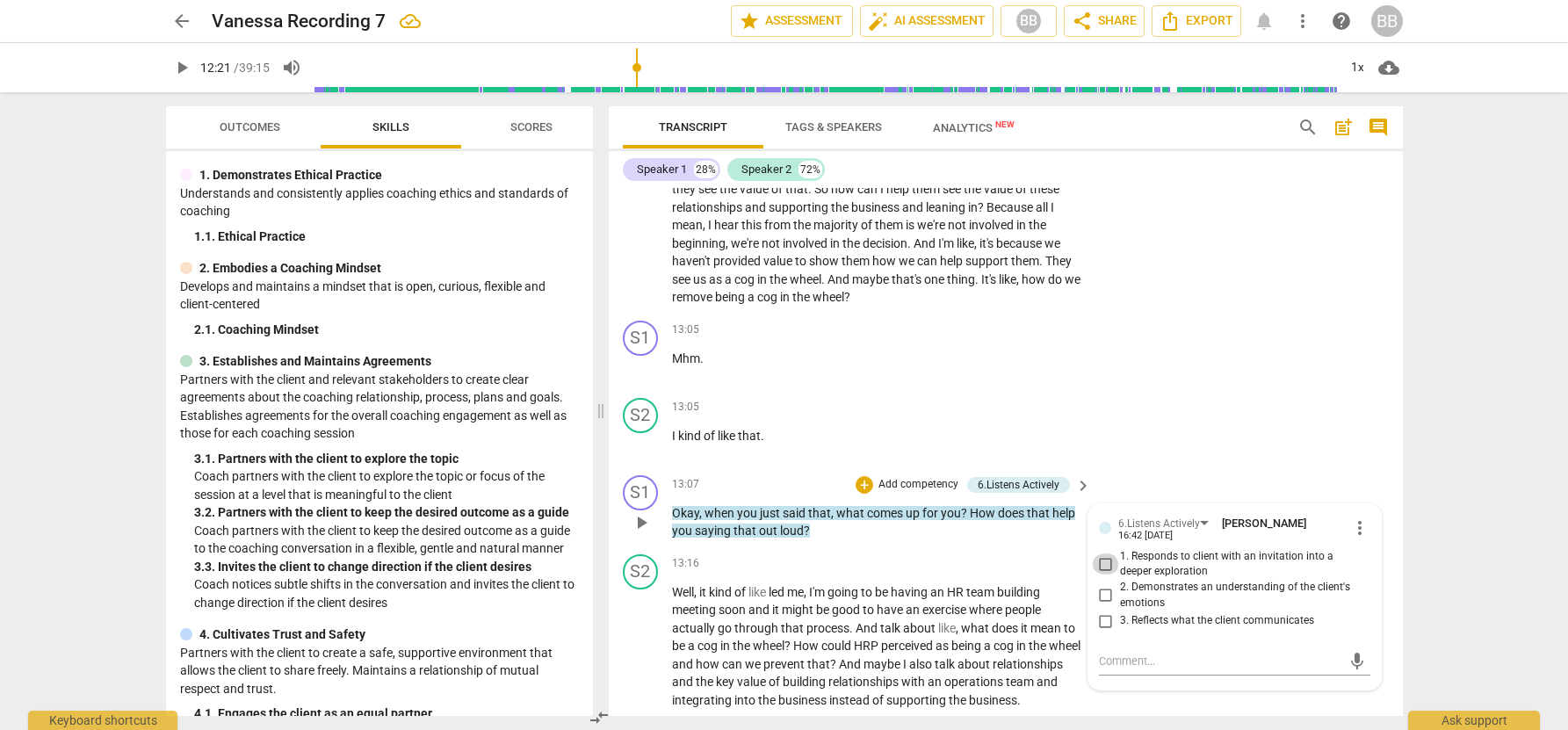 click on "1. Responds to client with an invitation into a deeper exploration" at bounding box center [1106, 564] 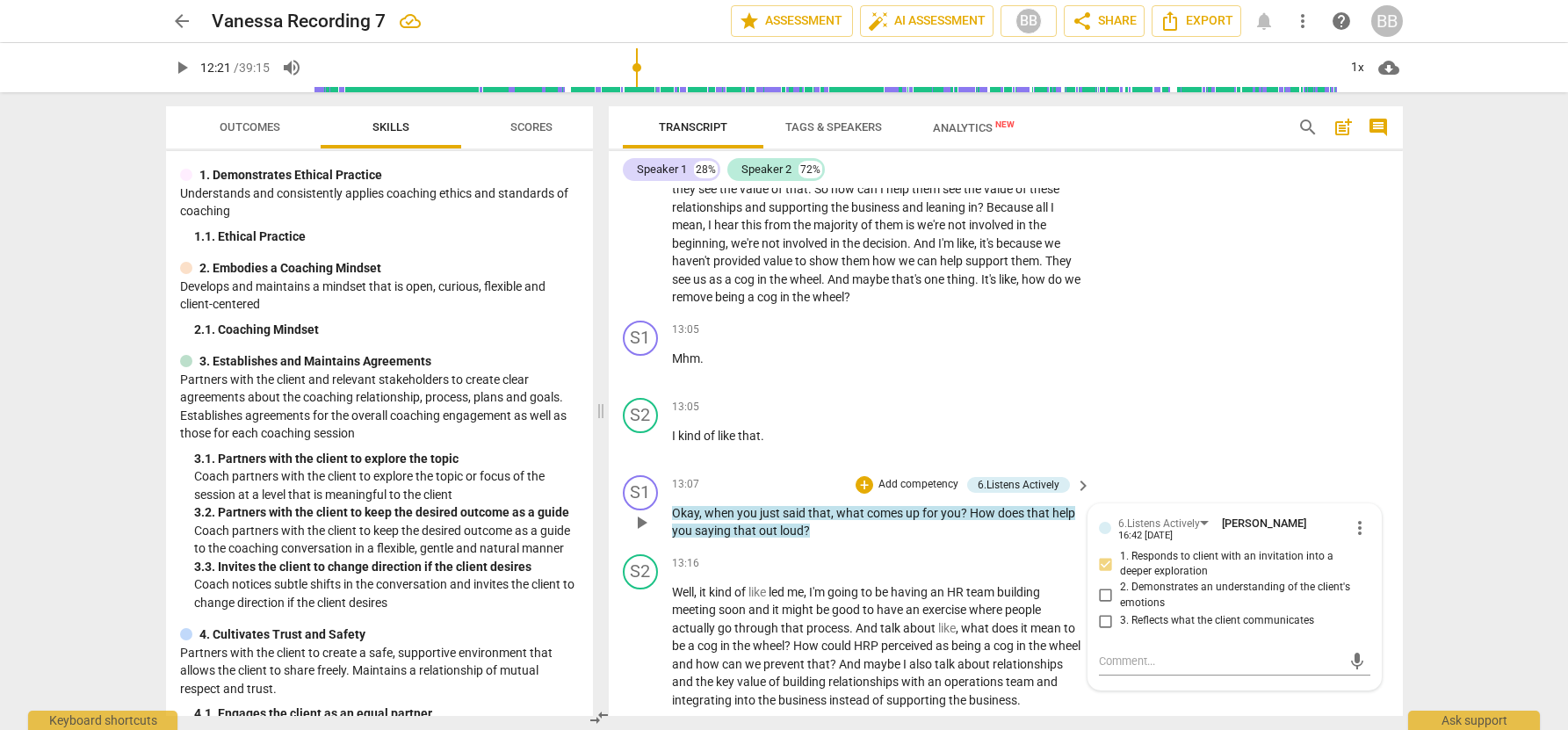 scroll, scrollTop: 3934, scrollLeft: 0, axis: vertical 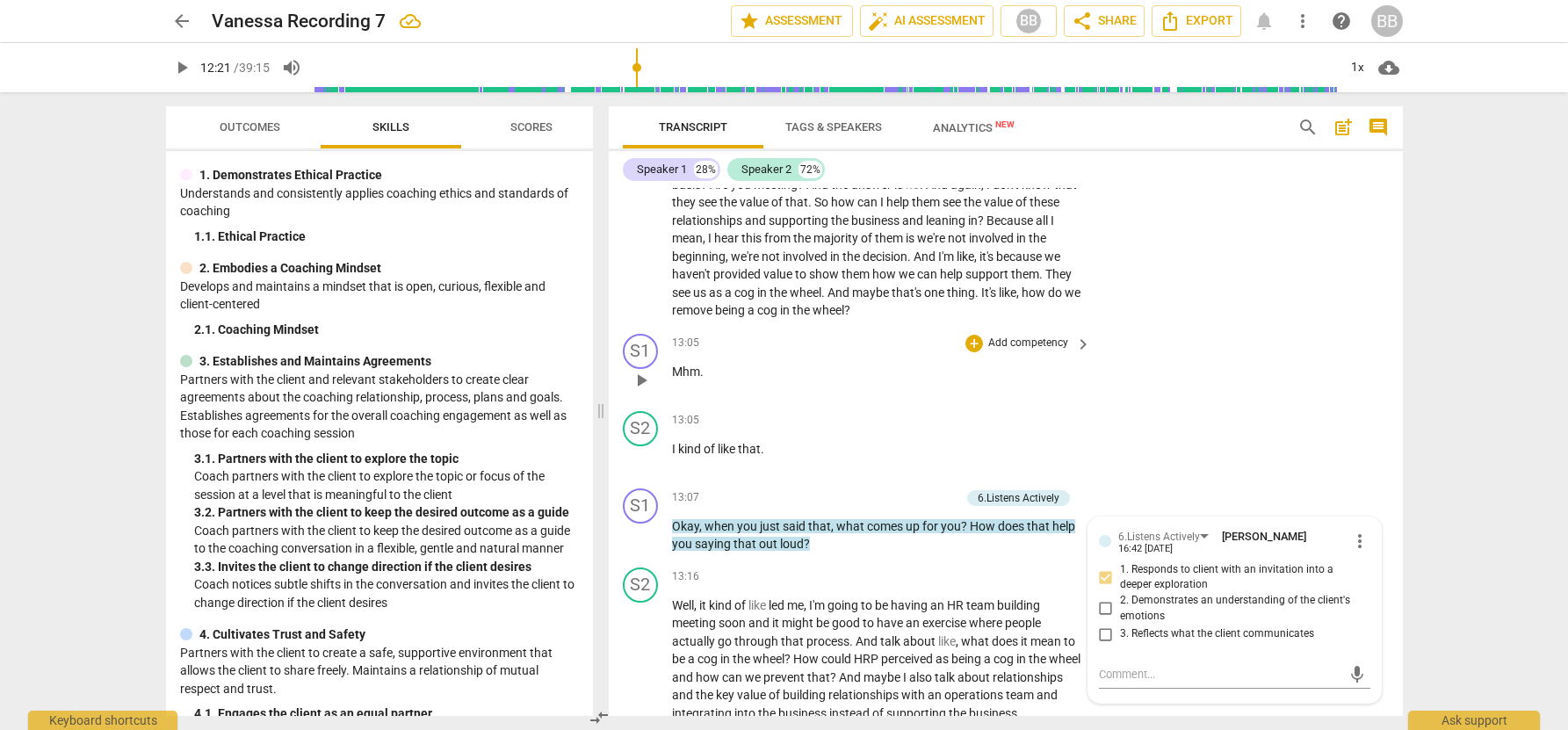 click on "S1 play_arrow pause 13:05 + Add competency keyboard_arrow_right Mhm ." at bounding box center (1006, 365) 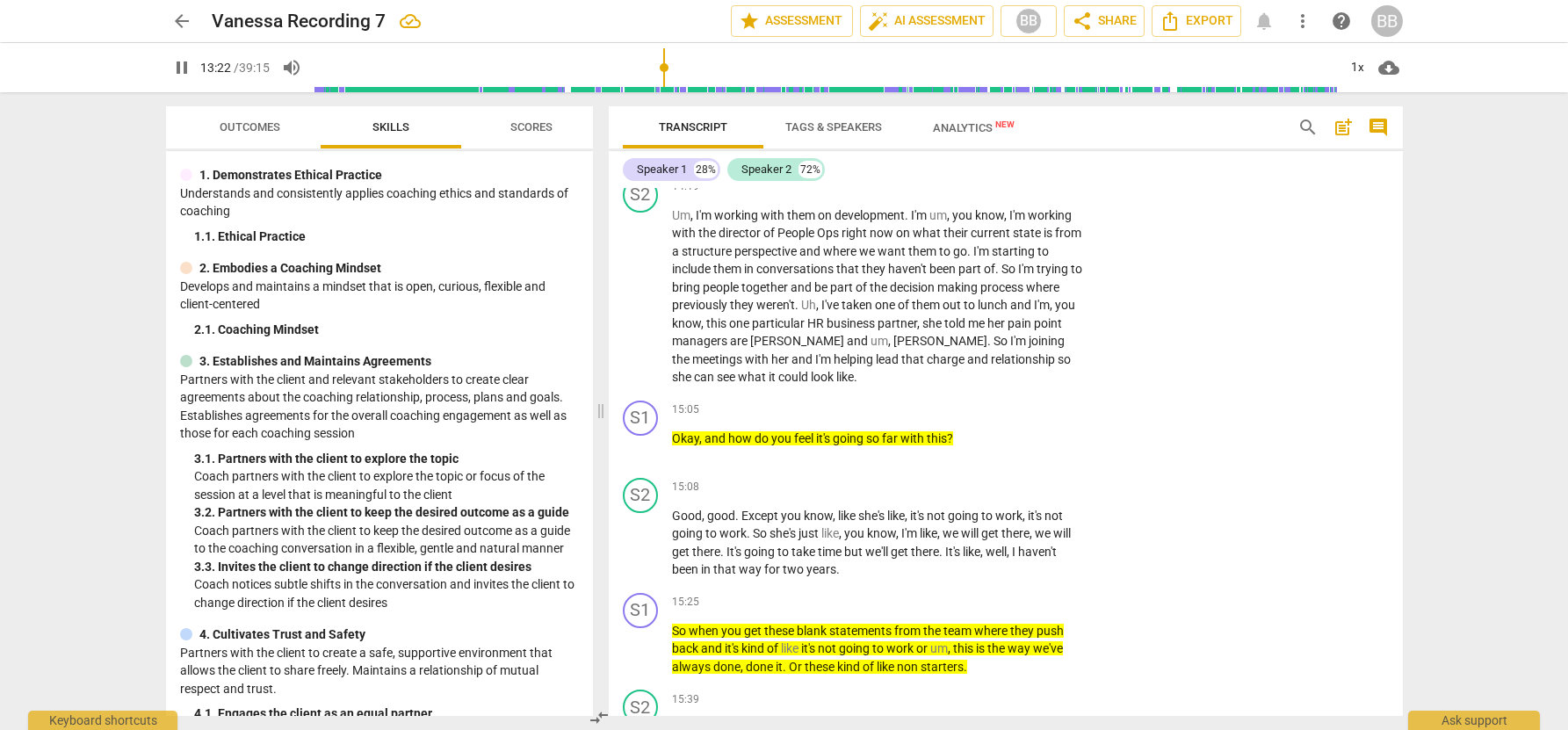 scroll, scrollTop: 4896, scrollLeft: 0, axis: vertical 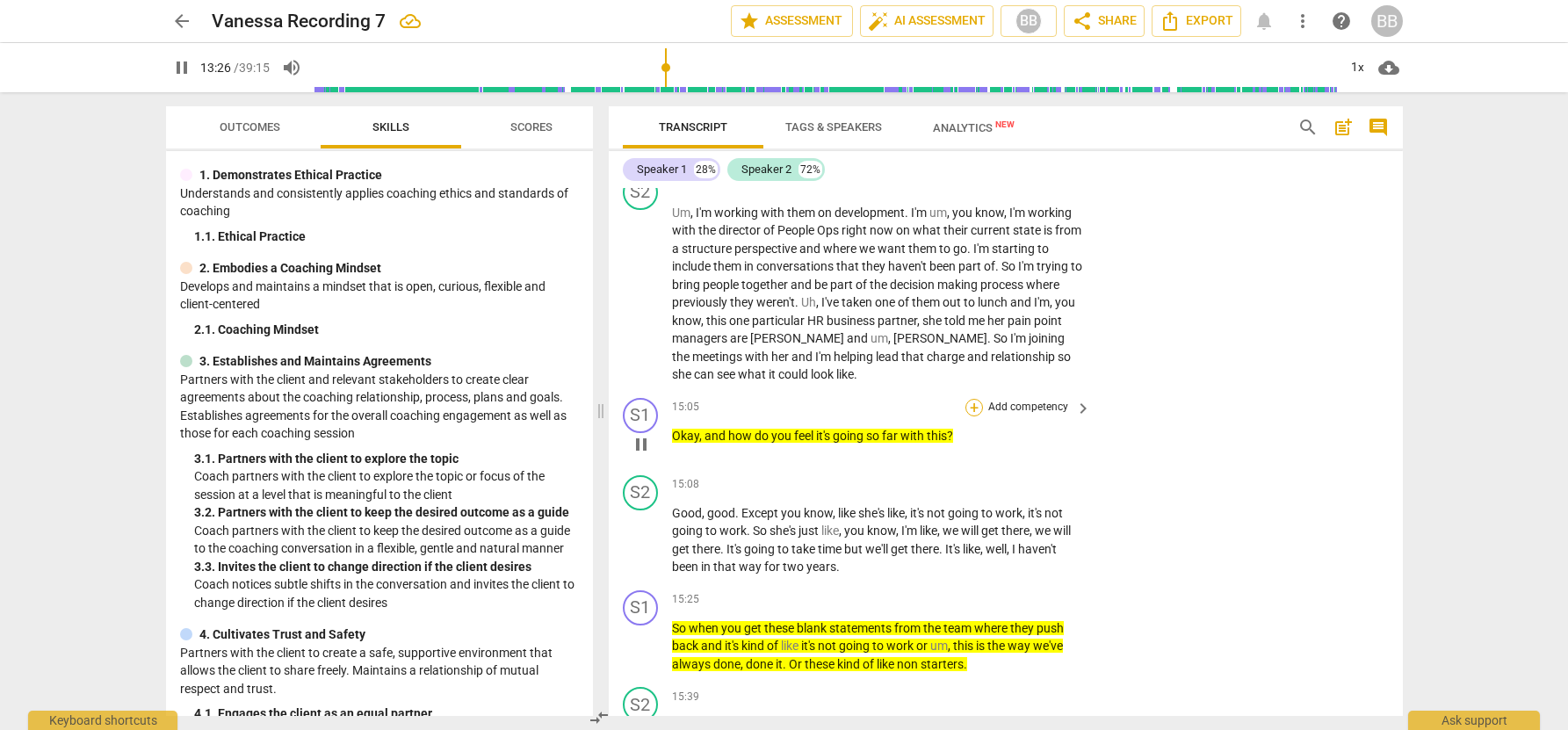 click on "+" at bounding box center (974, 408) 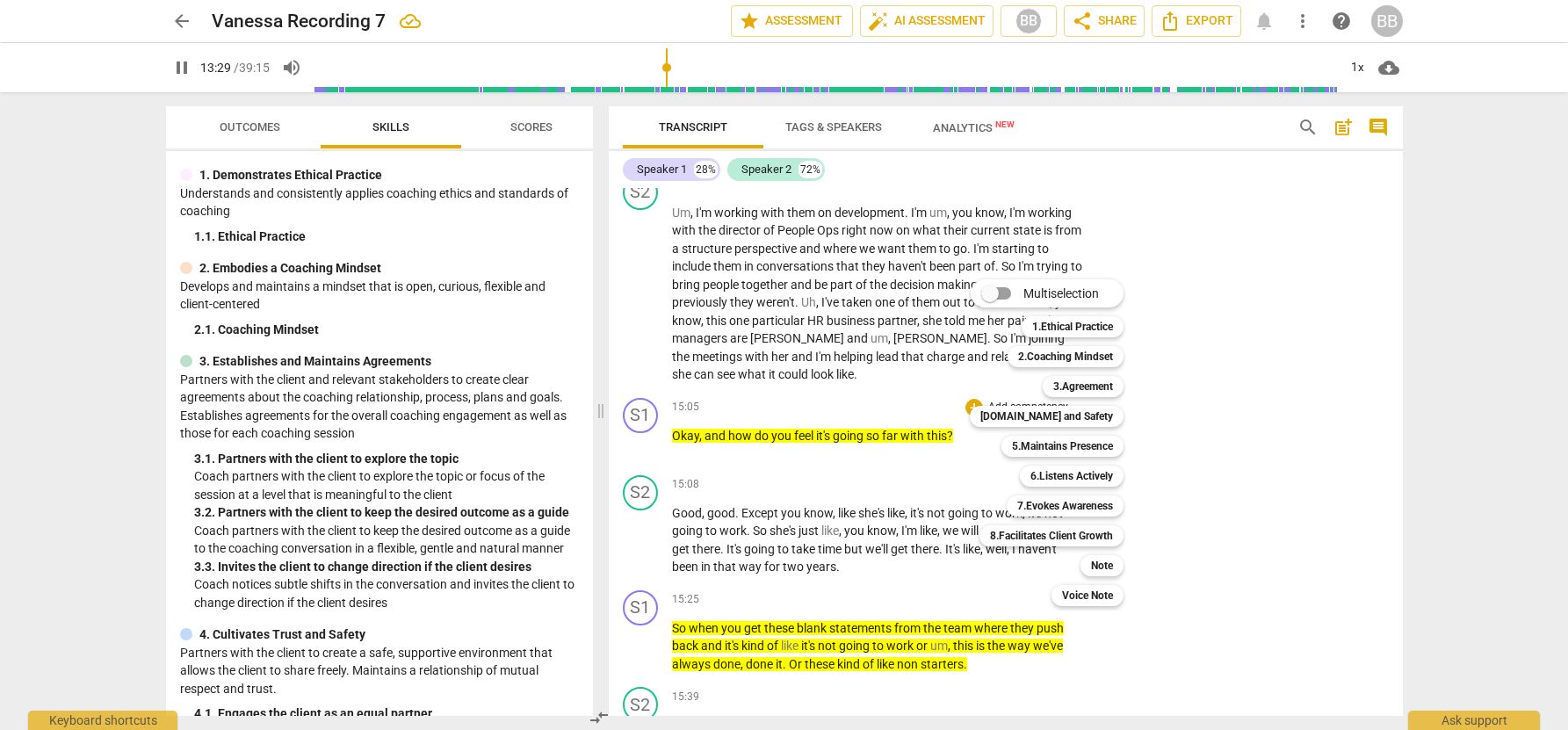 click at bounding box center [784, 365] 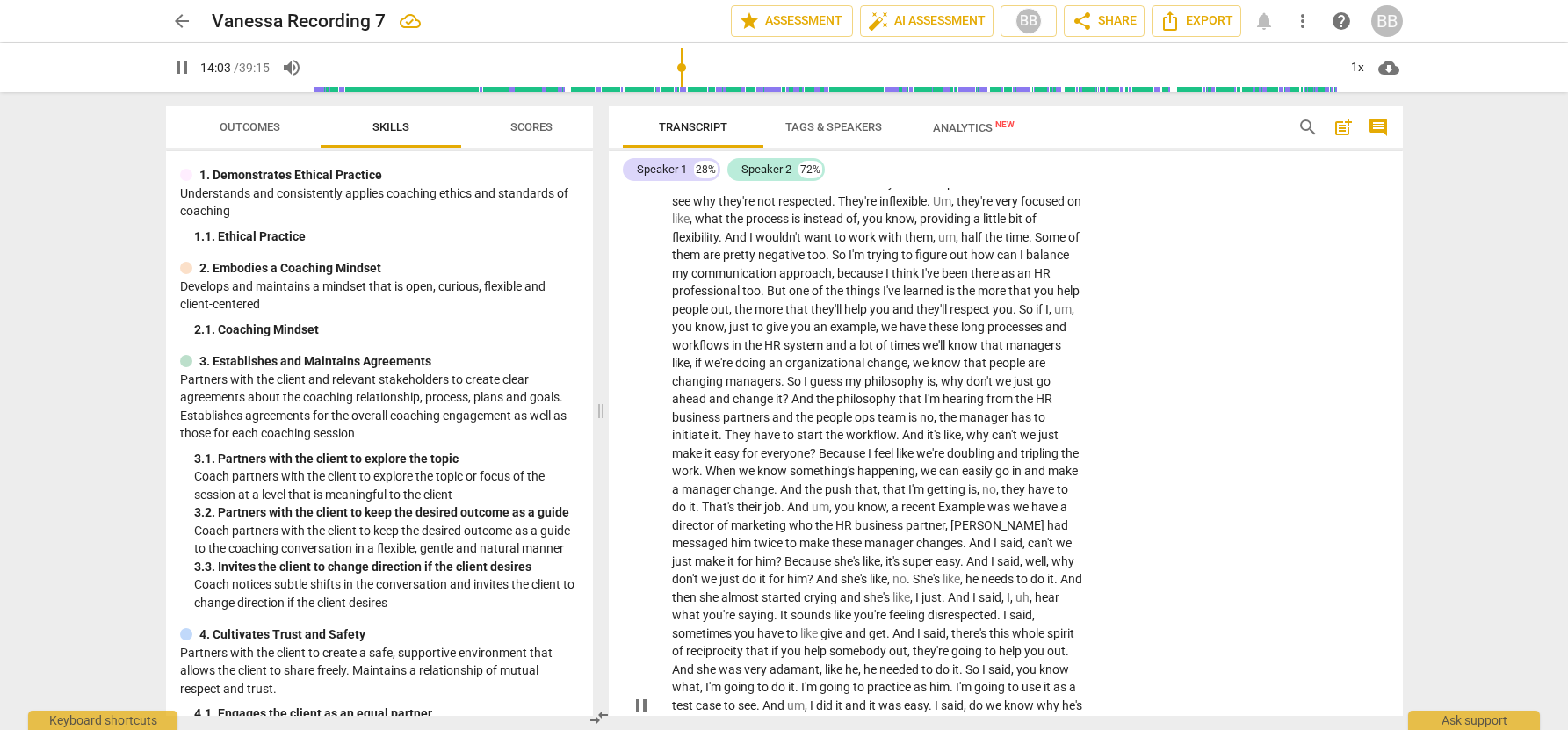 scroll, scrollTop: 0, scrollLeft: 0, axis: both 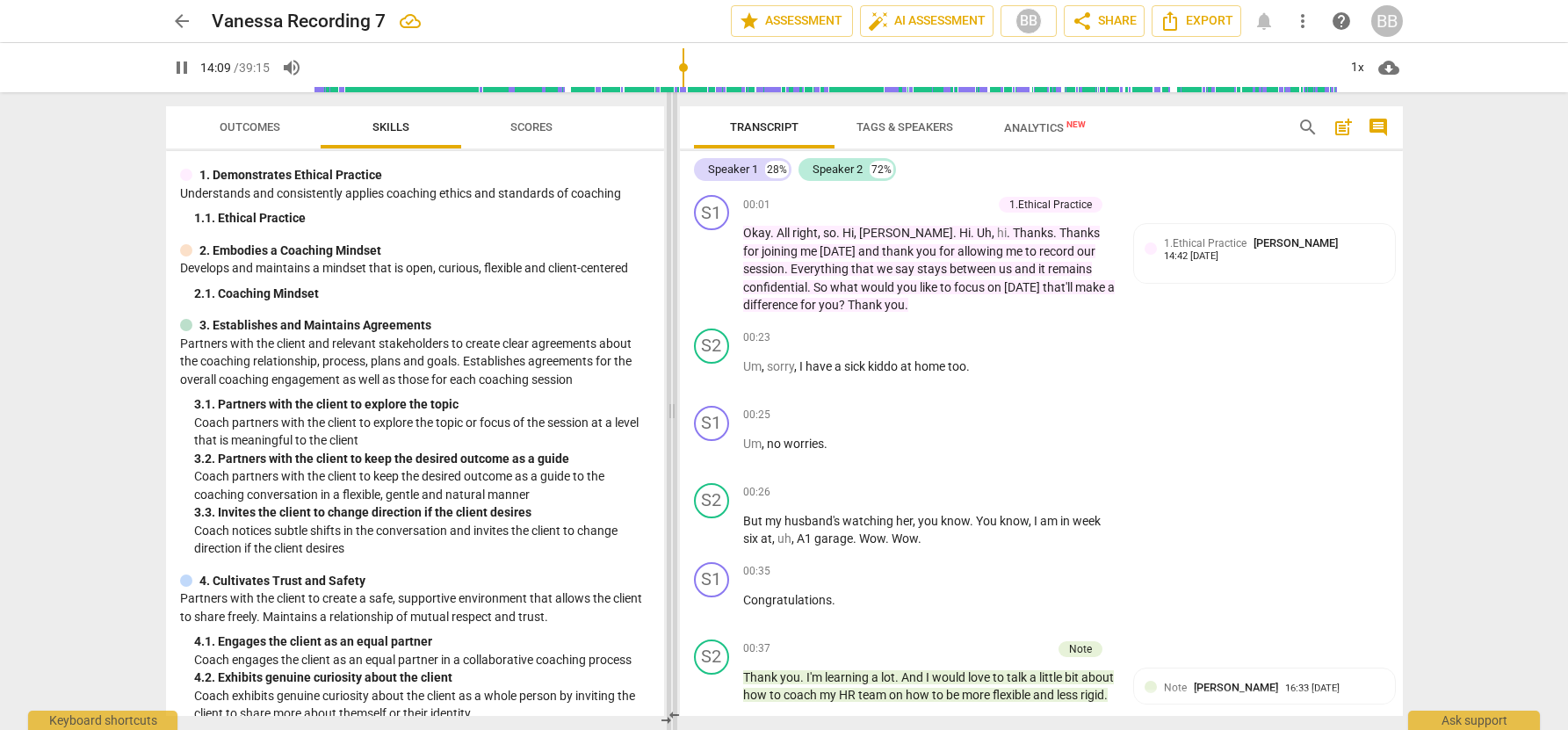 drag, startPoint x: 600, startPoint y: 411, endPoint x: 667, endPoint y: 402, distance: 67.601775 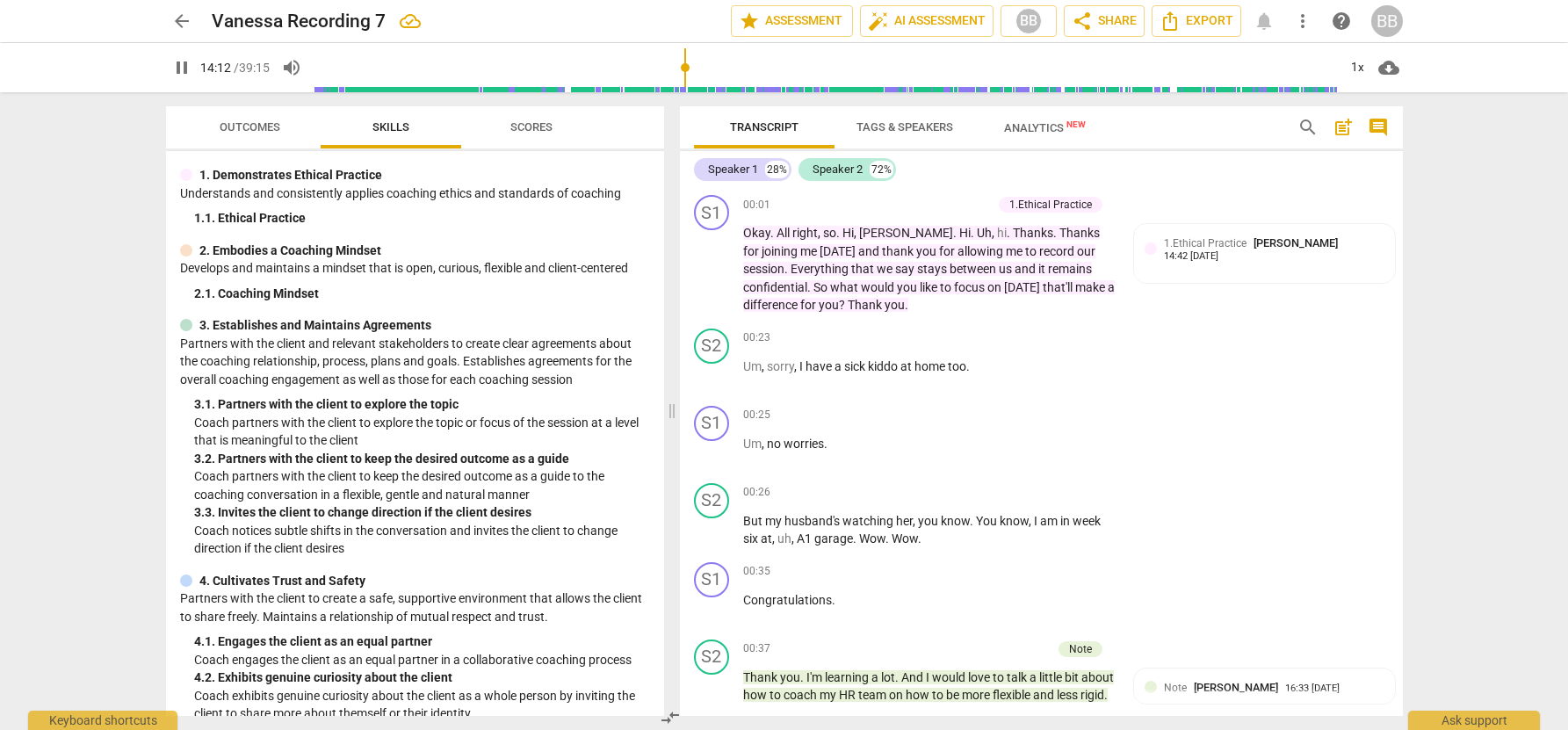 click on "Tags & Speakers" at bounding box center (905, 126) 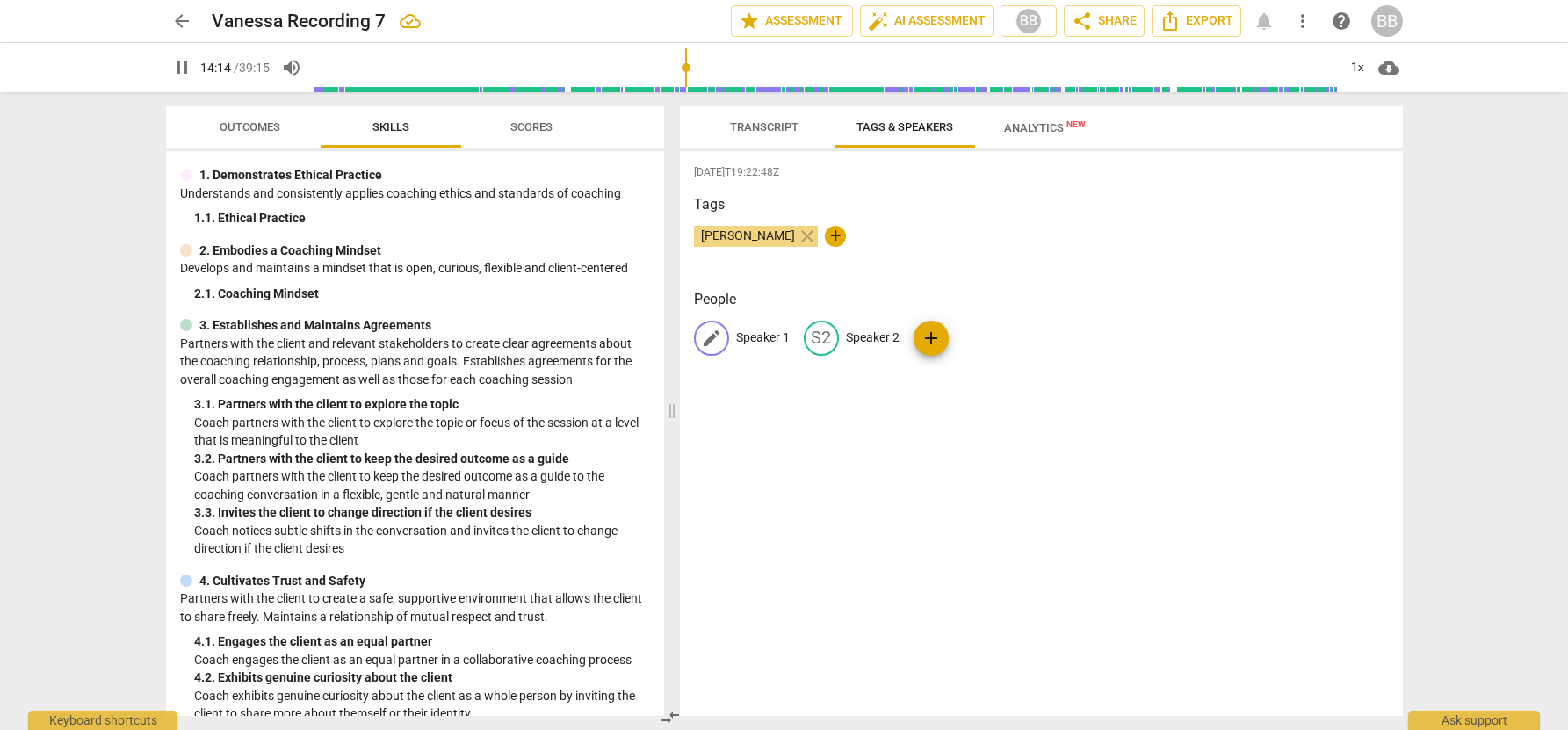click on "Speaker 1" at bounding box center (762, 337) 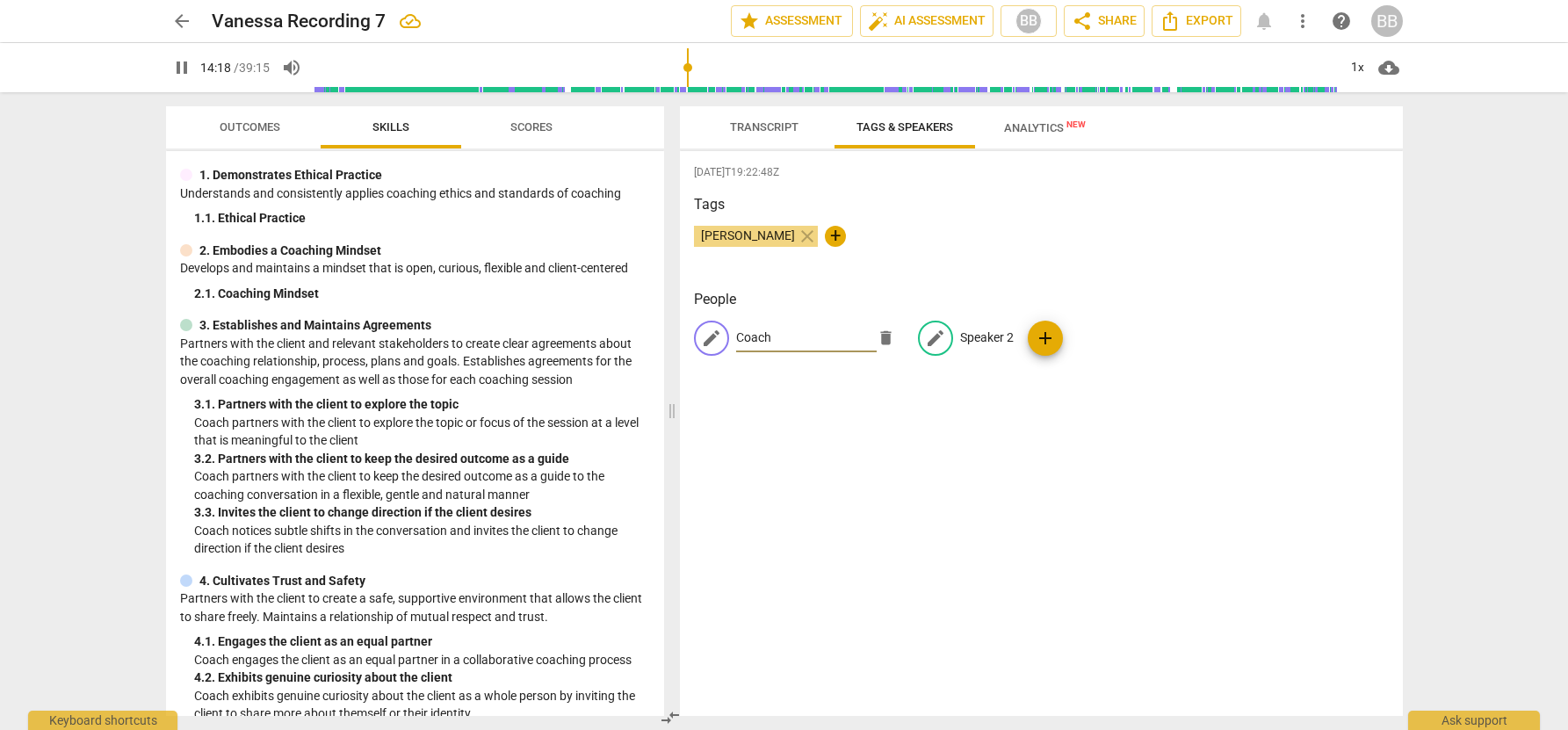 click on "Speaker 2" at bounding box center [986, 337] 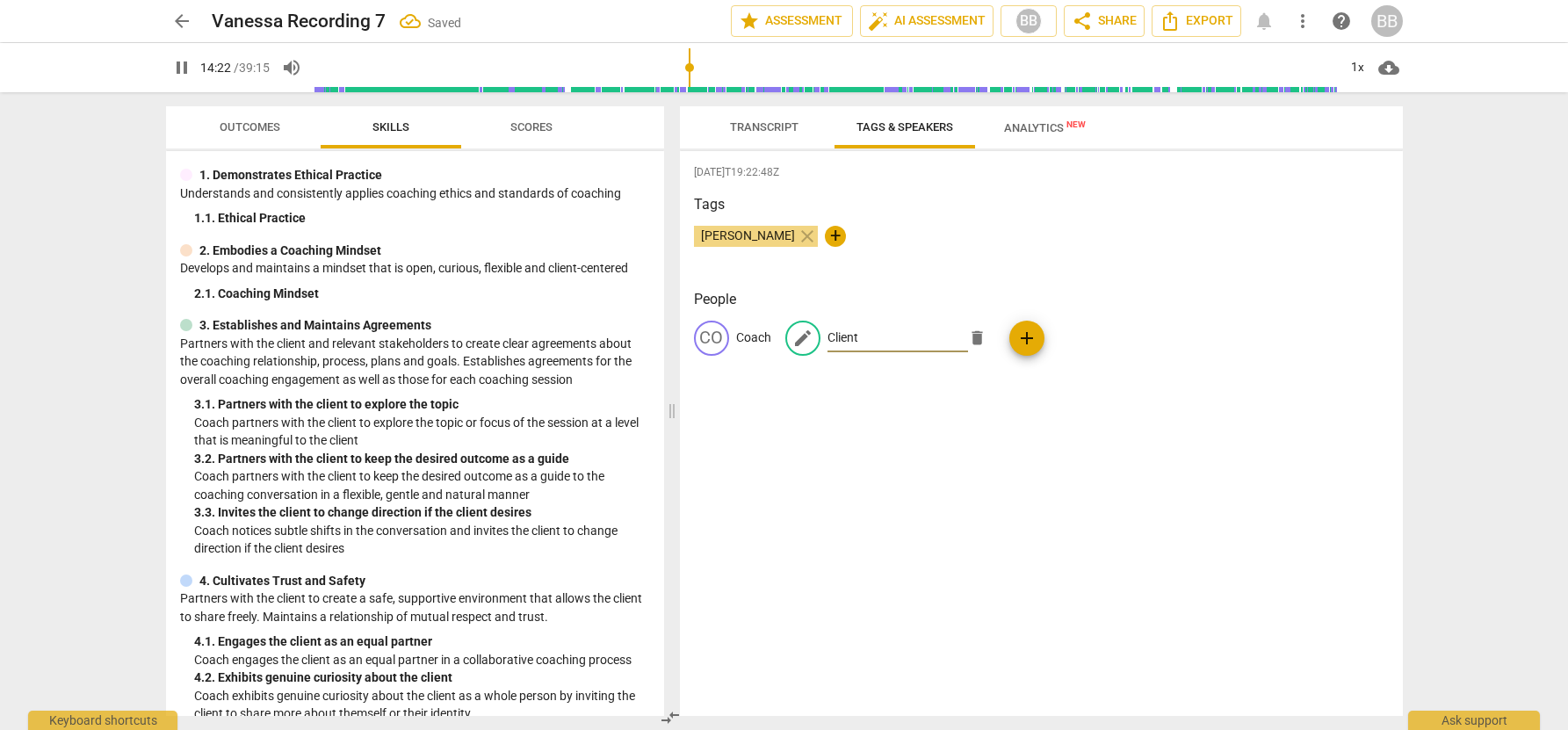 click on "[DATE]T19:22:48Z Tags [PERSON_NAME] close + People CO Coach edit Client delete add" at bounding box center [1041, 433] 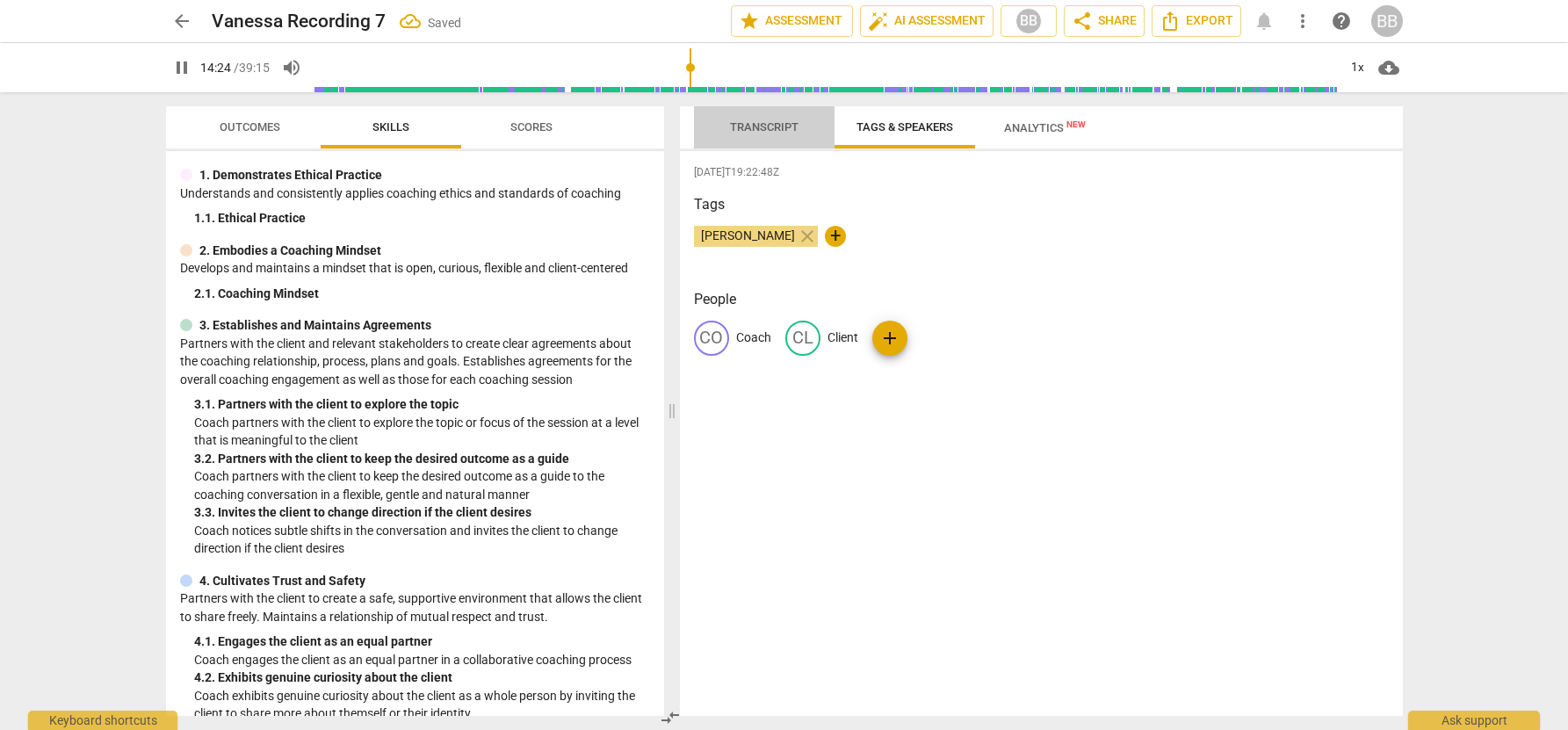 drag, startPoint x: 775, startPoint y: 128, endPoint x: 849, endPoint y: 168, distance: 84.11896 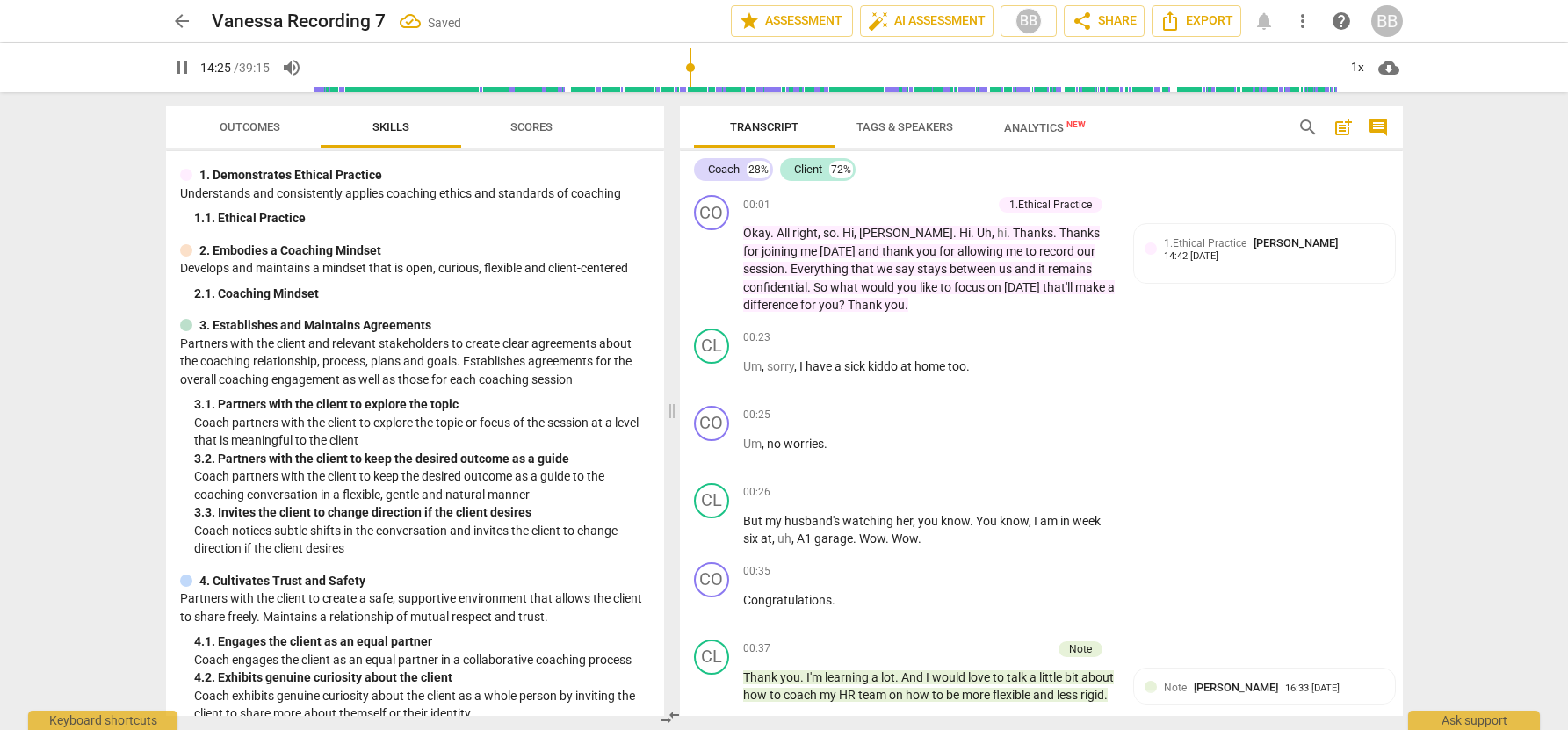 scroll, scrollTop: 5309, scrollLeft: 0, axis: vertical 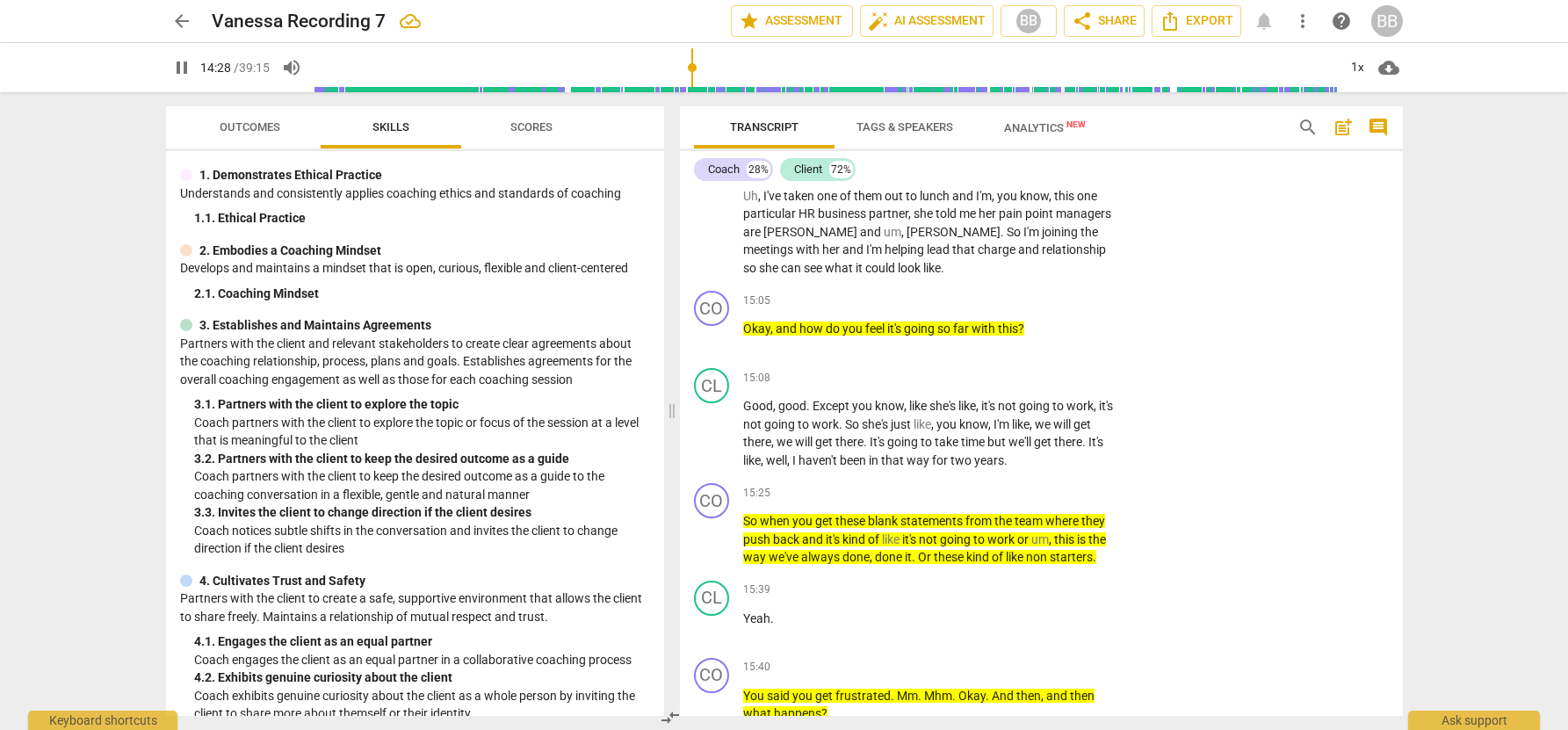 click on "Analytics   New" at bounding box center (1044, 127) 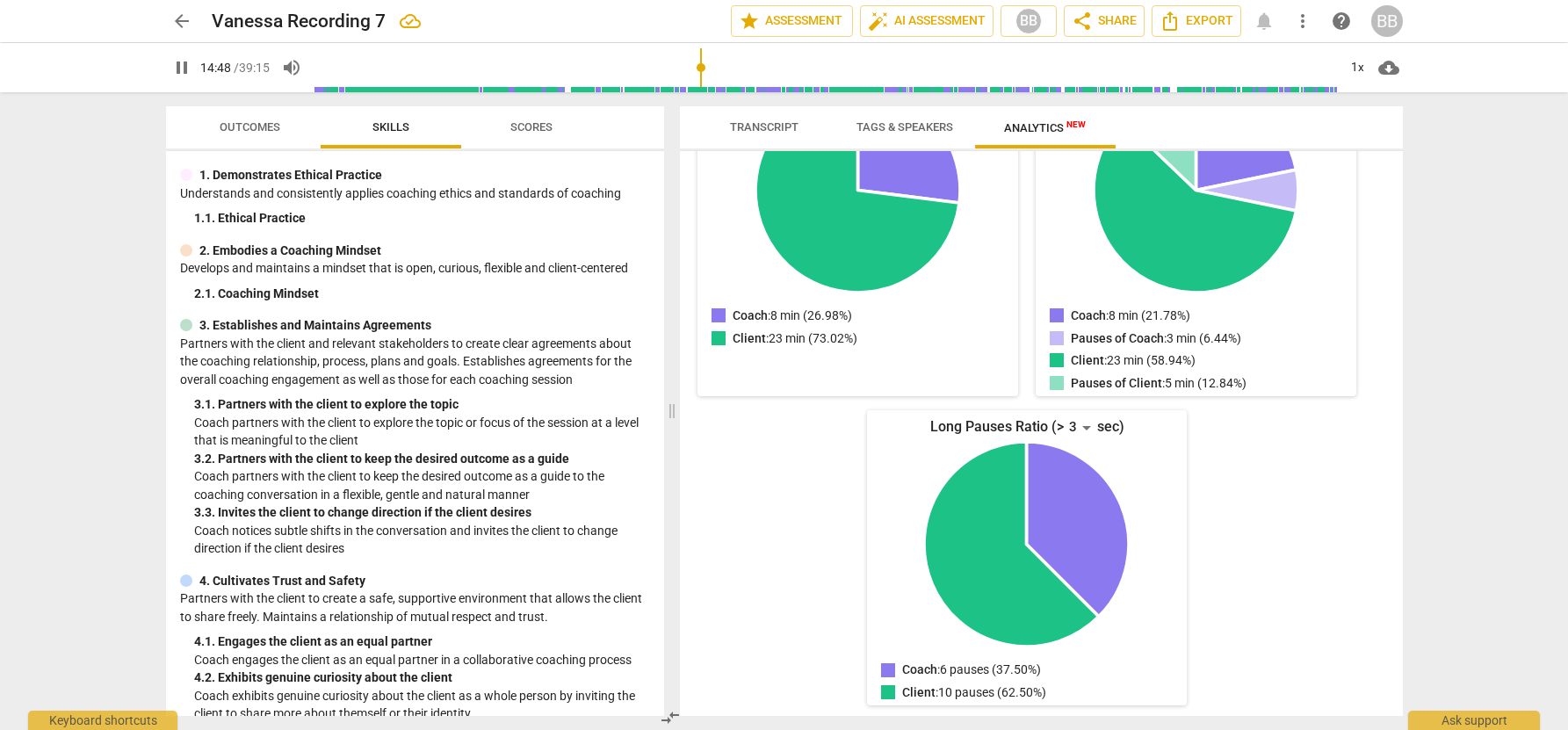 scroll, scrollTop: 0, scrollLeft: 0, axis: both 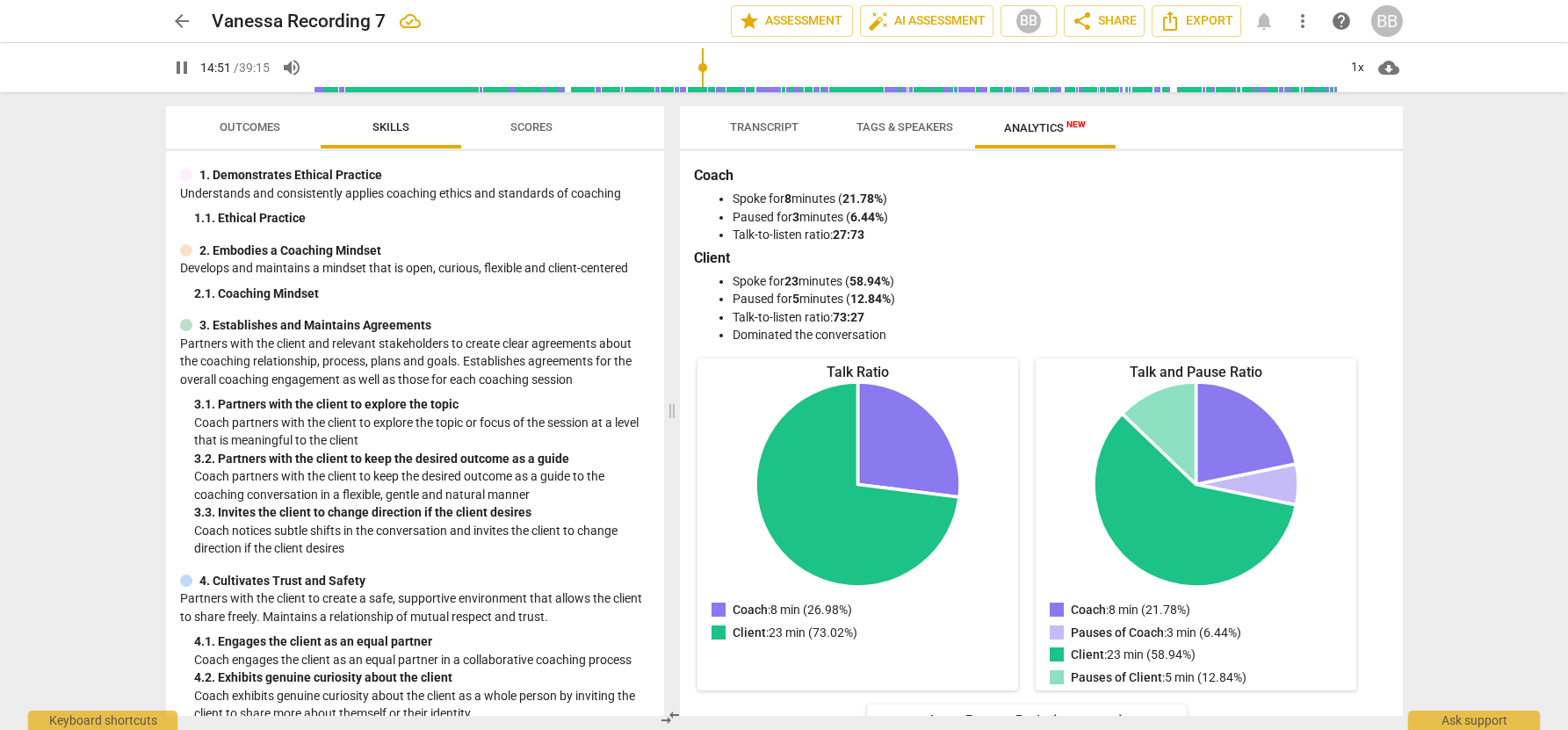 click on "Transcript" at bounding box center (764, 126) 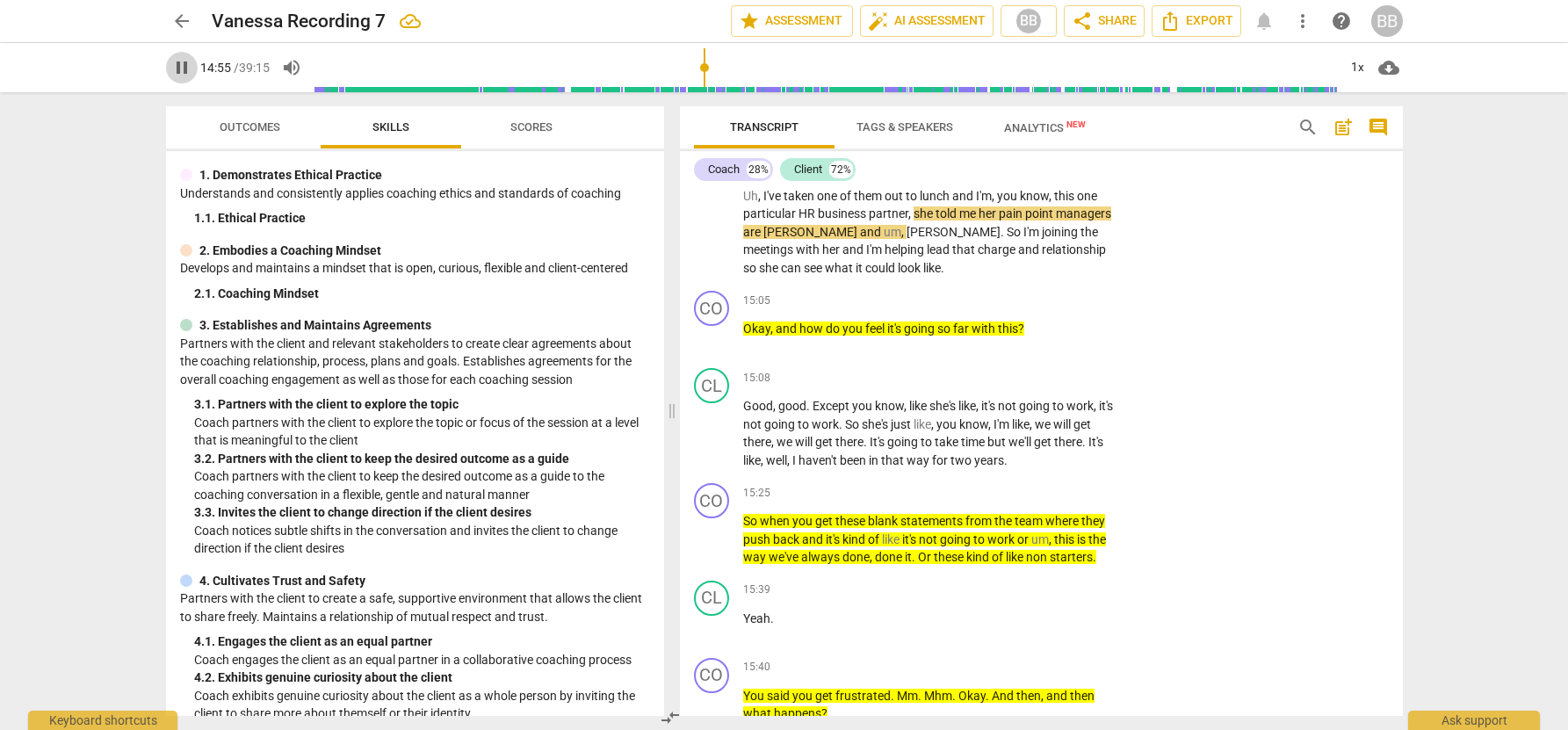 click on "pause" at bounding box center (182, 68) 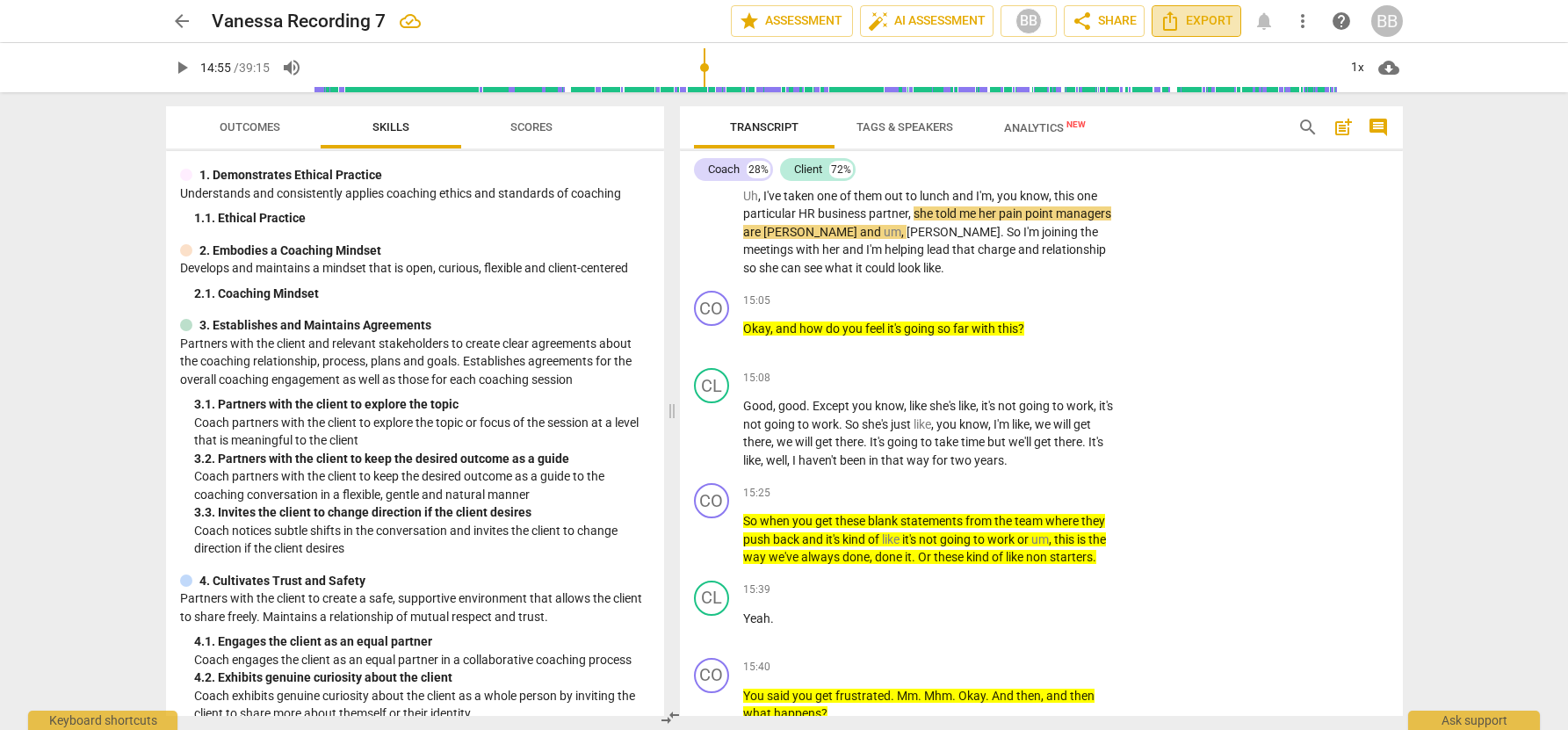 click on "Export" at bounding box center (1196, 21) 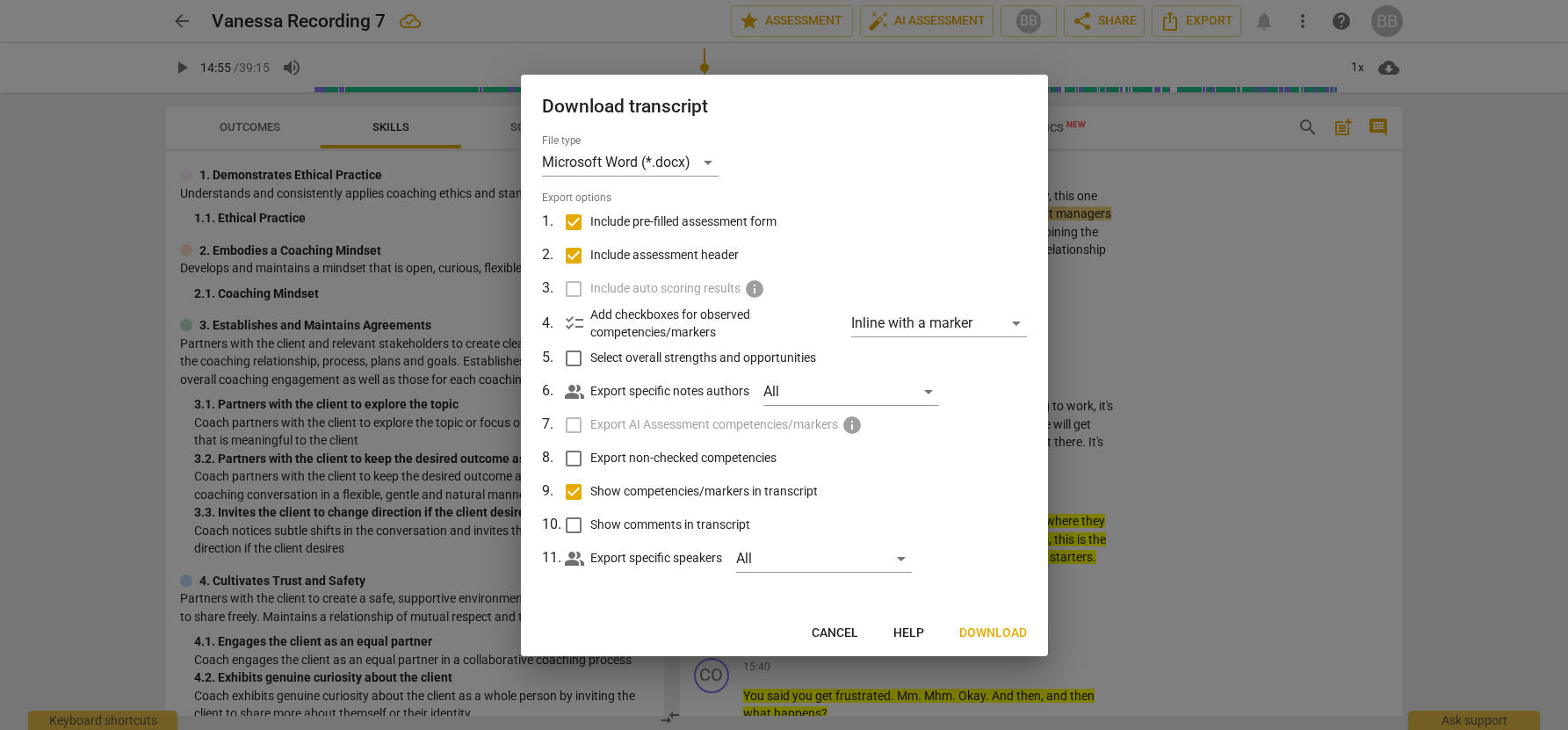 click on "Download" at bounding box center (993, 633) 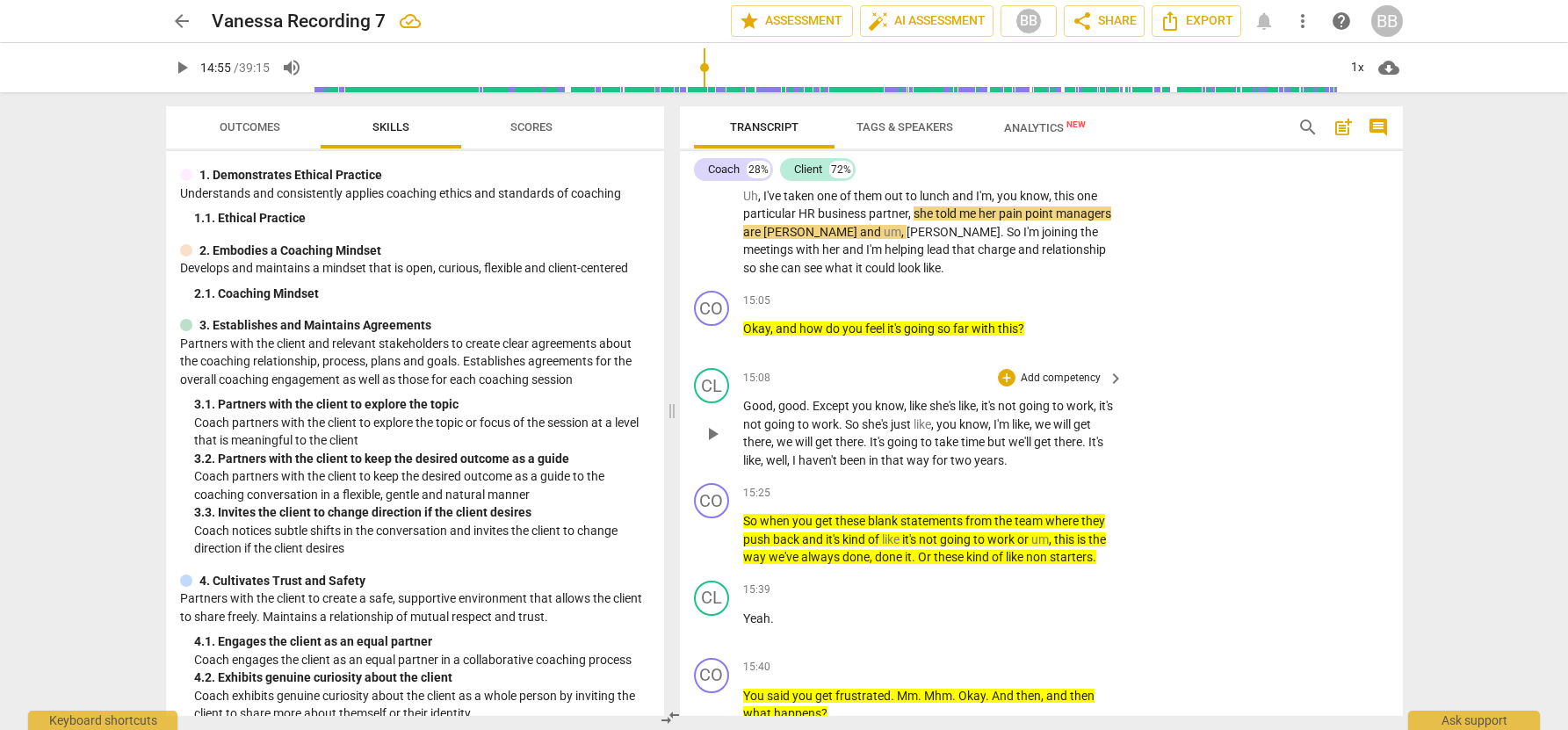 scroll, scrollTop: 5322, scrollLeft: 0, axis: vertical 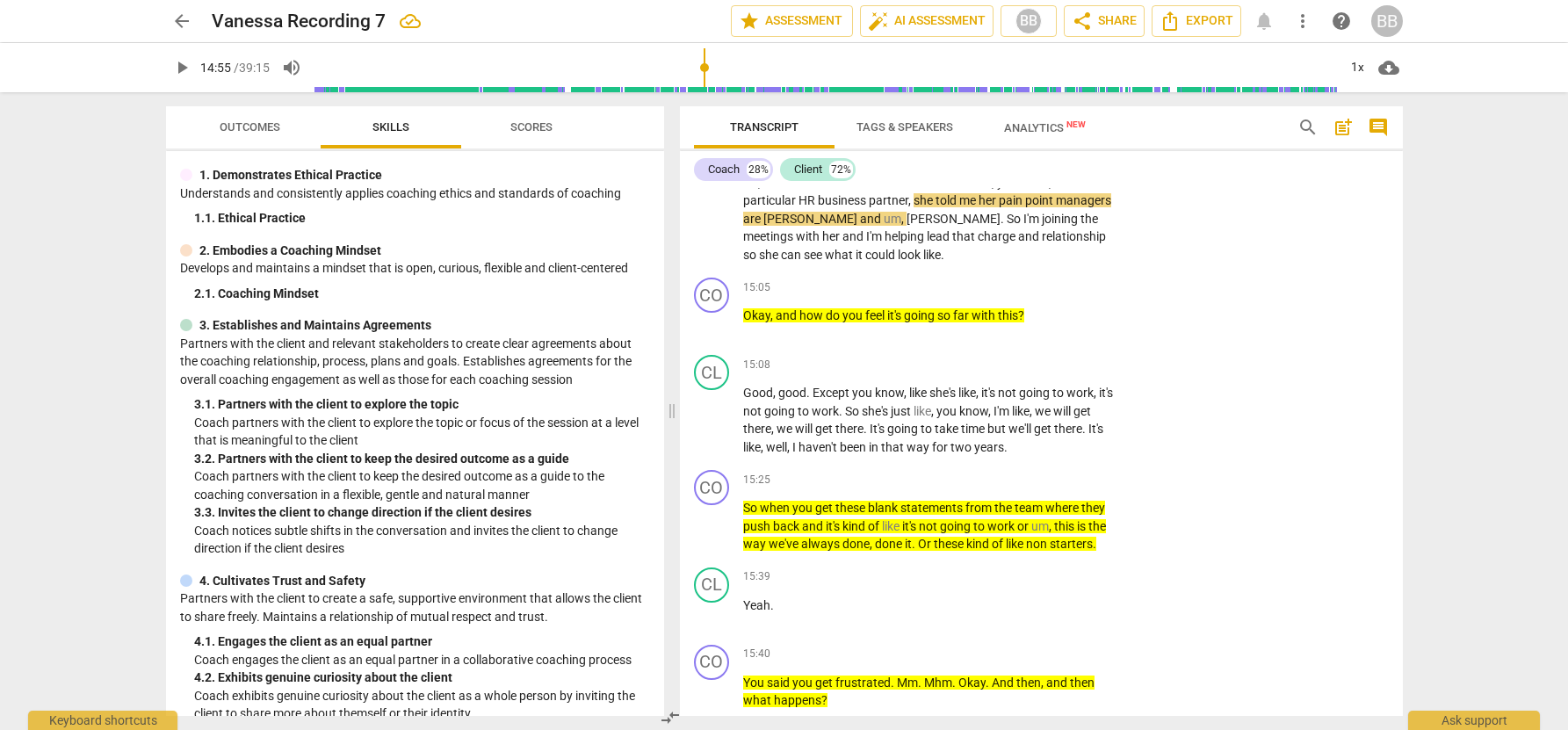 click on "post_add" at bounding box center (1343, 127) 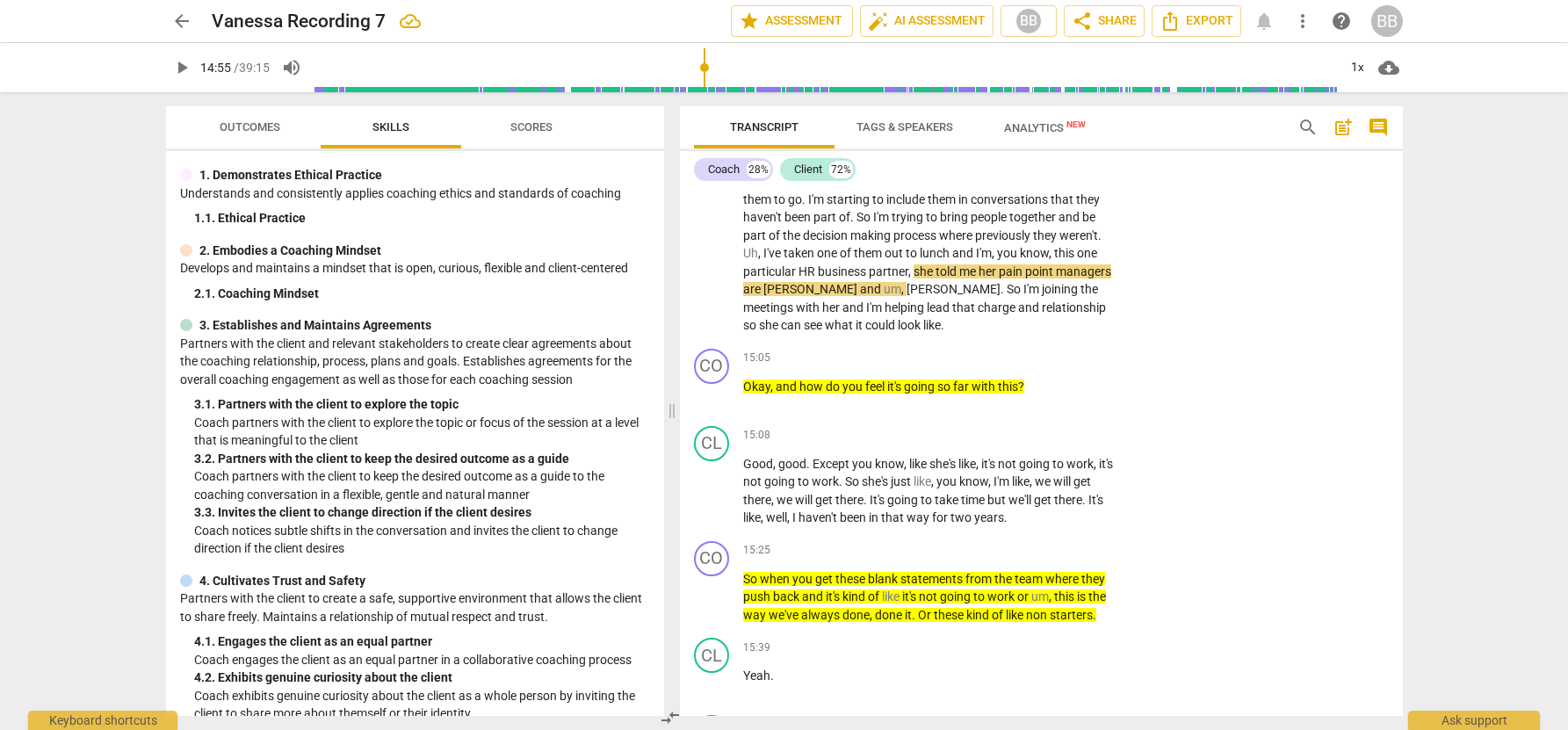 scroll, scrollTop: 40, scrollLeft: 0, axis: vertical 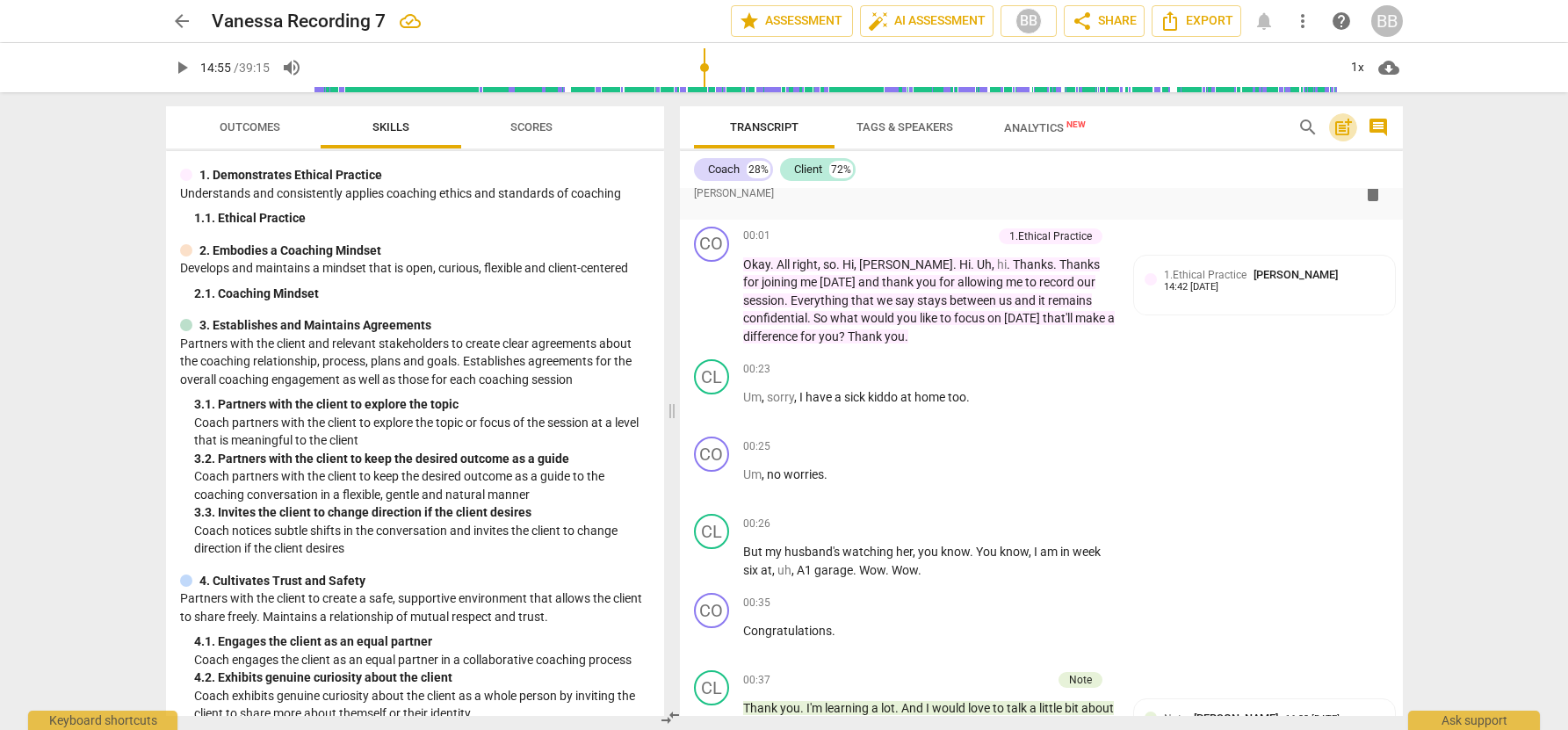 click on "post_add" at bounding box center (1343, 127) 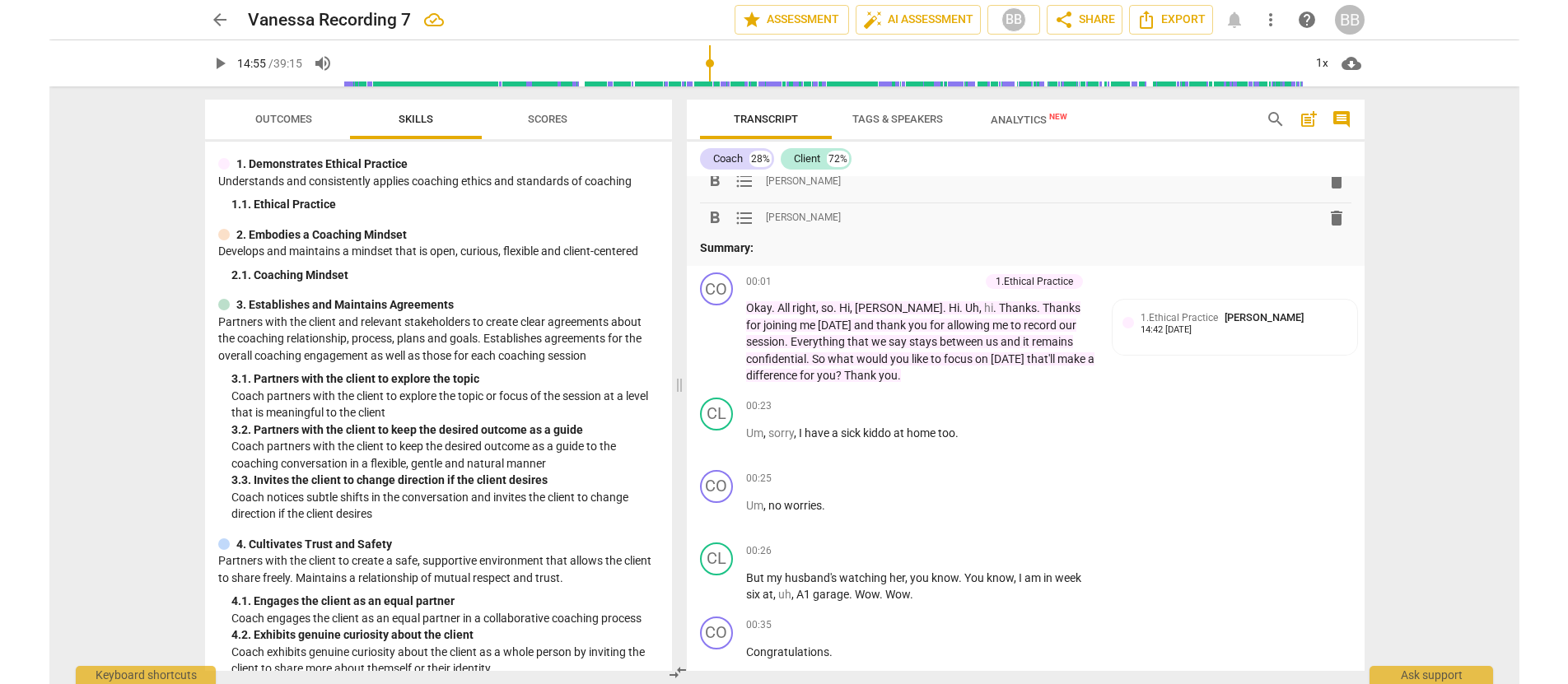 scroll, scrollTop: 0, scrollLeft: 0, axis: both 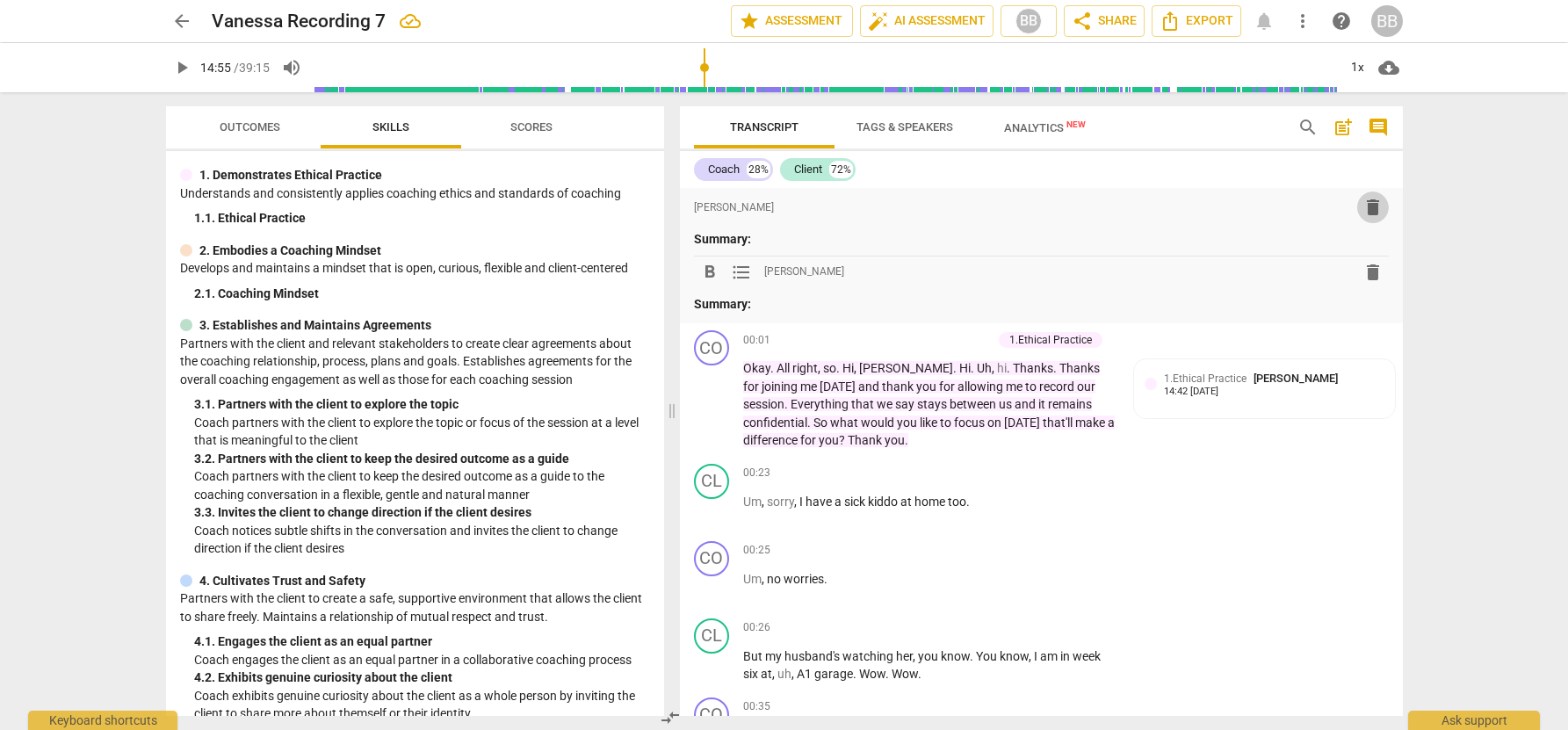 click on "delete" at bounding box center [1373, 207] 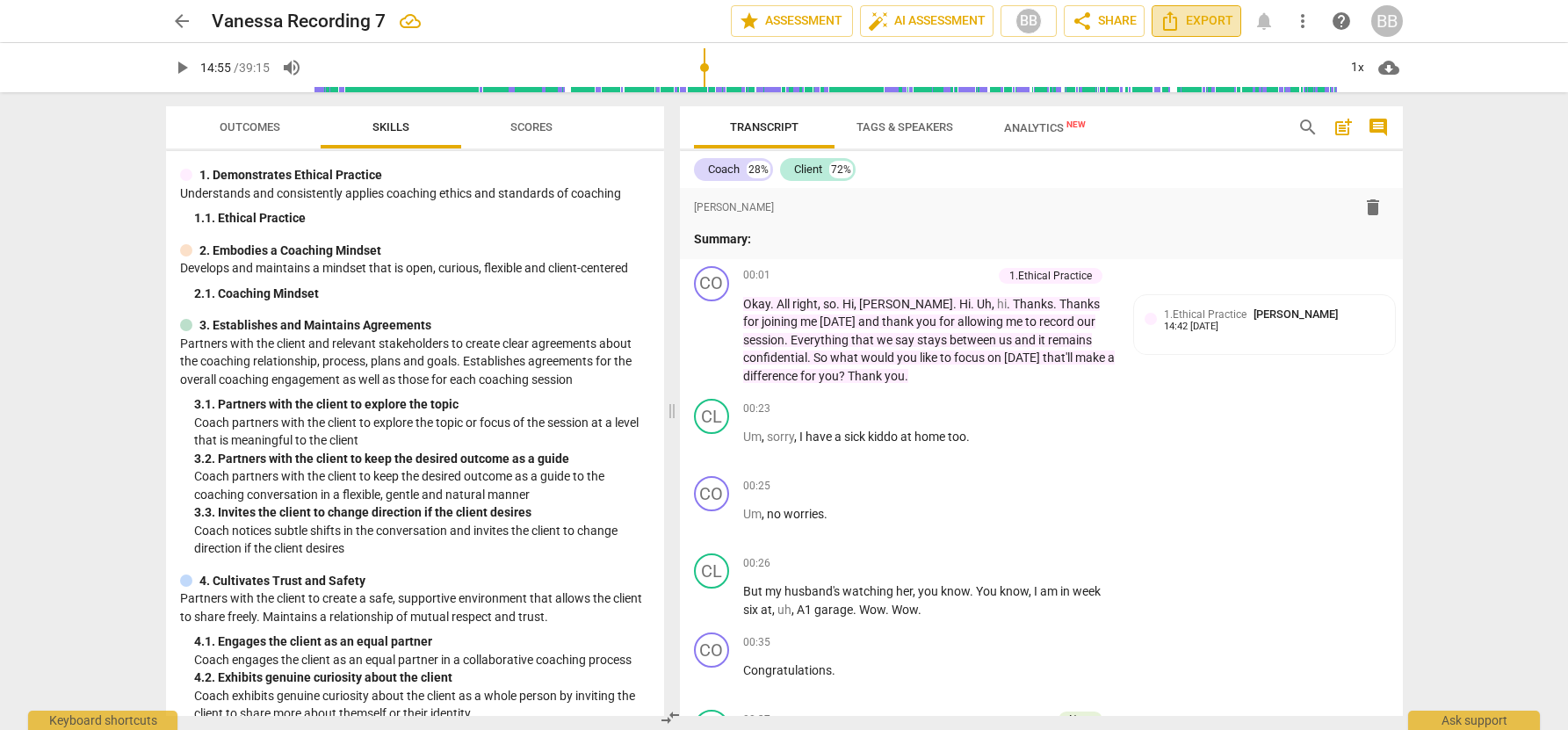 click on "Export" at bounding box center (1196, 21) 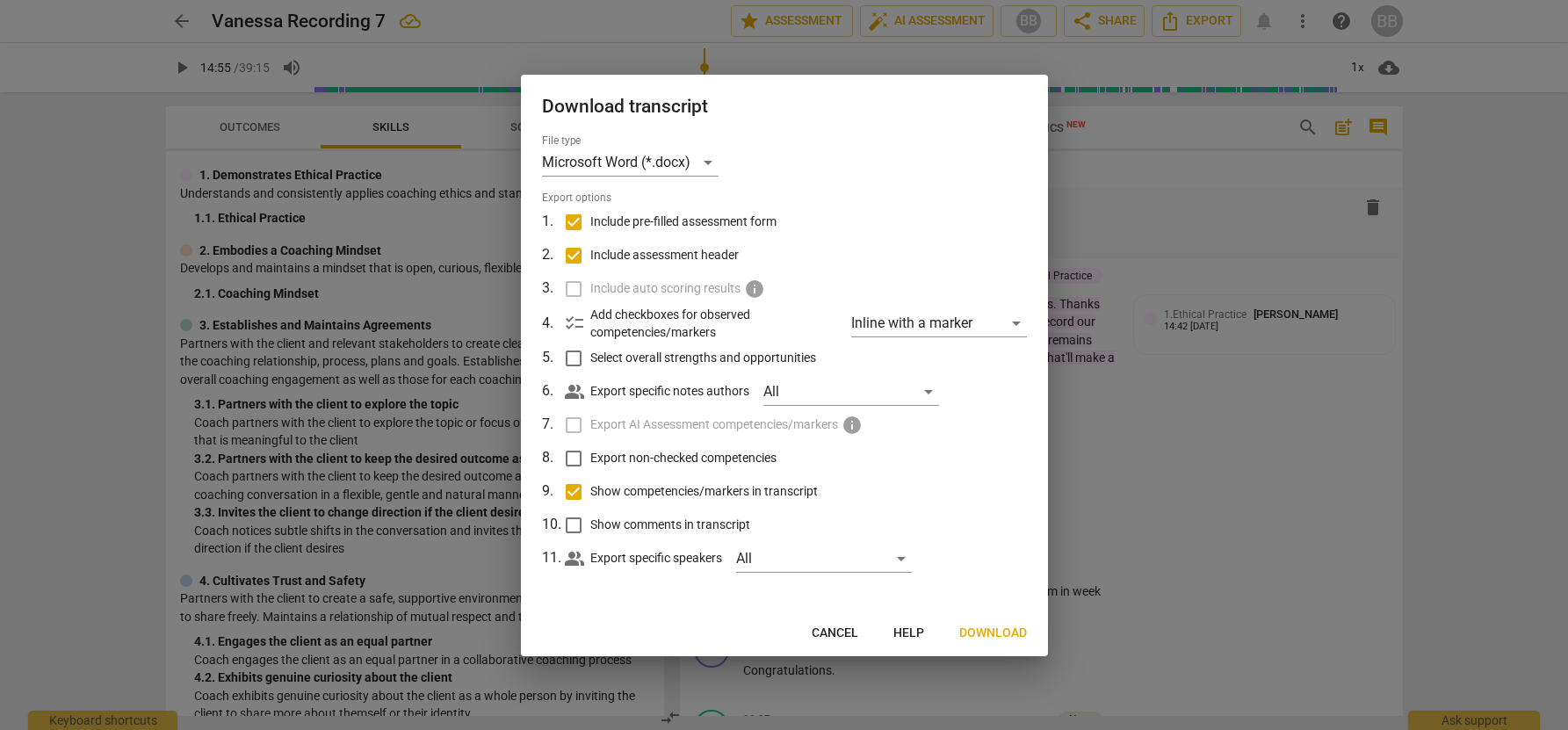 drag, startPoint x: 580, startPoint y: 218, endPoint x: 577, endPoint y: 228, distance: 10.440307 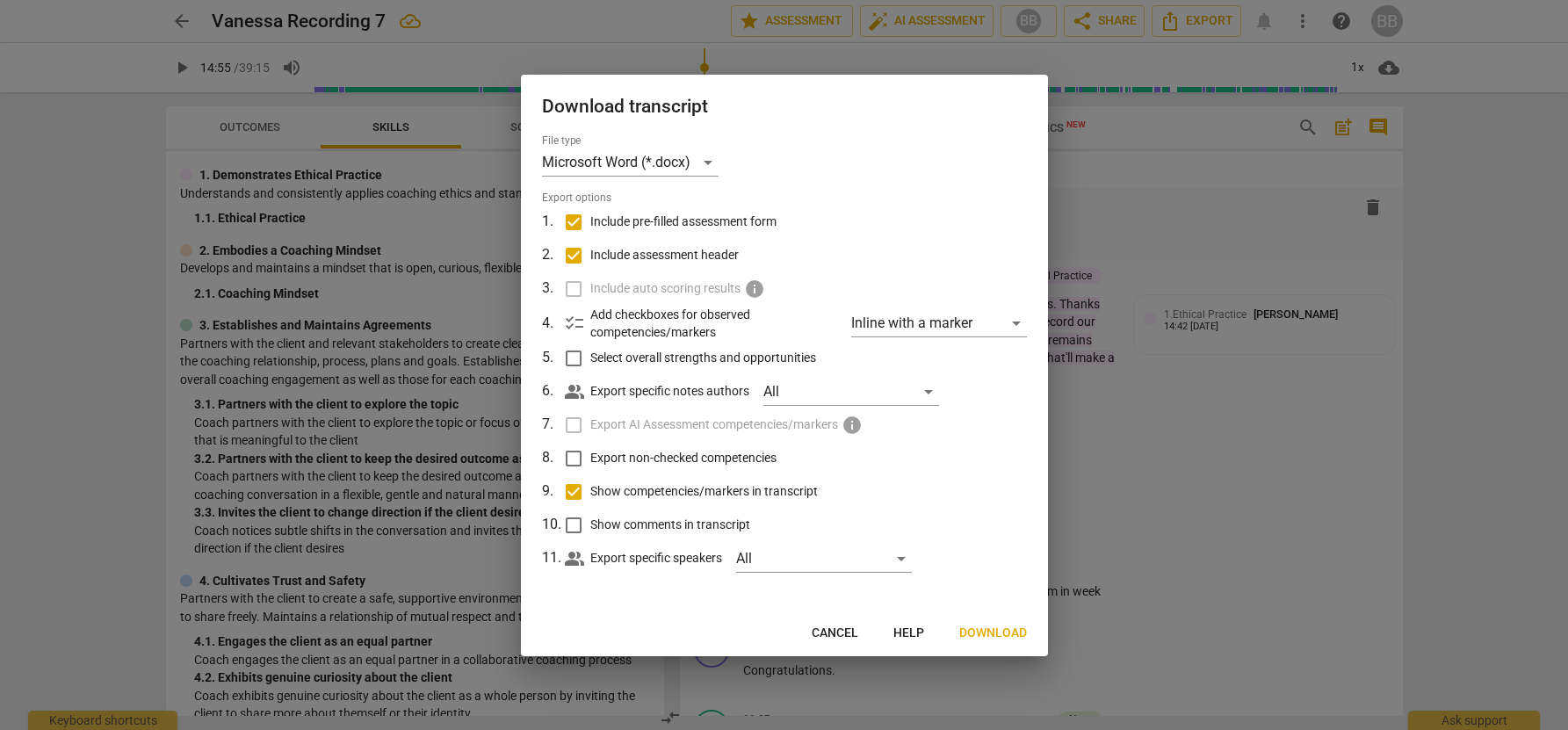 click on "Include pre-filled assessment form" at bounding box center [574, 222] 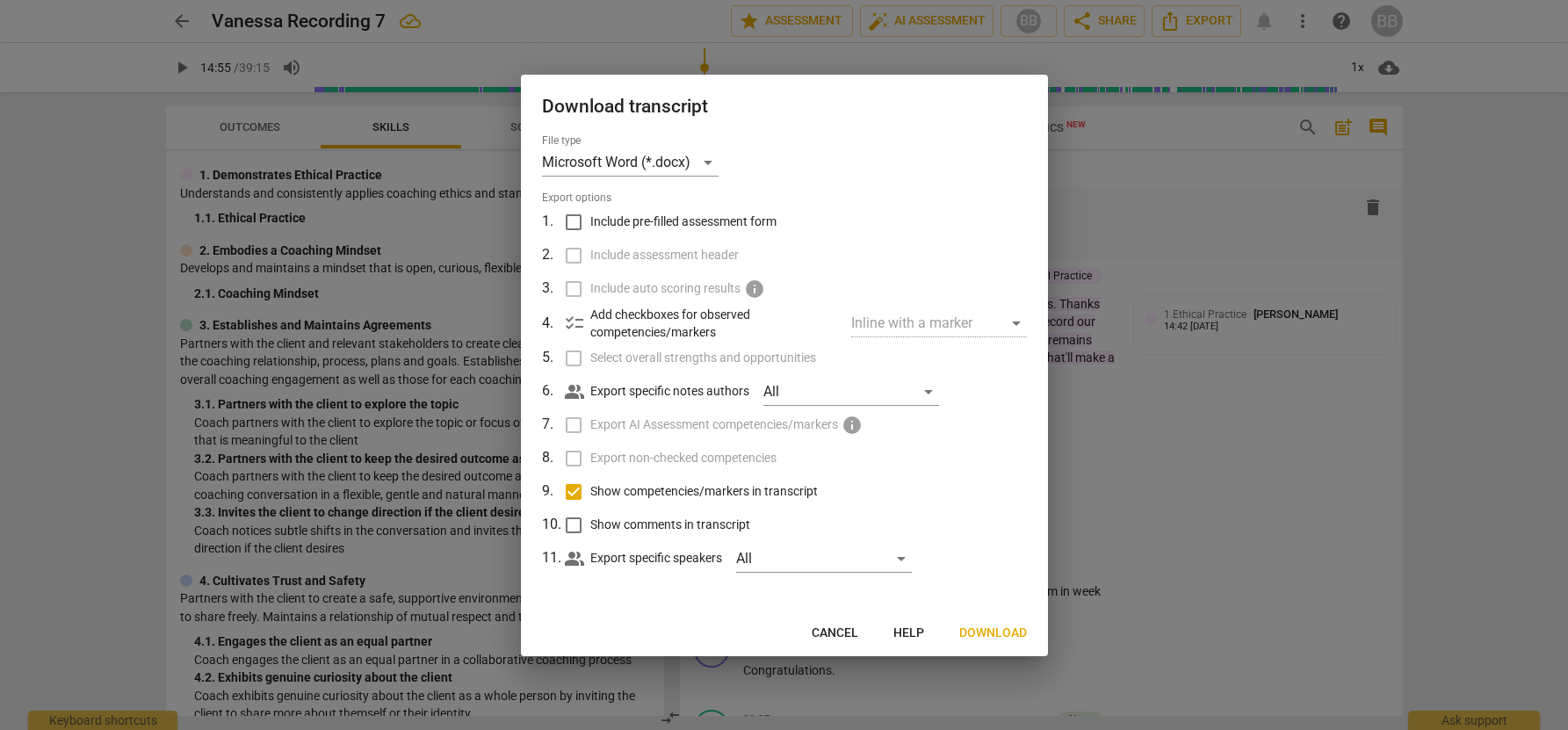 click on "Include assessment header" at bounding box center [783, 256] 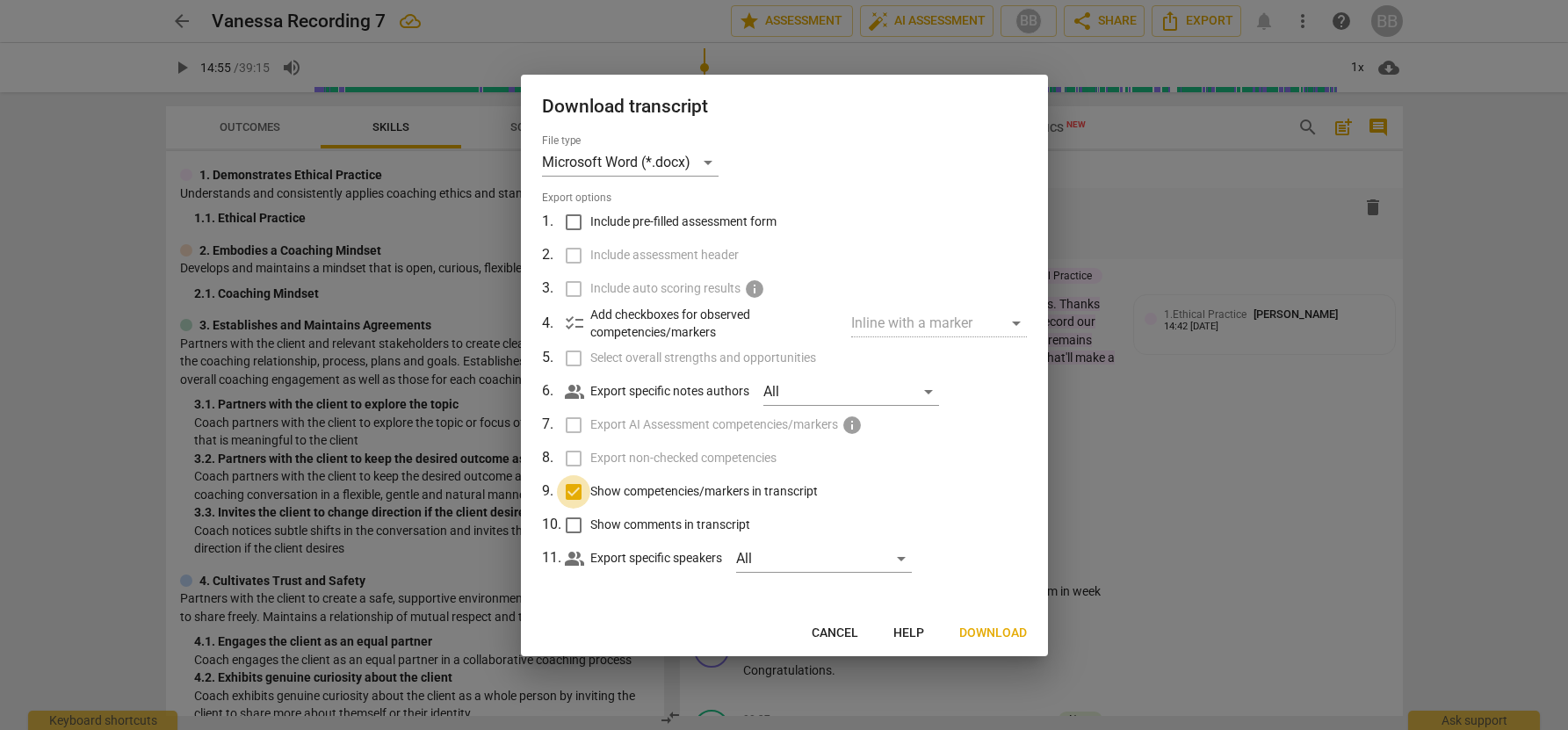 click on "Show competencies/markers in transcript" at bounding box center [574, 492] 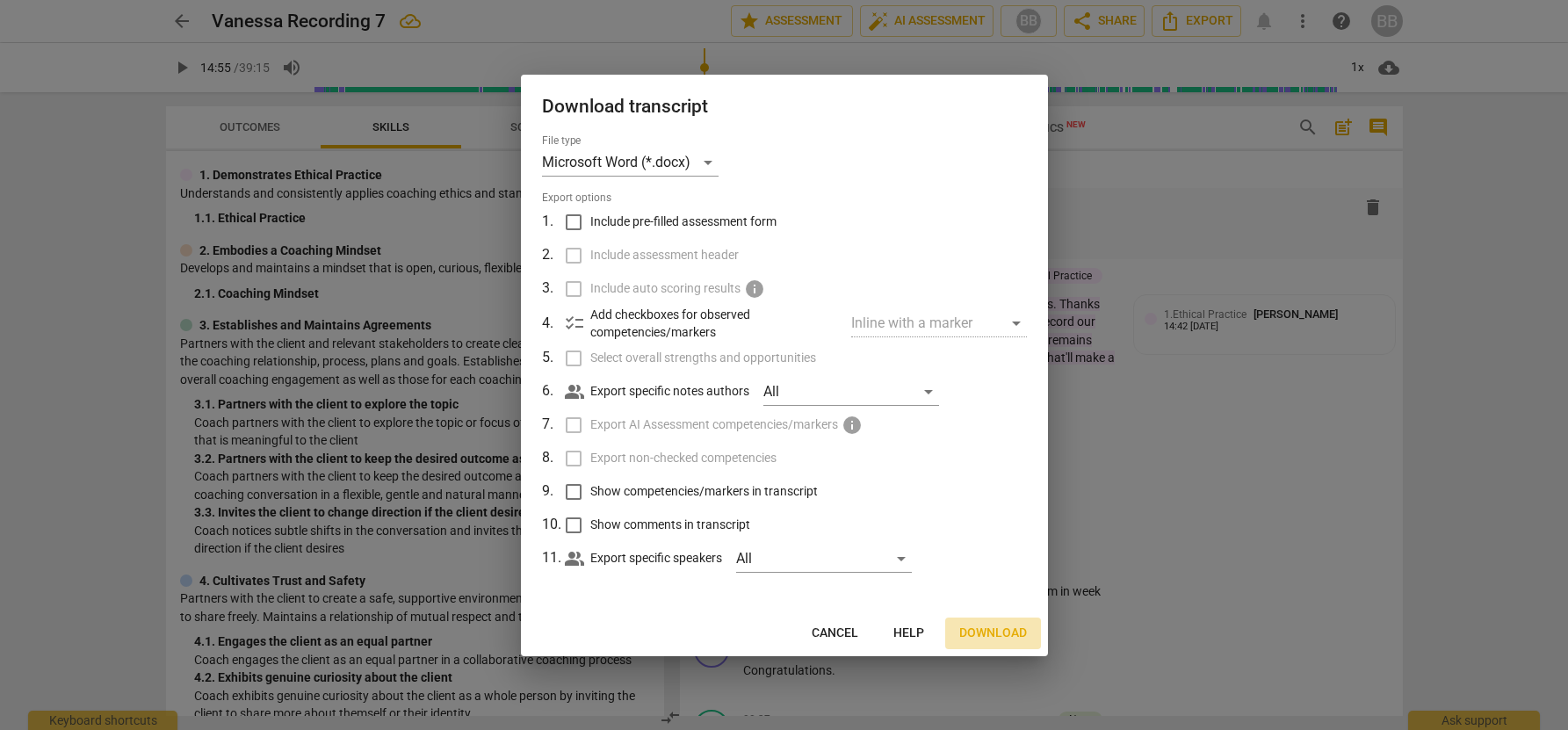 click on "Download" at bounding box center (993, 633) 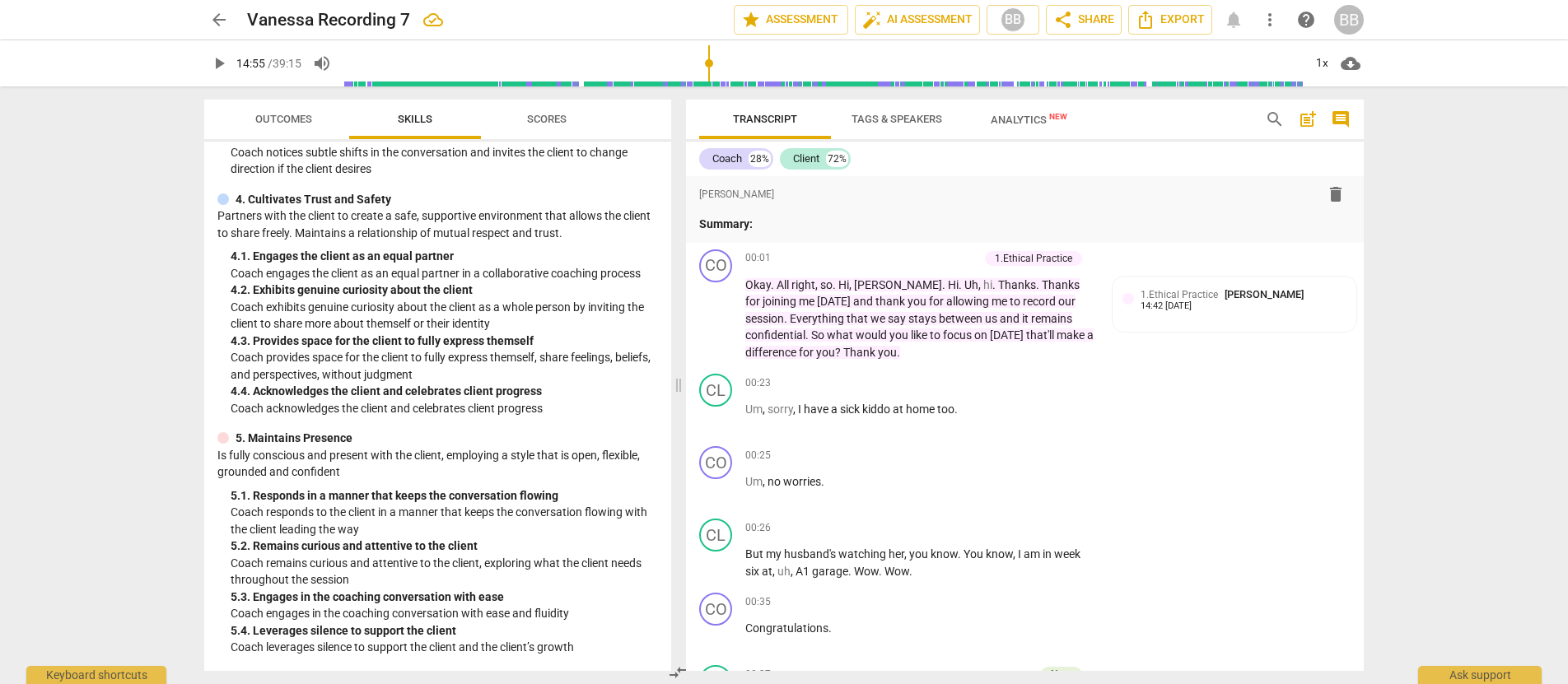 scroll, scrollTop: 382, scrollLeft: 0, axis: vertical 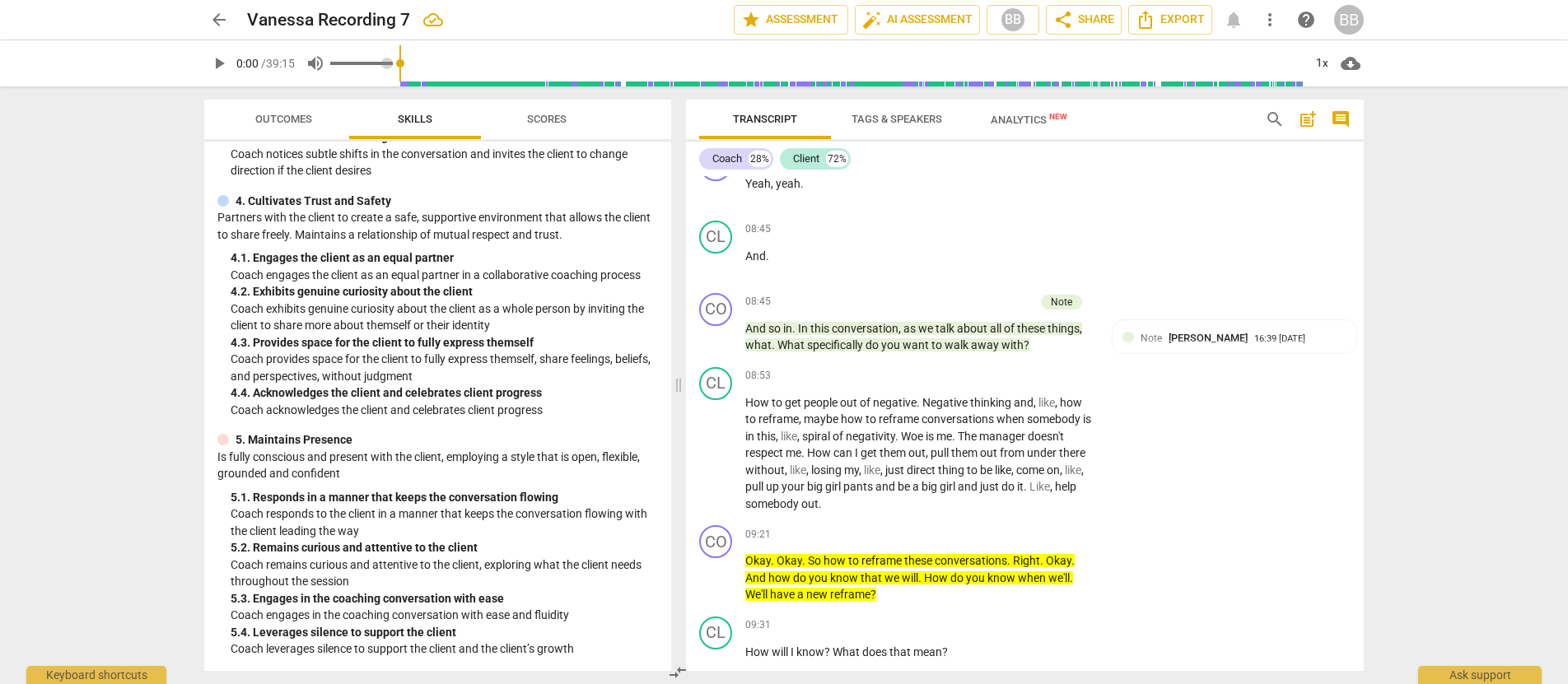 drag, startPoint x: 712, startPoint y: 63, endPoint x: 322, endPoint y: 56, distance: 390.0628 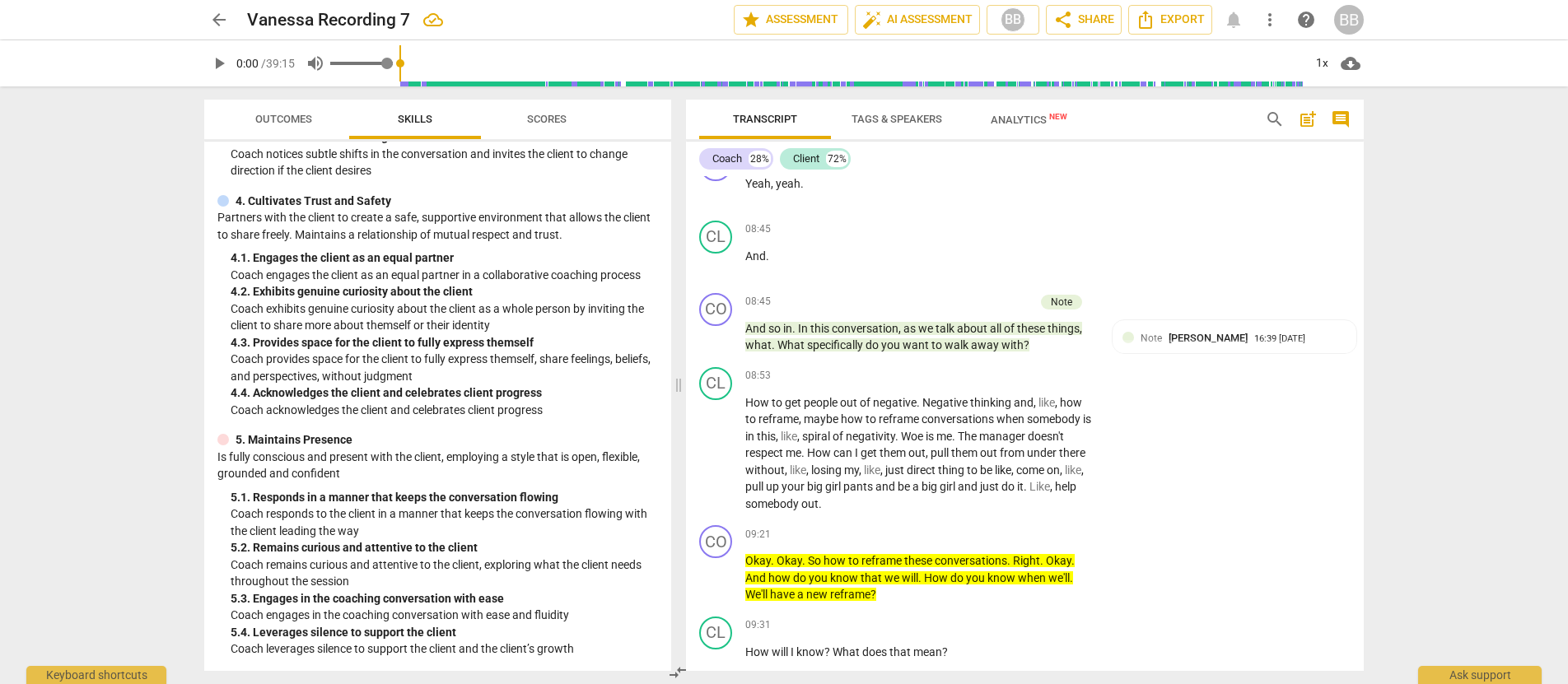 click on "play_arrow 0:00   /  39:15 volume_up 1x cloud_download" at bounding box center (784, 63) 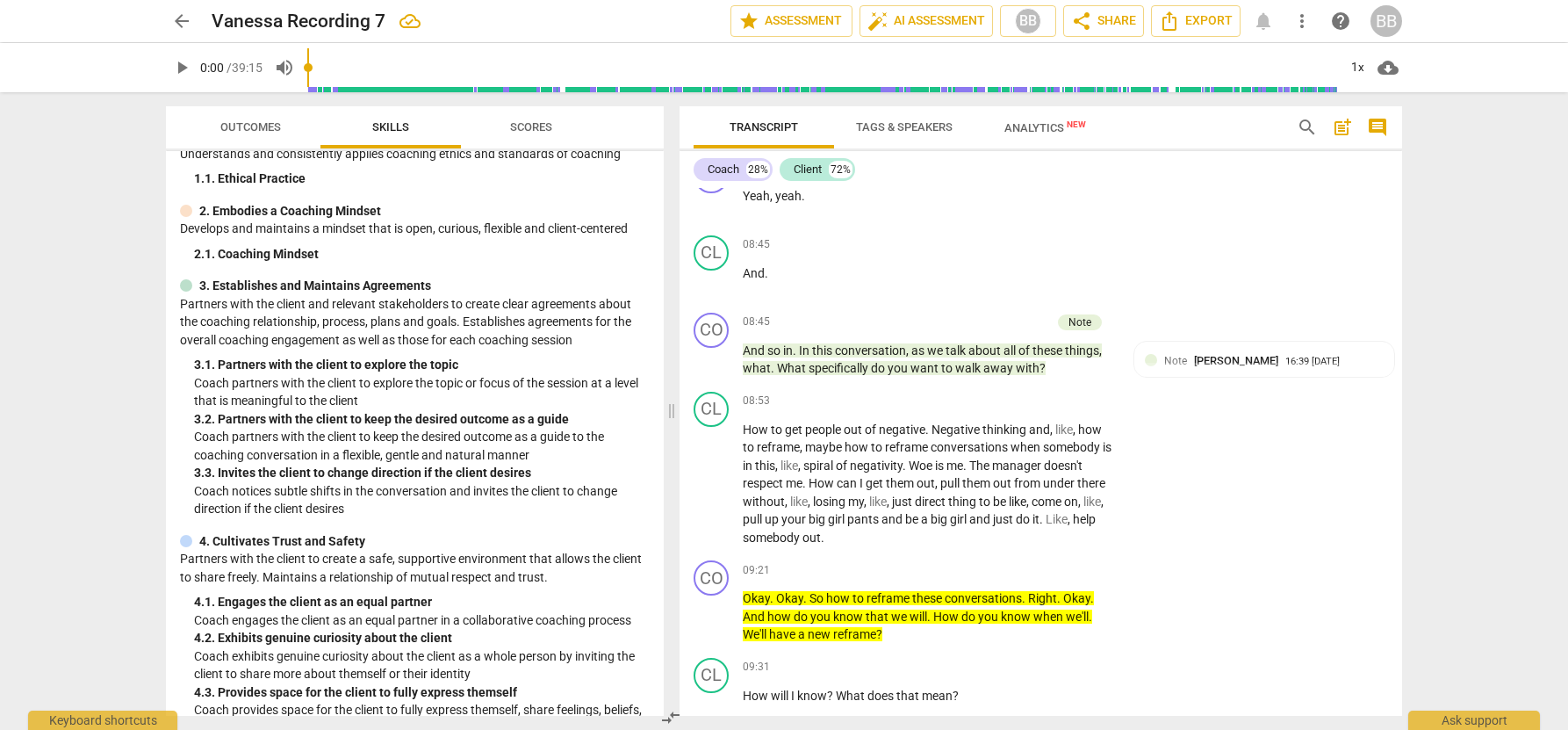 scroll, scrollTop: 79, scrollLeft: 0, axis: vertical 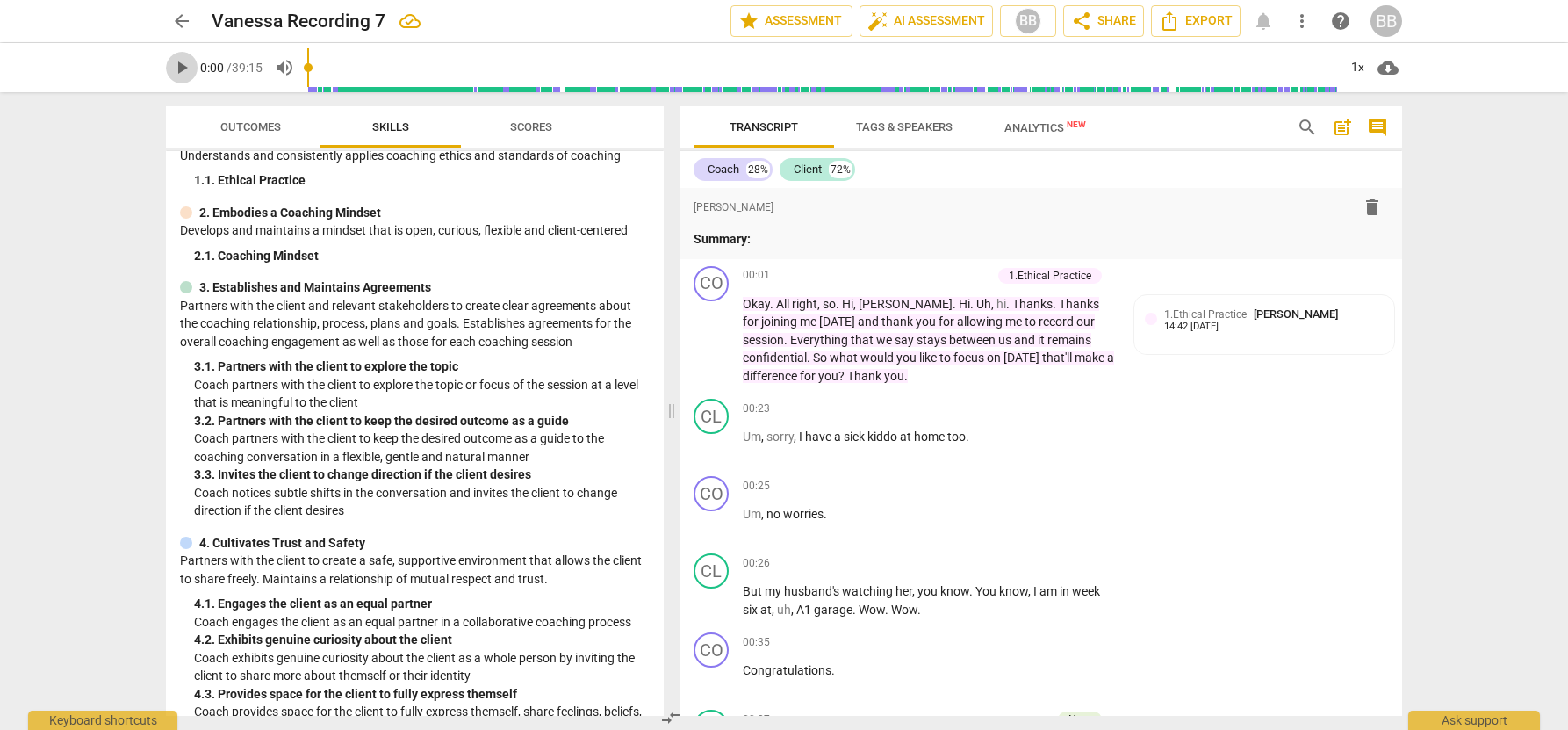 click on "play_arrow" at bounding box center [182, 68] 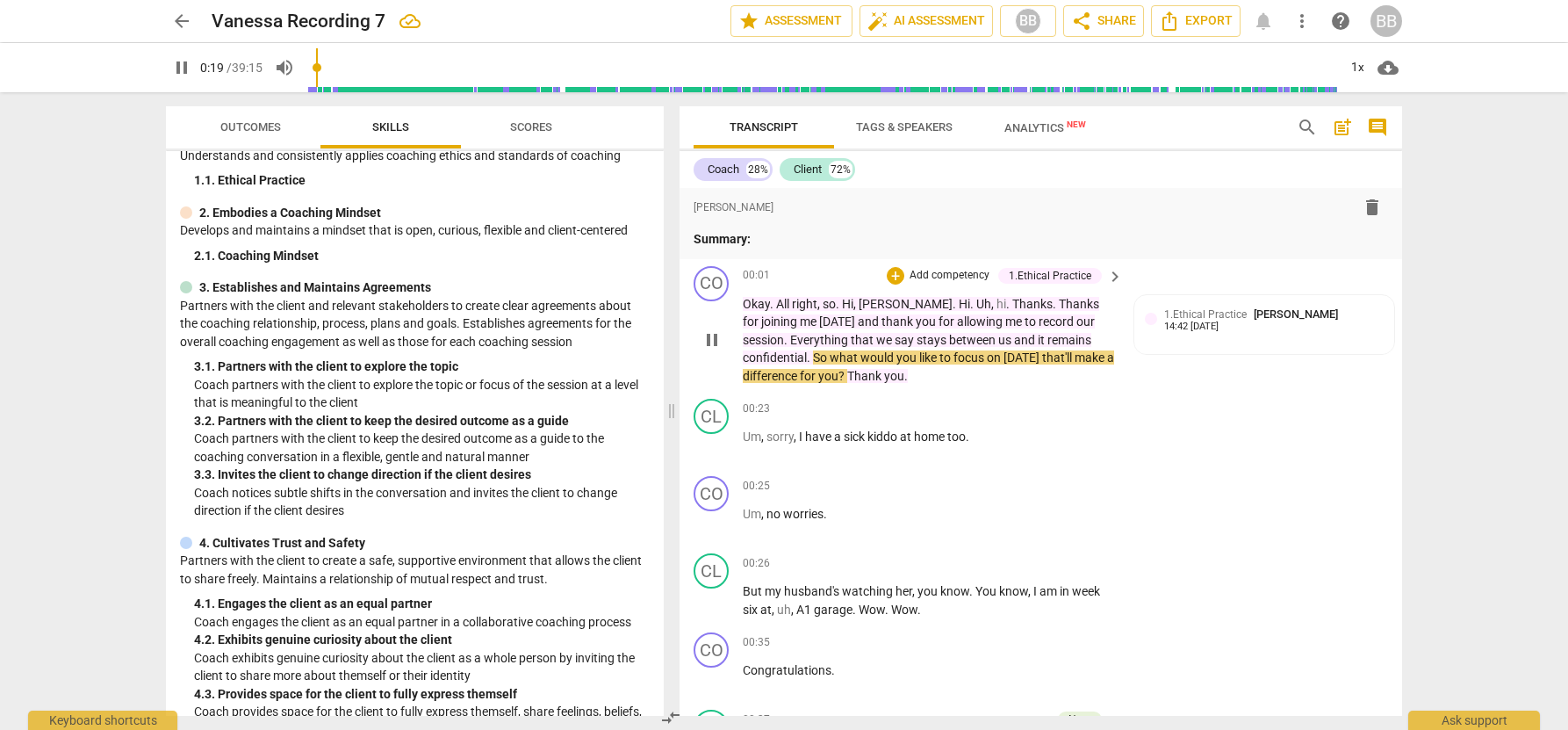 scroll, scrollTop: 12, scrollLeft: 0, axis: vertical 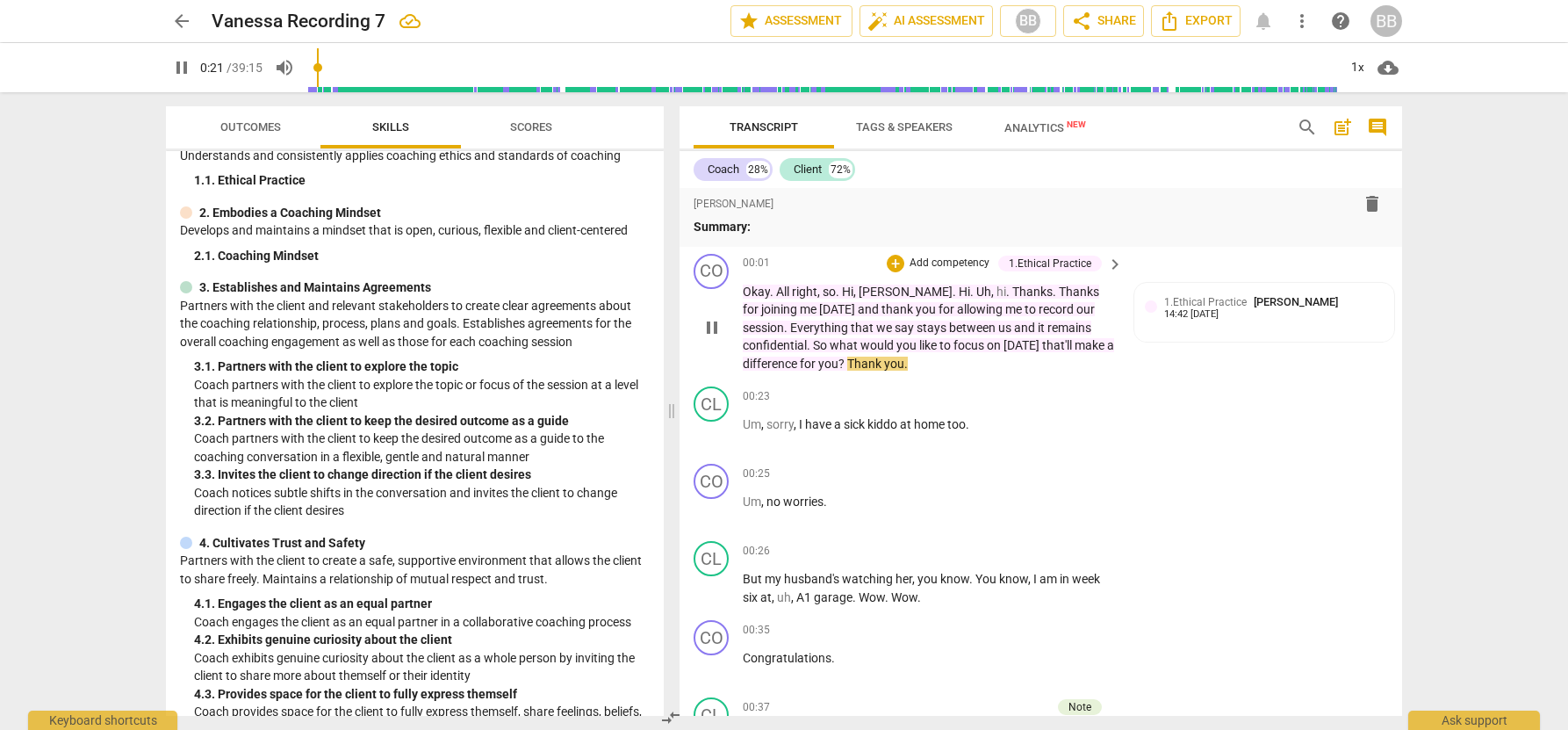 click on "pause" at bounding box center [712, 328] 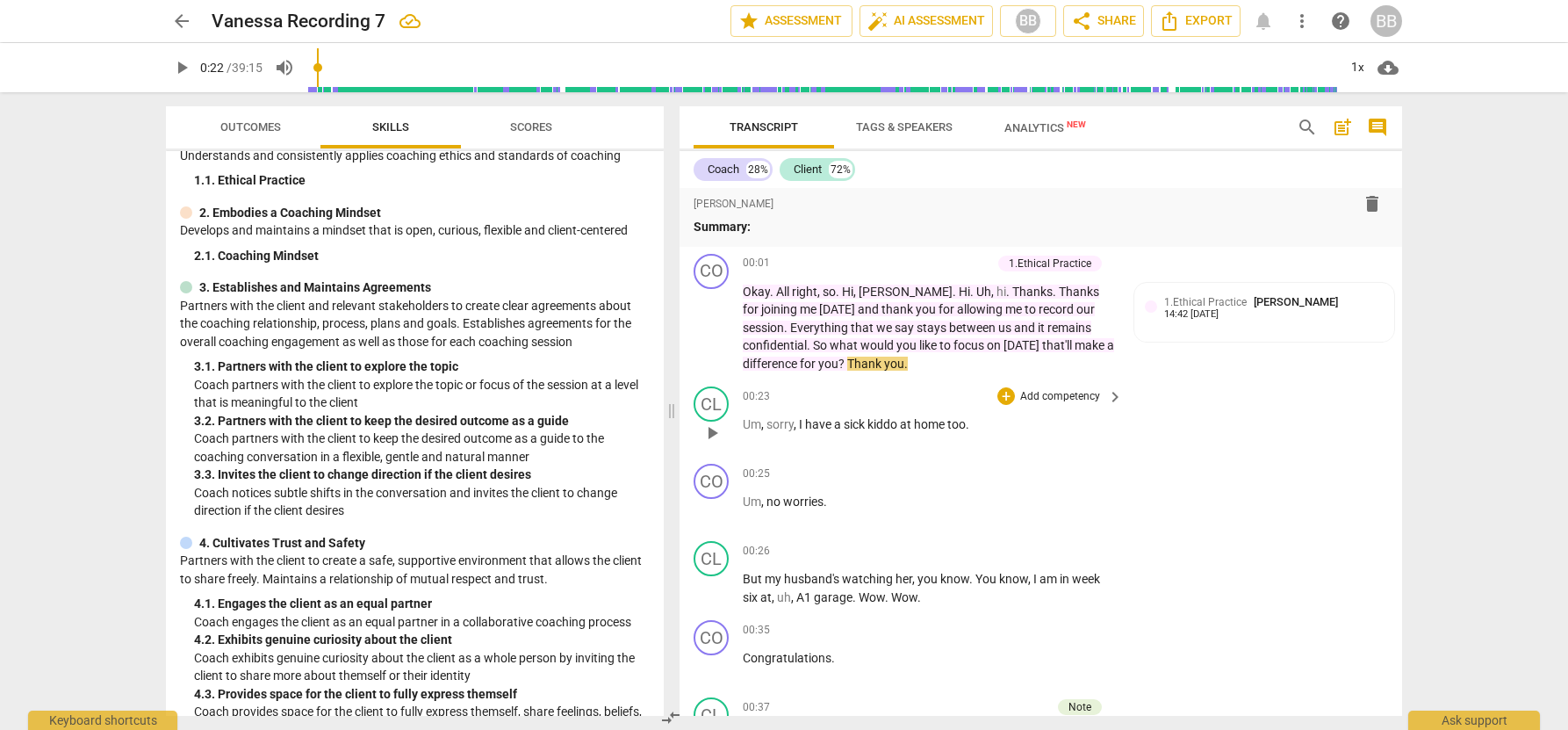 click on "play_arrow" at bounding box center [712, 433] 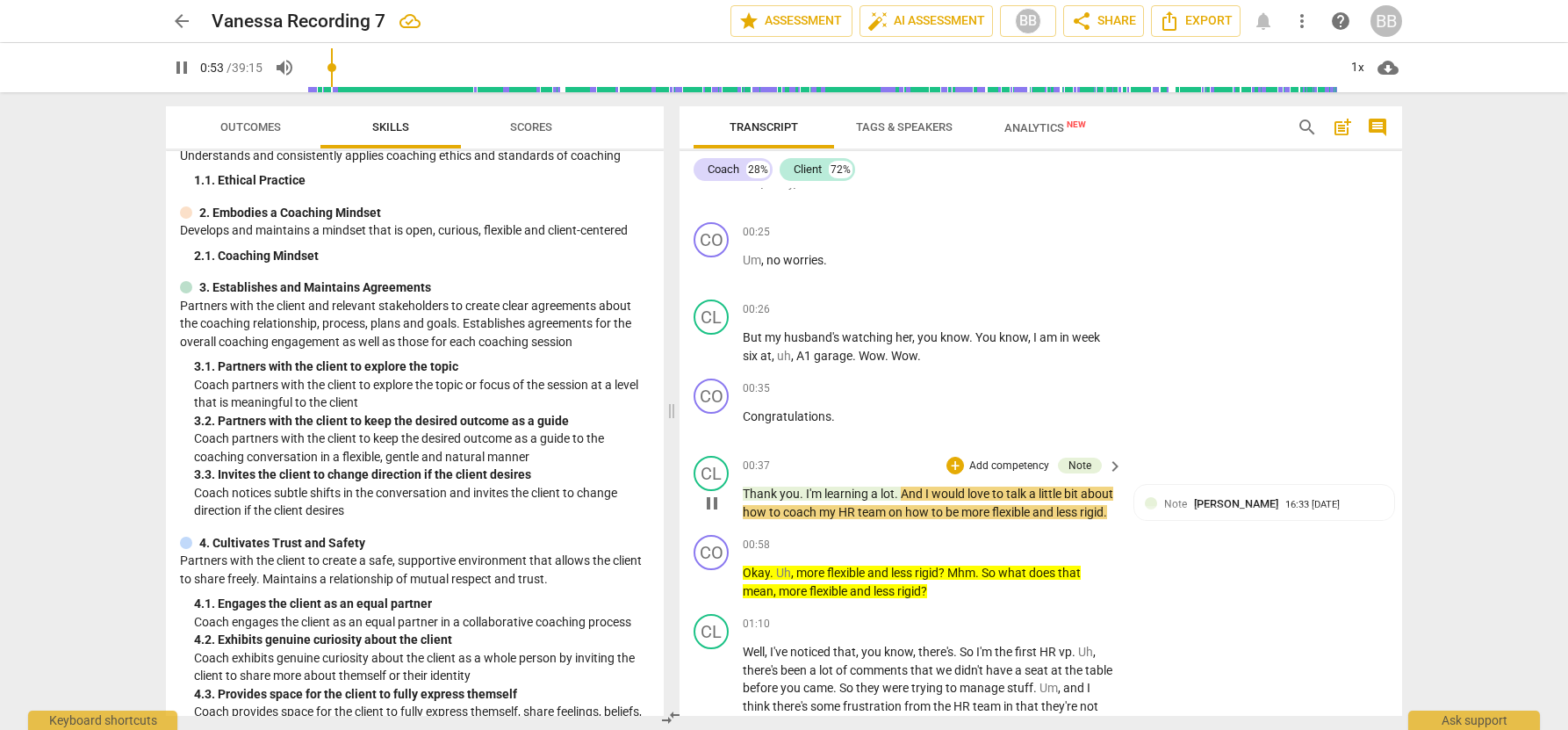 scroll, scrollTop: 249, scrollLeft: 0, axis: vertical 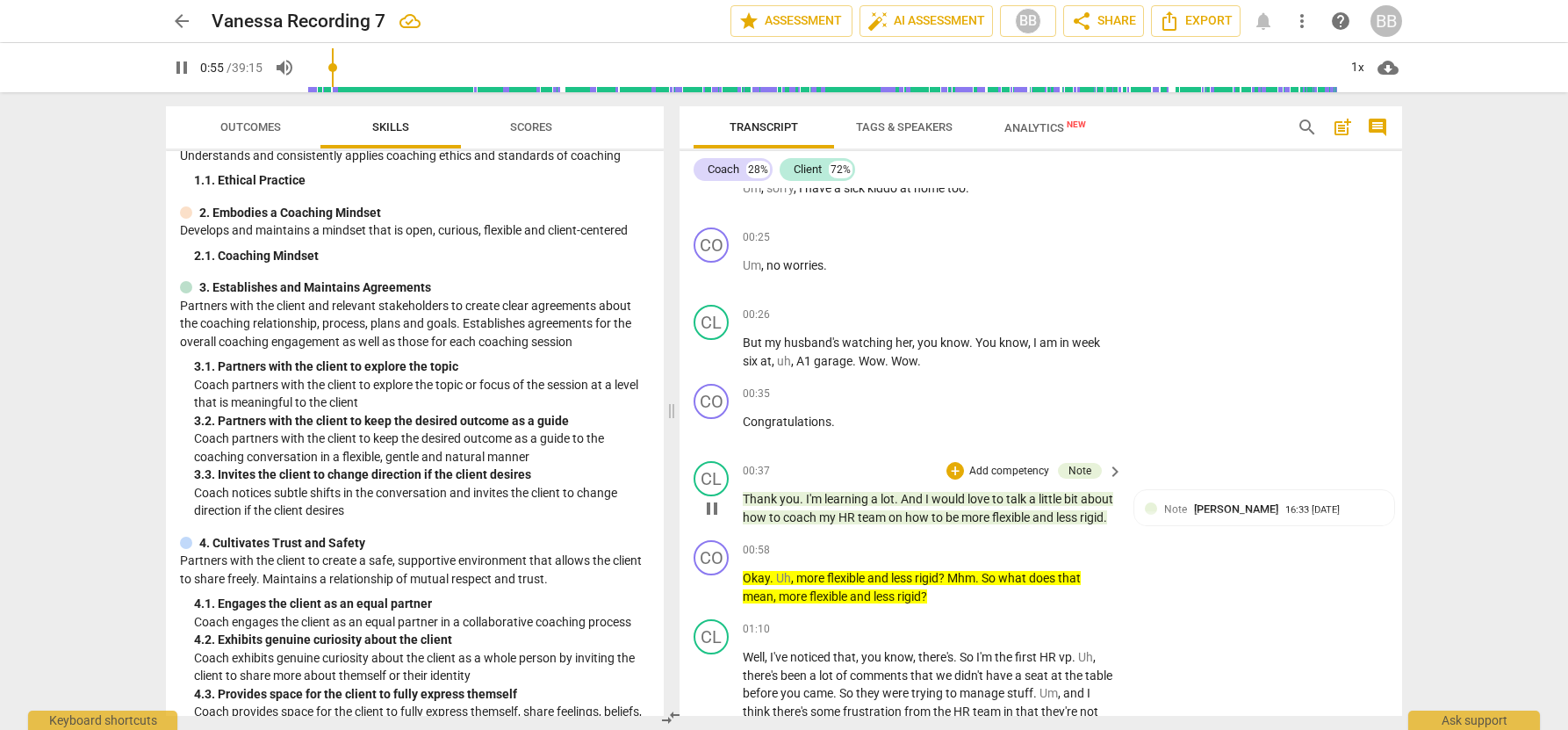 click on "pause" at bounding box center [712, 509] 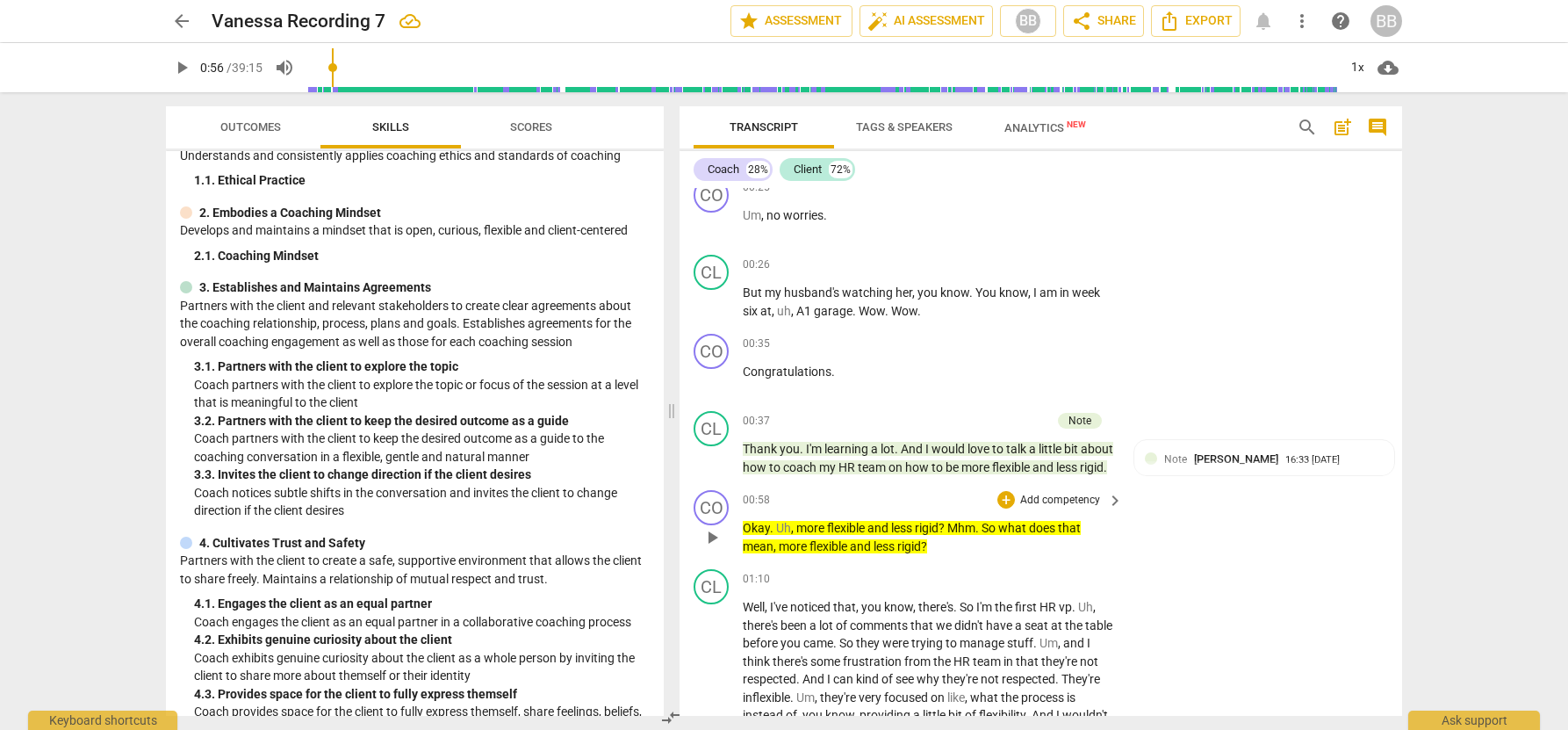 scroll, scrollTop: 305, scrollLeft: 0, axis: vertical 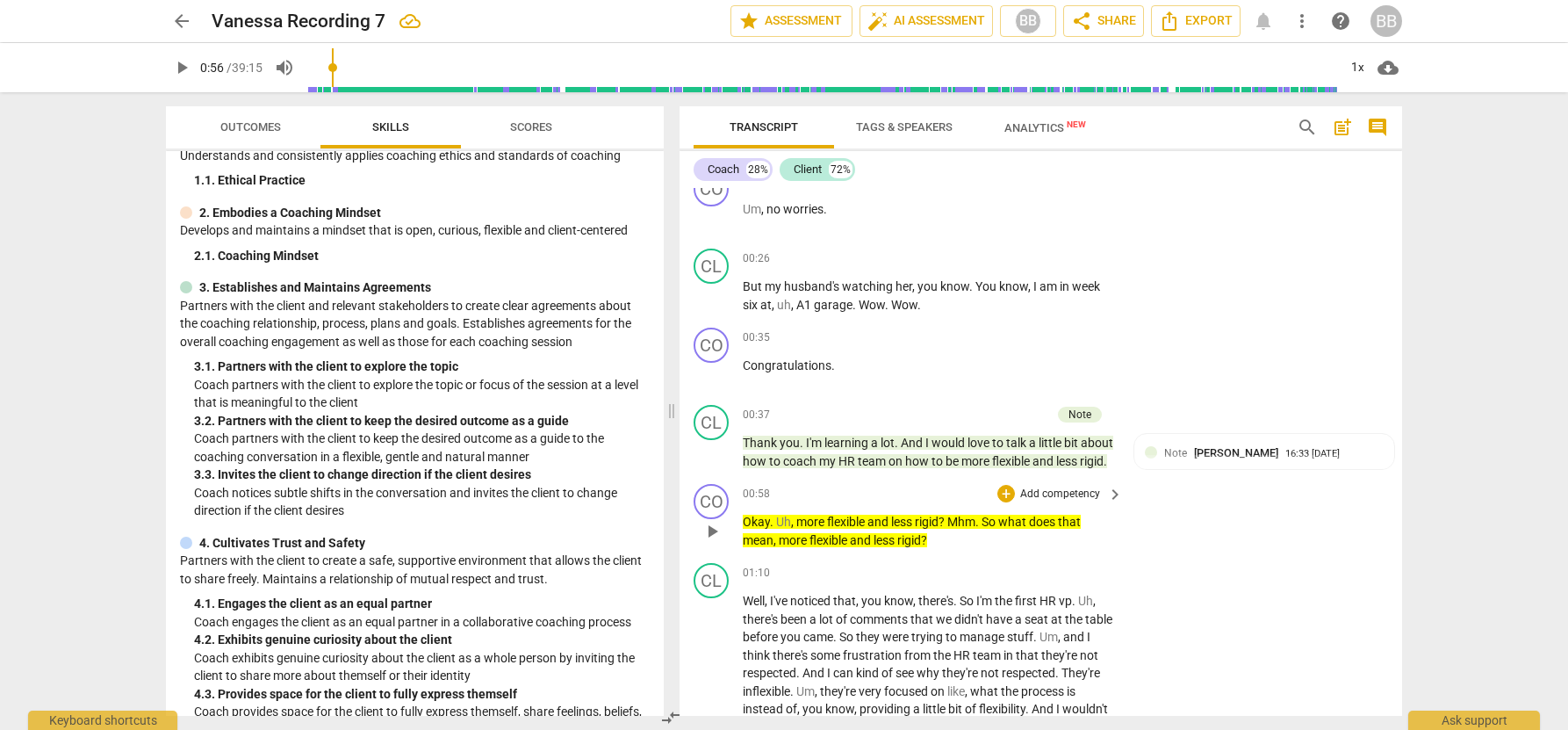 click on "play_arrow" at bounding box center (712, 531) 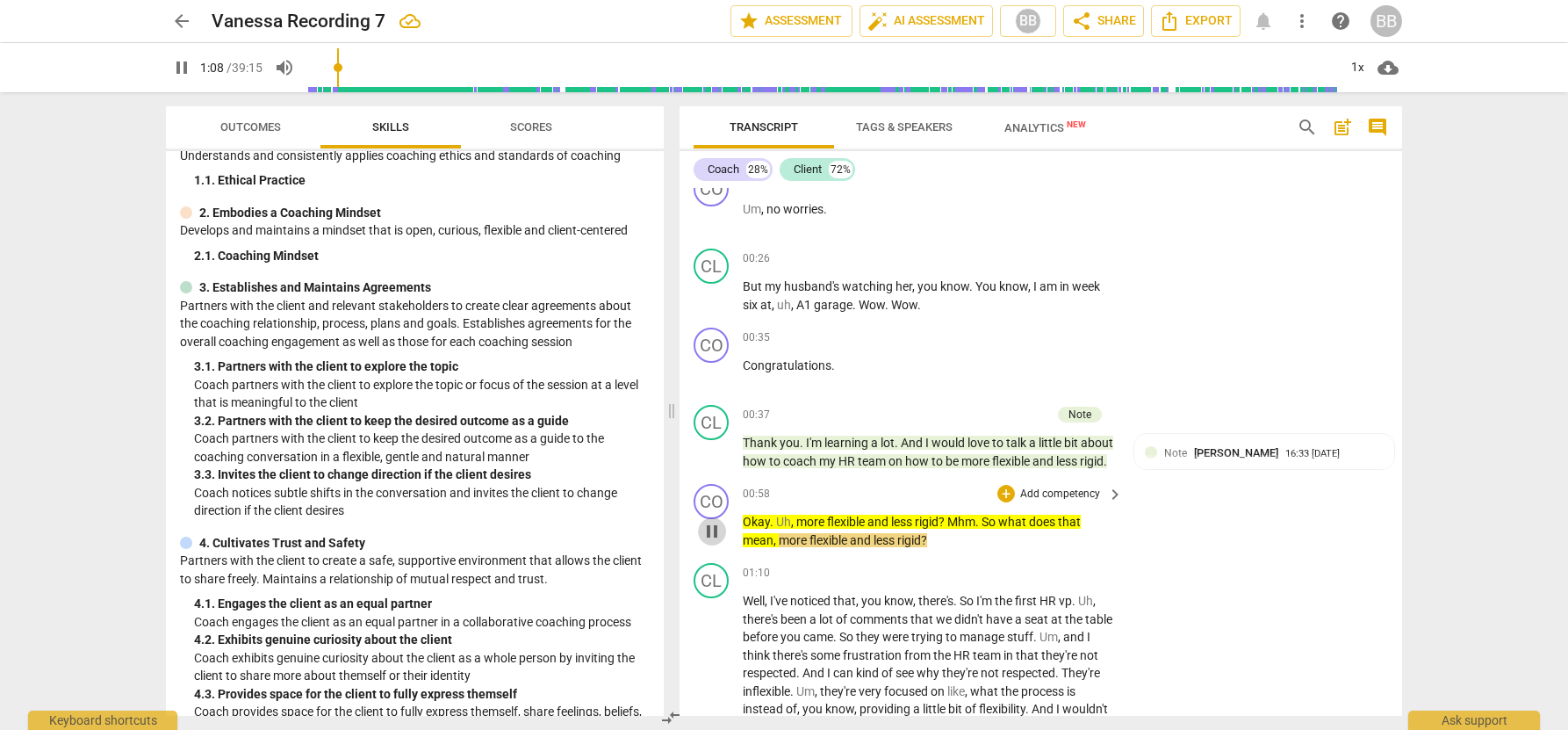 click on "pause" at bounding box center [712, 531] 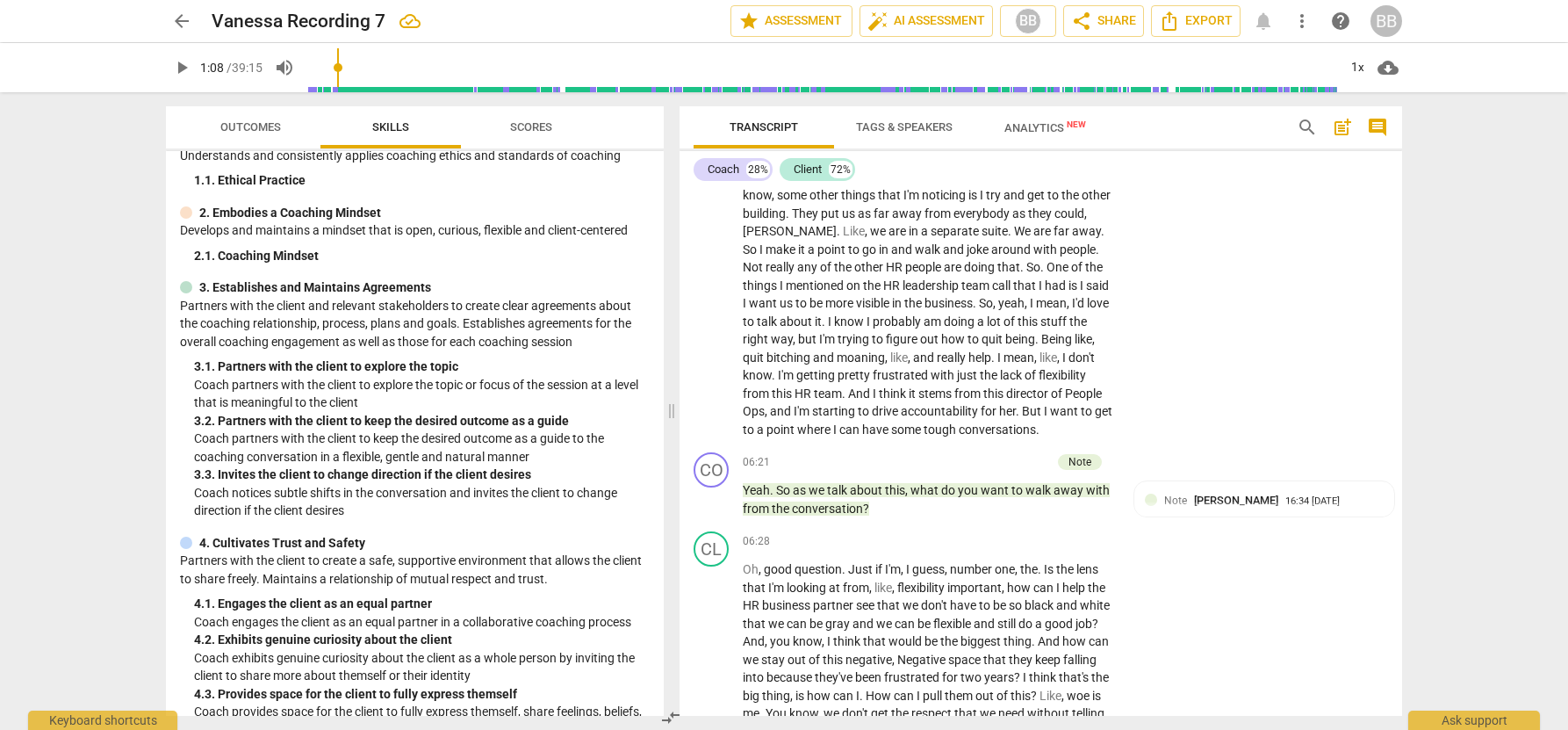 scroll, scrollTop: 1758, scrollLeft: 0, axis: vertical 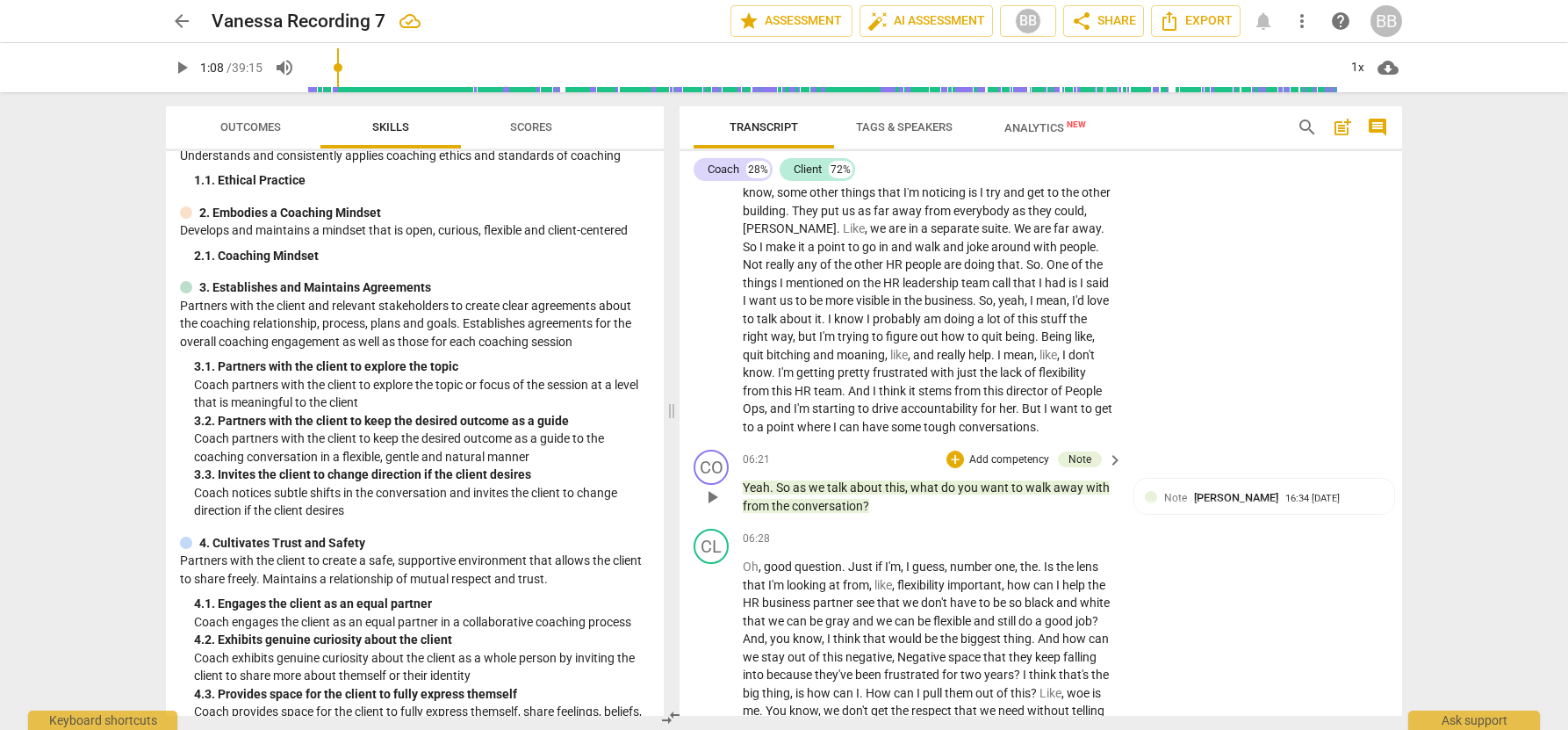 click on "play_arrow" at bounding box center [712, 497] 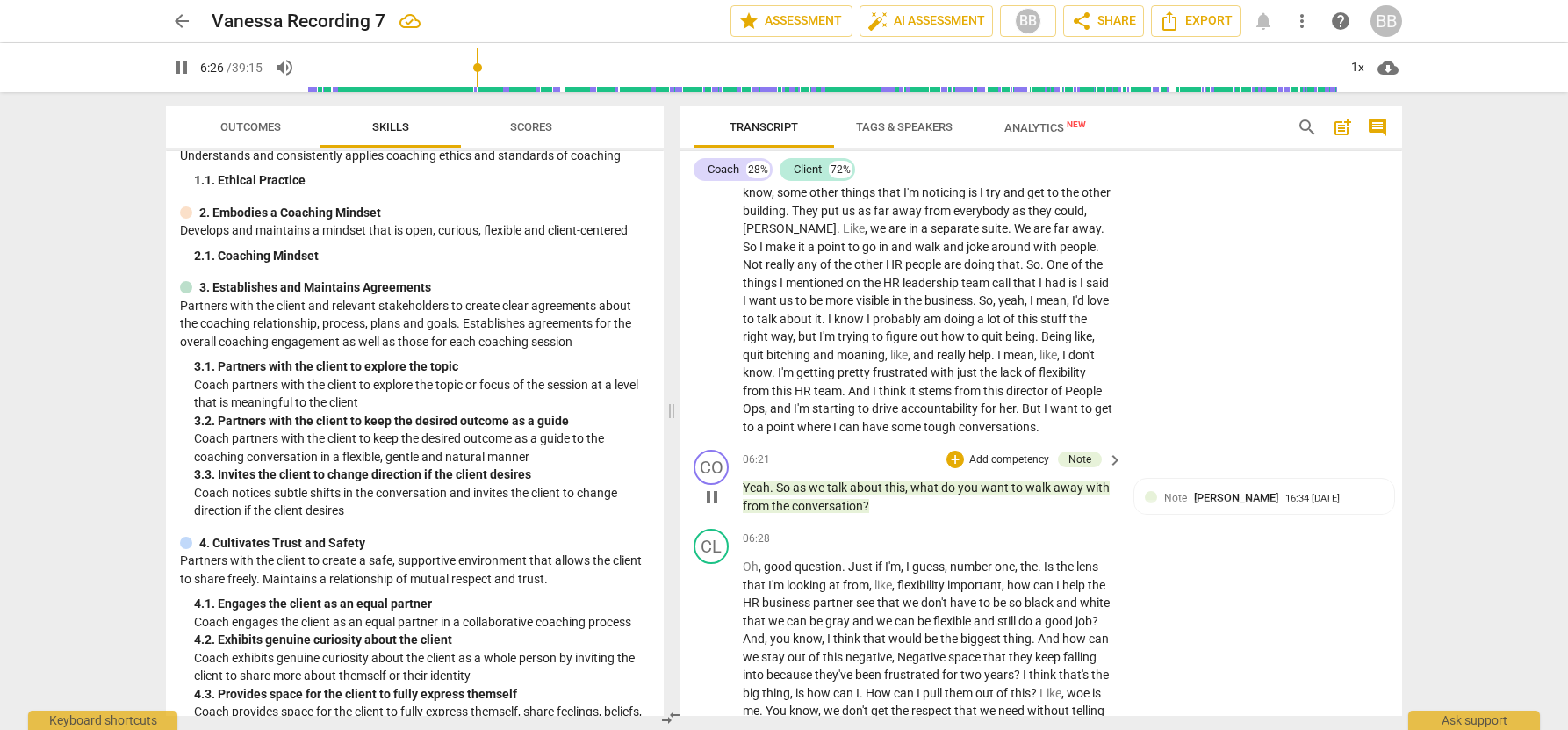 click on "pause" at bounding box center (712, 497) 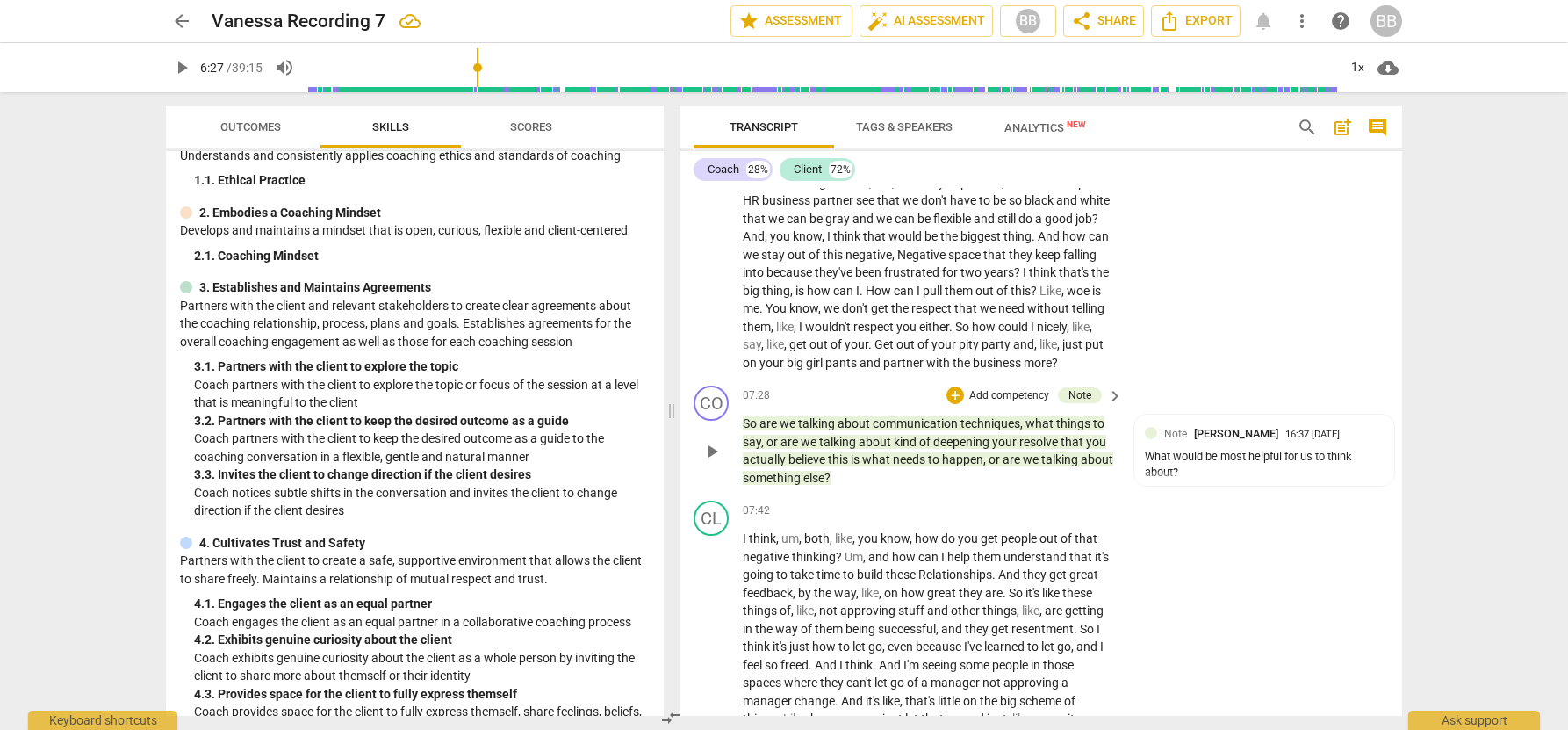 scroll, scrollTop: 2165, scrollLeft: 0, axis: vertical 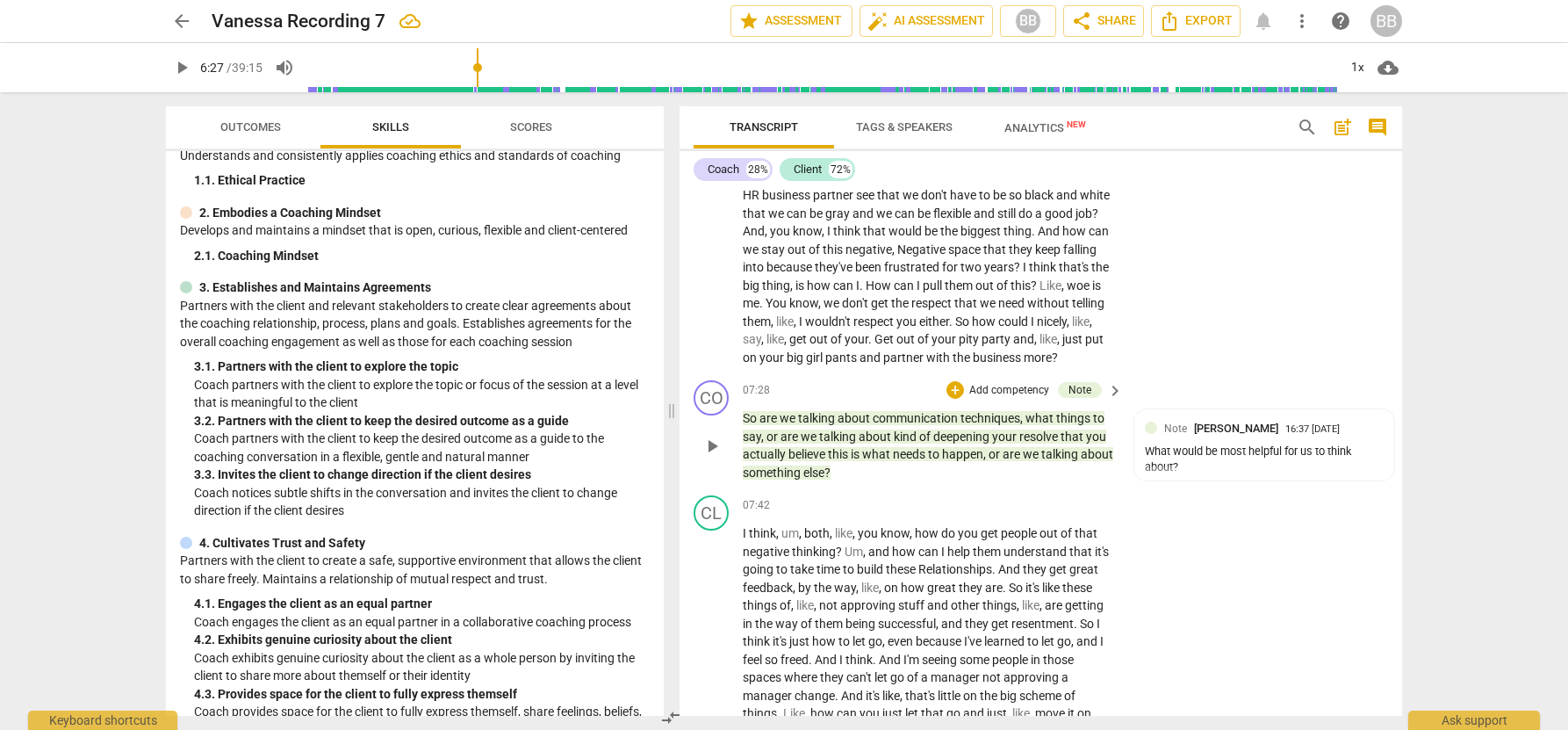 click on "play_arrow" at bounding box center (712, 446) 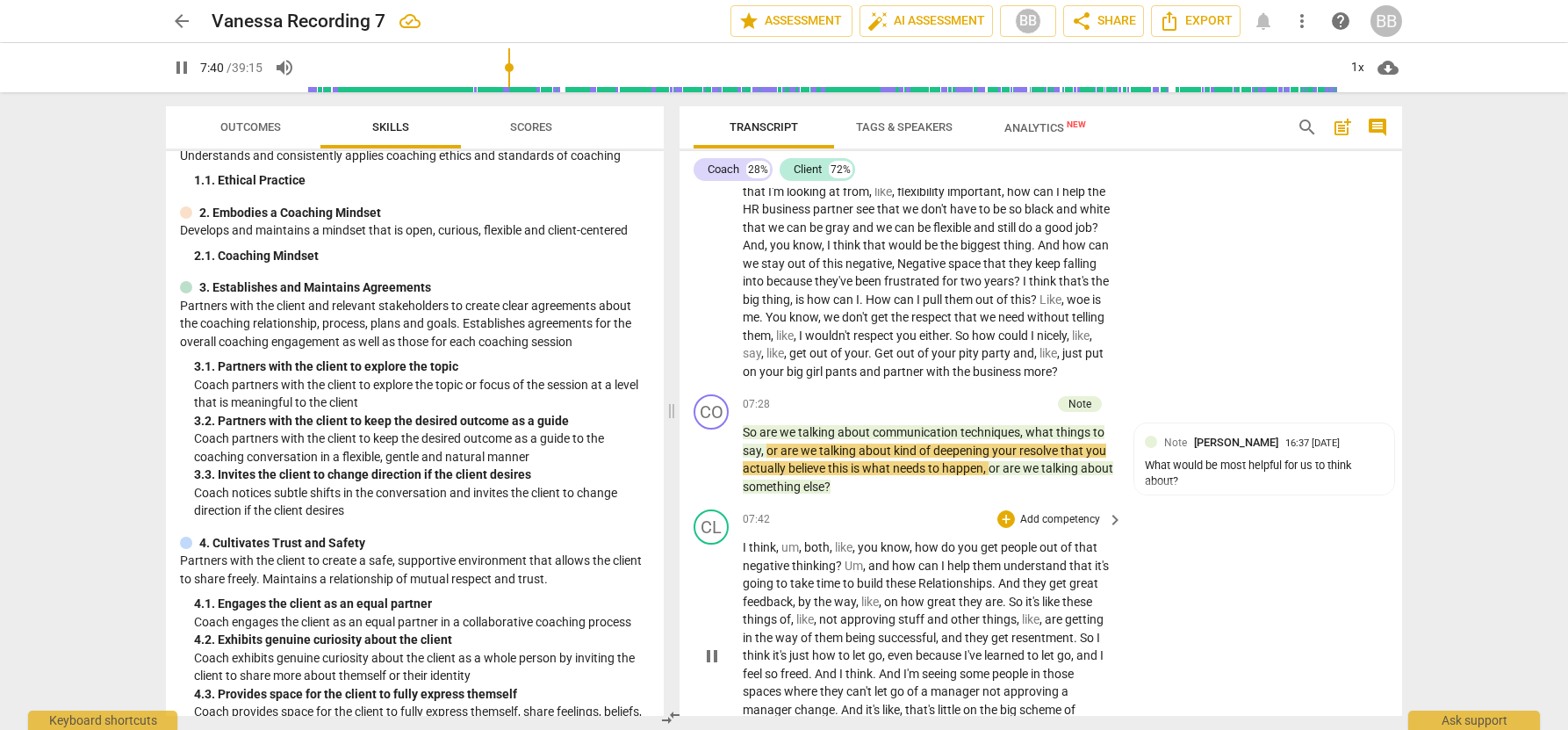 scroll, scrollTop: 2158, scrollLeft: 0, axis: vertical 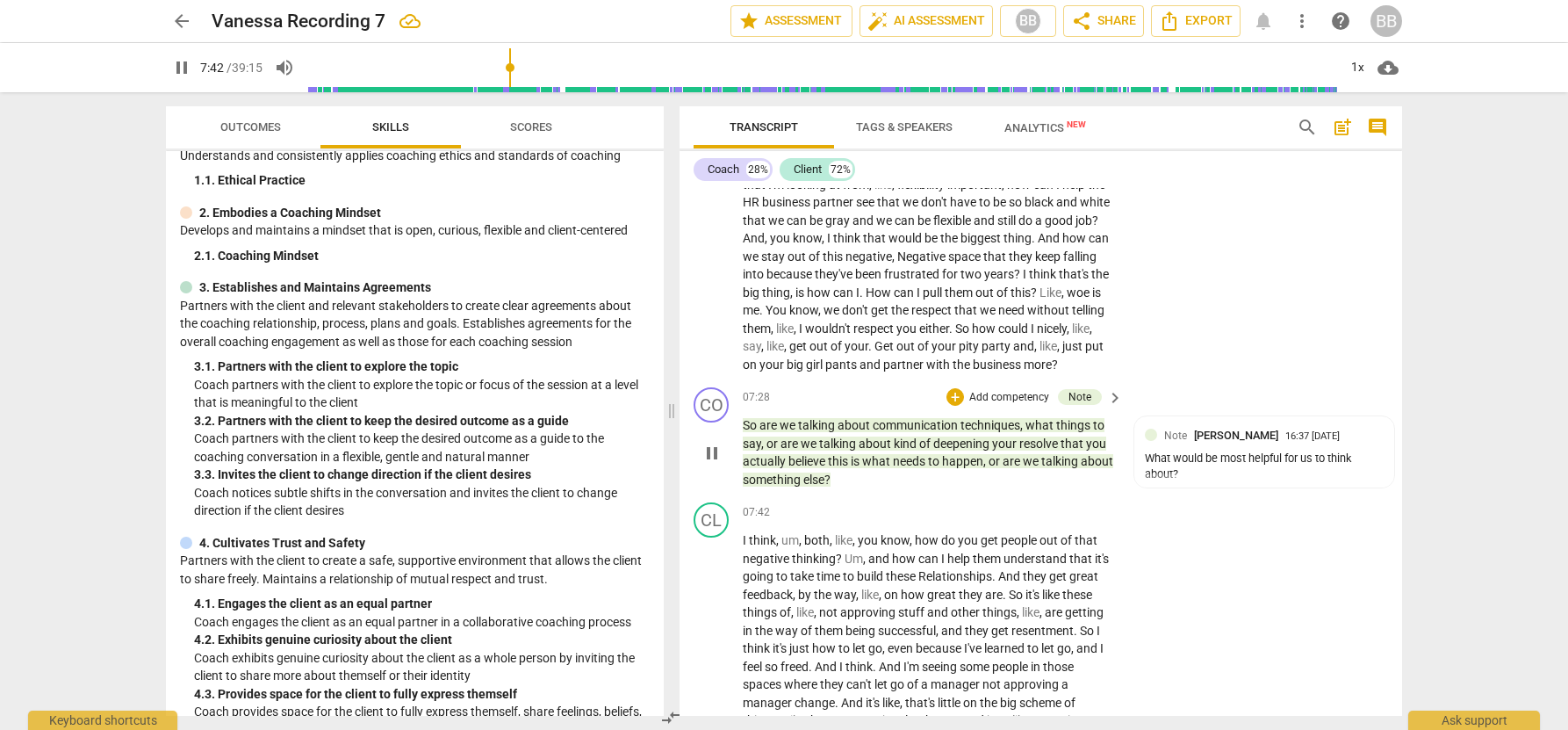 click on "pause" at bounding box center (712, 453) 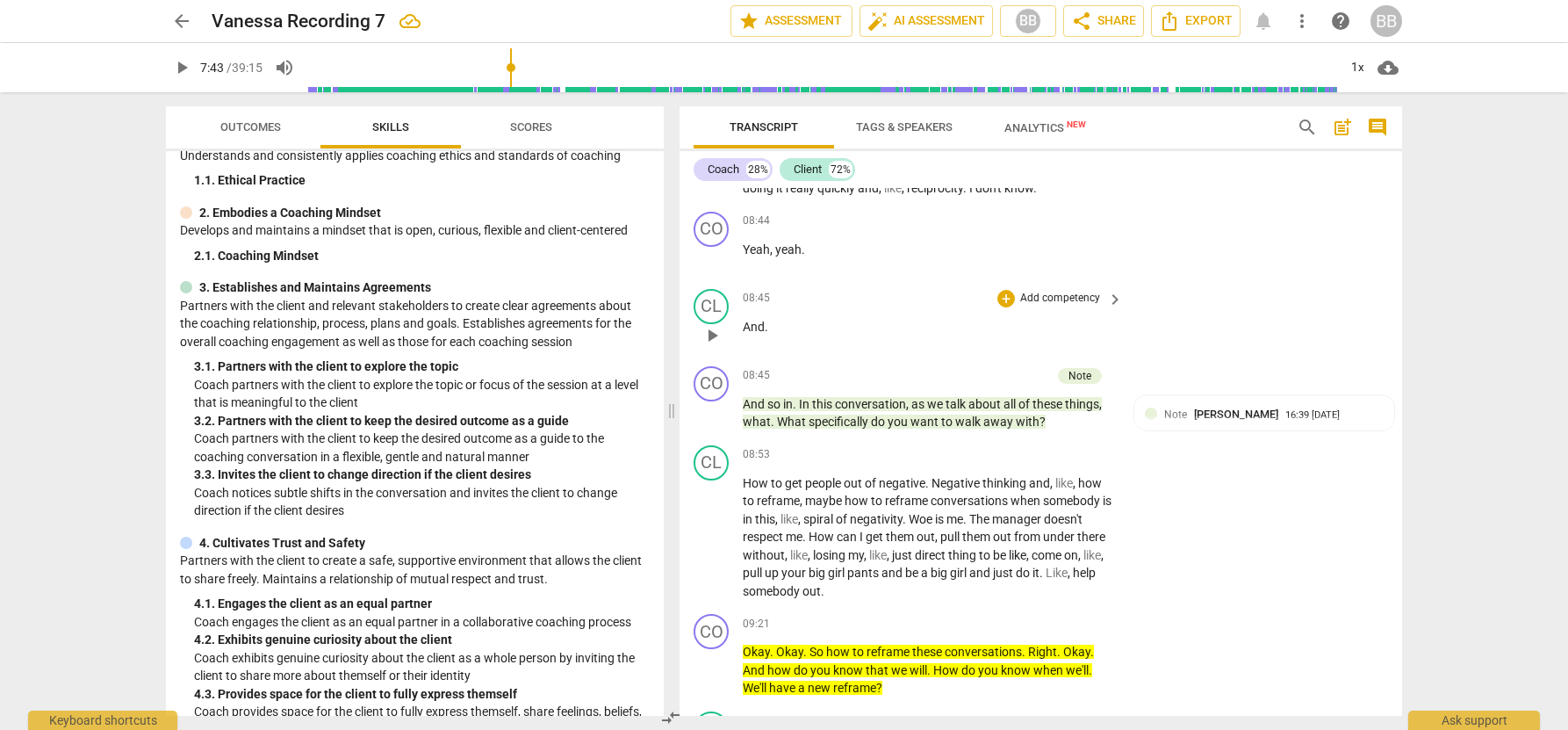 scroll, scrollTop: 2728, scrollLeft: 0, axis: vertical 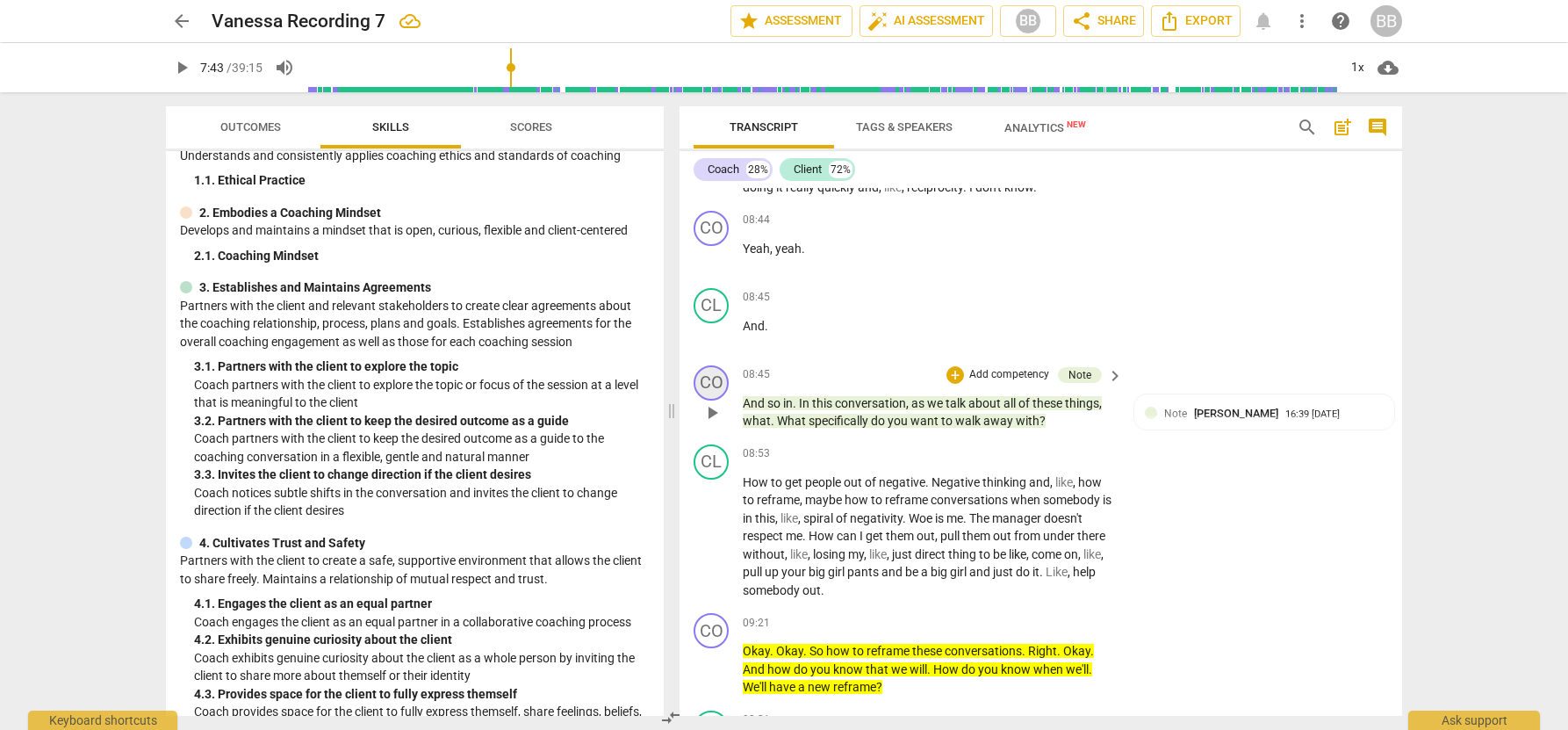click on "play_arrow" at bounding box center (712, 413) 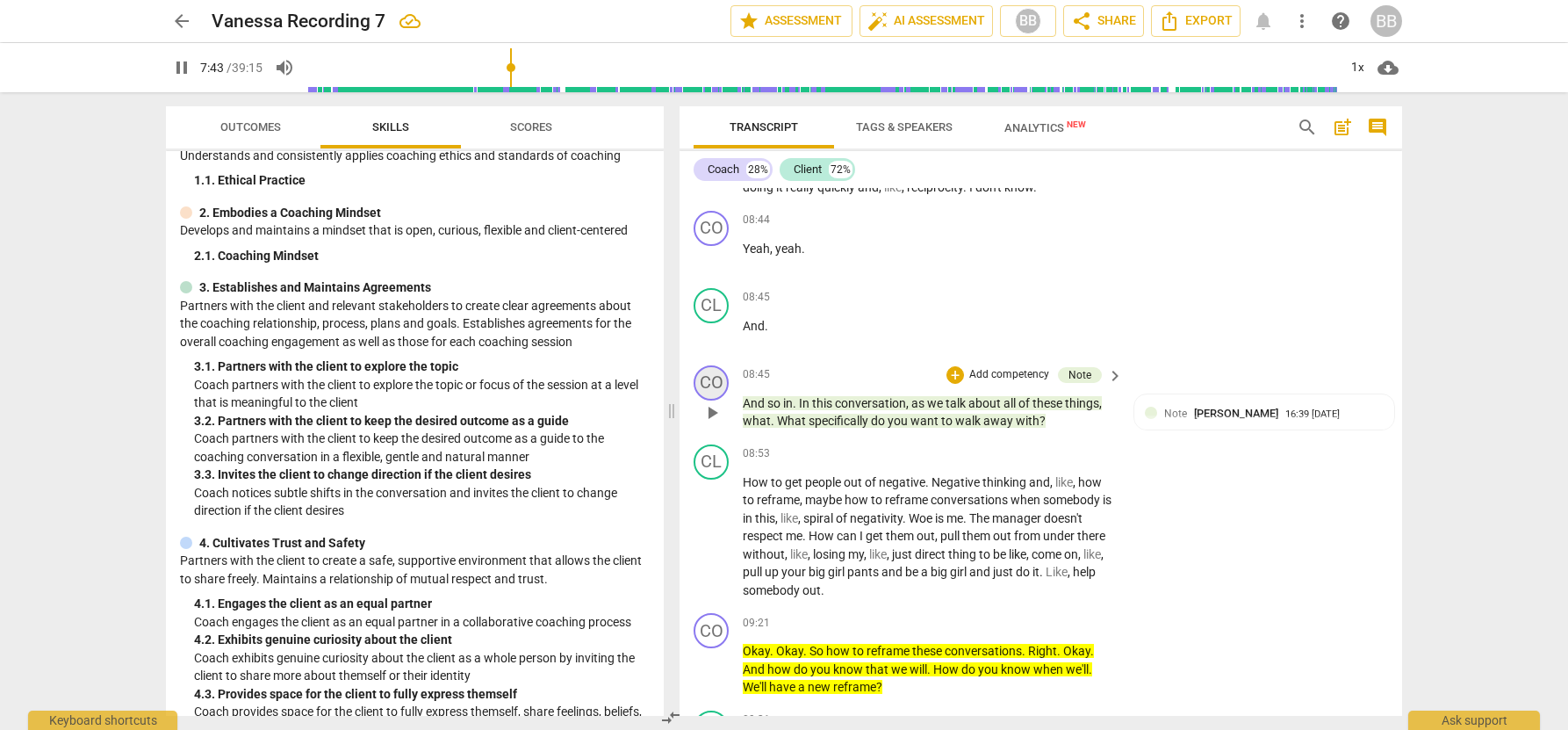 scroll, scrollTop: 2711, scrollLeft: 0, axis: vertical 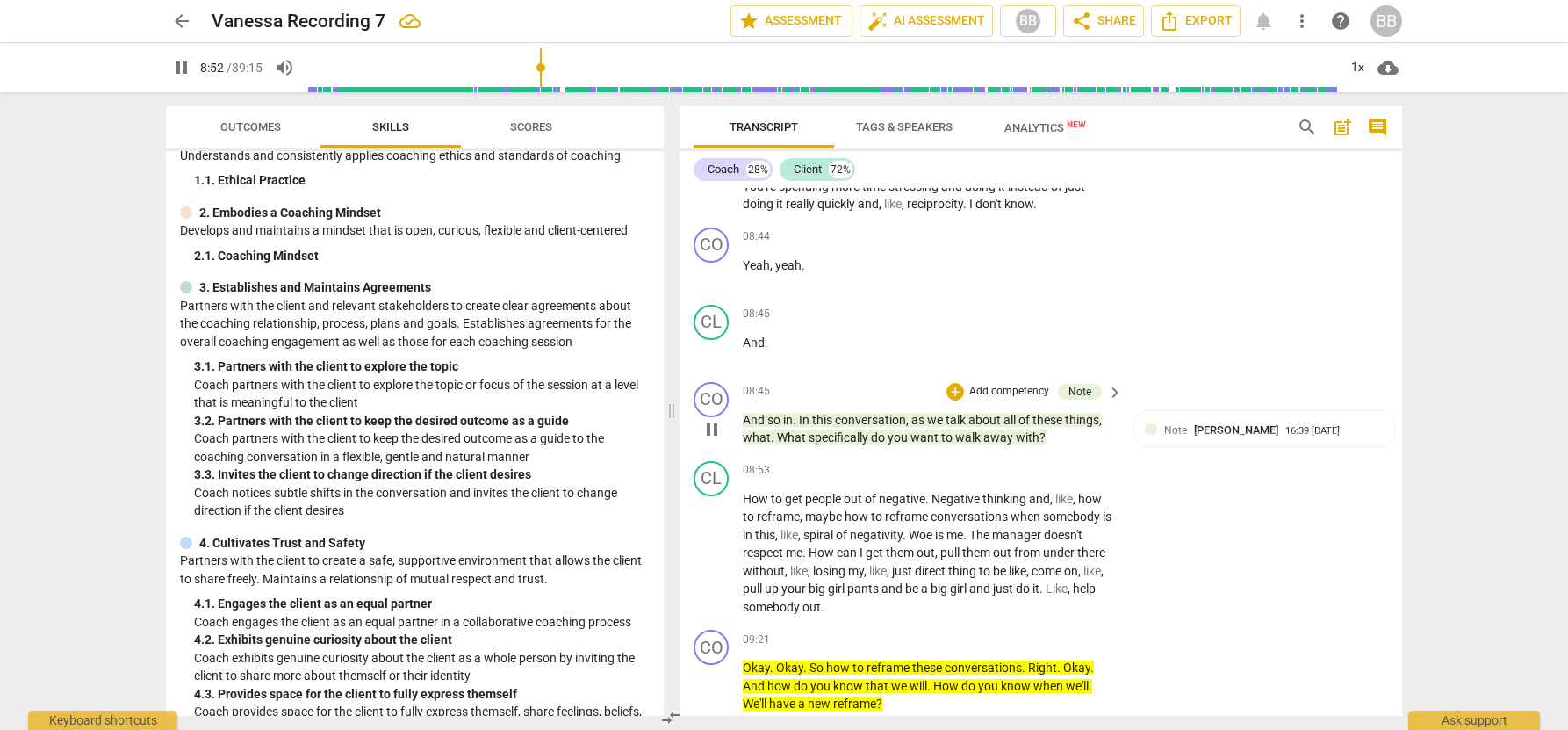 click on "pause" at bounding box center [712, 430] 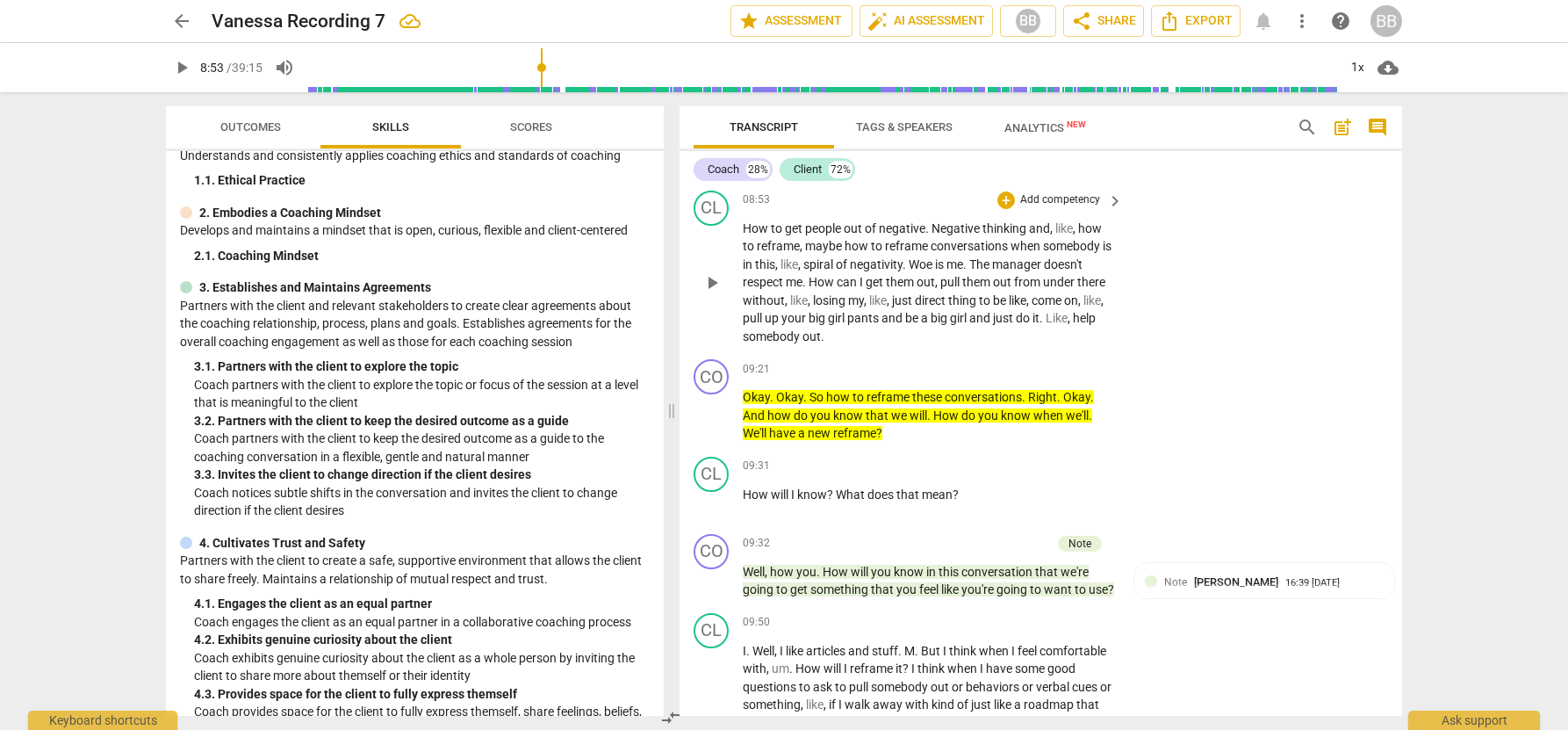 scroll, scrollTop: 2984, scrollLeft: 0, axis: vertical 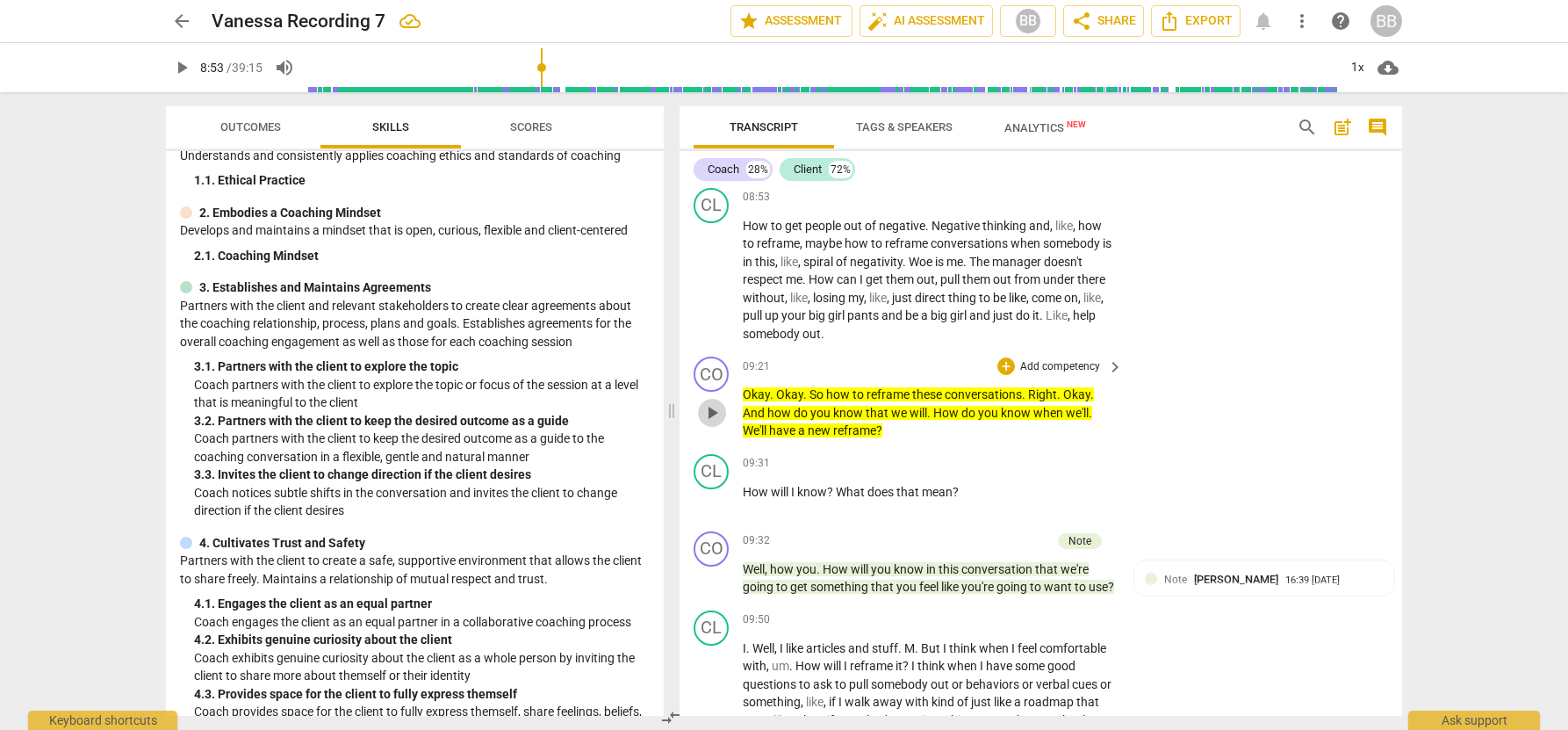 click on "play_arrow" at bounding box center (712, 413) 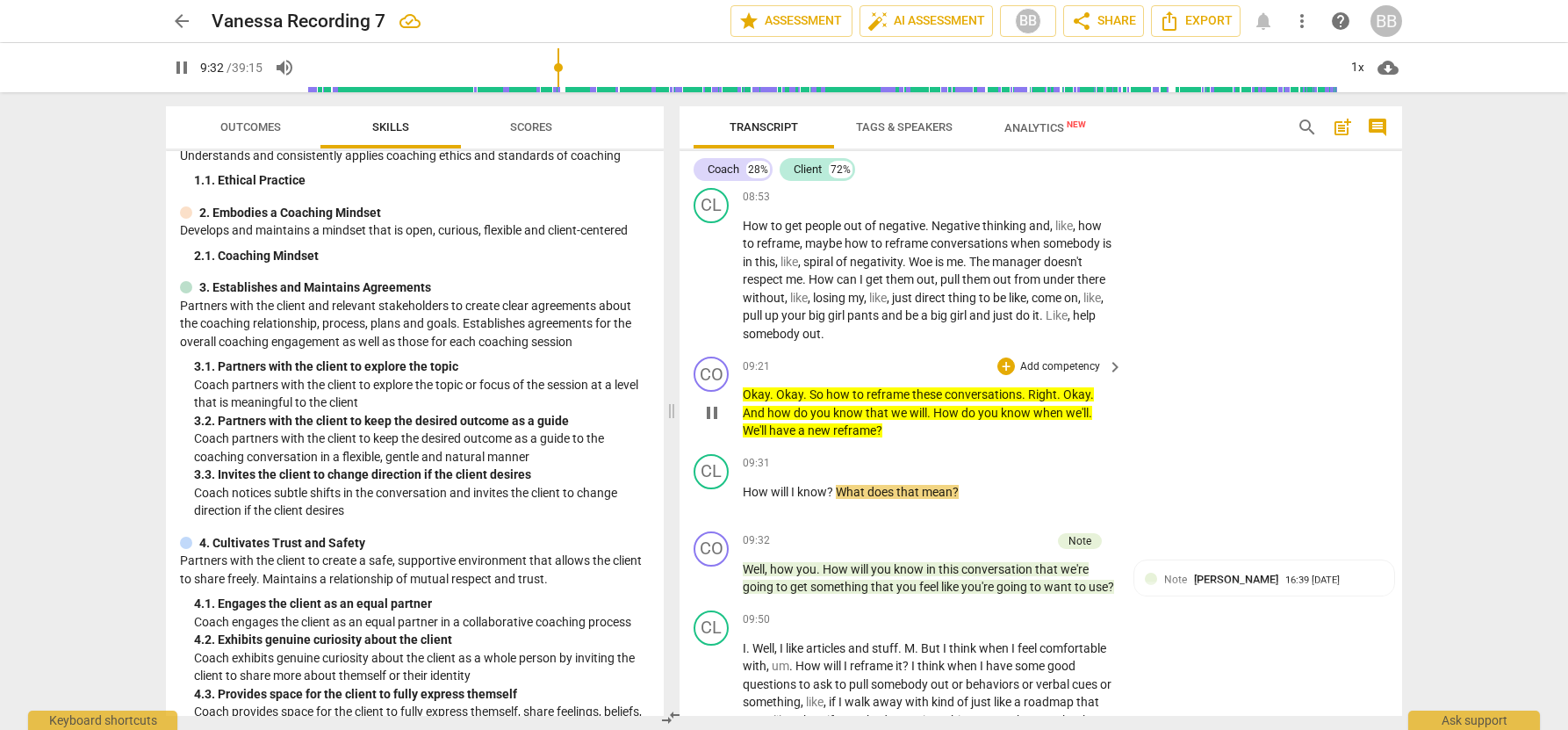 click on "pause" at bounding box center (712, 413) 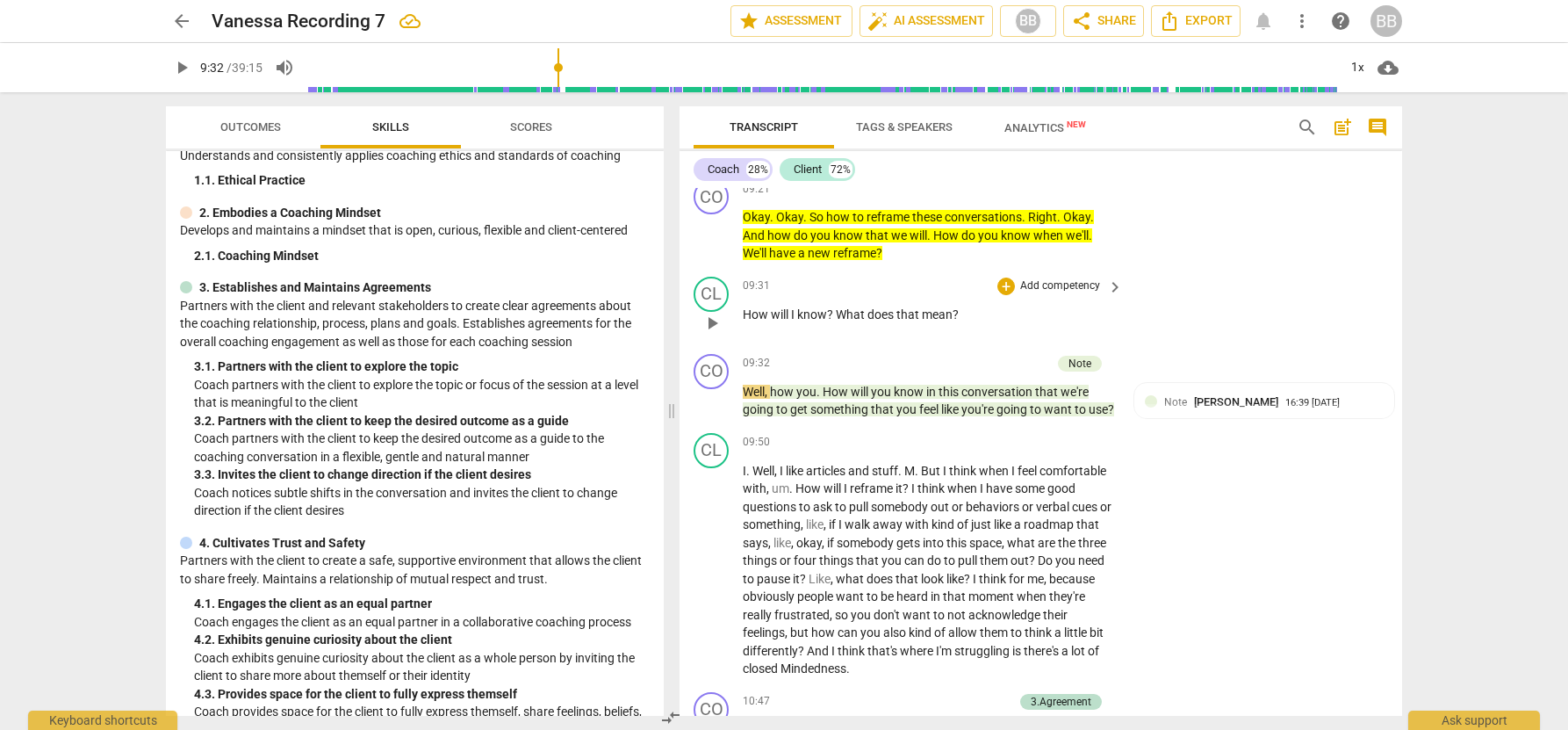 scroll, scrollTop: 3164, scrollLeft: 0, axis: vertical 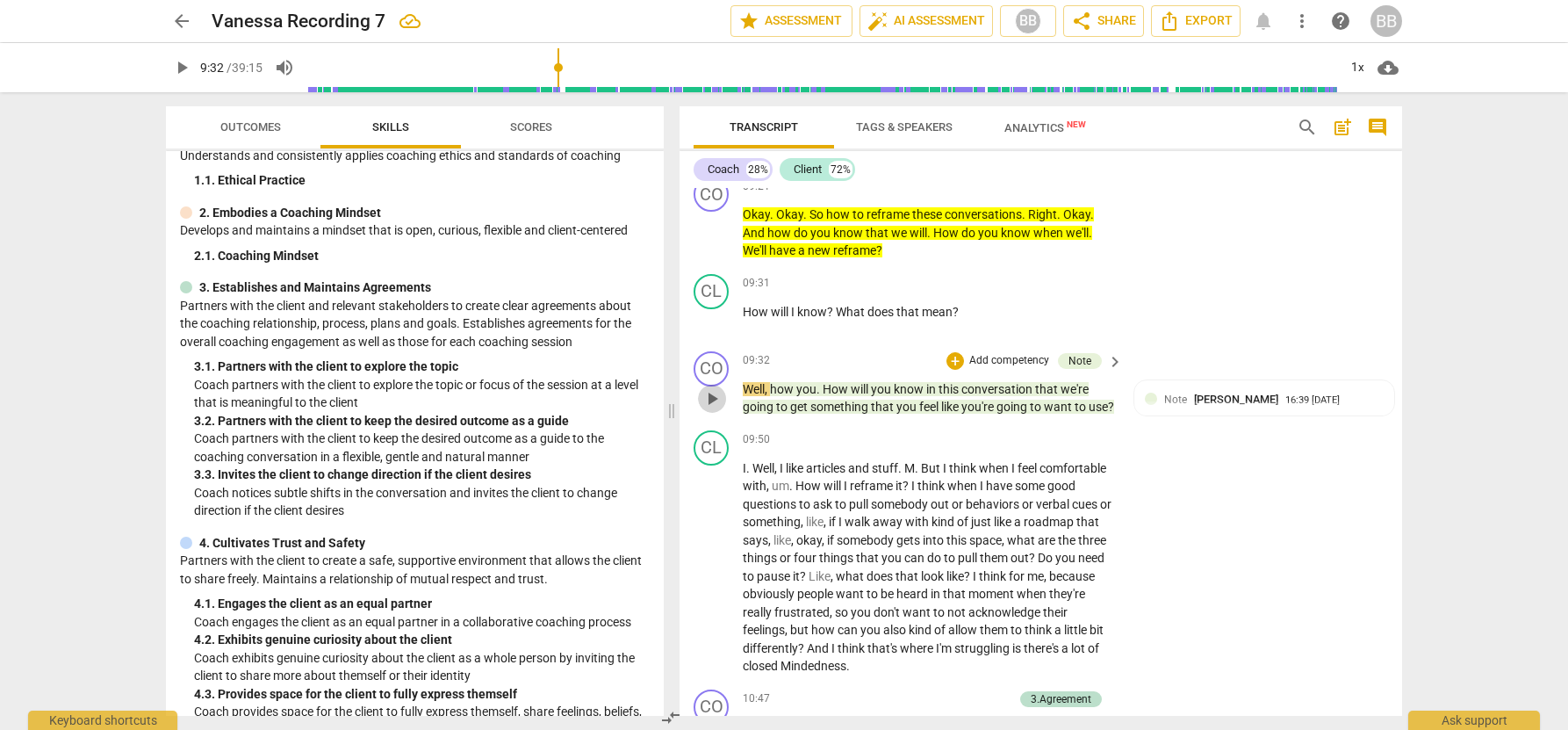click on "play_arrow" at bounding box center (712, 399) 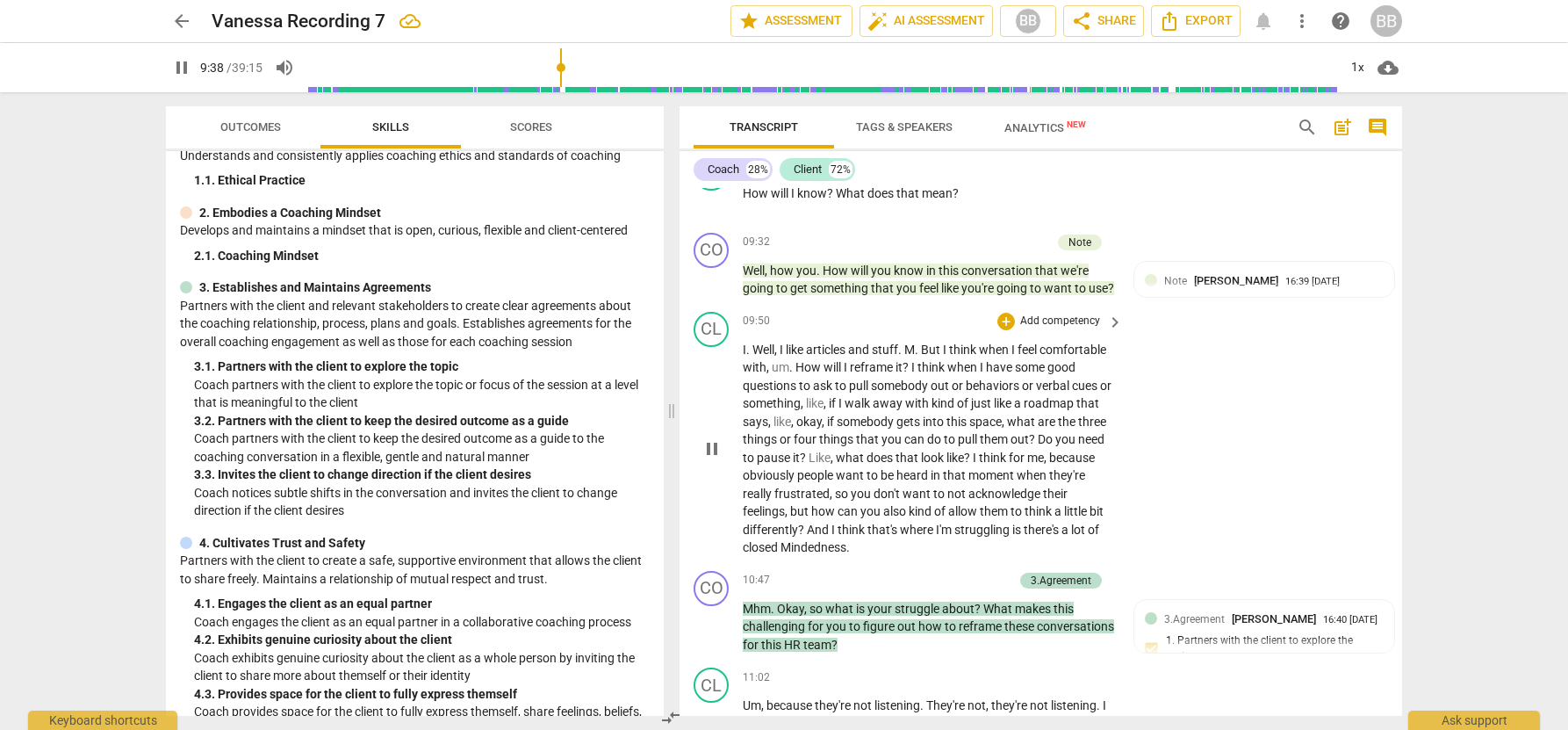 scroll, scrollTop: 3289, scrollLeft: 0, axis: vertical 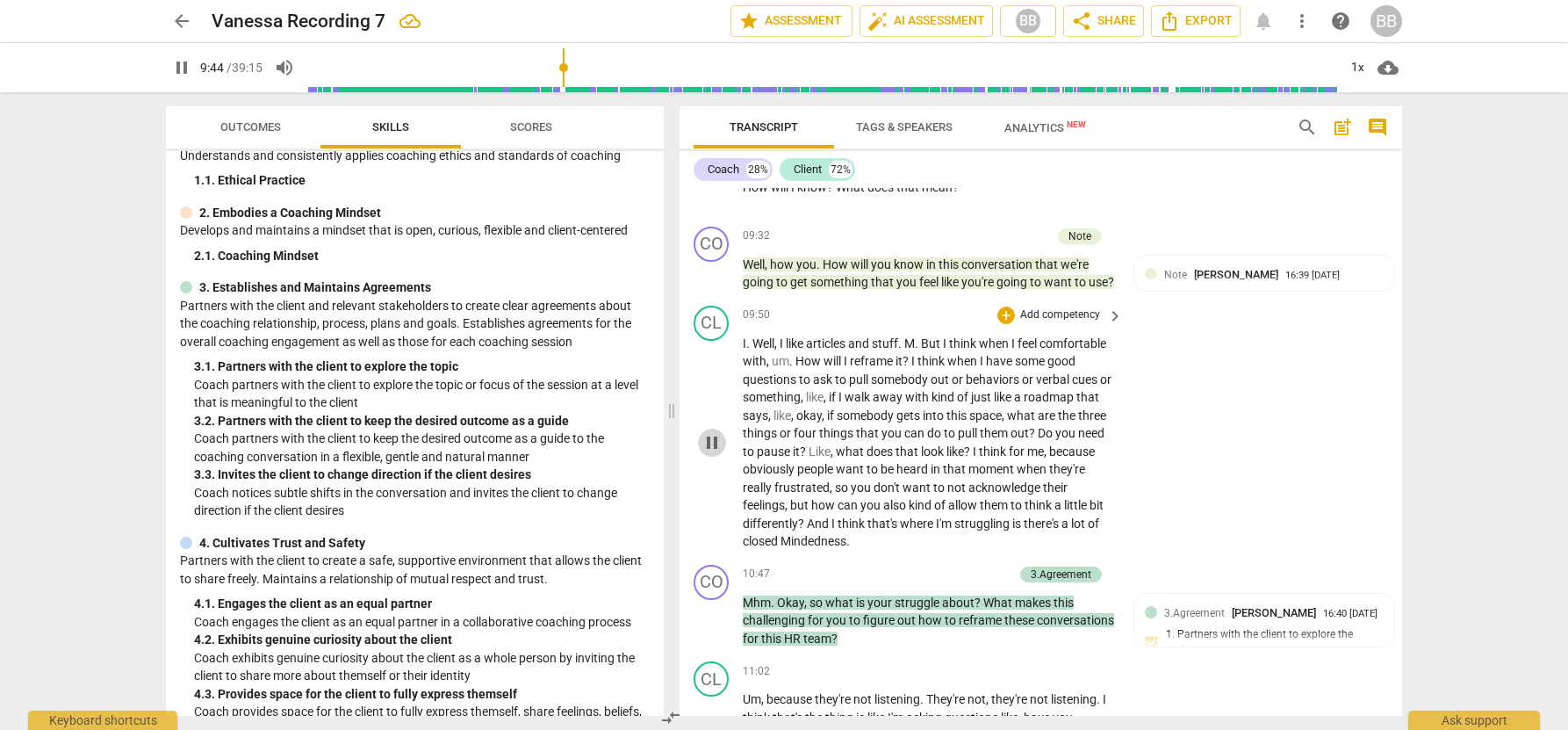 click on "pause" at bounding box center [712, 443] 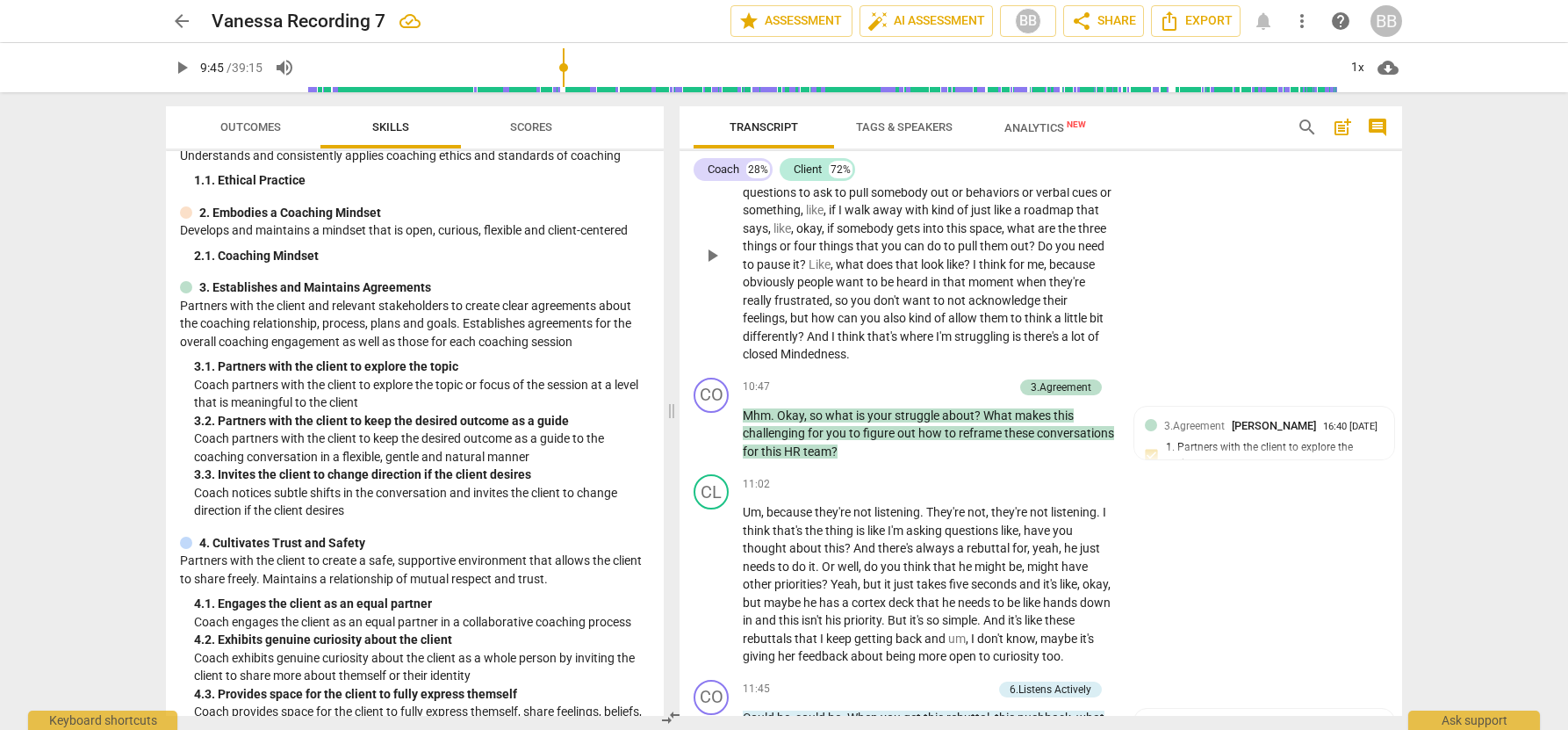 scroll, scrollTop: 3490, scrollLeft: 0, axis: vertical 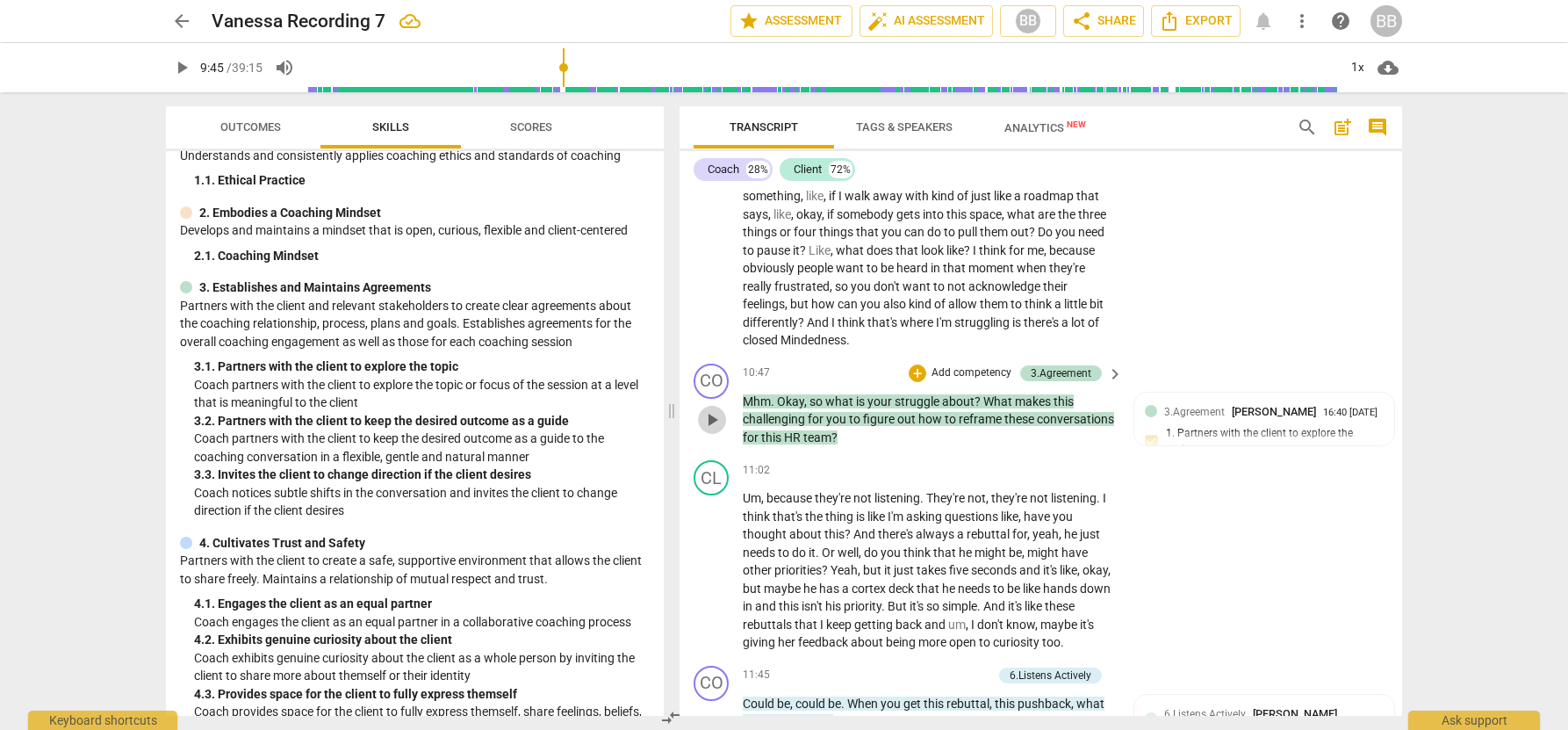 click on "play_arrow" at bounding box center [712, 420] 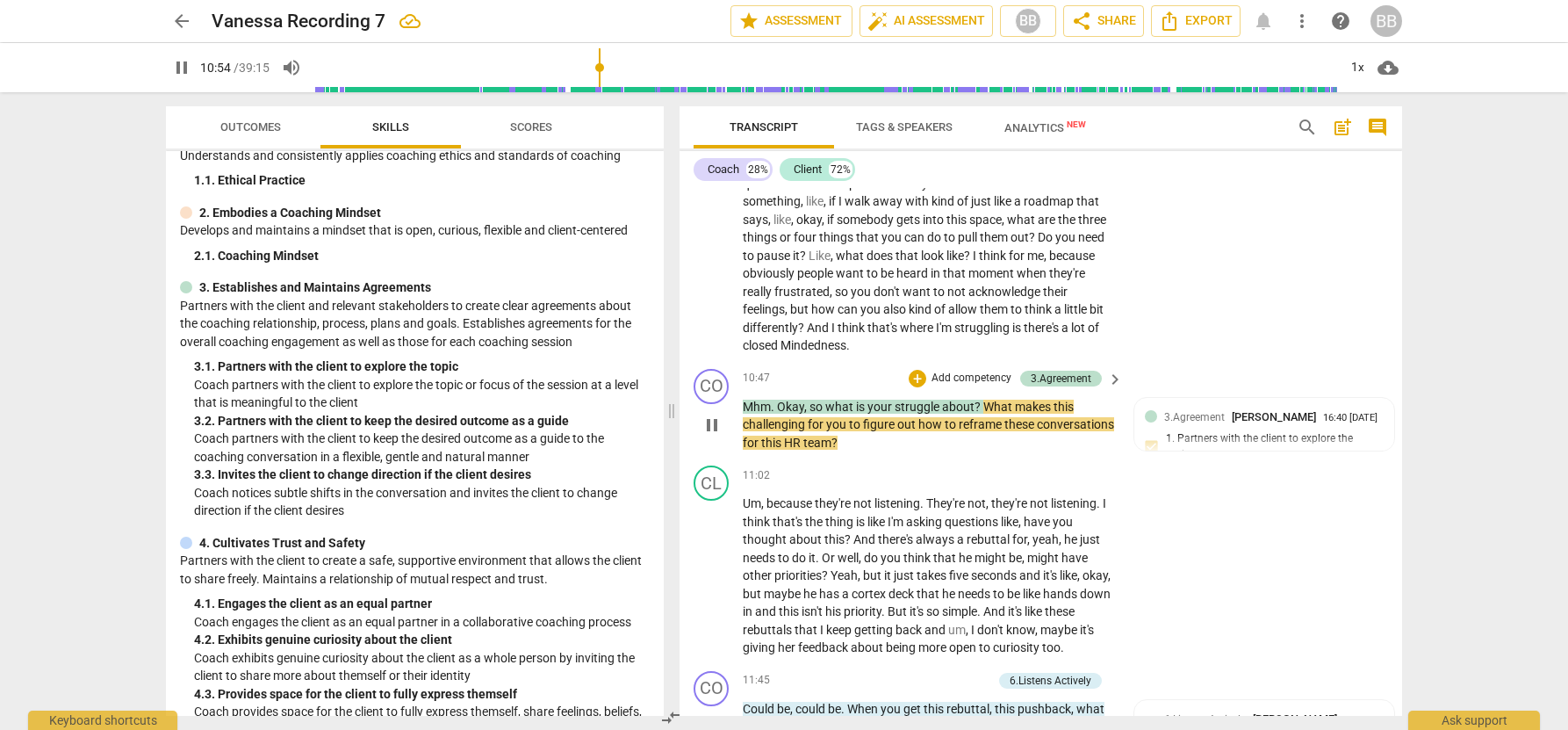 click on "pause" at bounding box center [712, 425] 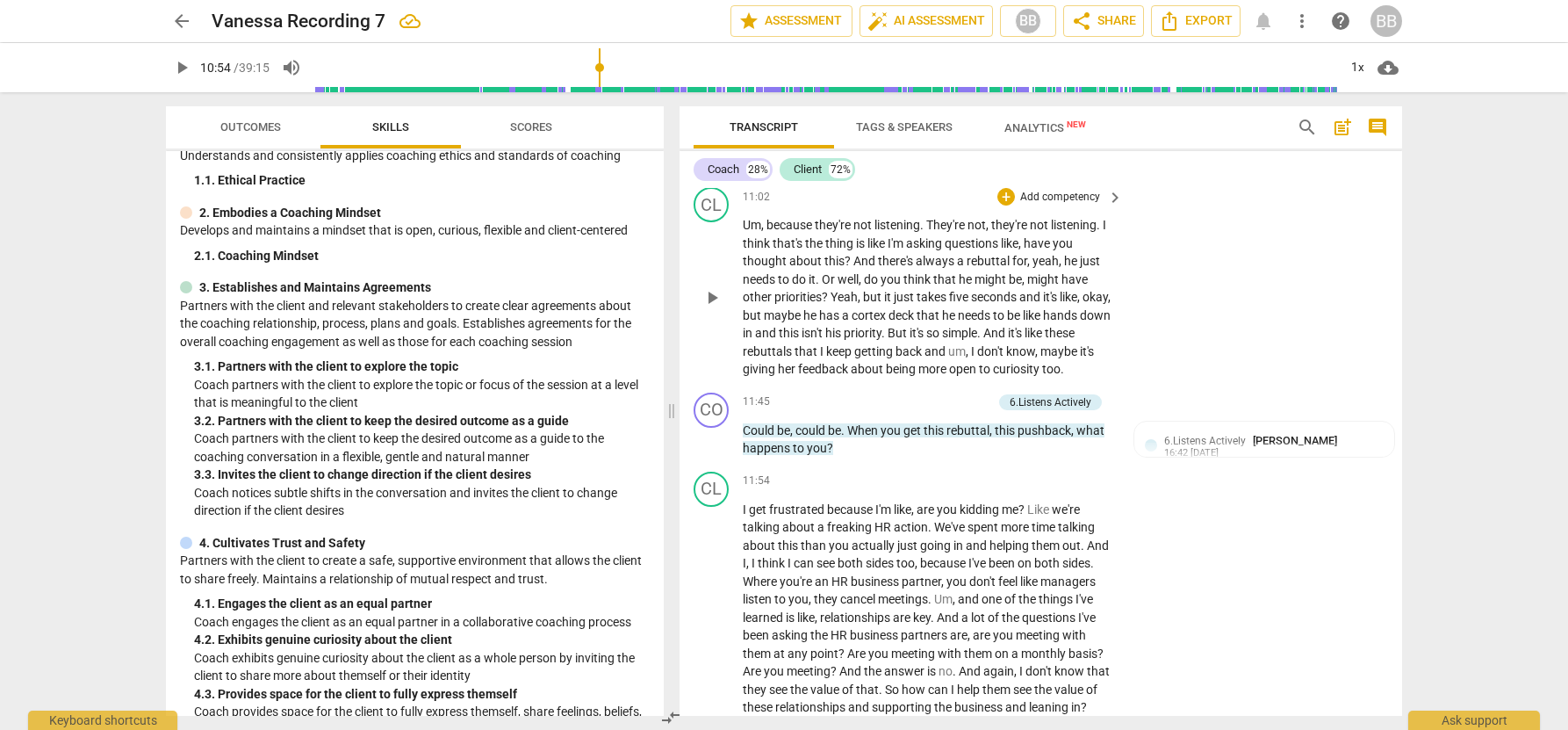 scroll, scrollTop: 3780, scrollLeft: 0, axis: vertical 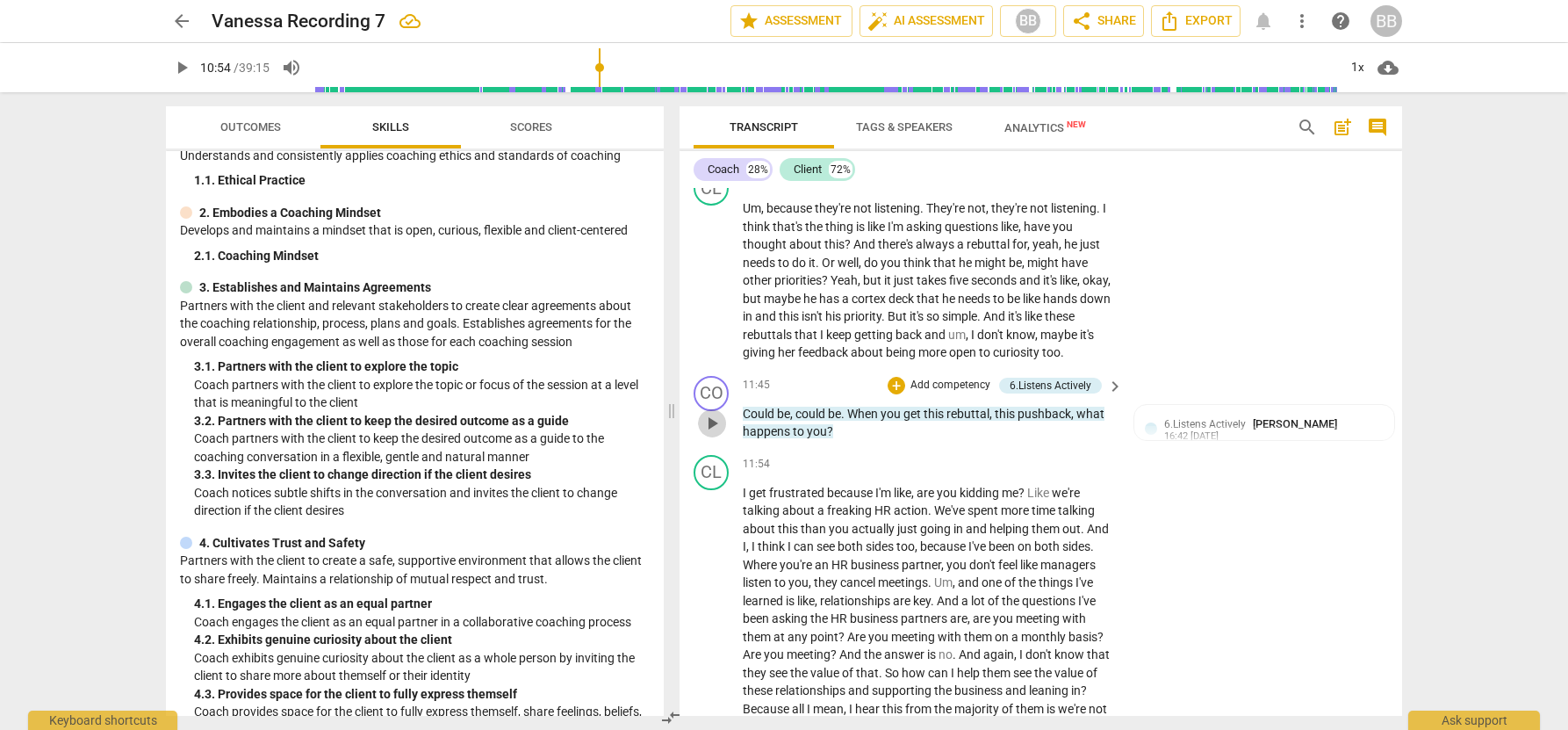 click on "play_arrow" at bounding box center [712, 423] 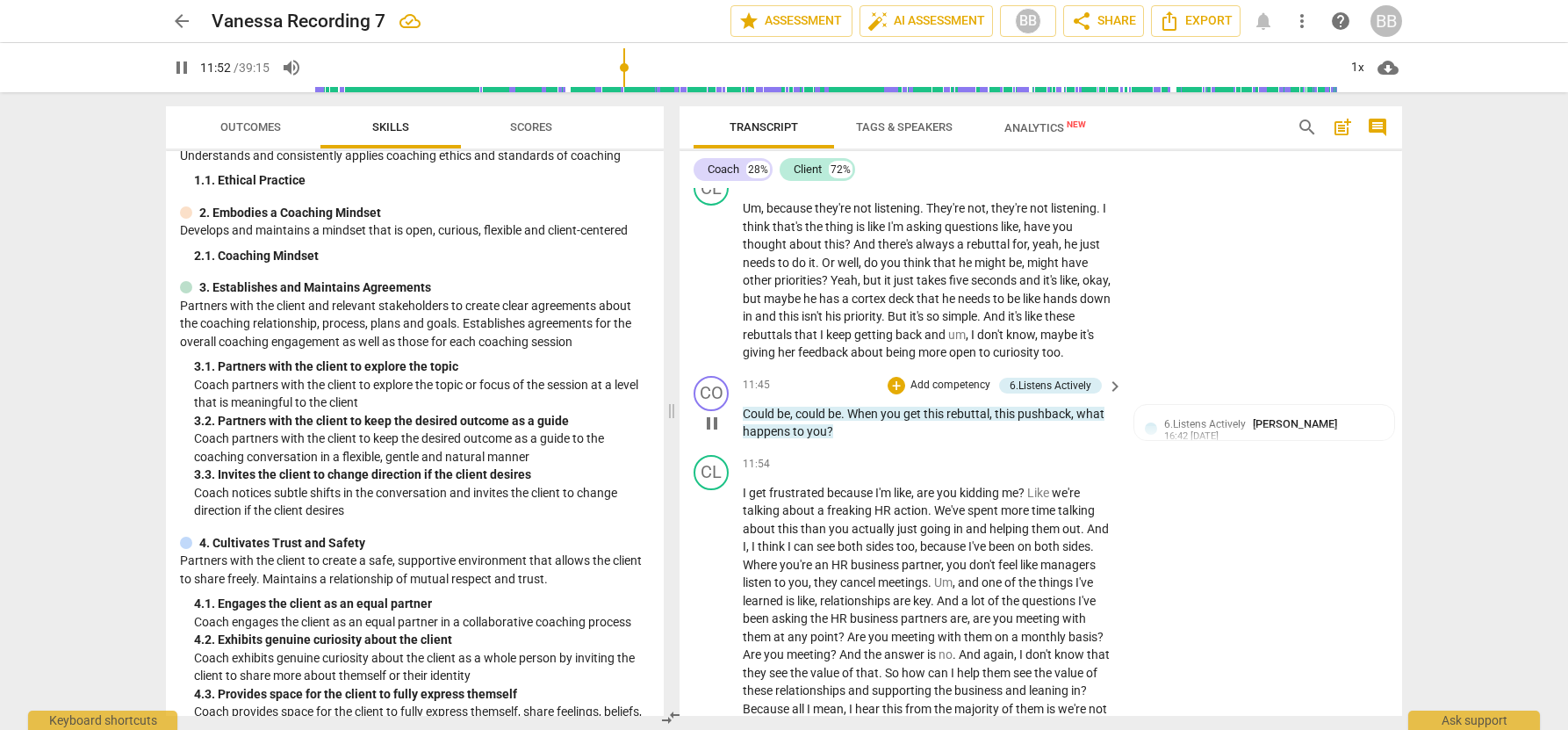 click on "pause" at bounding box center (712, 423) 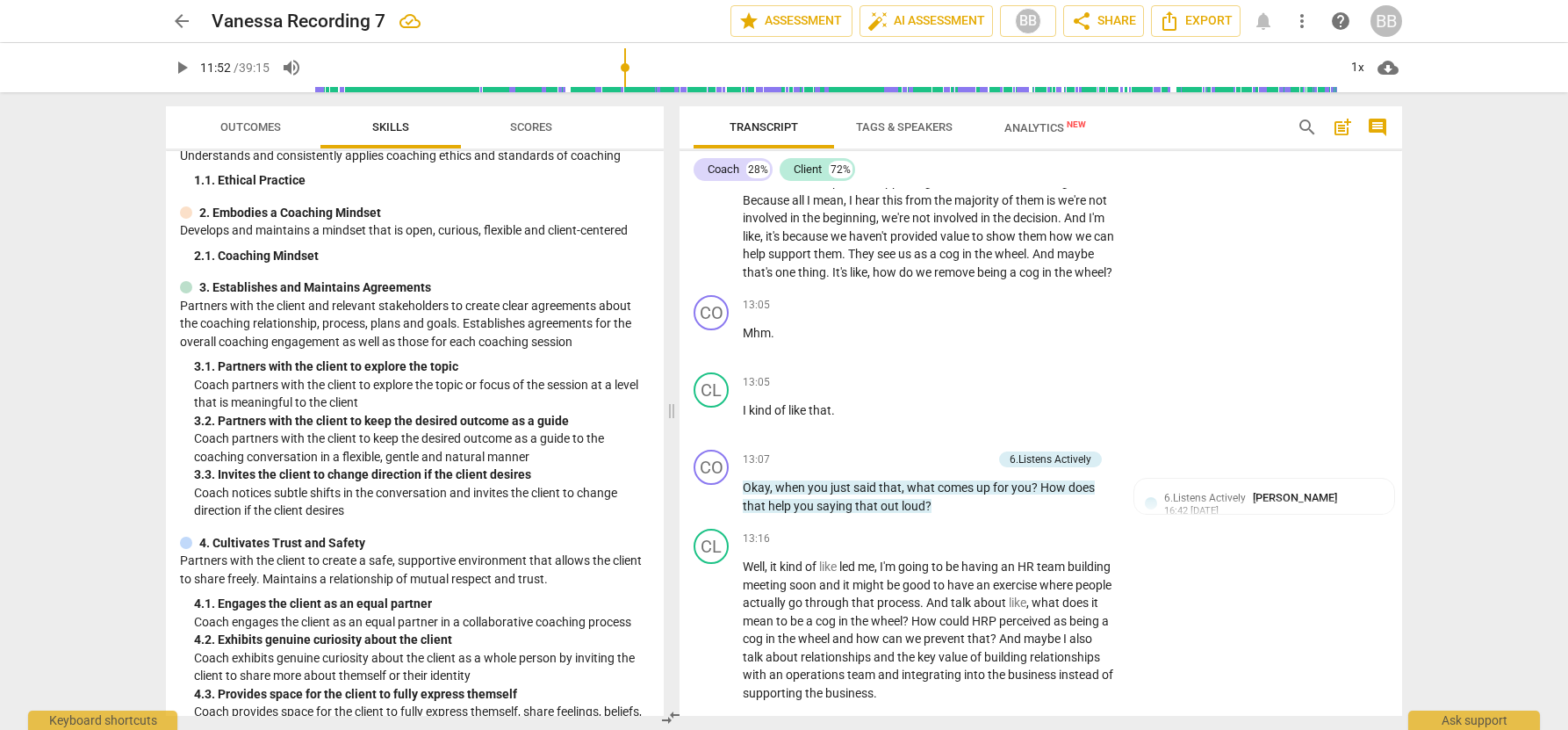 scroll, scrollTop: 4304, scrollLeft: 0, axis: vertical 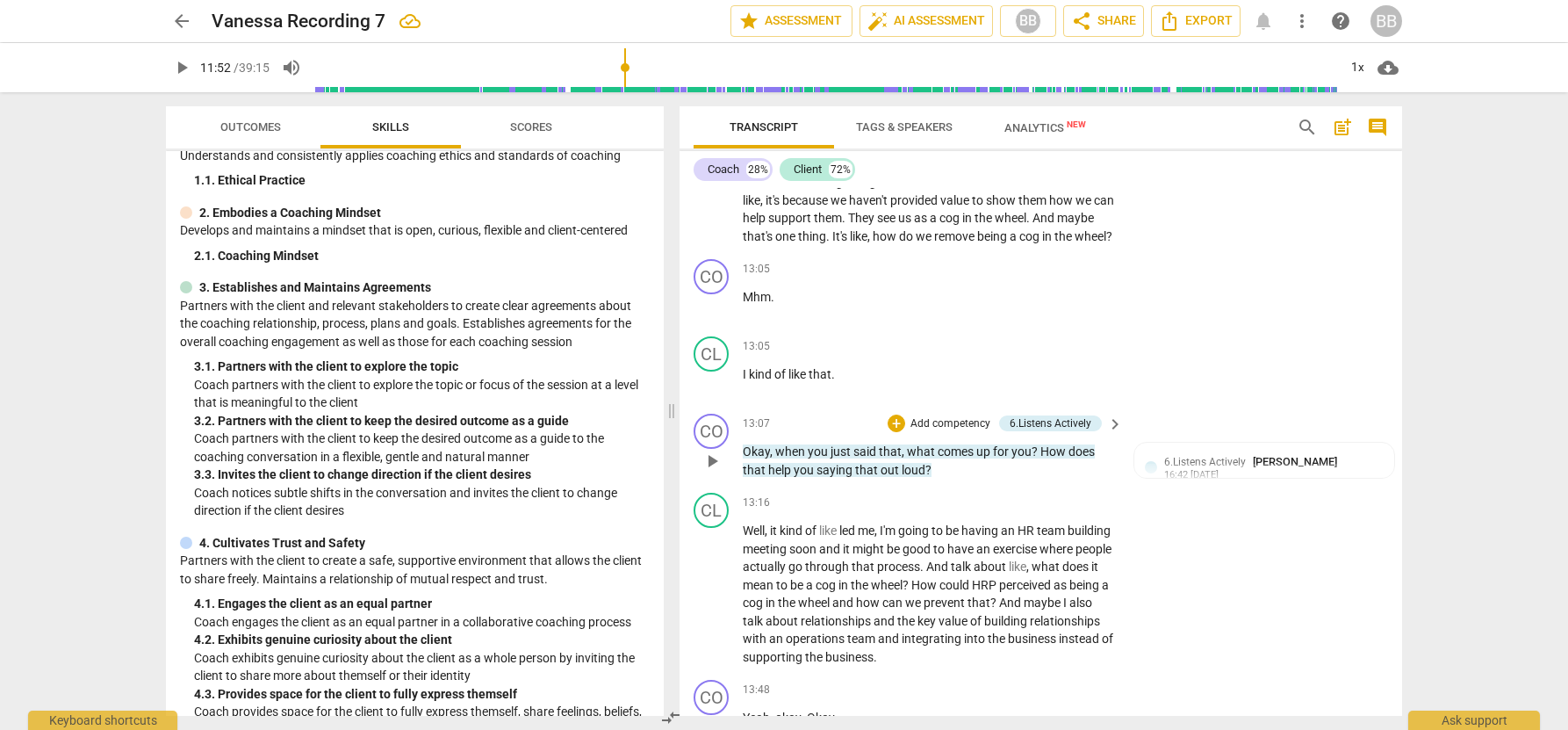 click on "play_arrow" at bounding box center (712, 461) 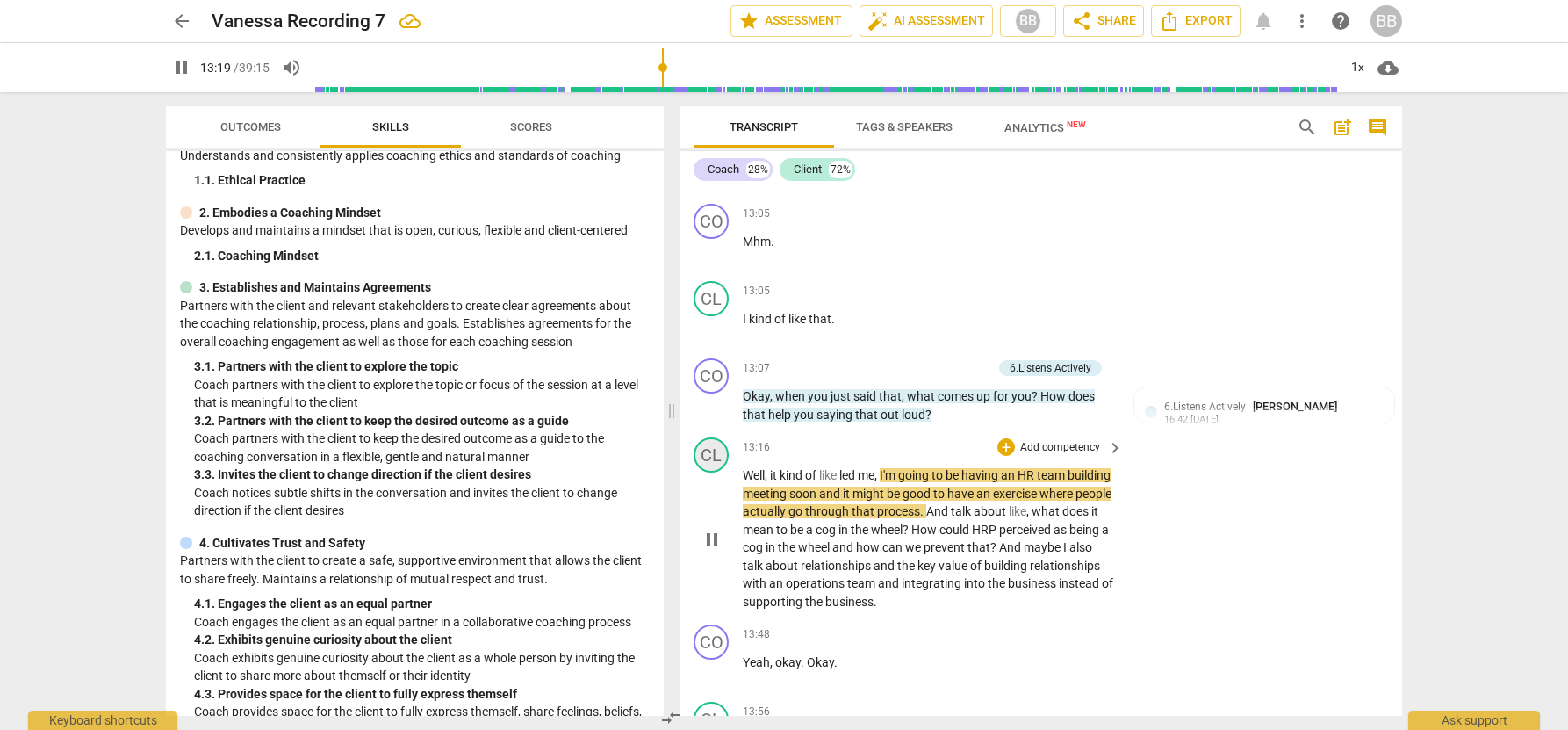 scroll, scrollTop: 4382, scrollLeft: 0, axis: vertical 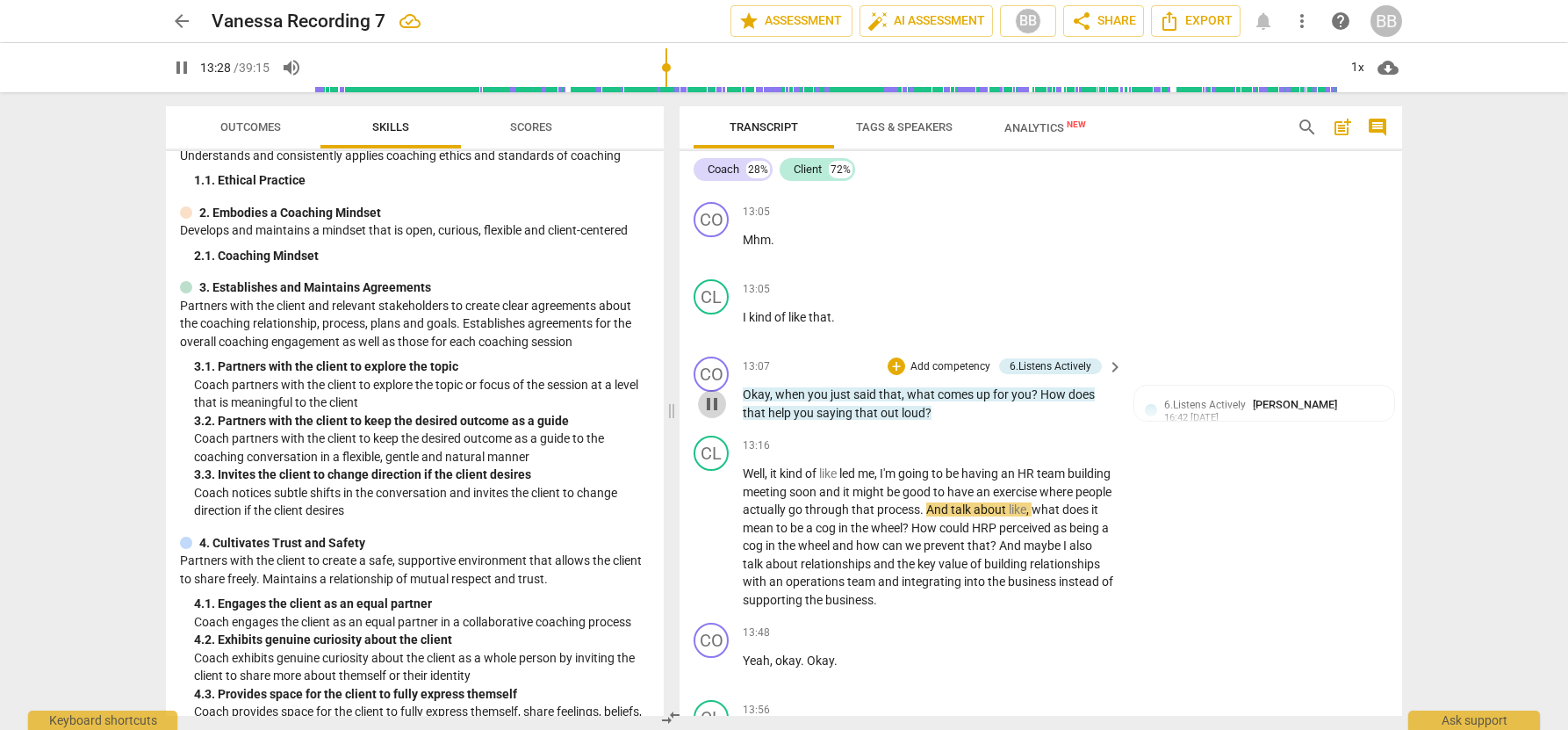 click on "pause" at bounding box center [712, 404] 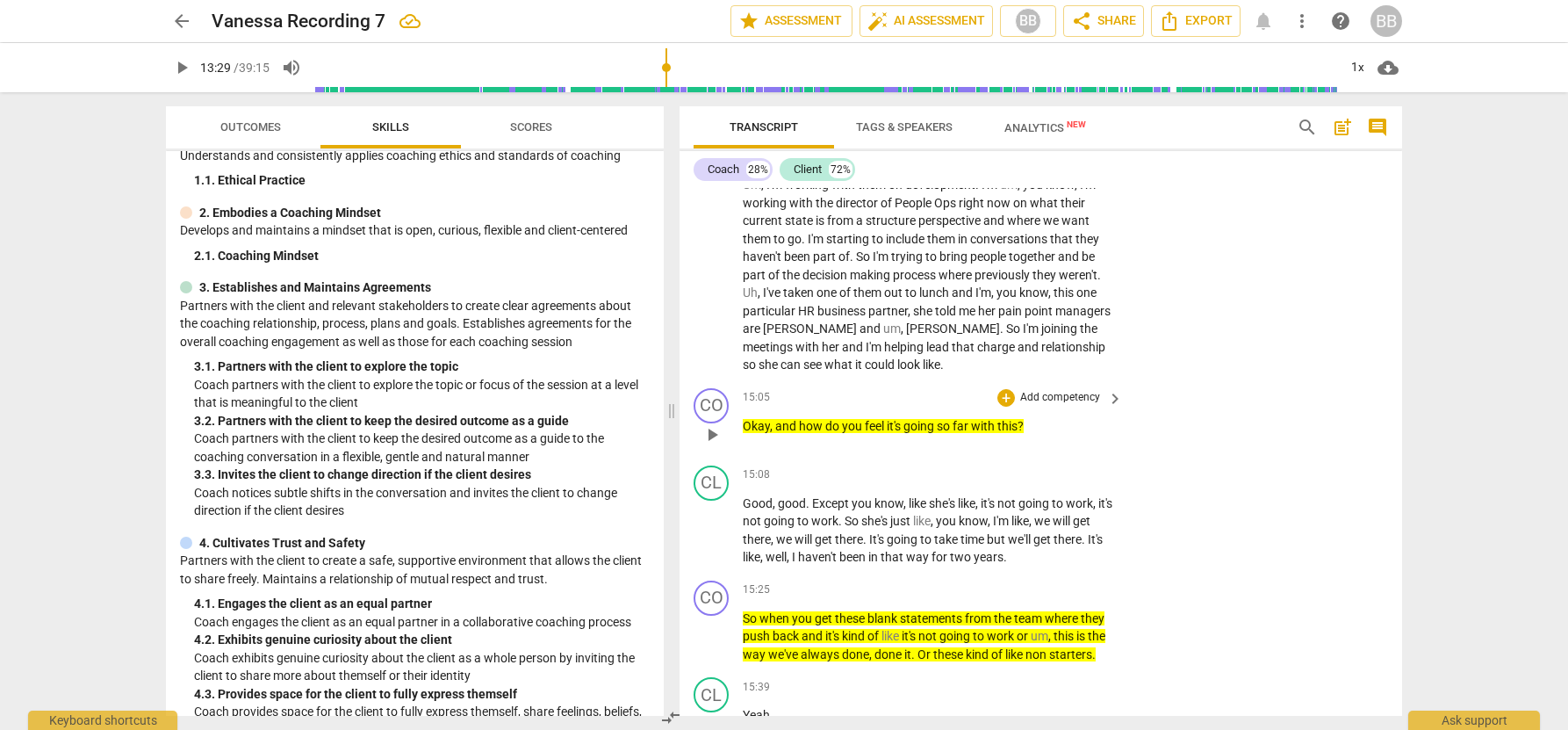scroll, scrollTop: 5279, scrollLeft: 0, axis: vertical 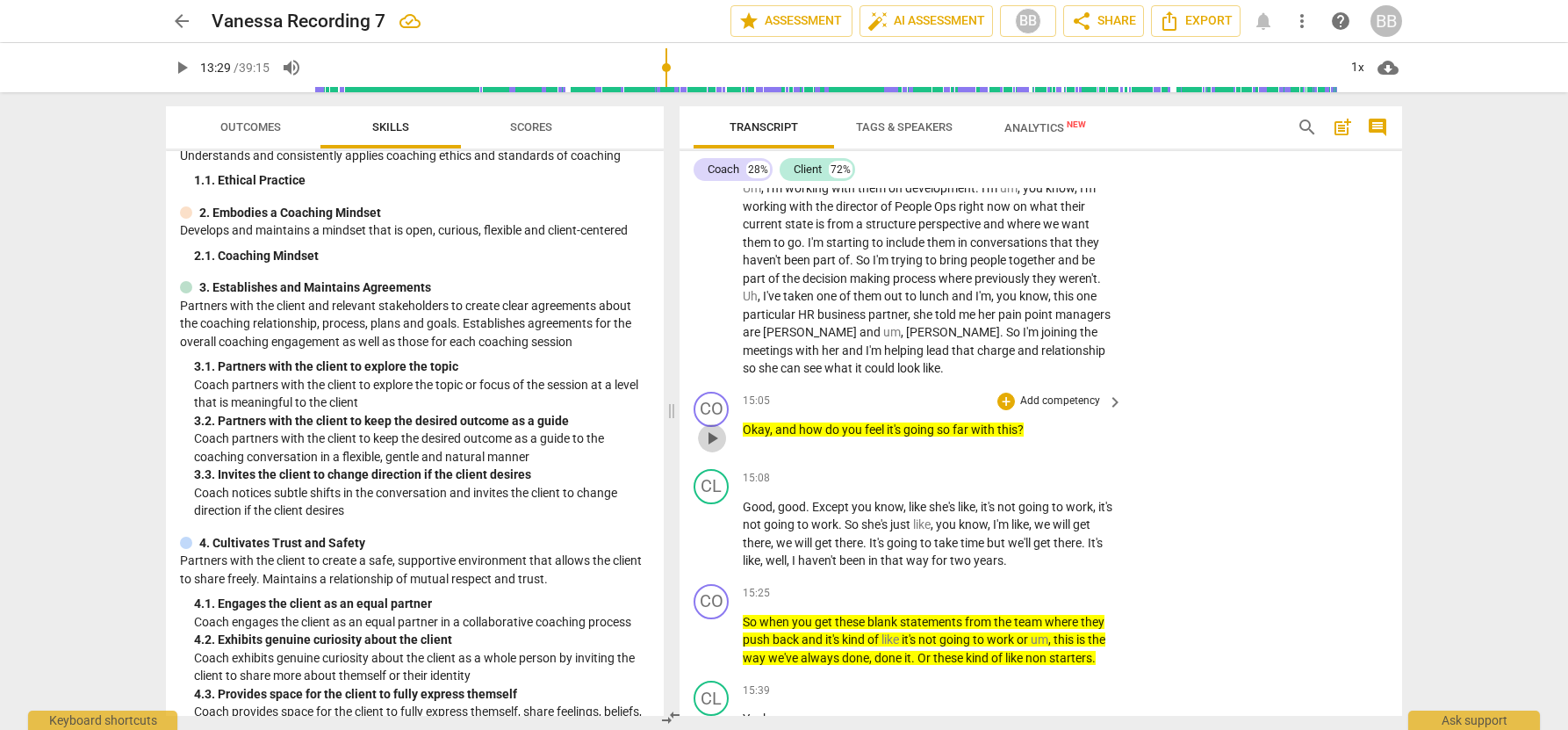 click on "play_arrow" at bounding box center (712, 438) 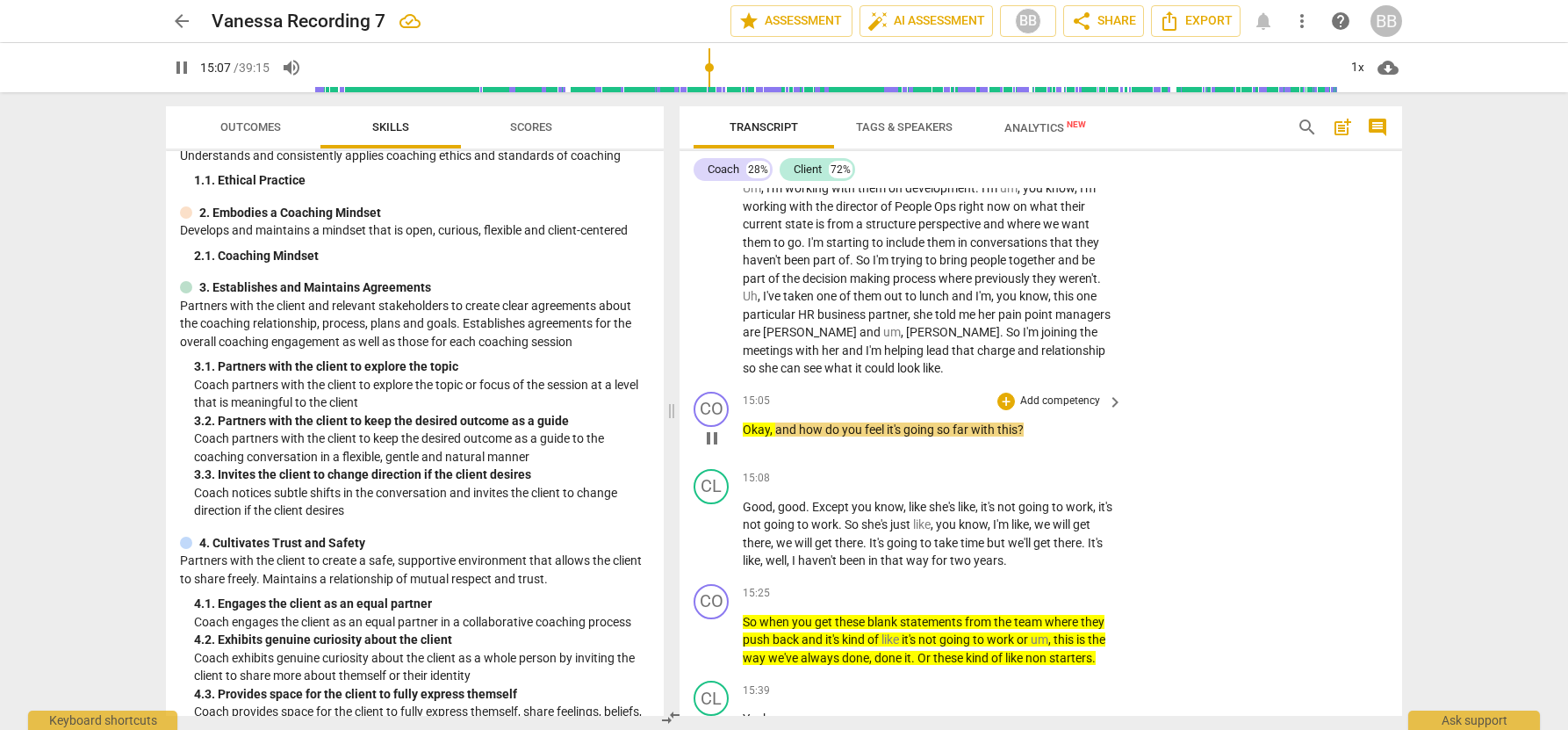 click on "pause" at bounding box center [712, 438] 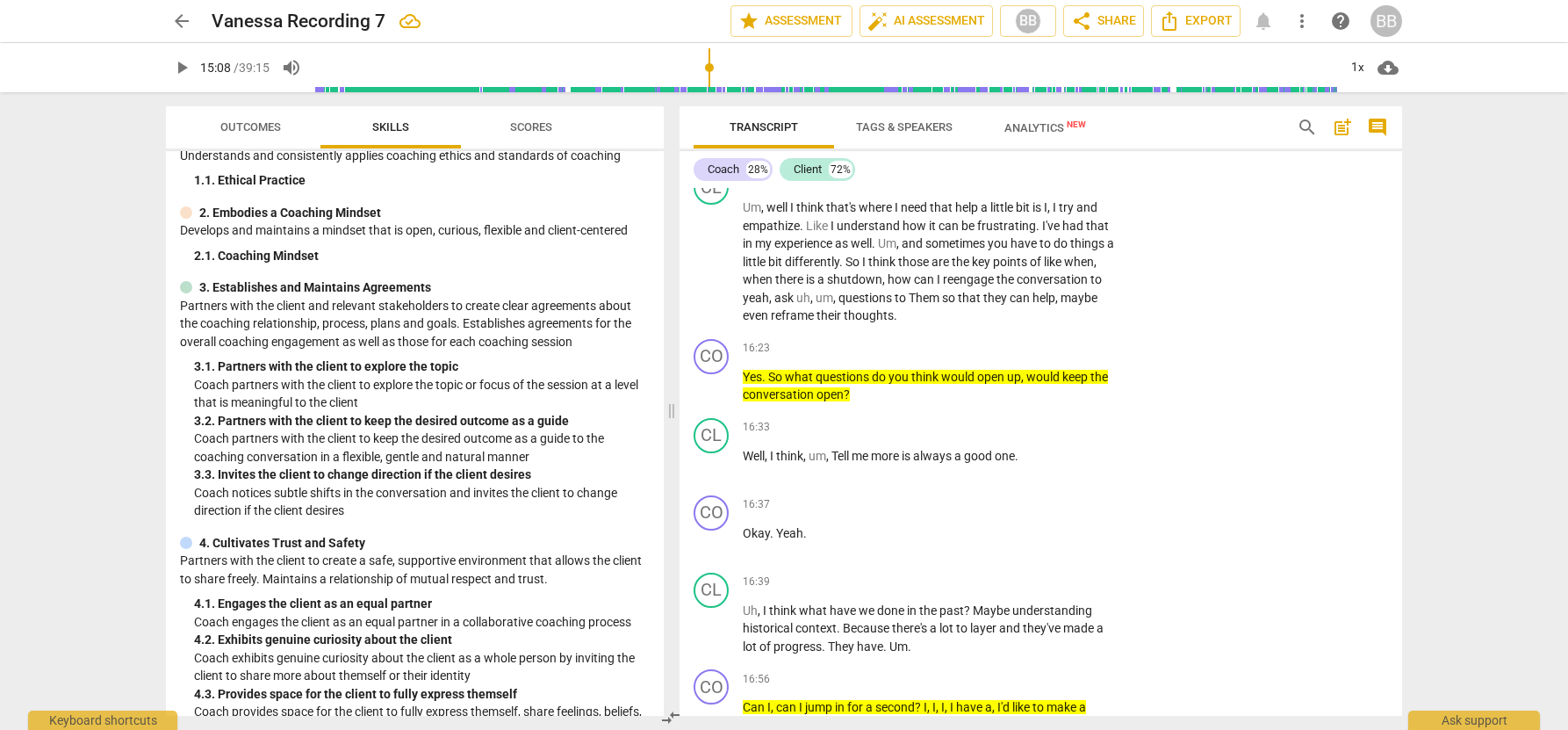 scroll, scrollTop: 5981, scrollLeft: 0, axis: vertical 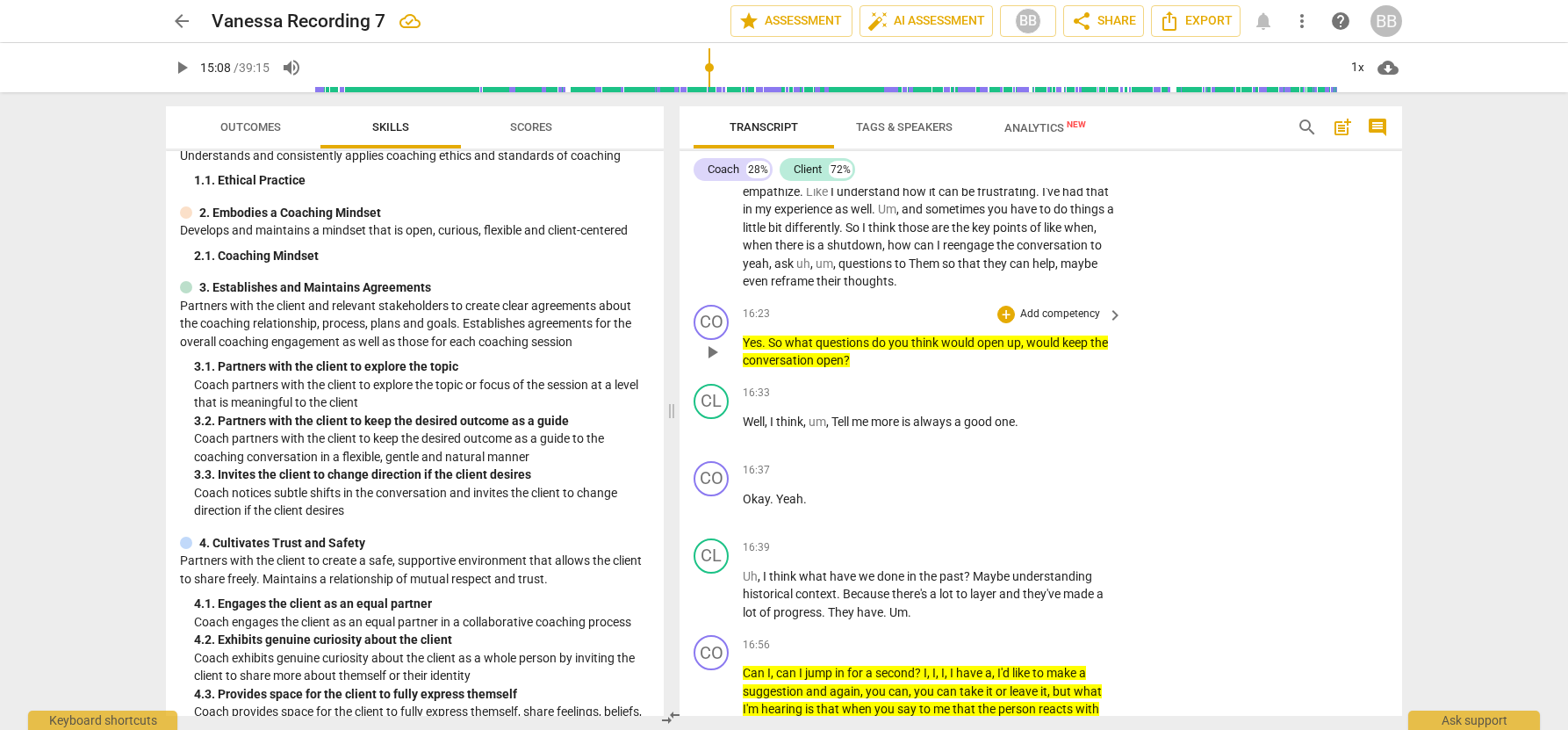 click on "play_arrow" at bounding box center (712, 352) 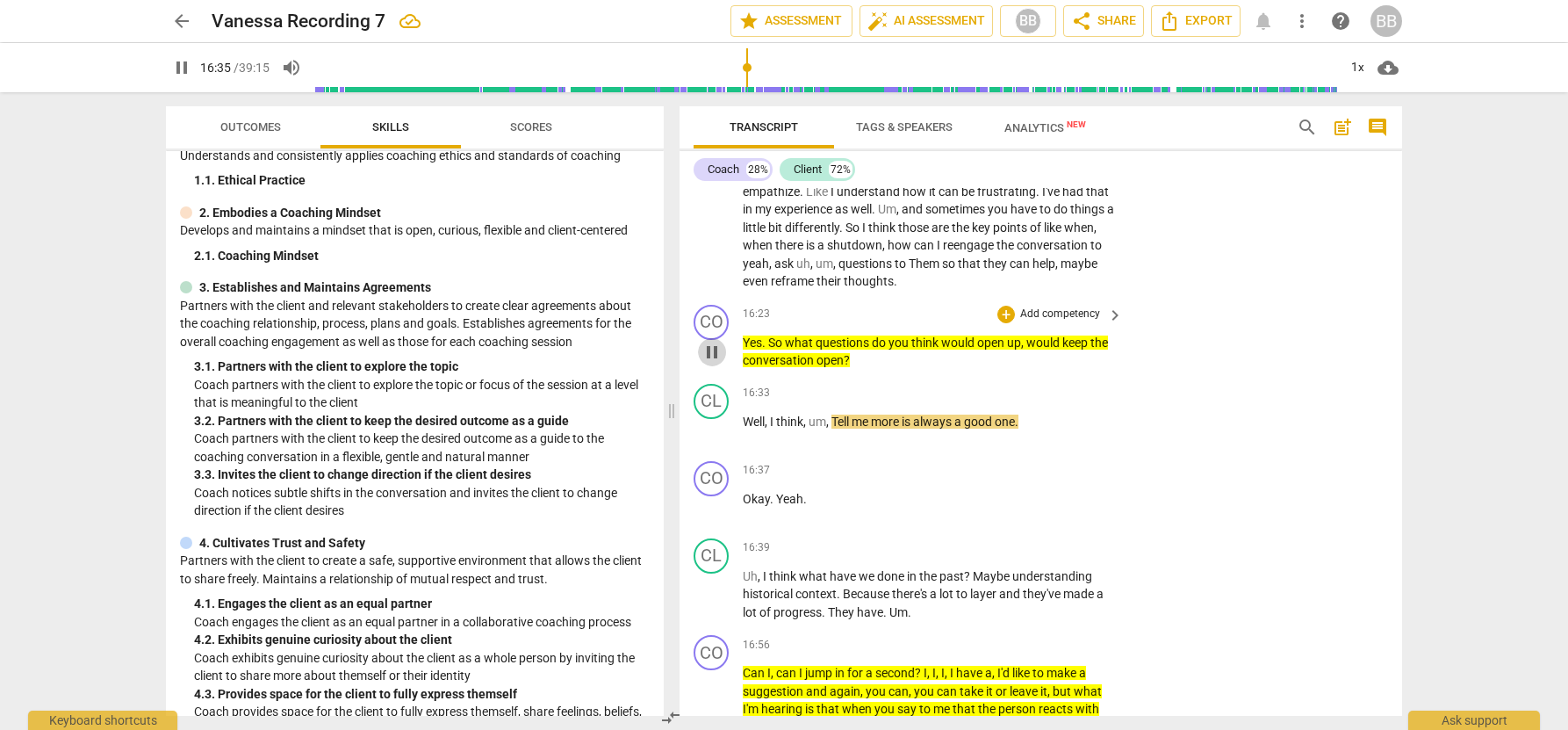 click on "pause" at bounding box center (712, 352) 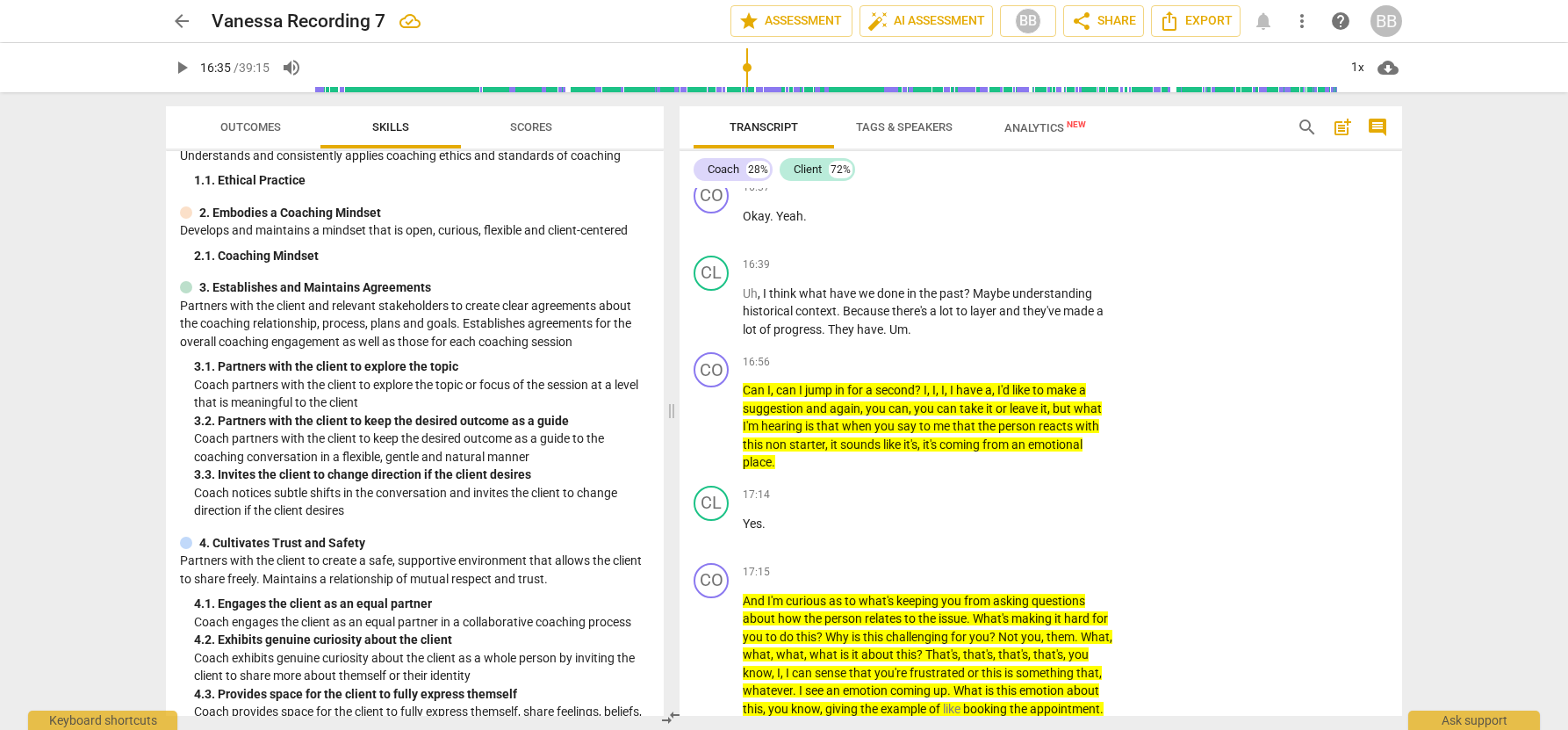 scroll, scrollTop: 6270, scrollLeft: 0, axis: vertical 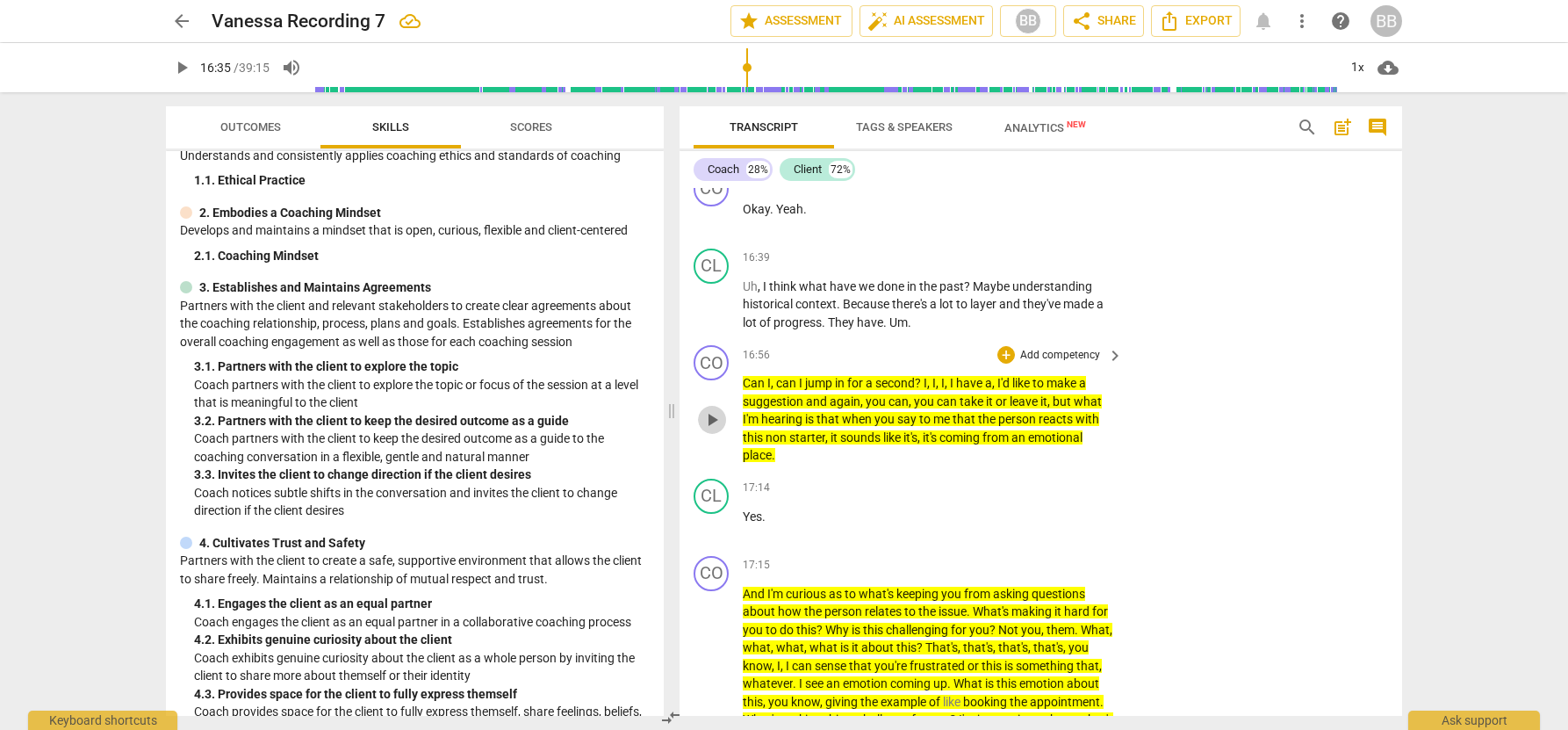 click on "play_arrow" at bounding box center [712, 420] 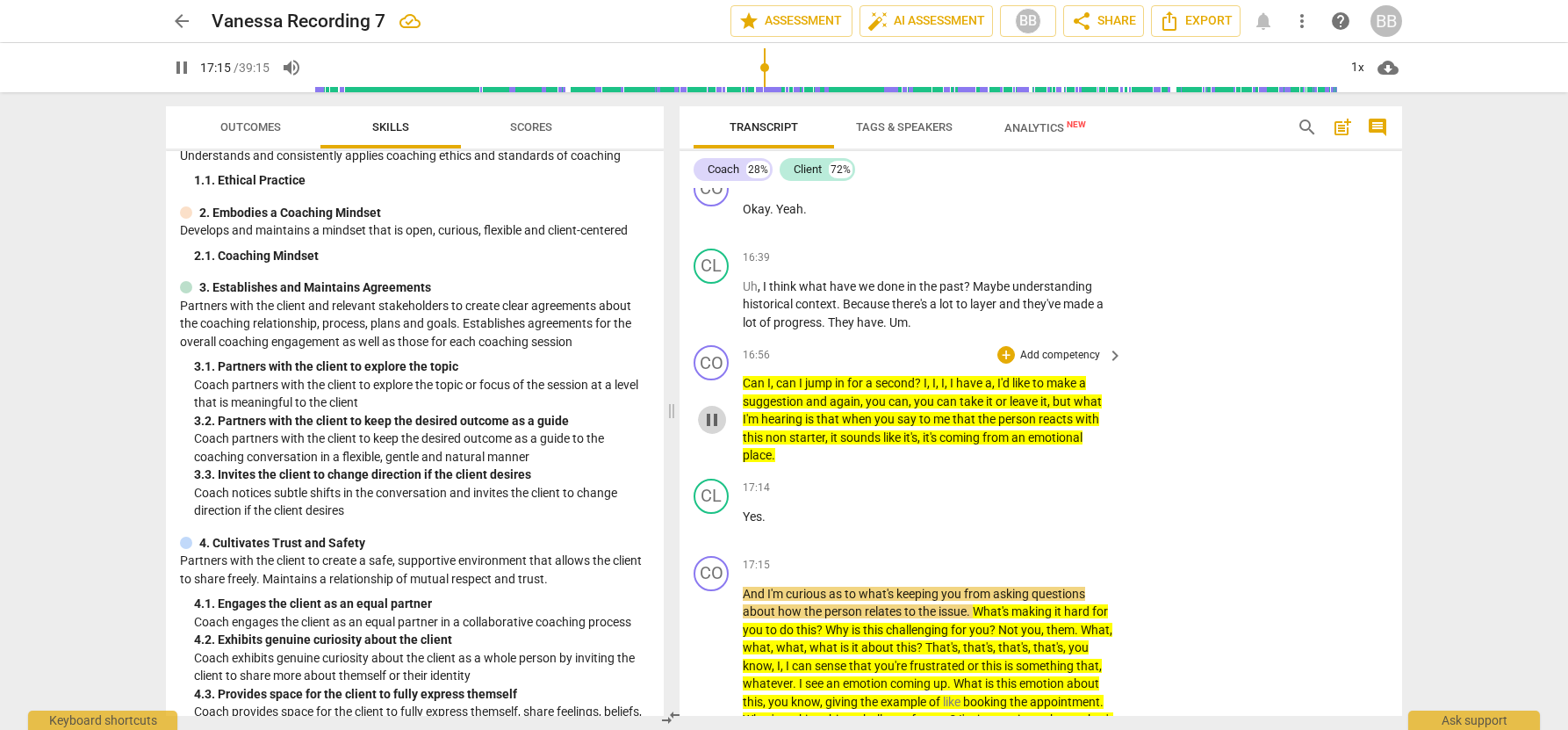 click on "pause" at bounding box center [712, 420] 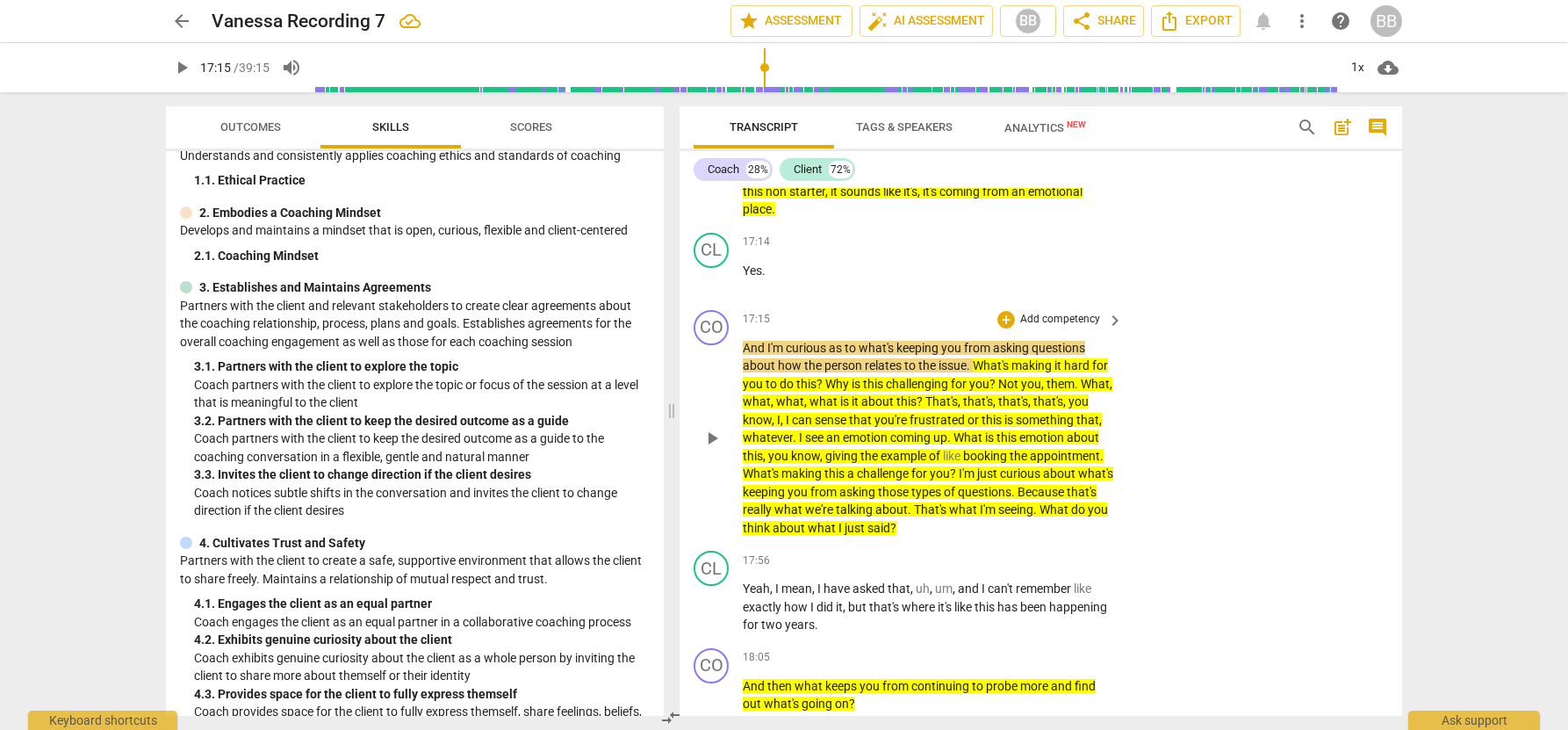 scroll, scrollTop: 6545, scrollLeft: 0, axis: vertical 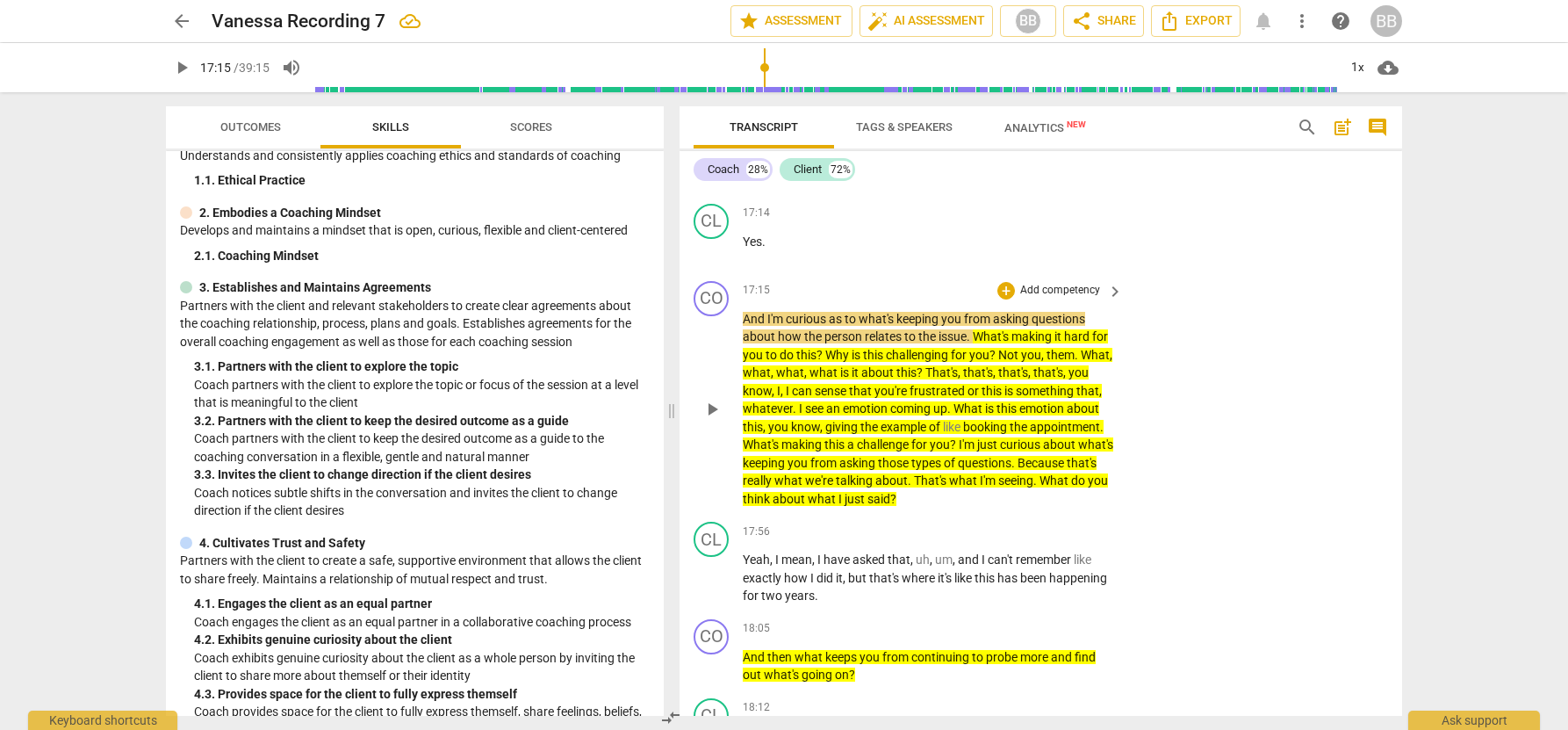 click on "play_arrow" at bounding box center (712, 409) 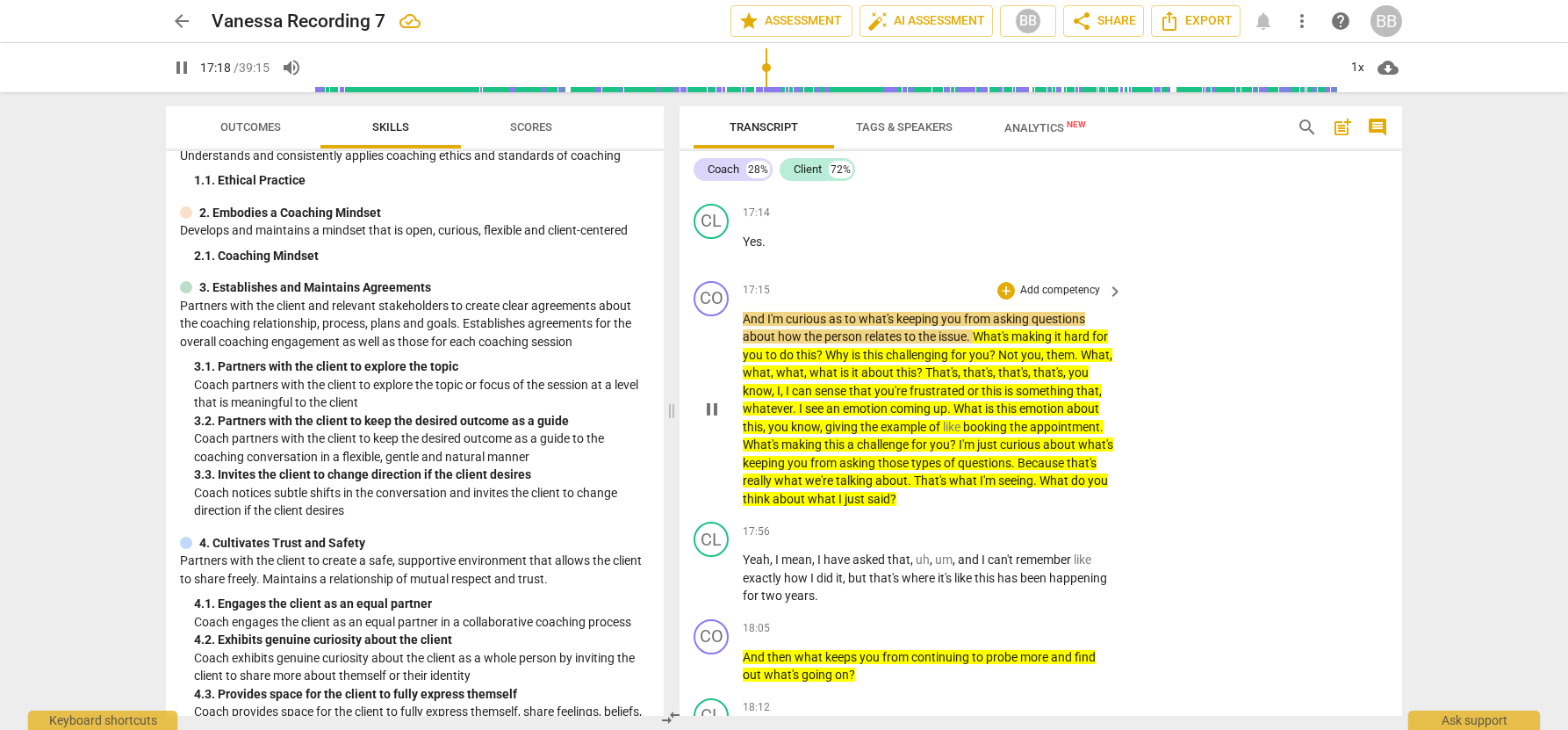 scroll, scrollTop: 6540, scrollLeft: 0, axis: vertical 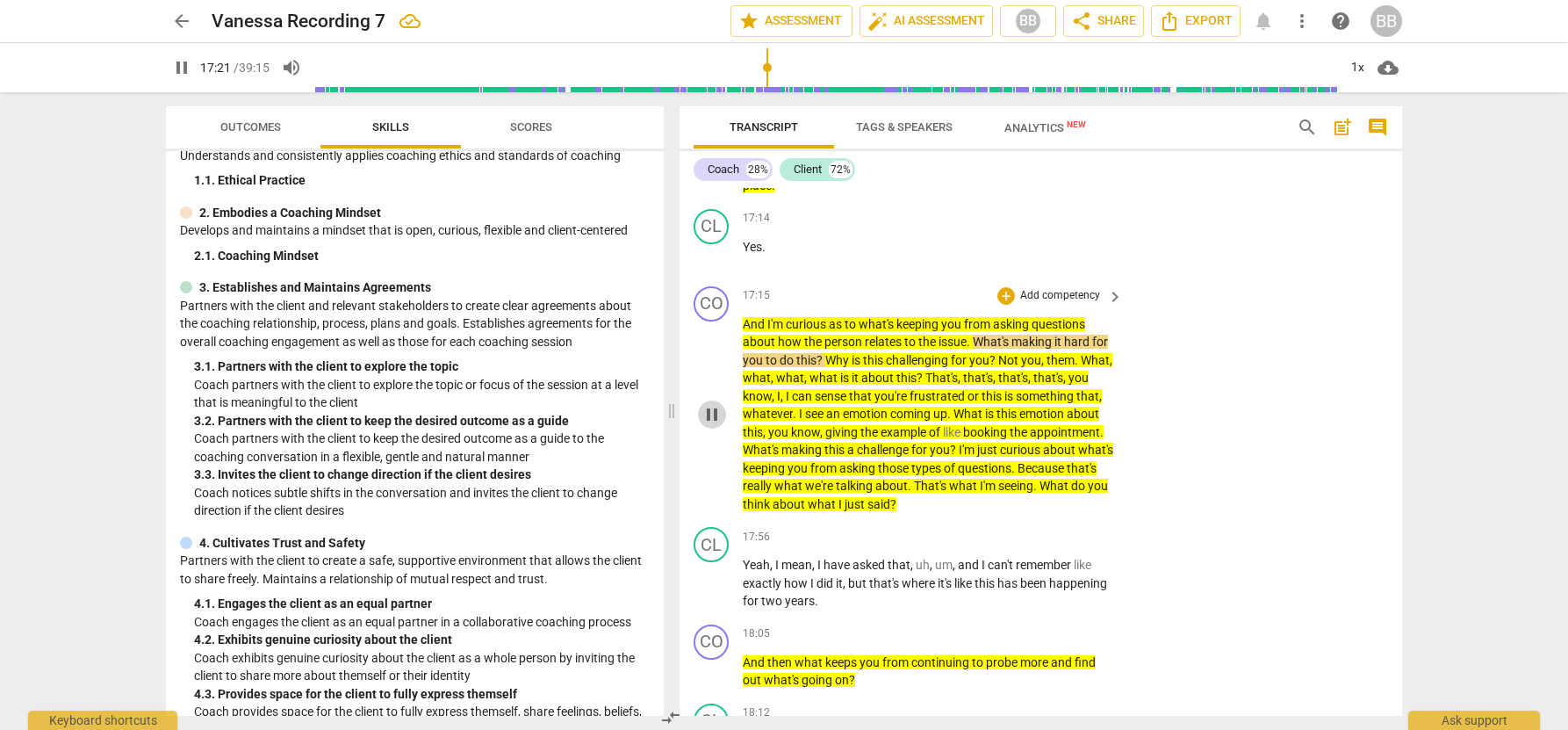 click on "pause" at bounding box center (712, 415) 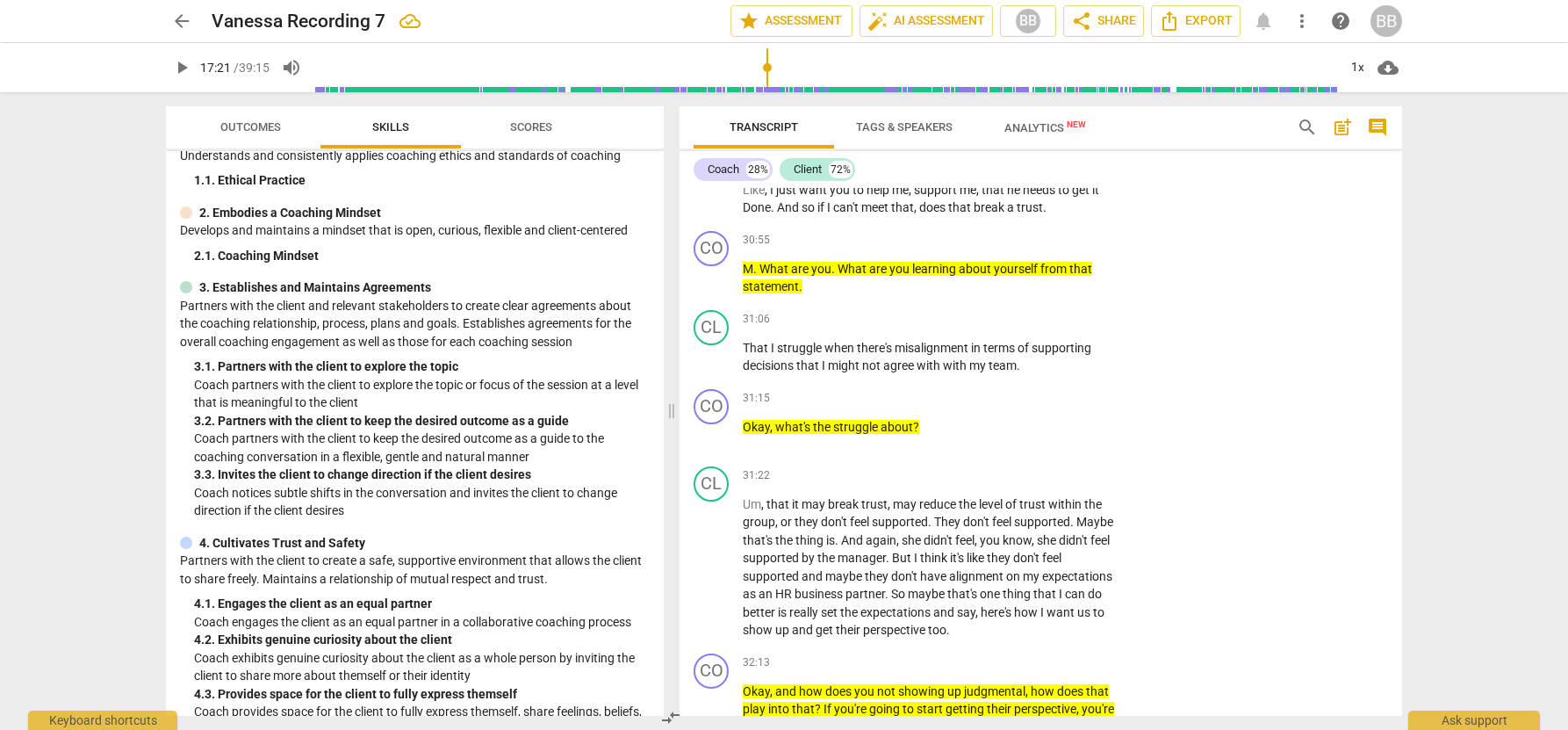 scroll, scrollTop: 13344, scrollLeft: 0, axis: vertical 